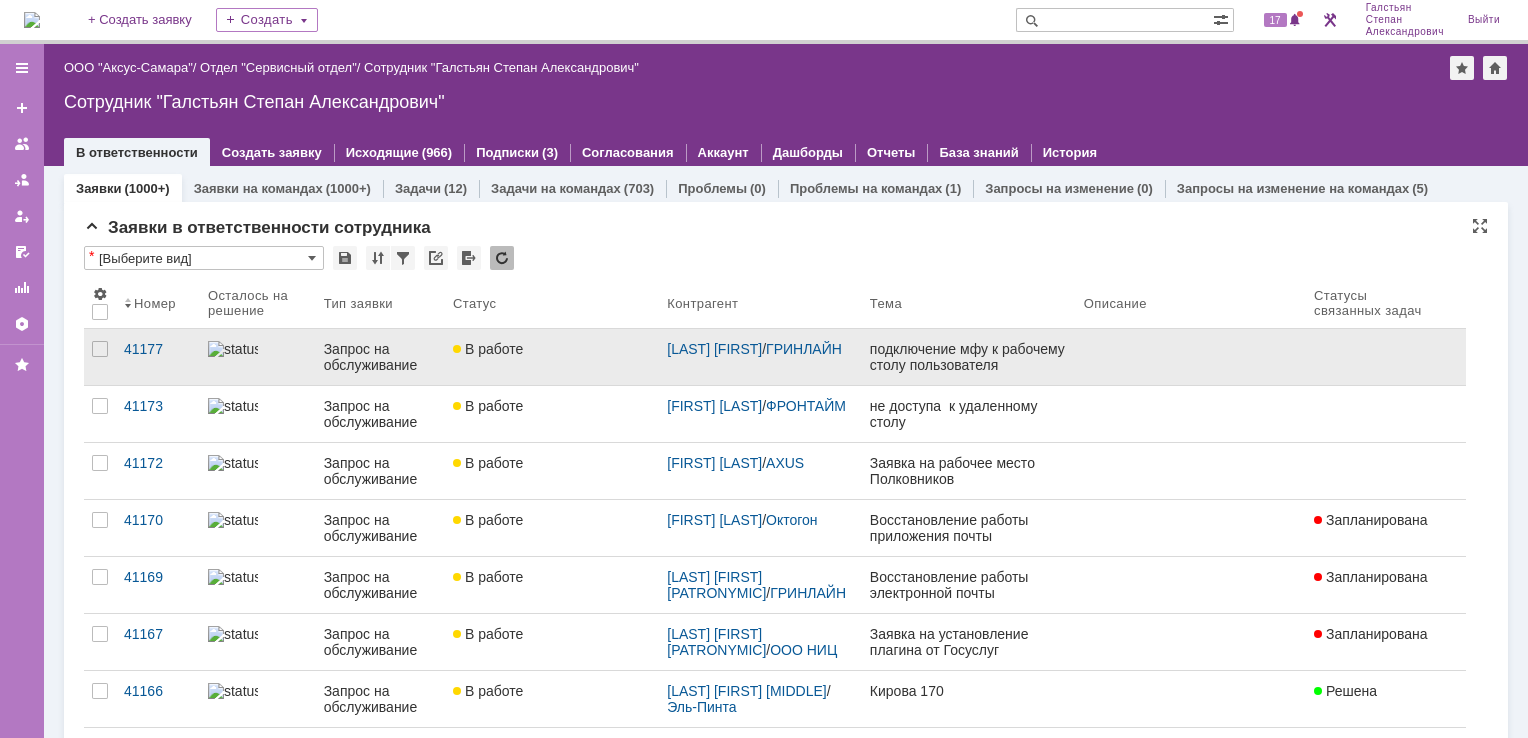 scroll, scrollTop: 0, scrollLeft: 0, axis: both 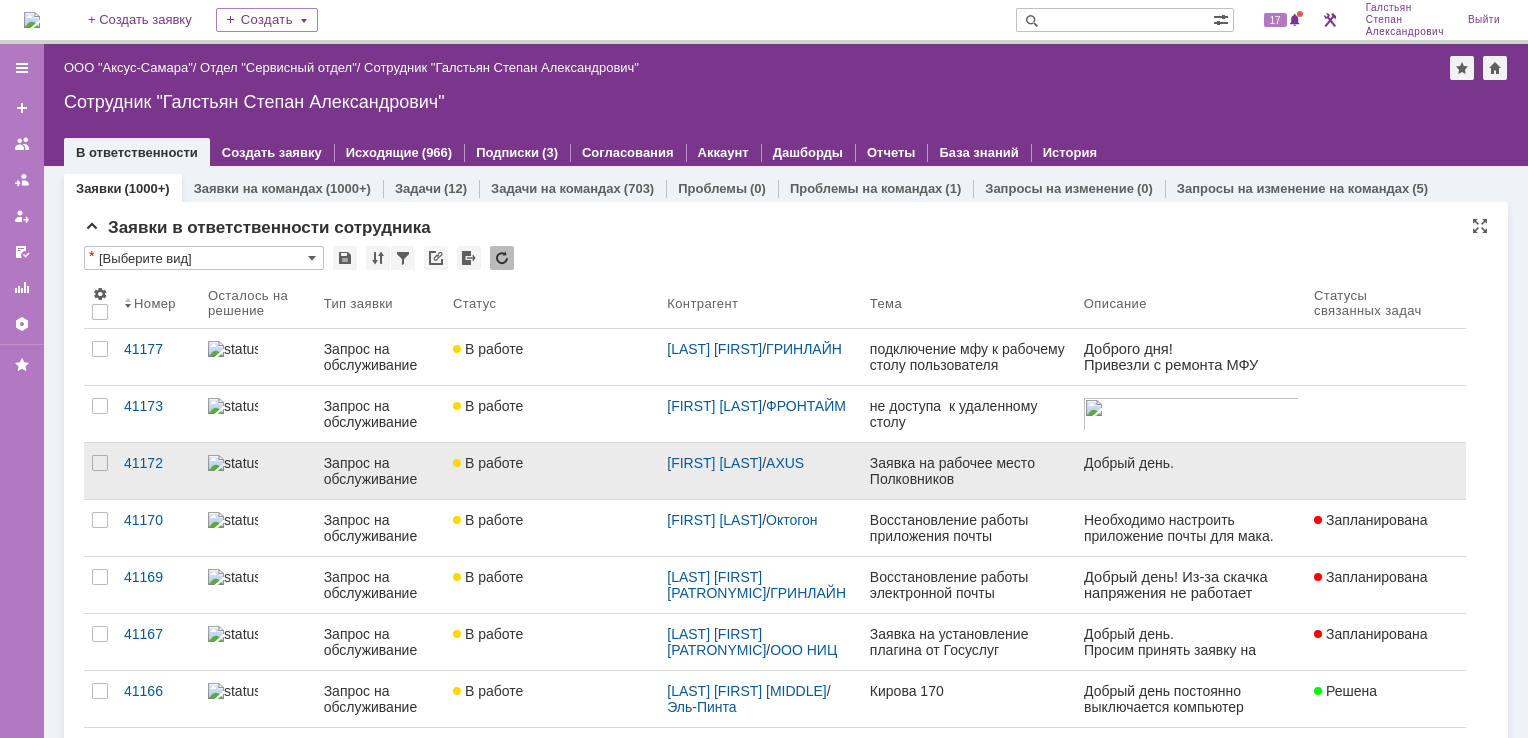 click on "В работе" at bounding box center (552, 471) 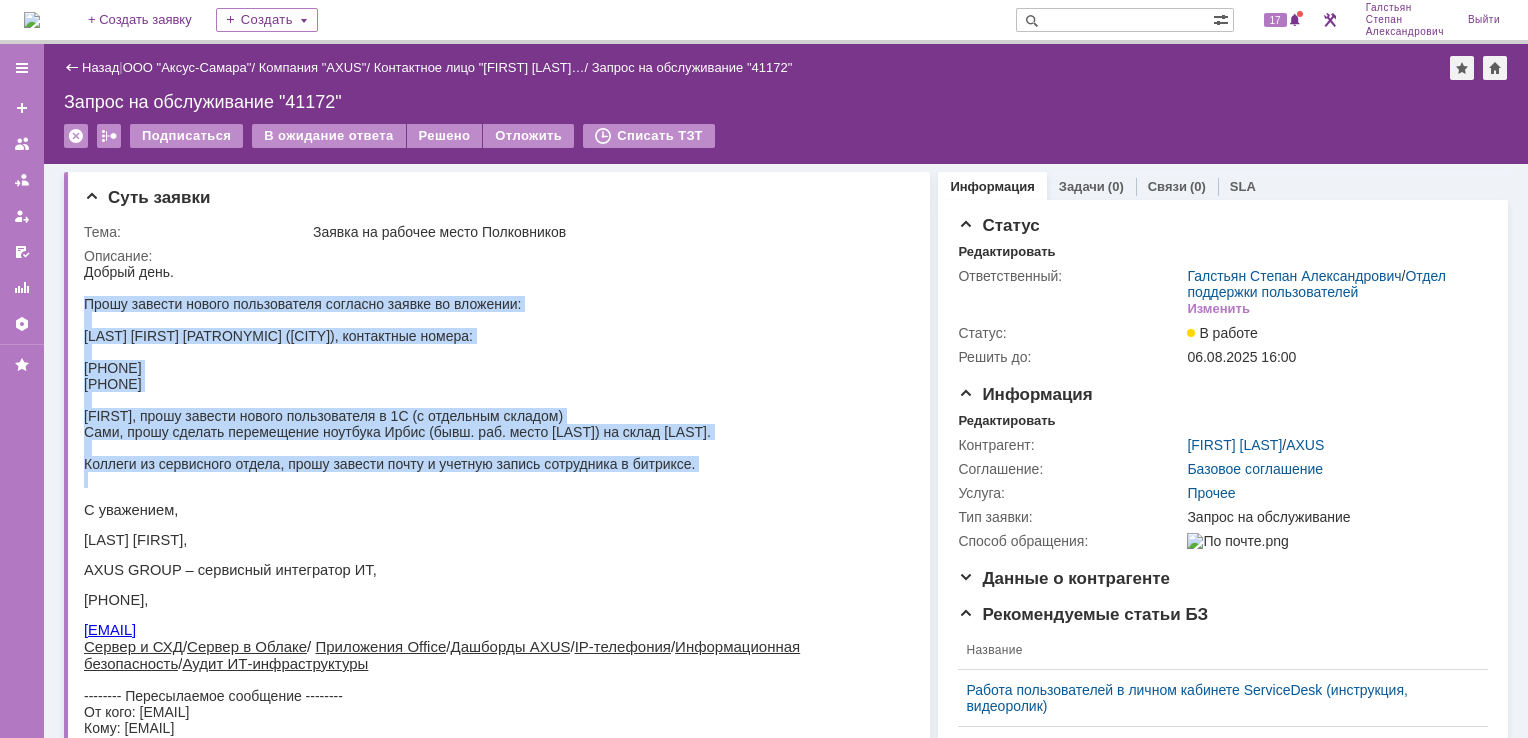 drag, startPoint x: 84, startPoint y: 308, endPoint x: 680, endPoint y: 487, distance: 622.29974 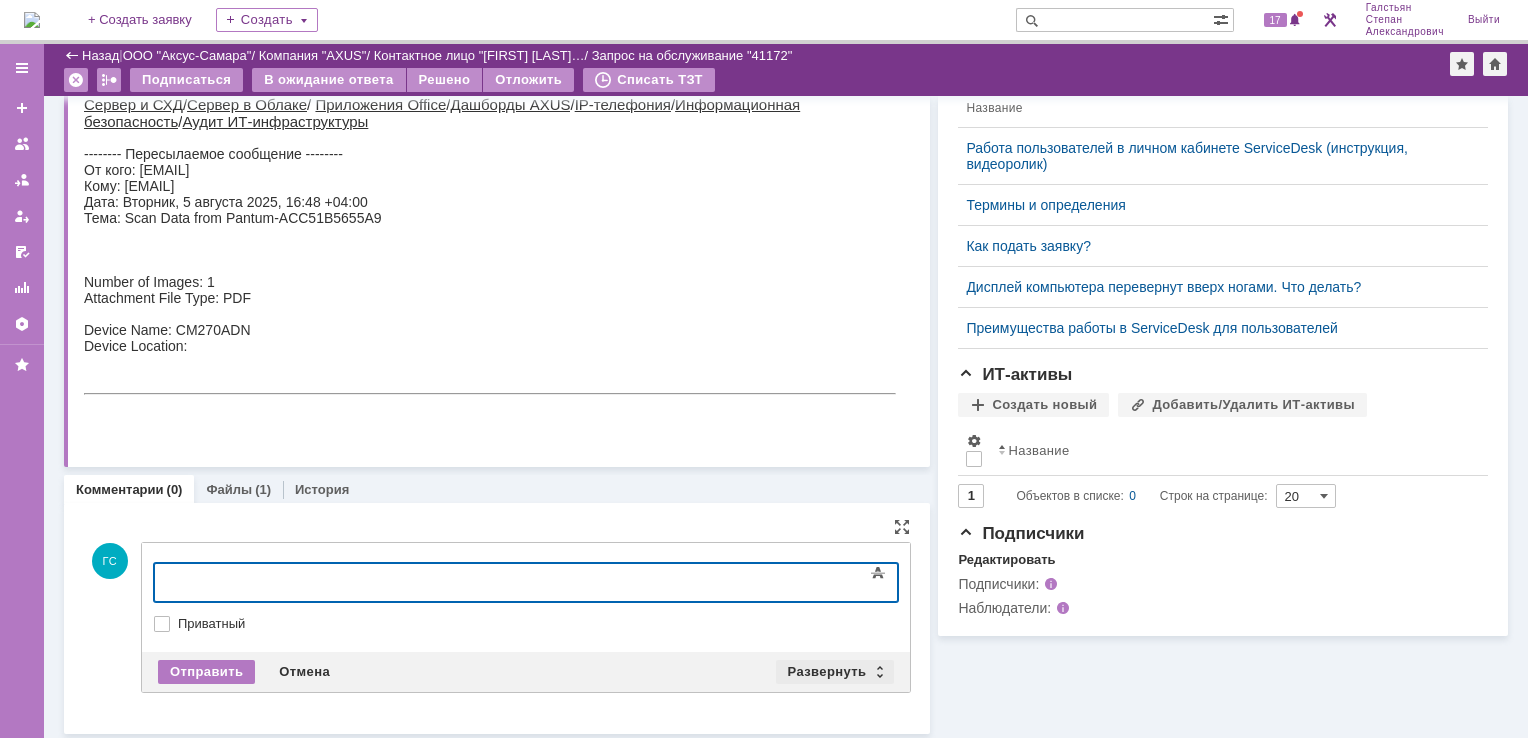 click on "Развернуть" at bounding box center [835, 672] 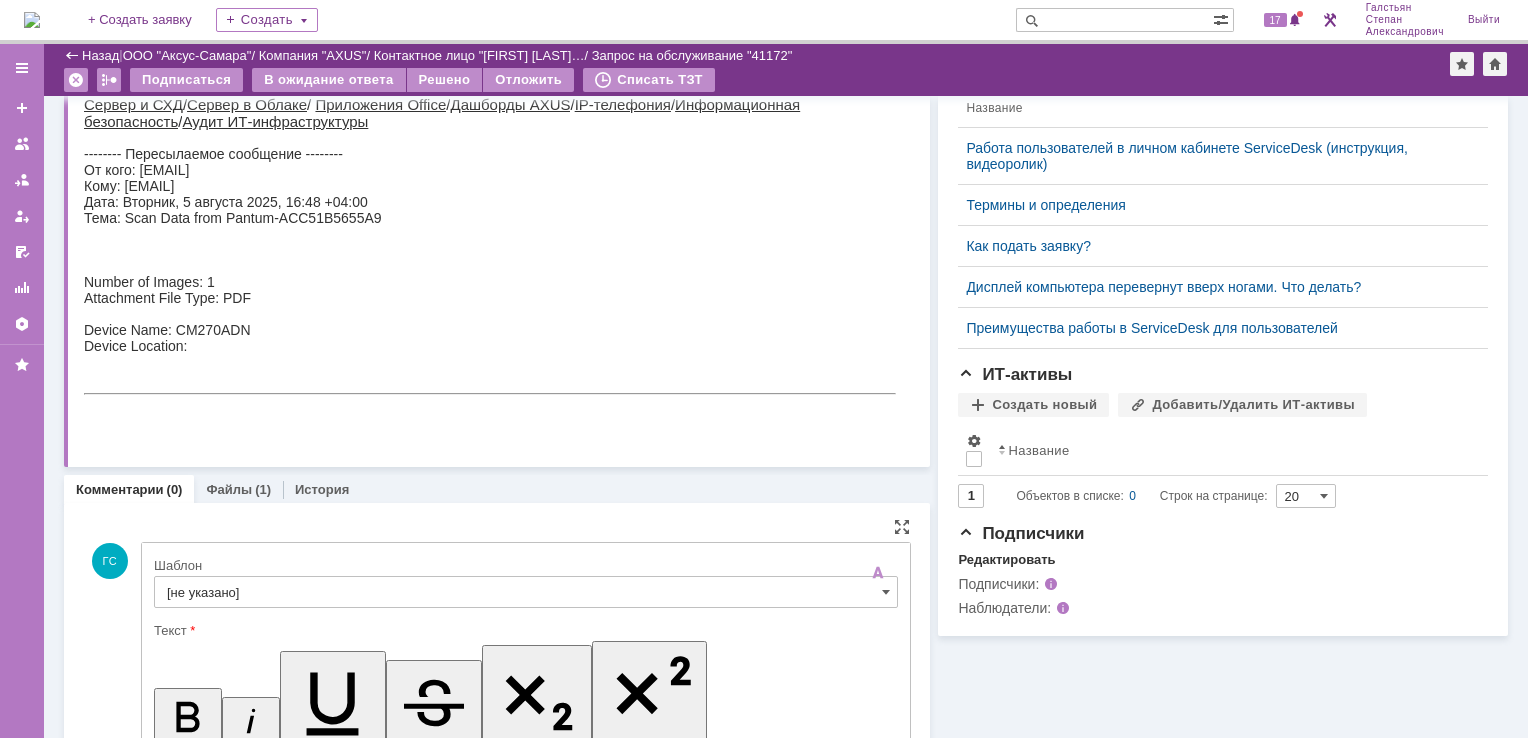 click on "[не указано]" at bounding box center (526, 592) 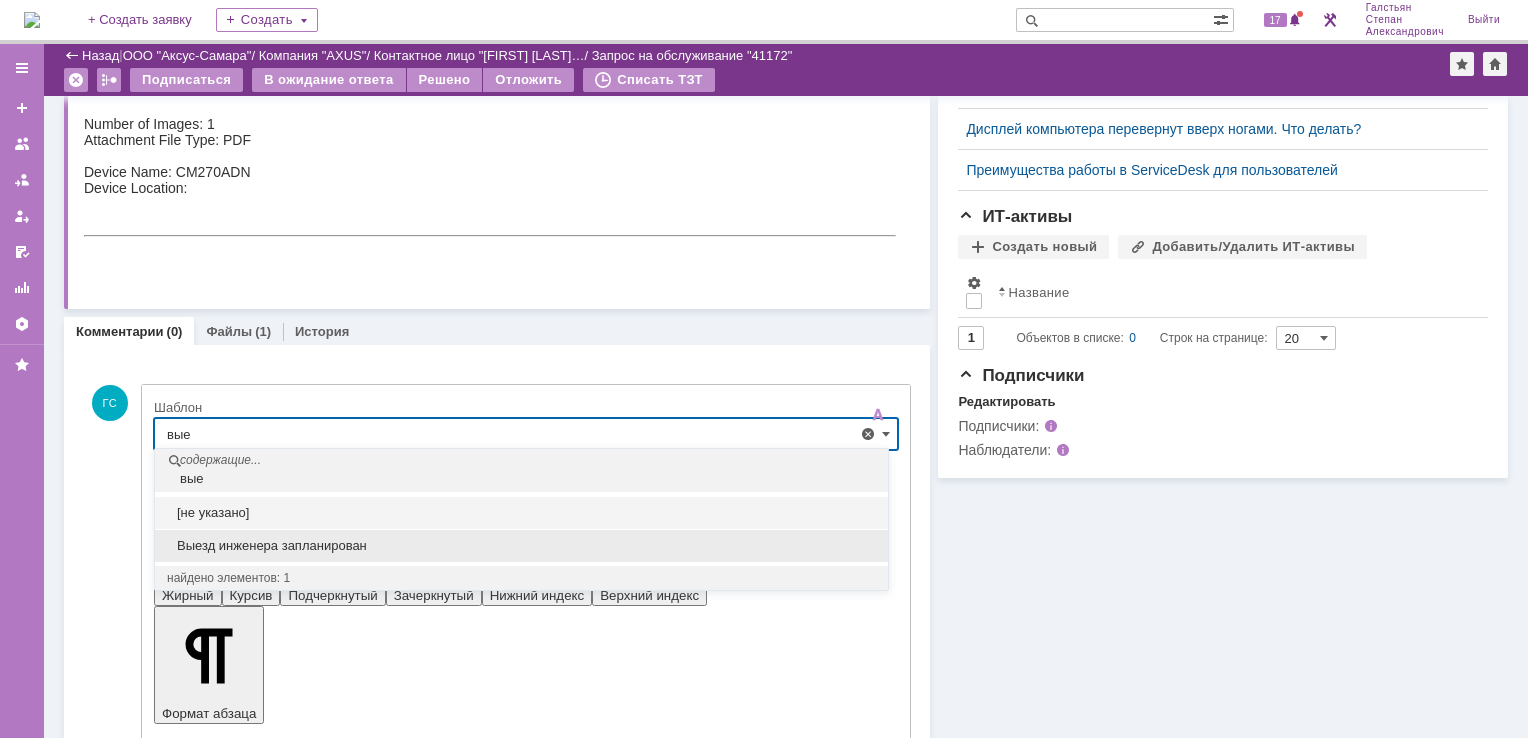 click on "Выезд инженера запланирован" at bounding box center [521, 546] 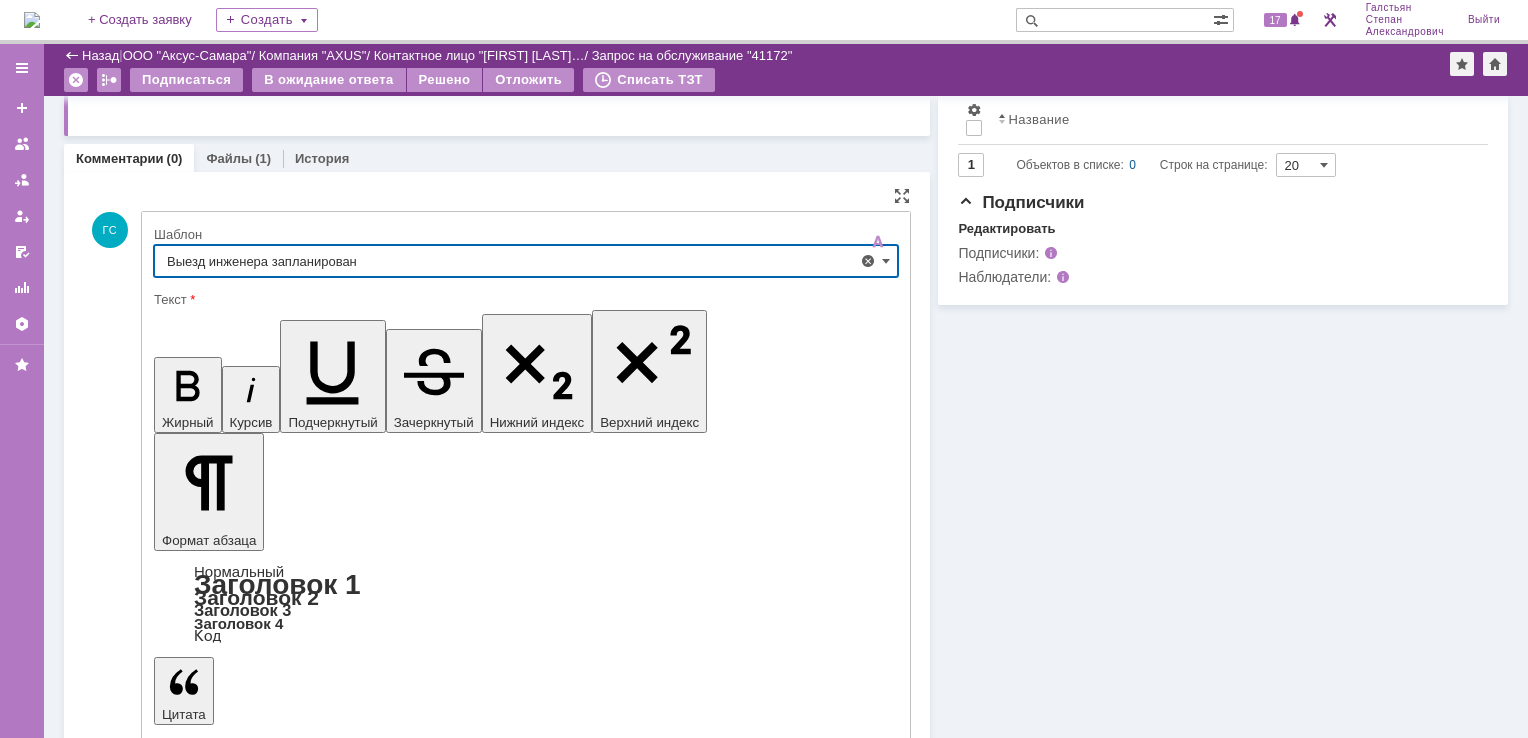 type on "Выезд инженера запланирован" 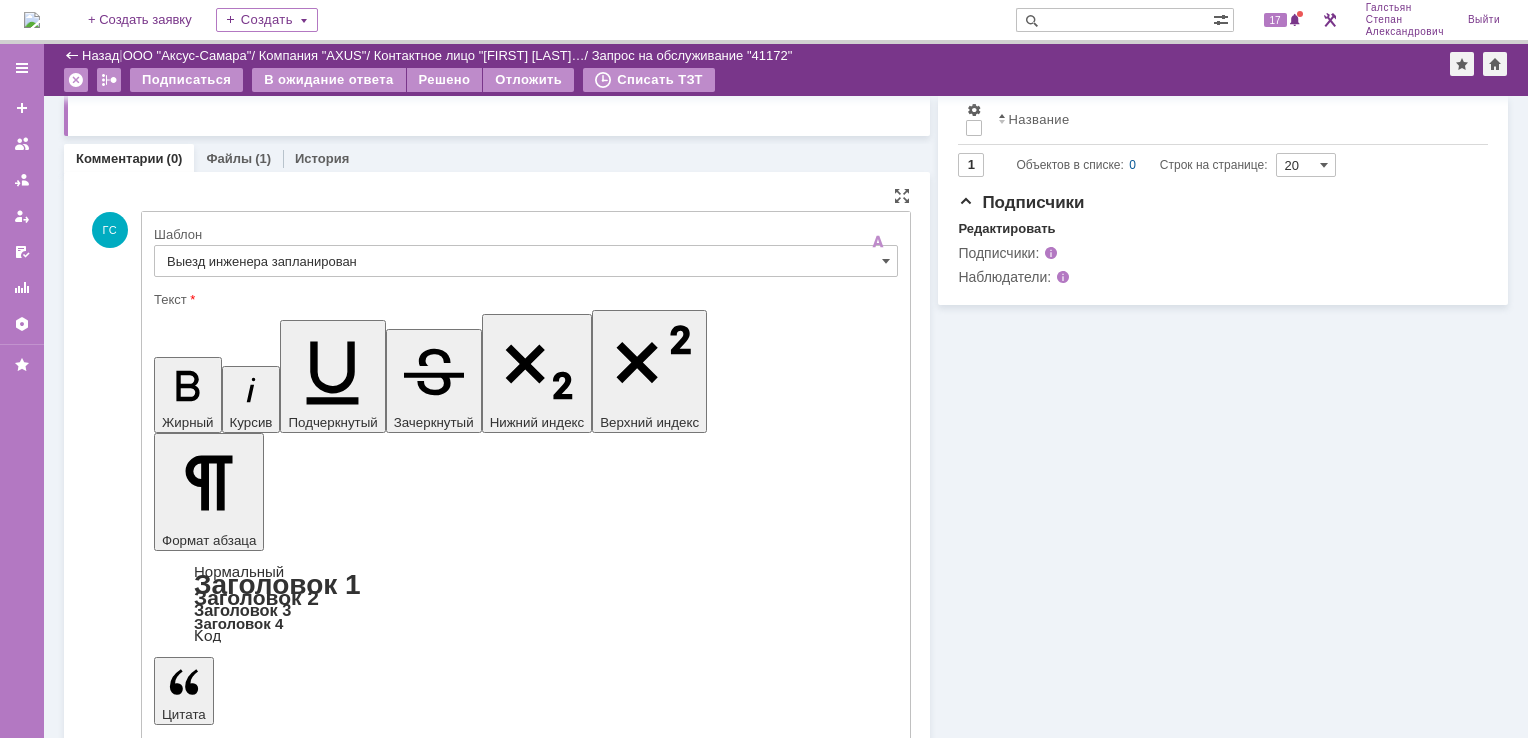 click on "Отправить" at bounding box center [206, 5411] 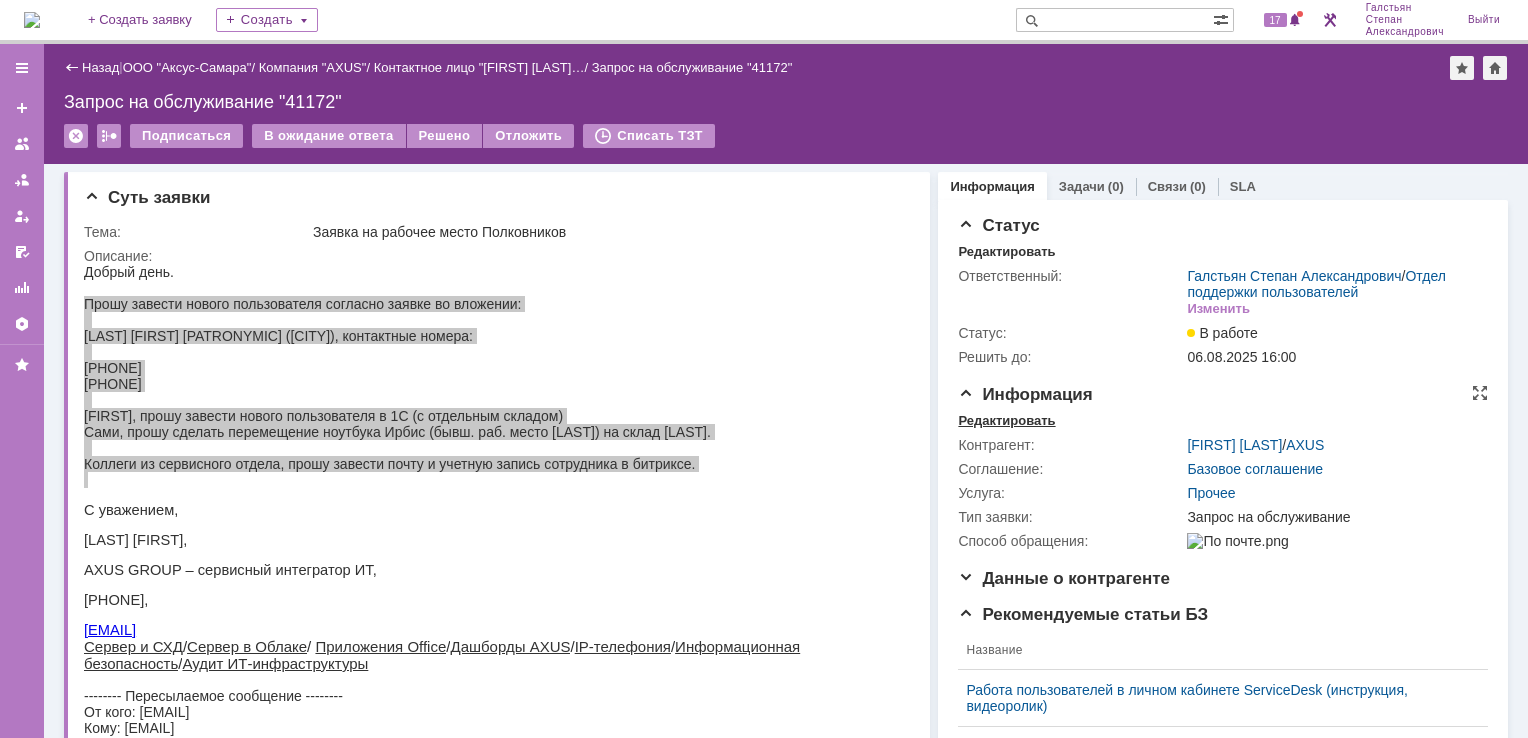 click on "Редактировать" at bounding box center (1006, 421) 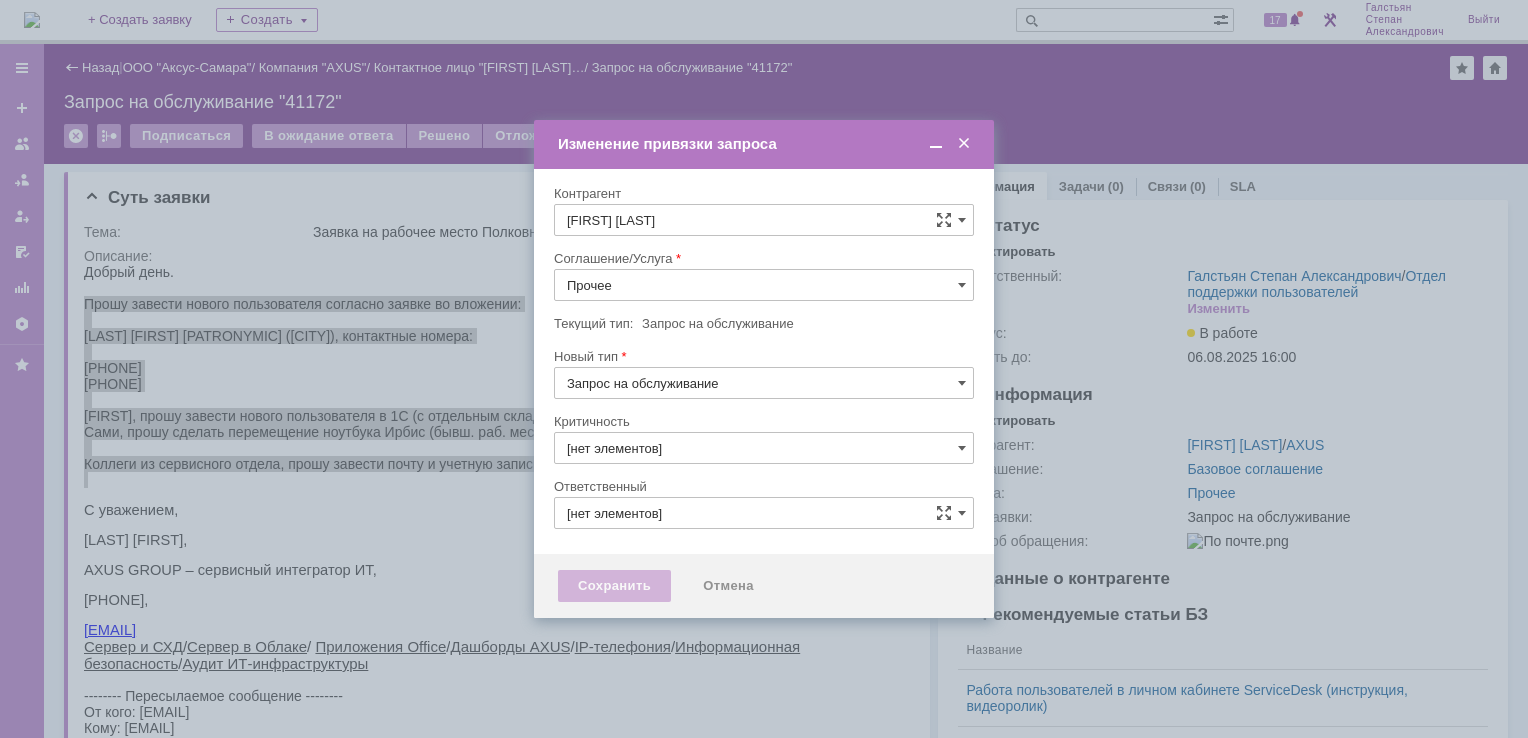 type on "3. Низкая" 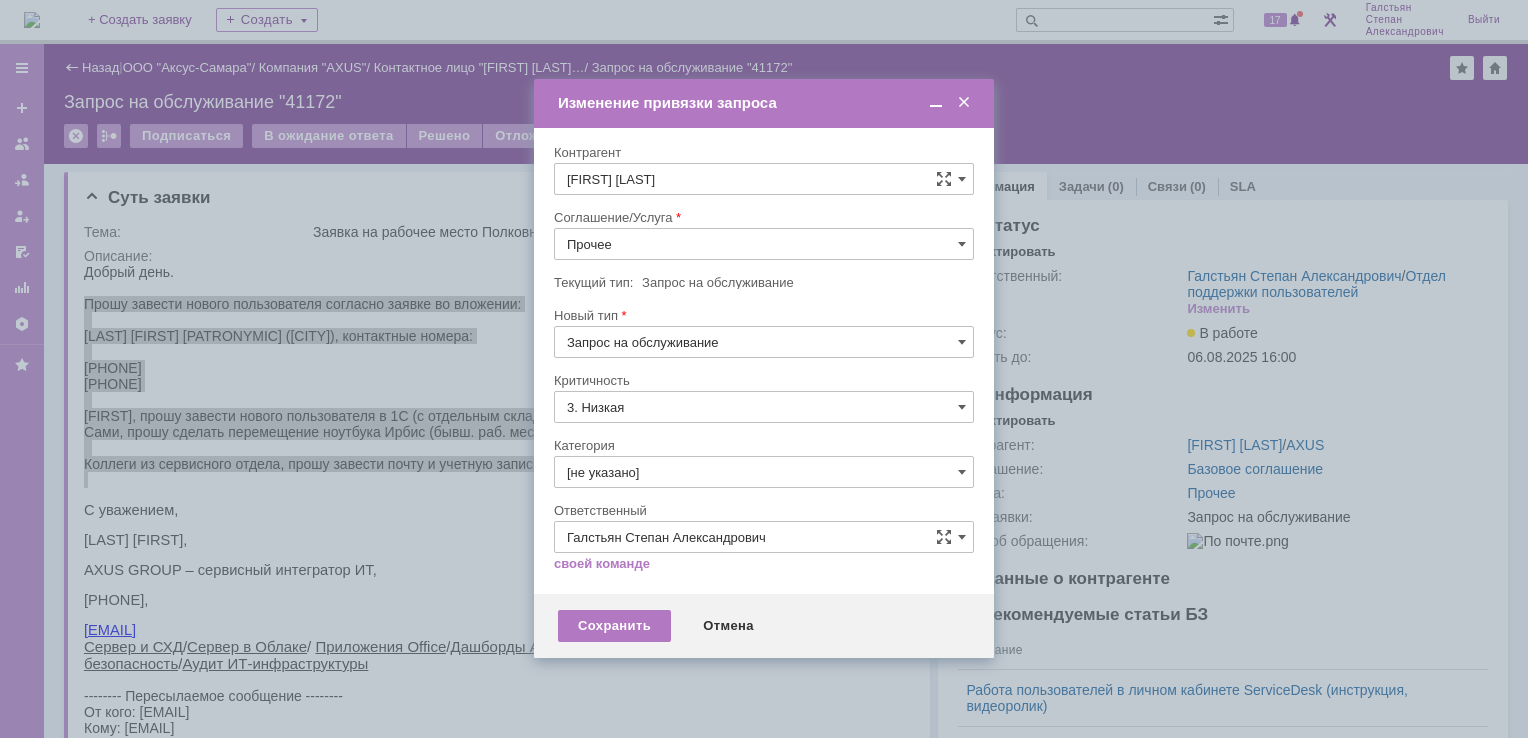 click on "Прочее" at bounding box center (764, 244) 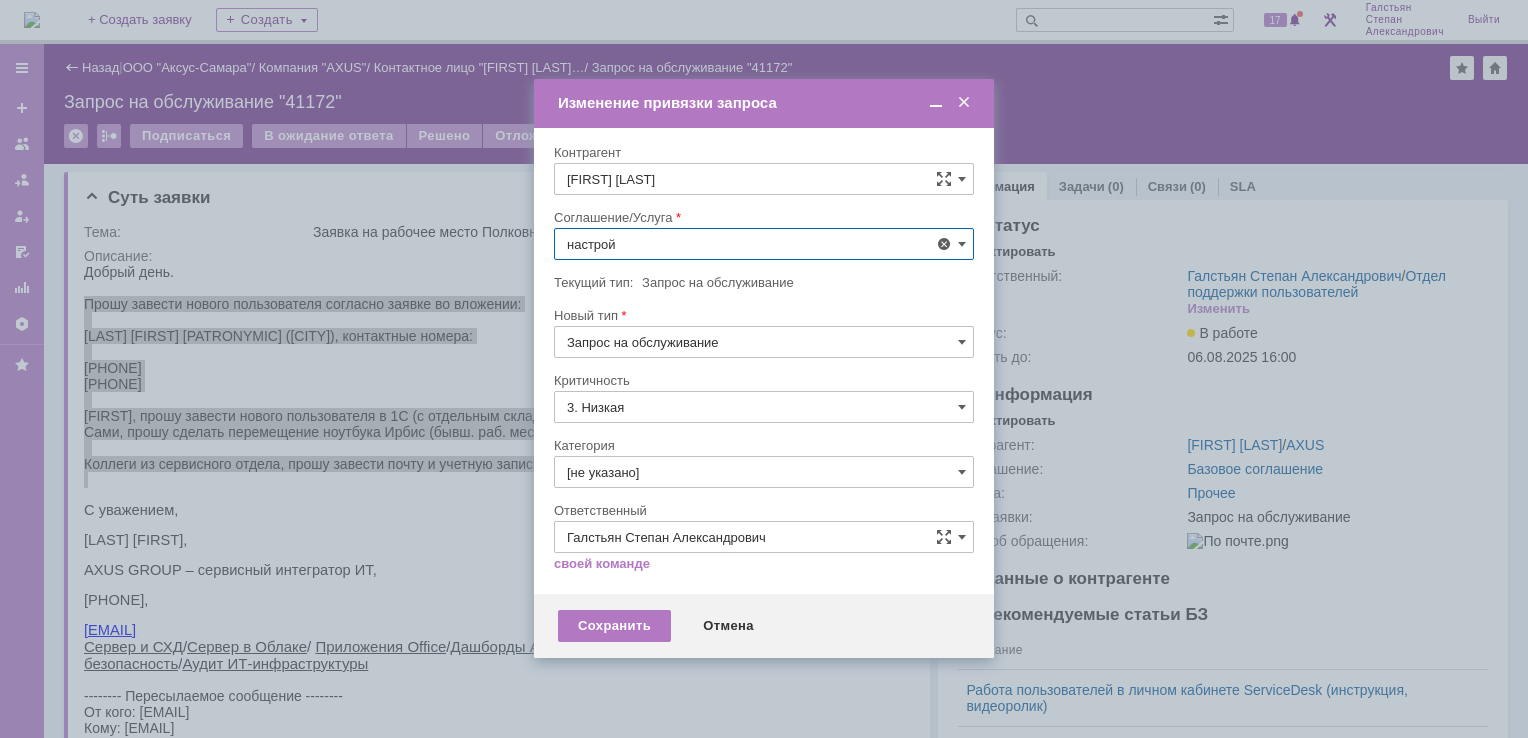 click on "АРМ_Настройка" at bounding box center [764, 439] 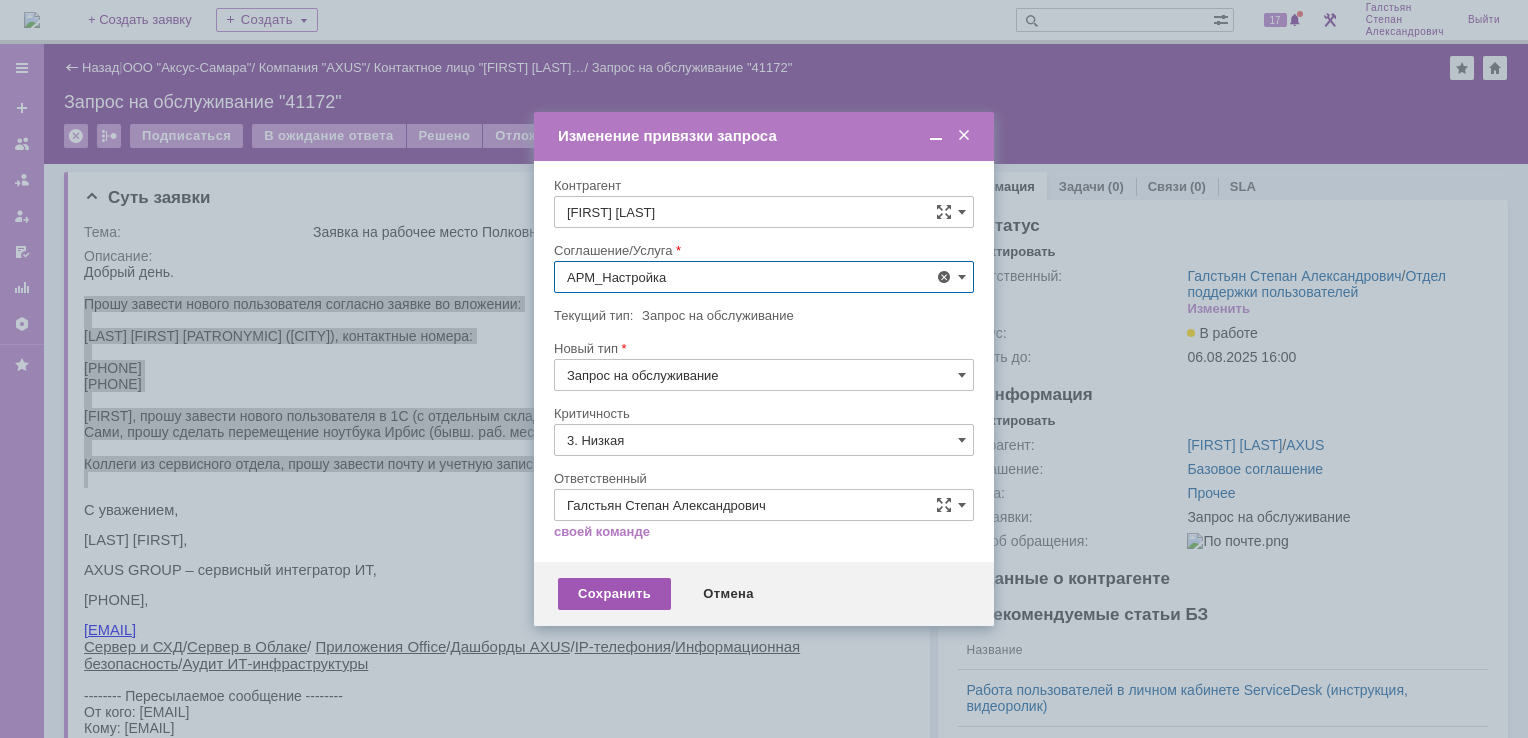 type on "АРМ_Настройка" 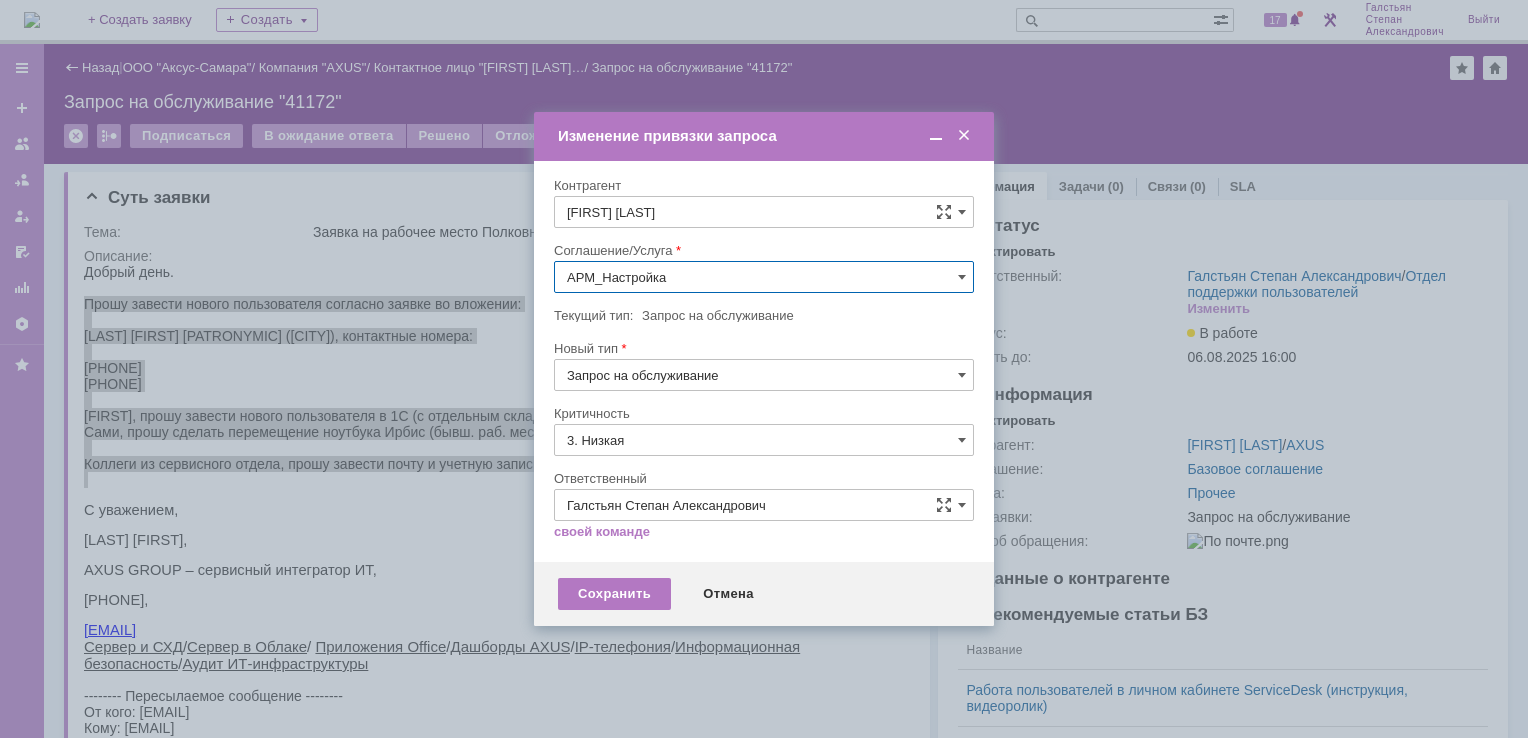 click on "3. Низкая" at bounding box center (764, 440) 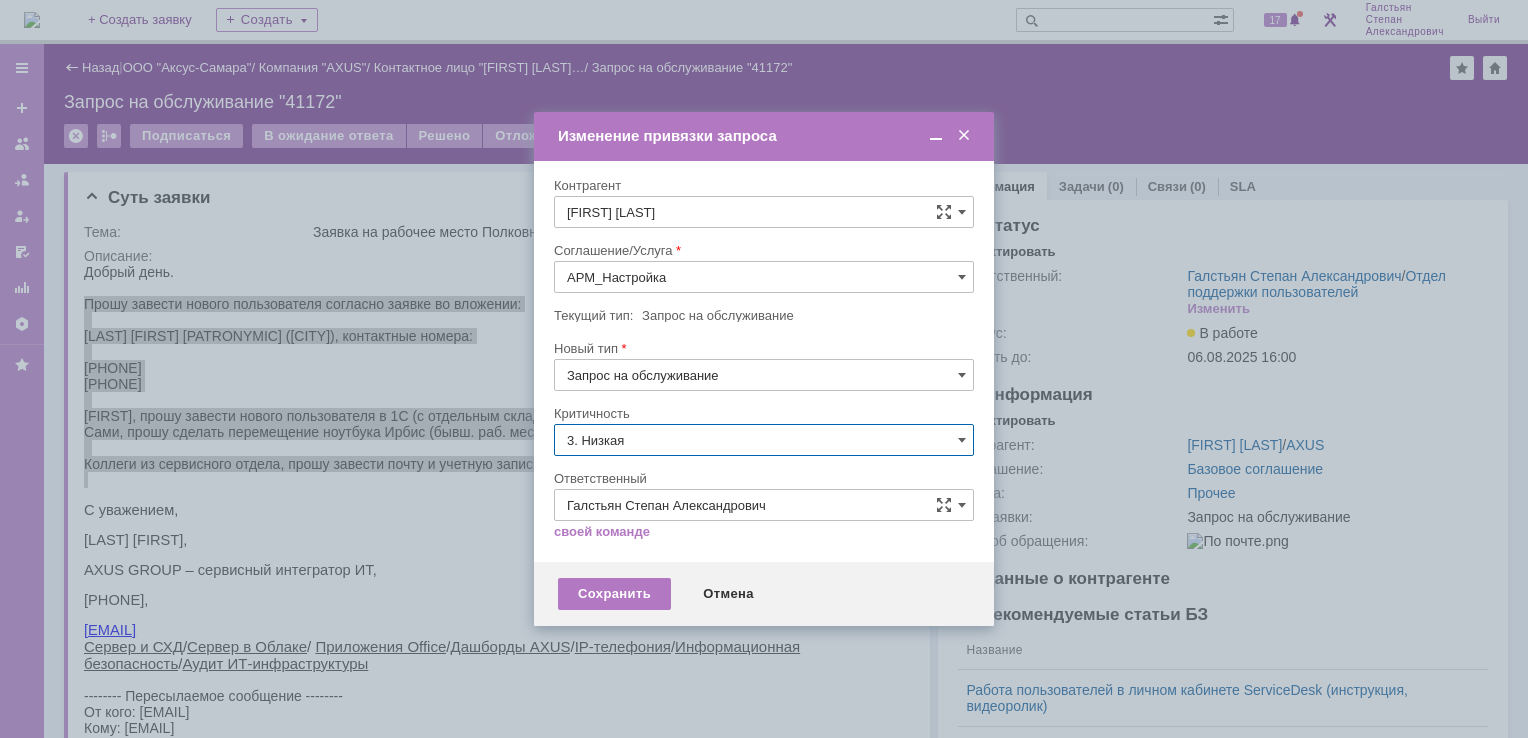 click on "[не указано]" at bounding box center [764, 477] 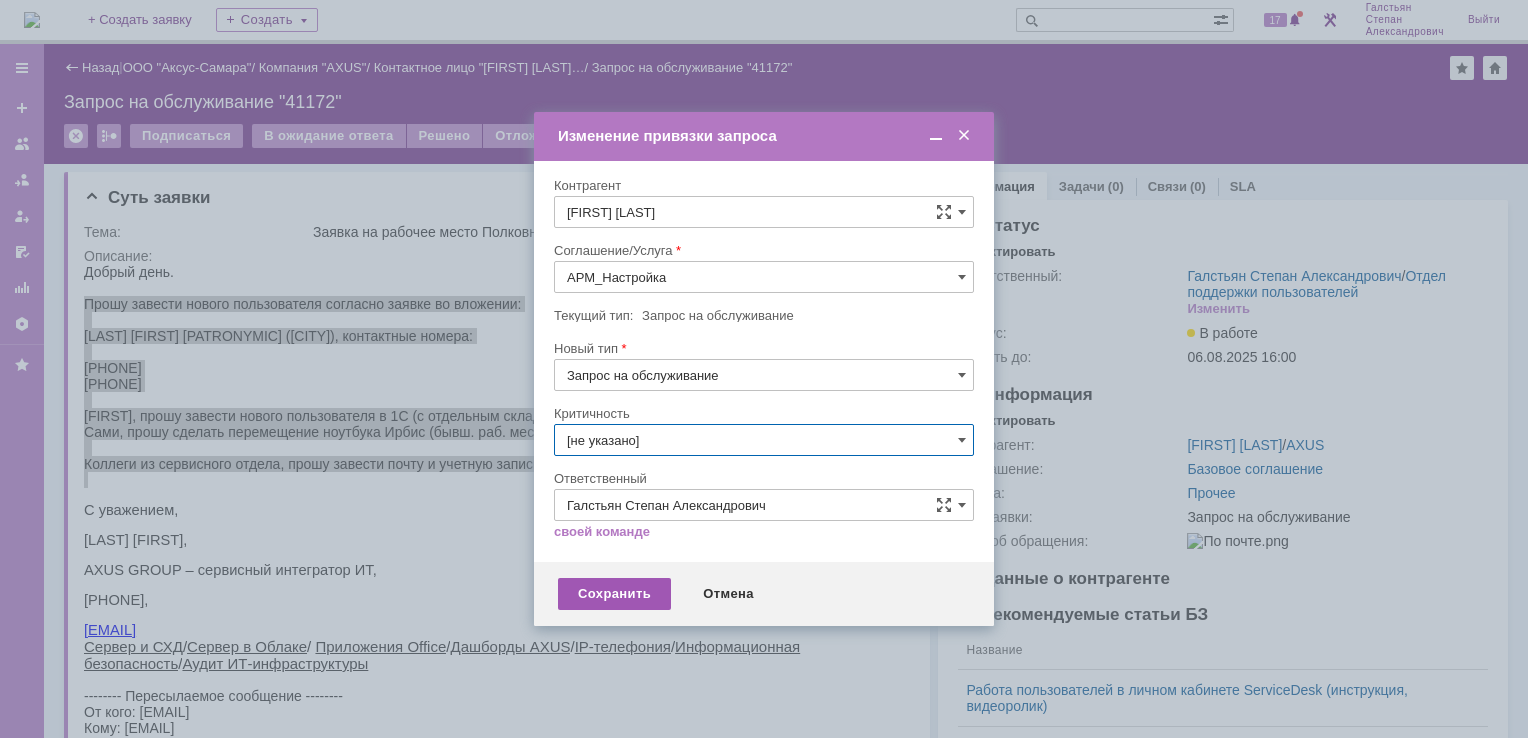 type on "[не указано]" 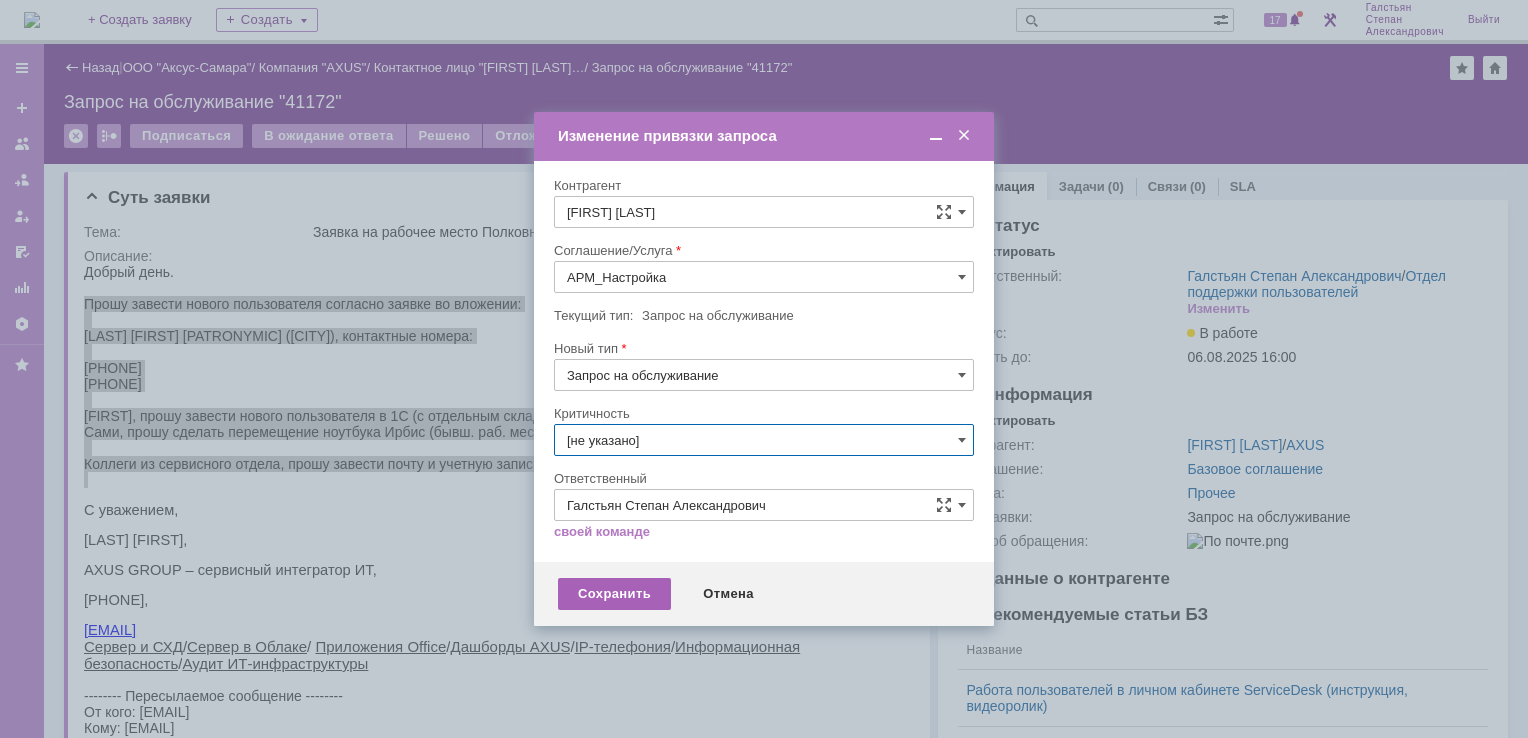 click on "Сохранить" at bounding box center (614, 594) 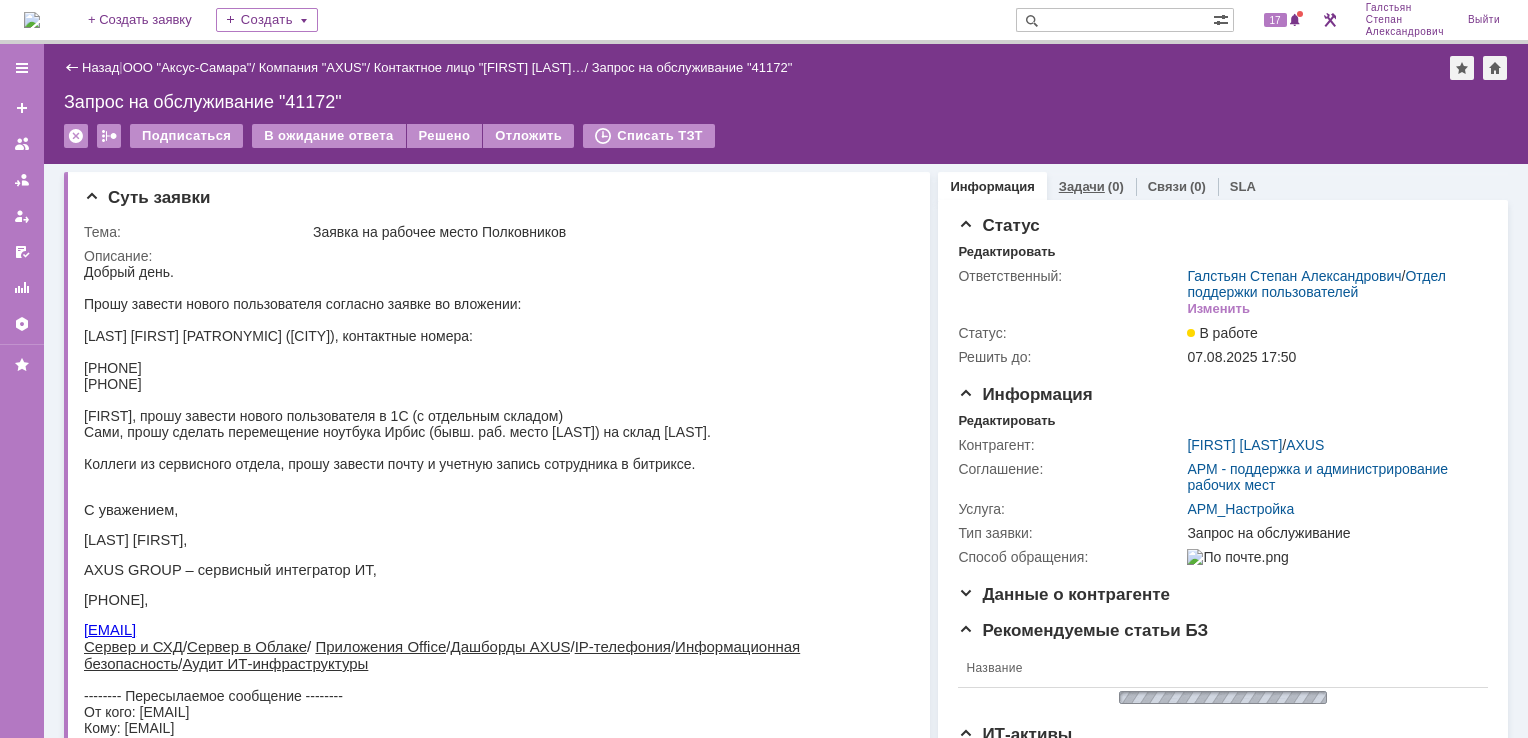 click on "Задачи (0)" at bounding box center (1091, 186) 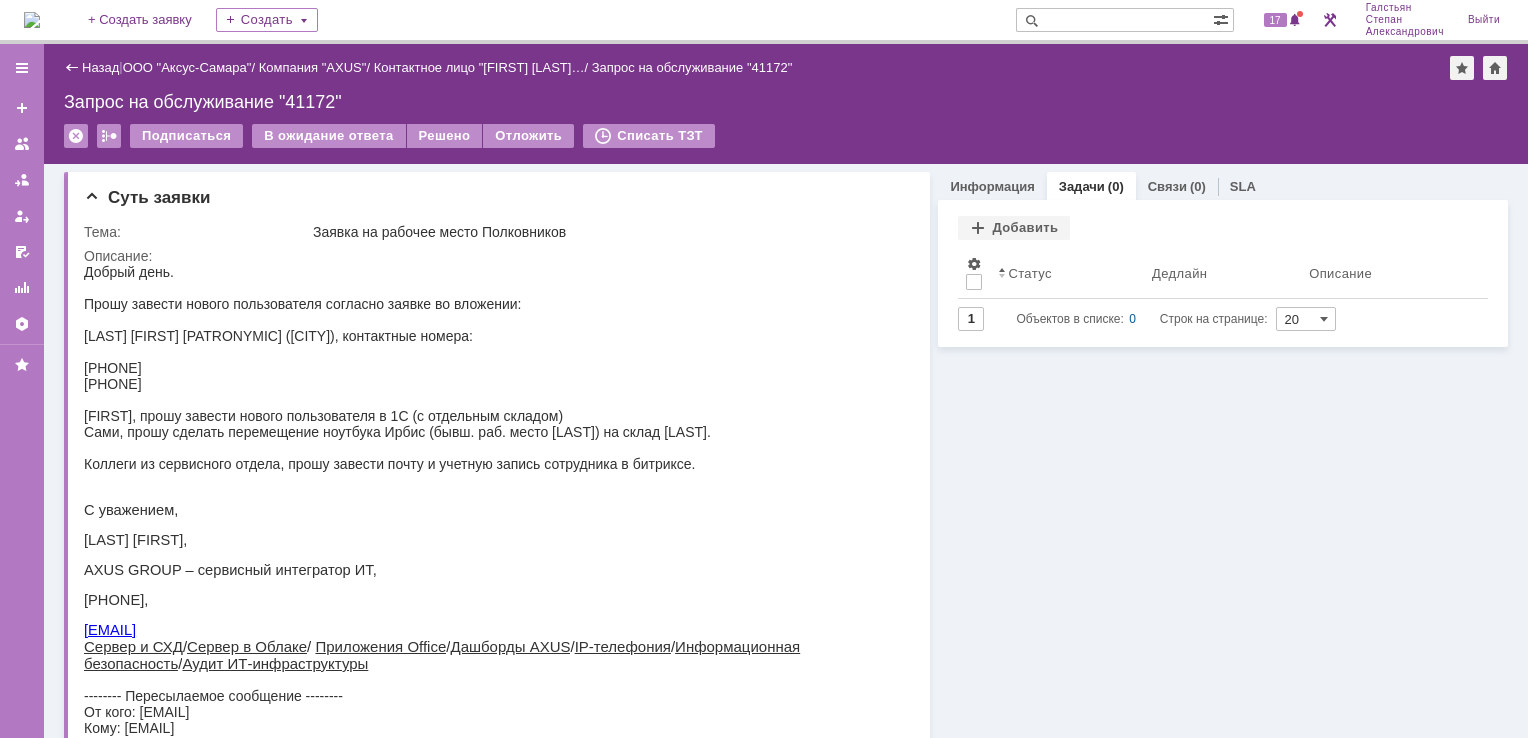 click on "Добавить" at bounding box center (1014, 228) 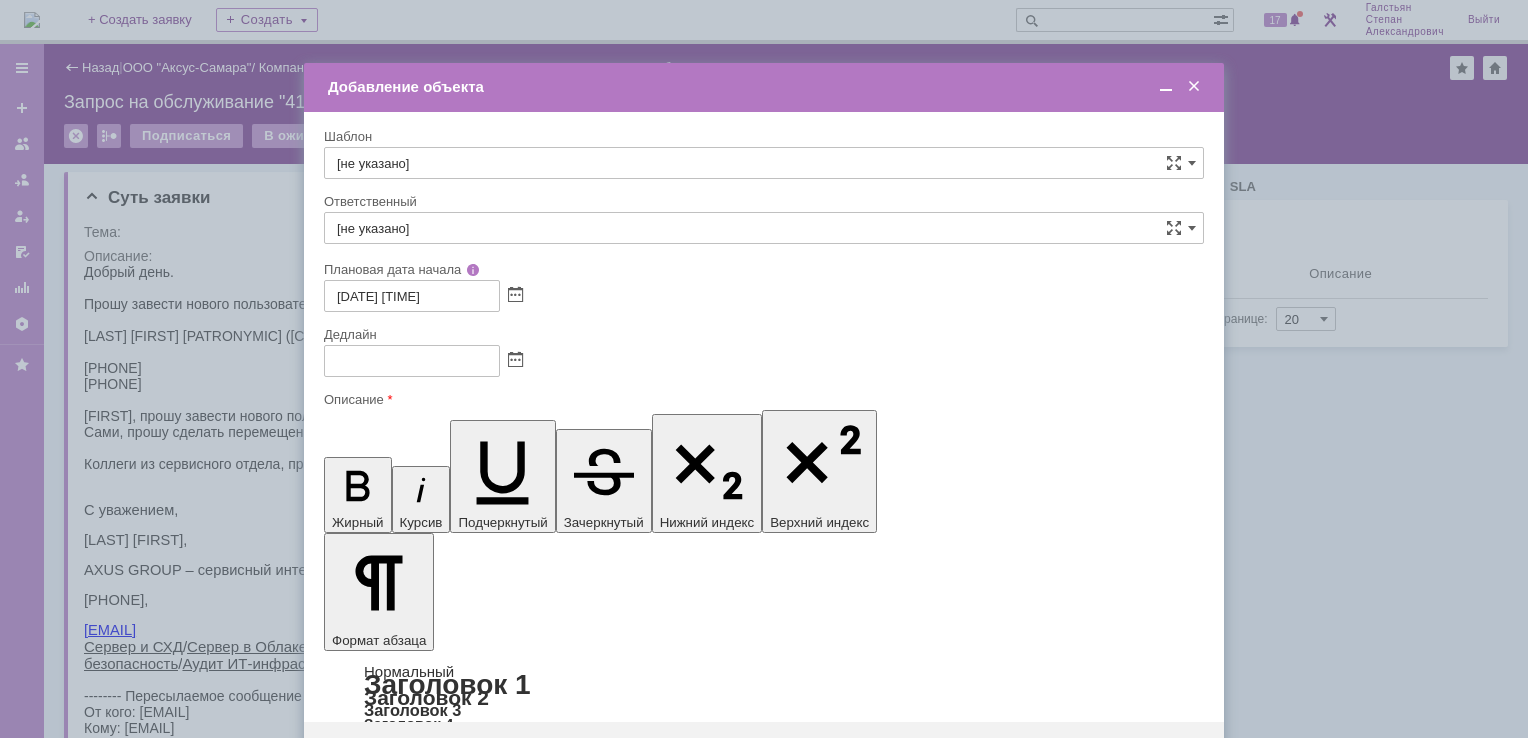 click at bounding box center [487, 5824] 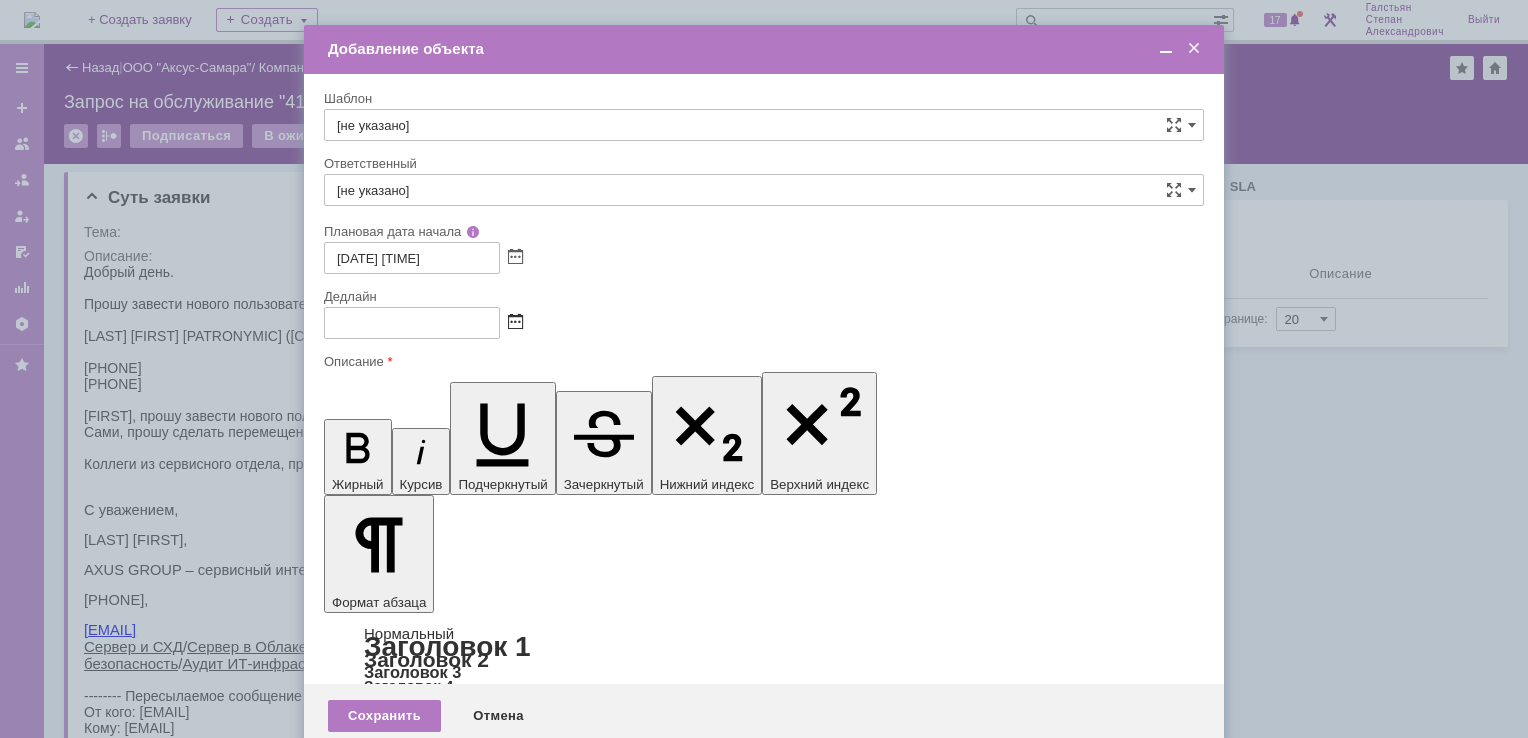 click at bounding box center (515, 323) 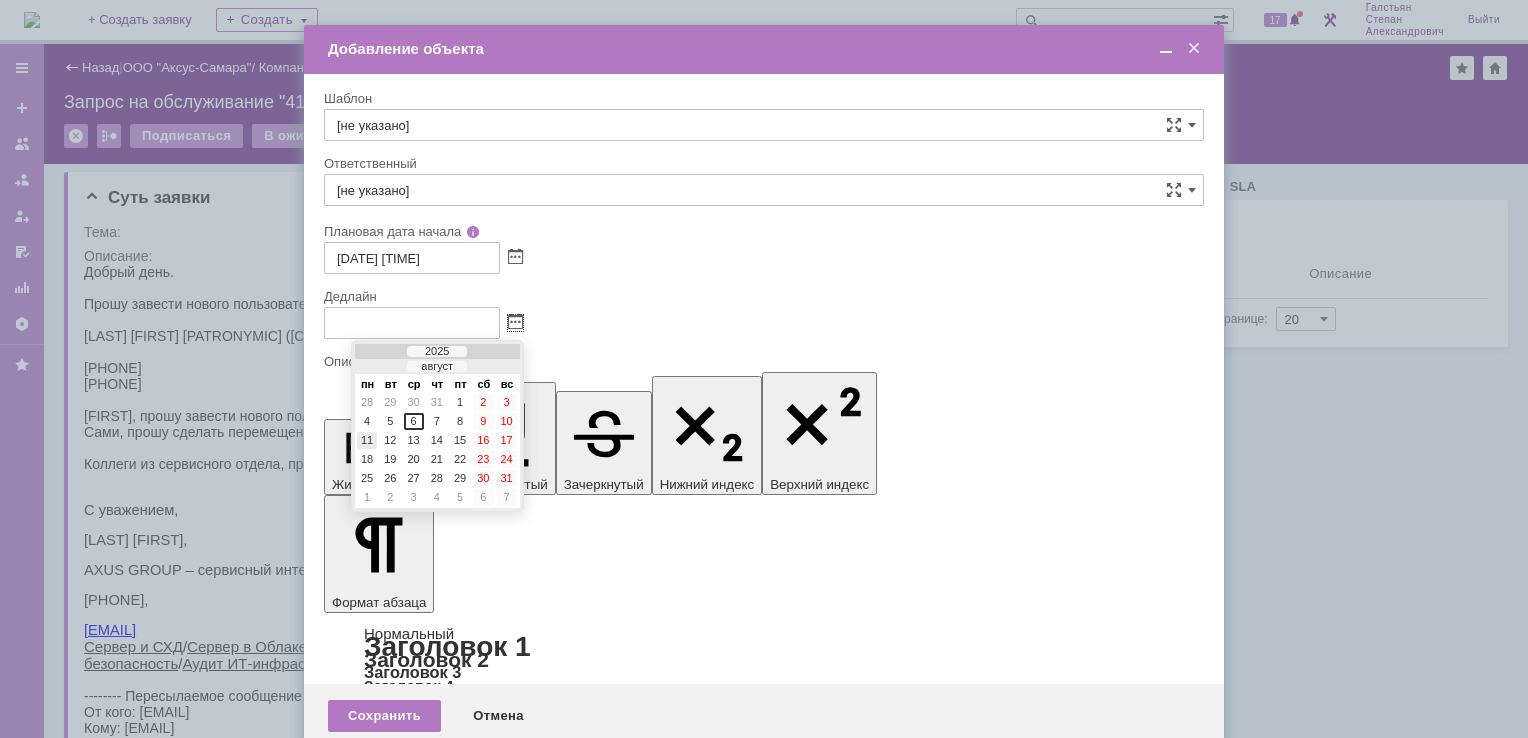 click on "11" at bounding box center (367, 440) 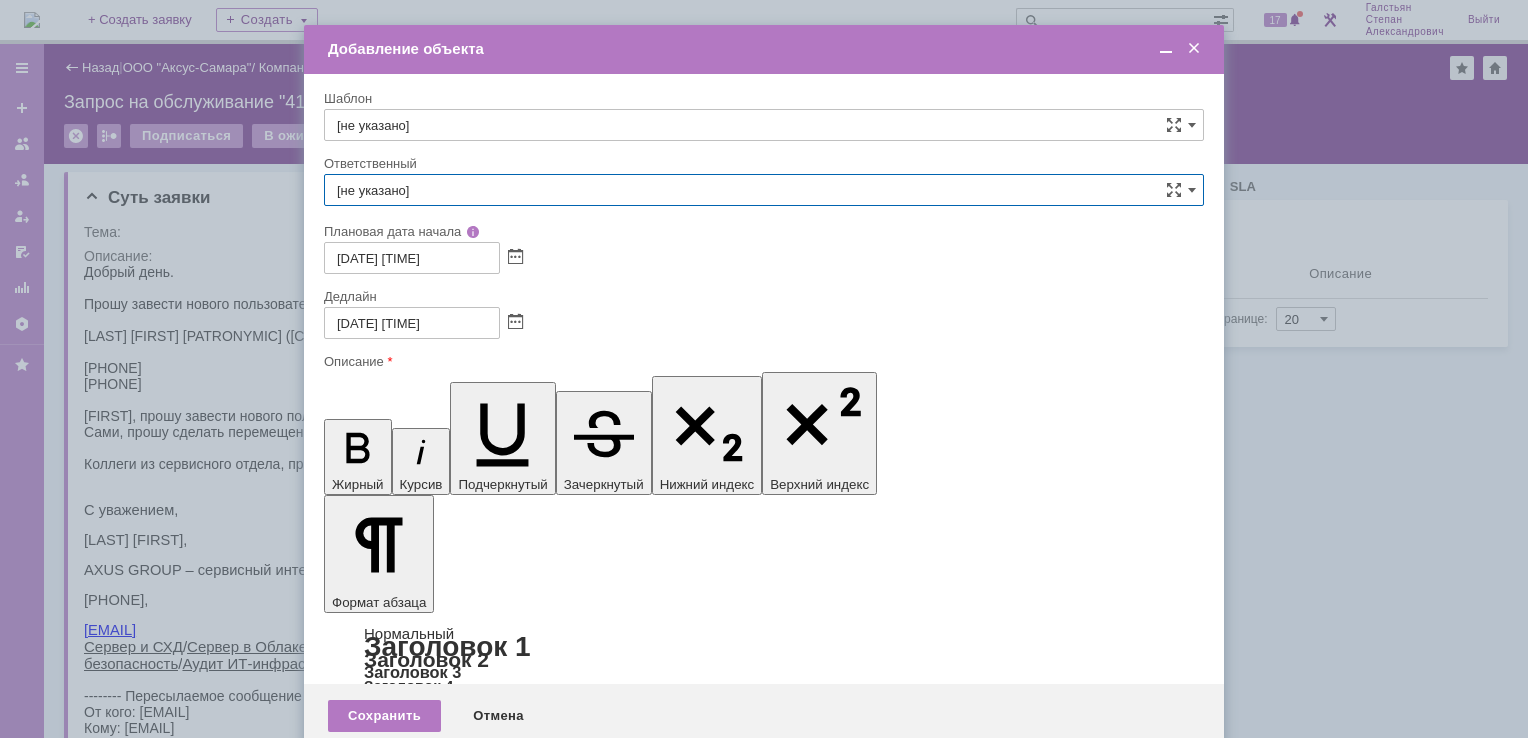 click on "[не указано]" at bounding box center [764, 190] 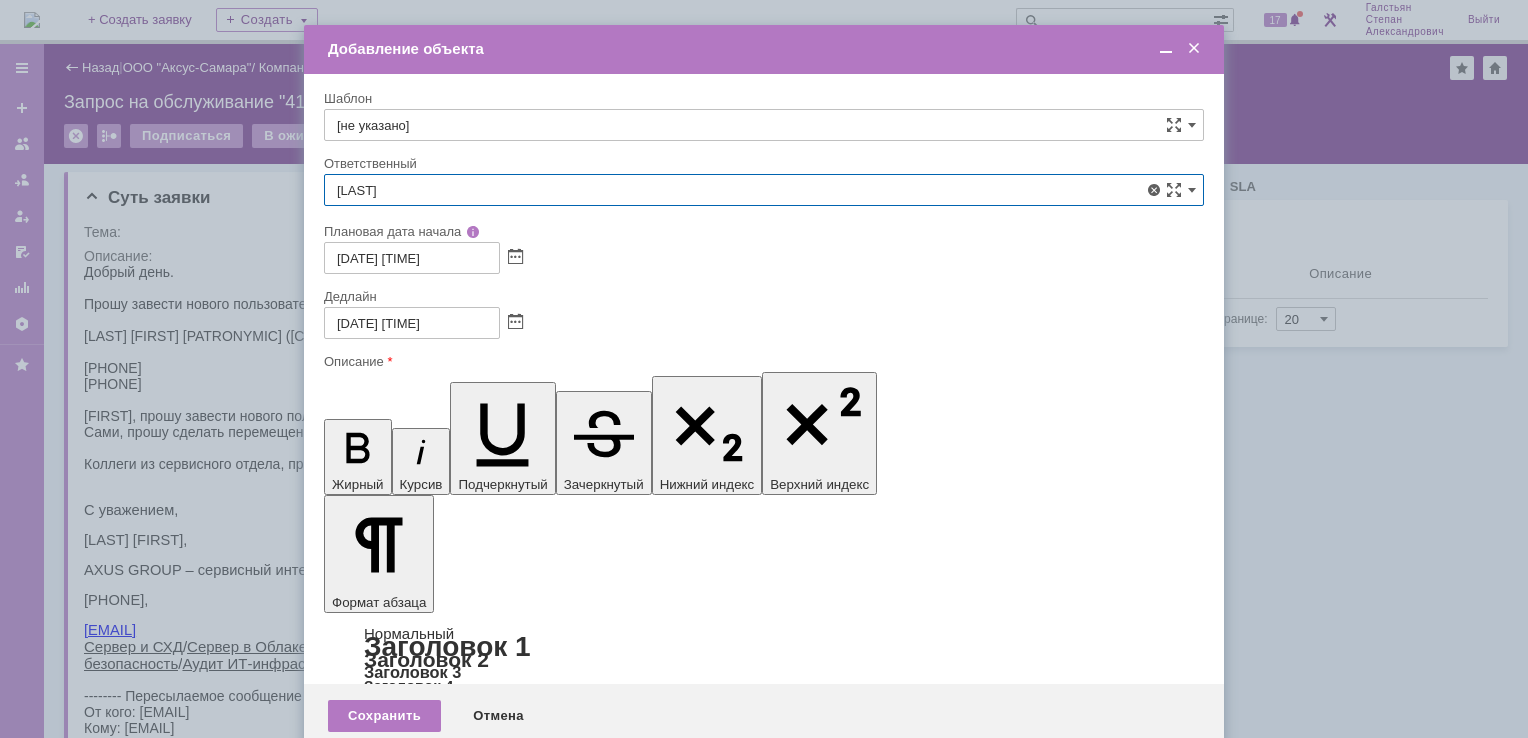 click on "Гавриленко Дмитрий Максимович" at bounding box center (764, 402) 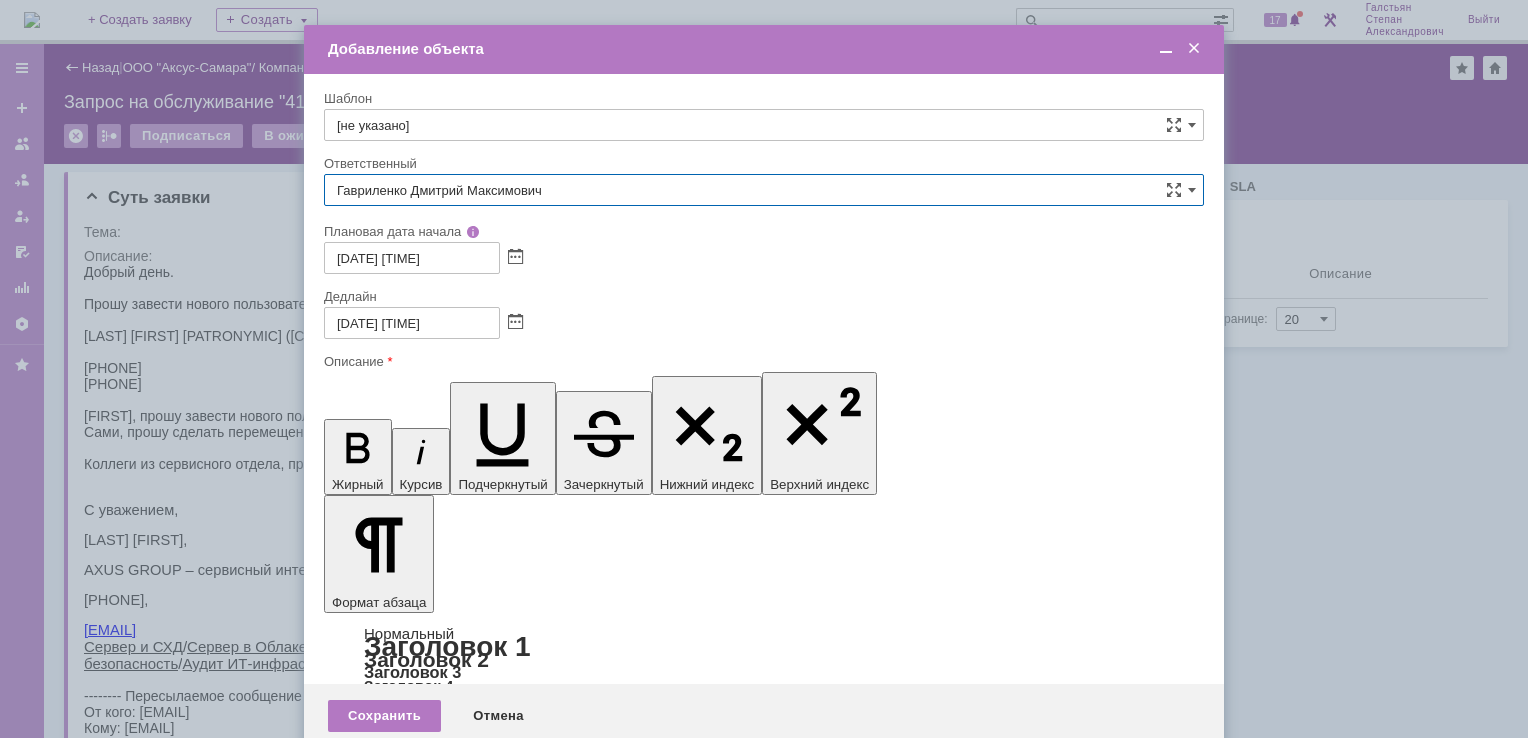 type on "Гавриленко Дмитрий Максимович" 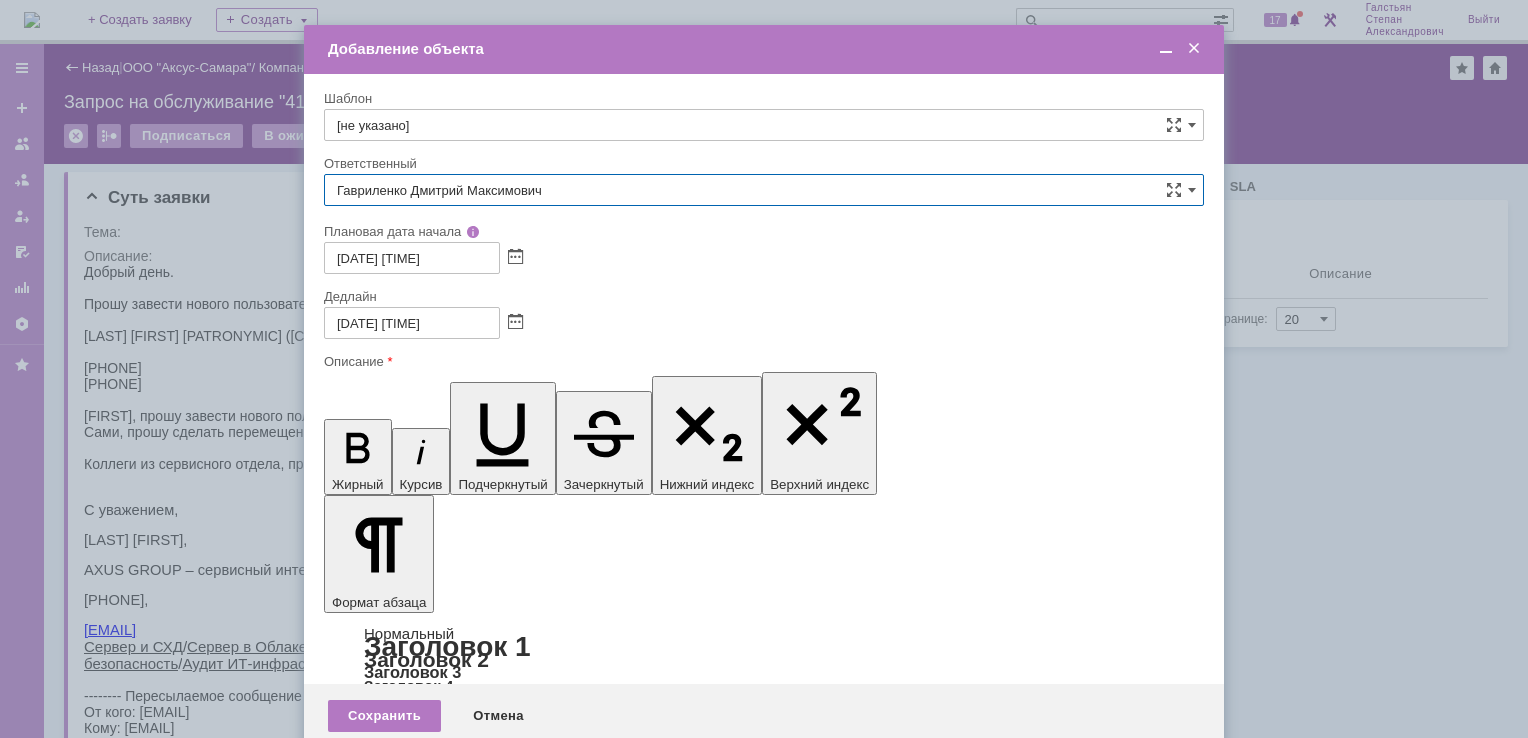 click at bounding box center (1166, 49) 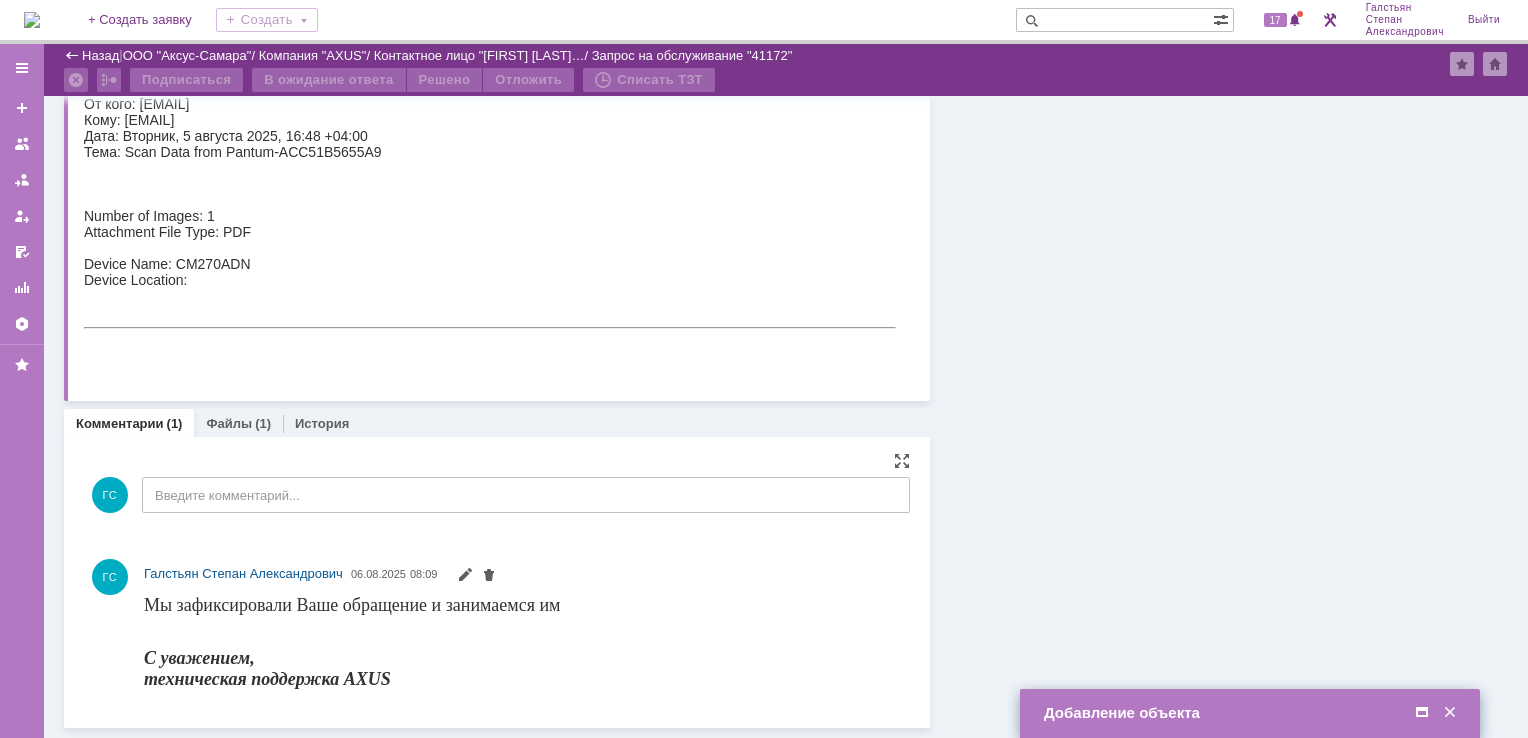 scroll, scrollTop: 537, scrollLeft: 0, axis: vertical 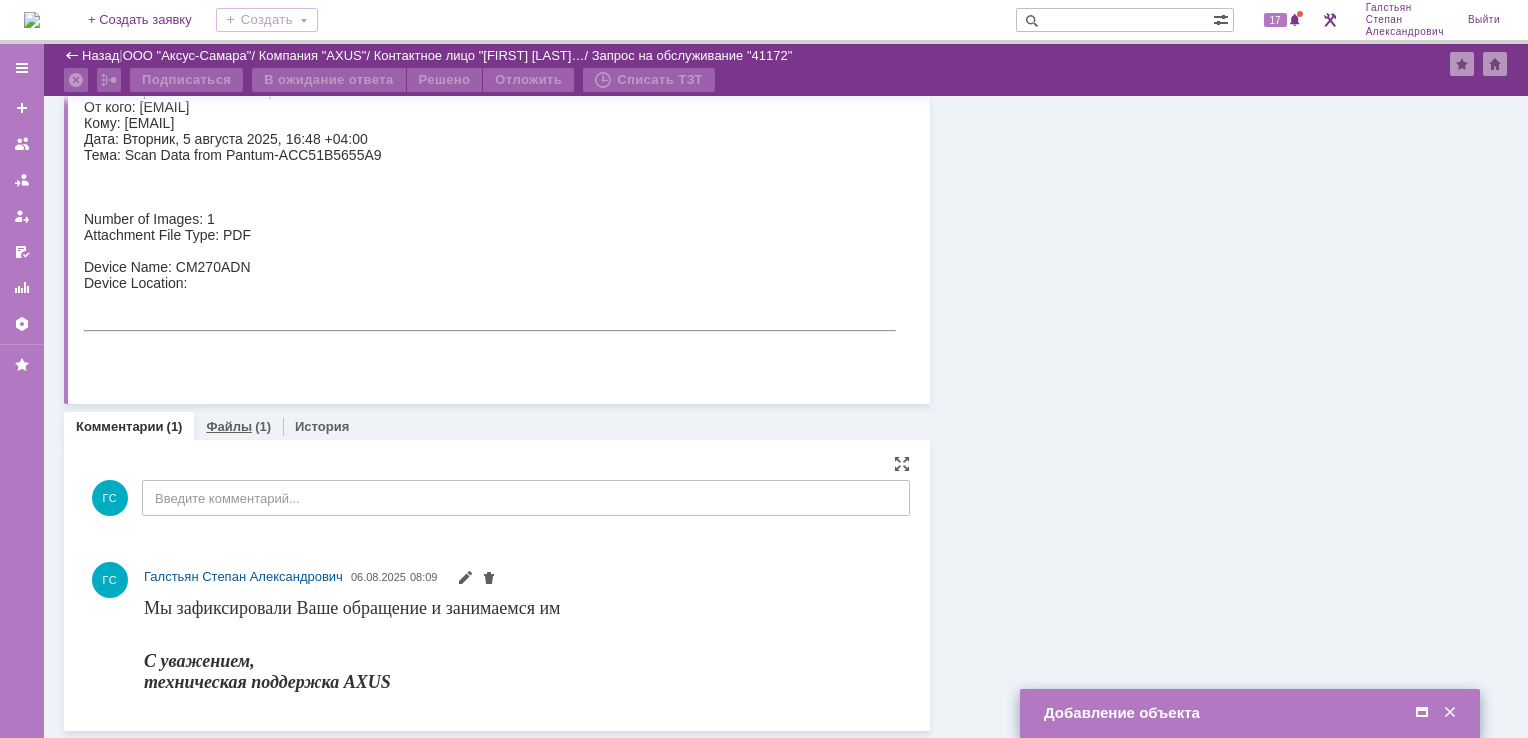 click on "(1)" at bounding box center (263, 426) 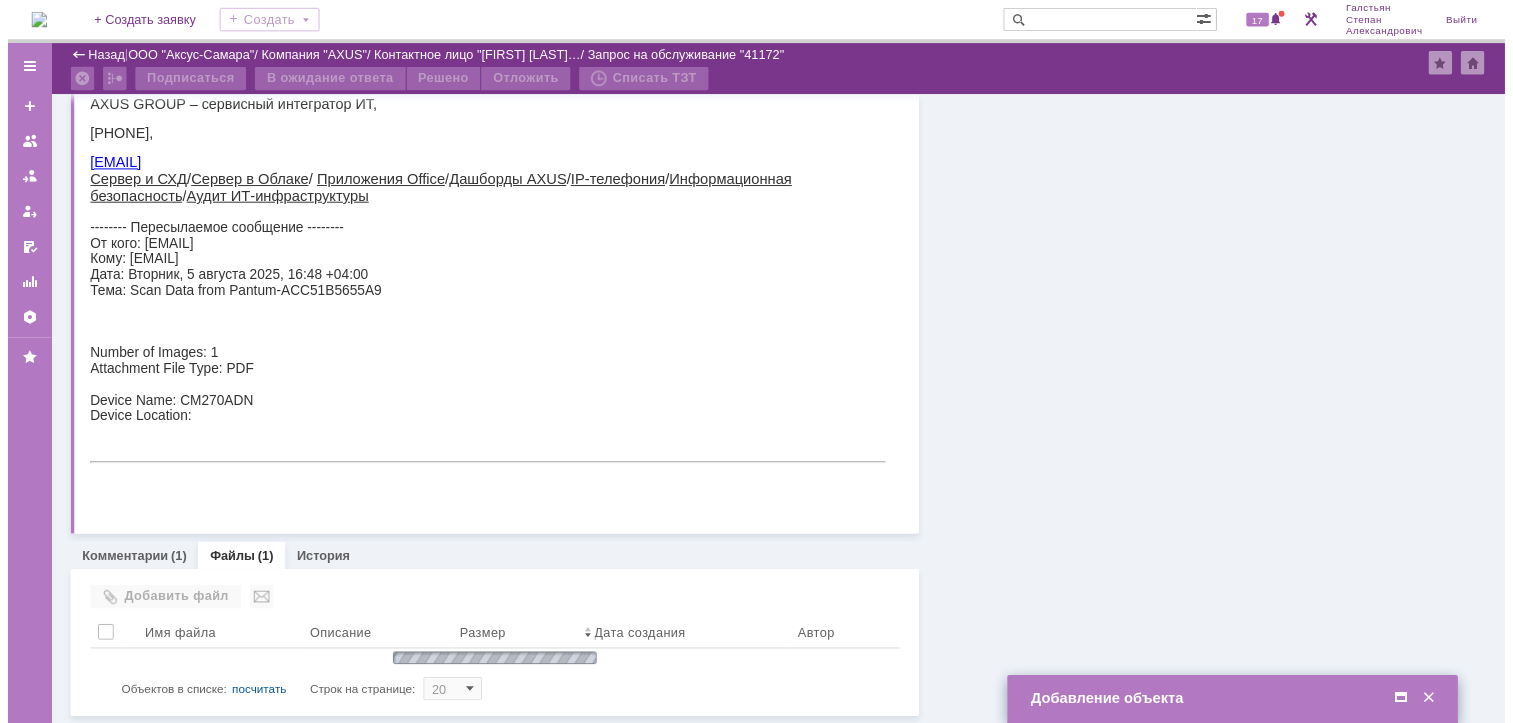 scroll, scrollTop: 446, scrollLeft: 0, axis: vertical 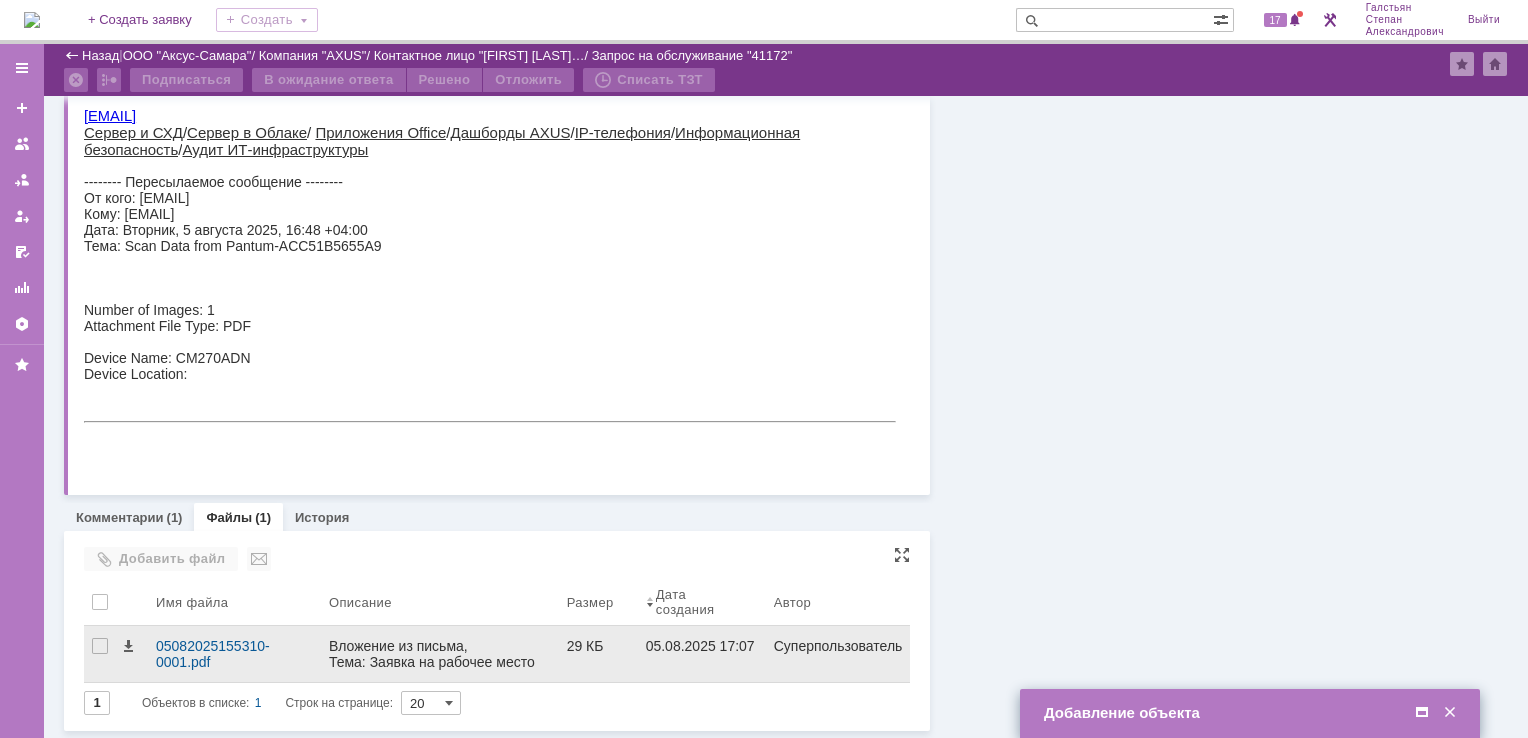 click on "Вложение из письма,
Тема: Заявка на рабочее место Полковников,
Отправитель: Дмитрий Афонасьев  (afonasievda@axus.name)" at bounding box center [440, 678] 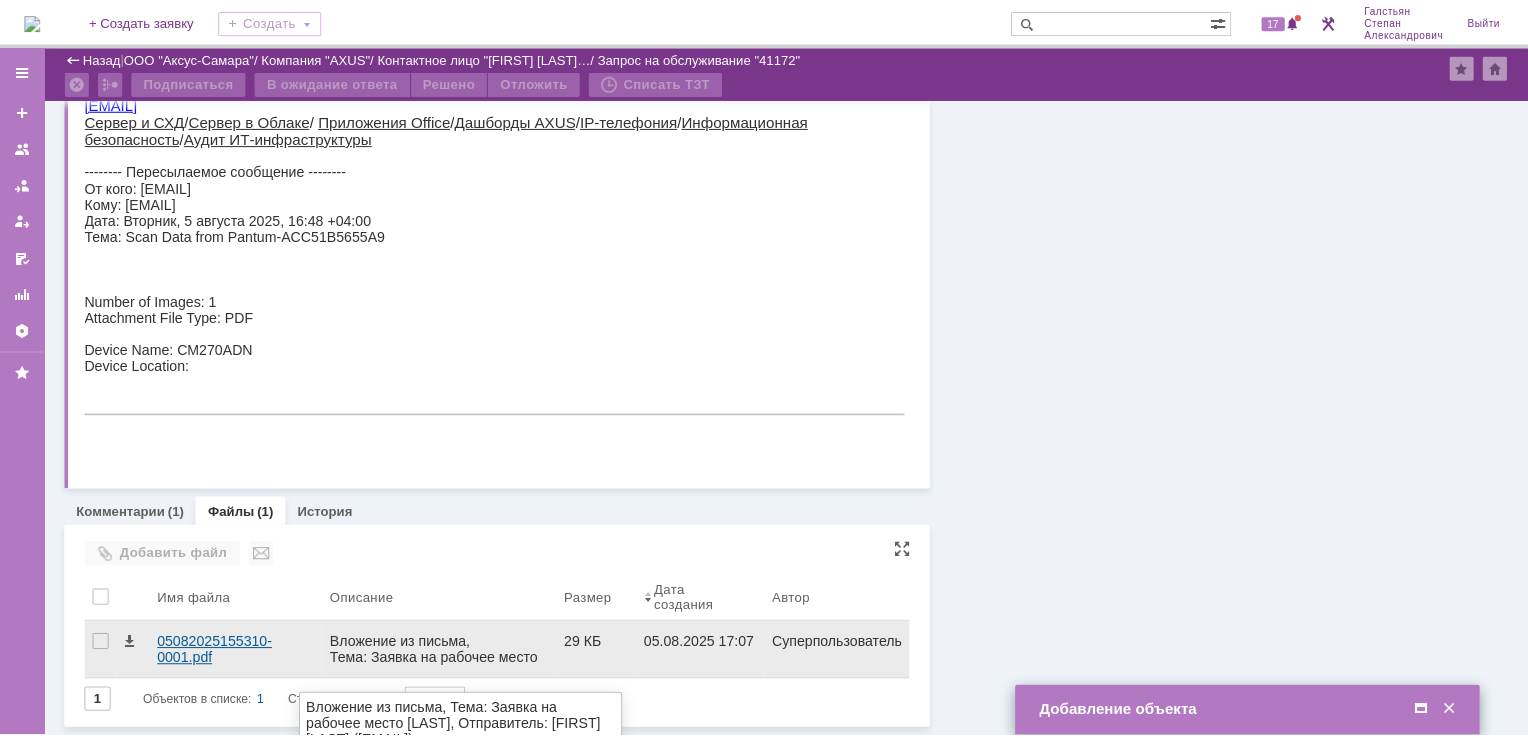 scroll, scrollTop: 446, scrollLeft: 0, axis: vertical 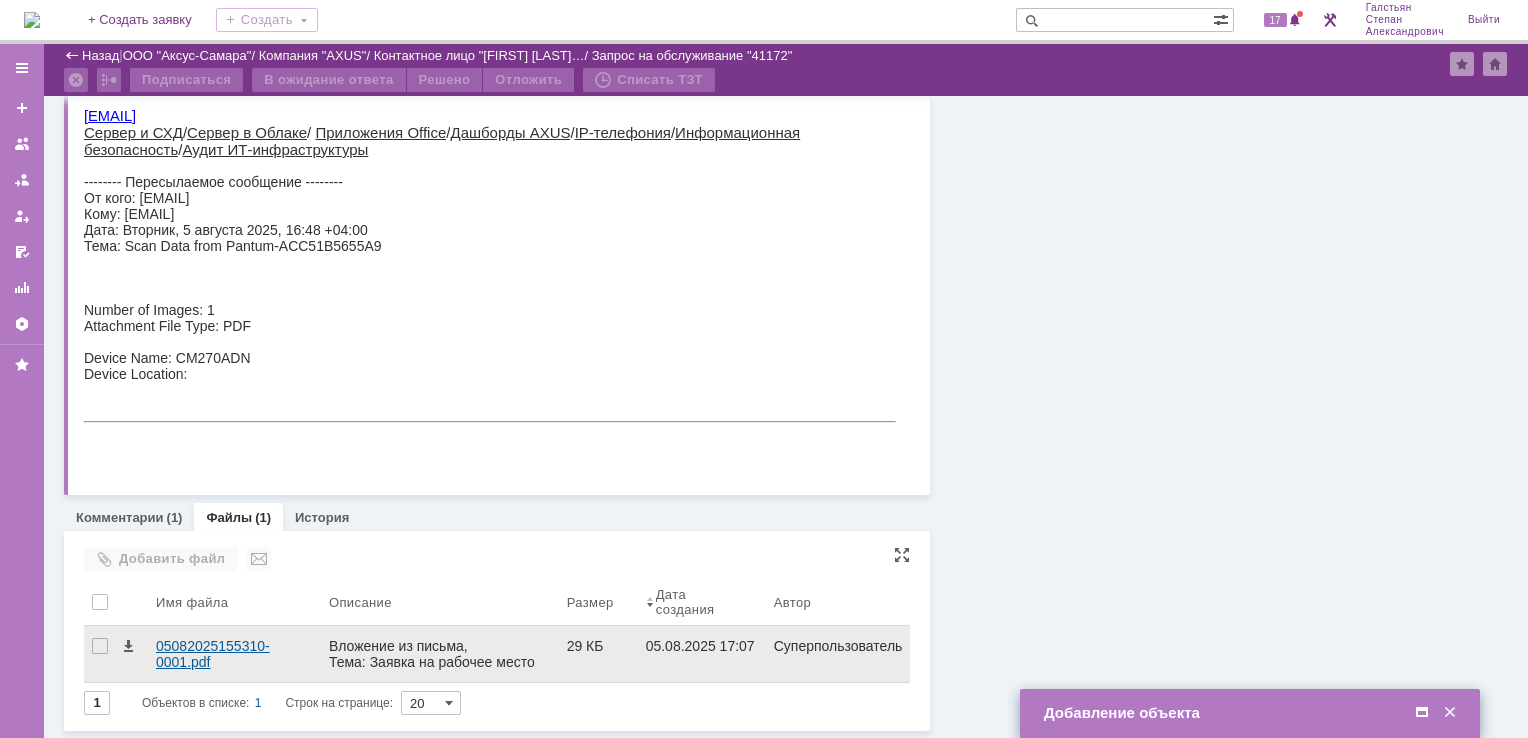 click on "05082025155310-0001.pdf" at bounding box center [234, 654] 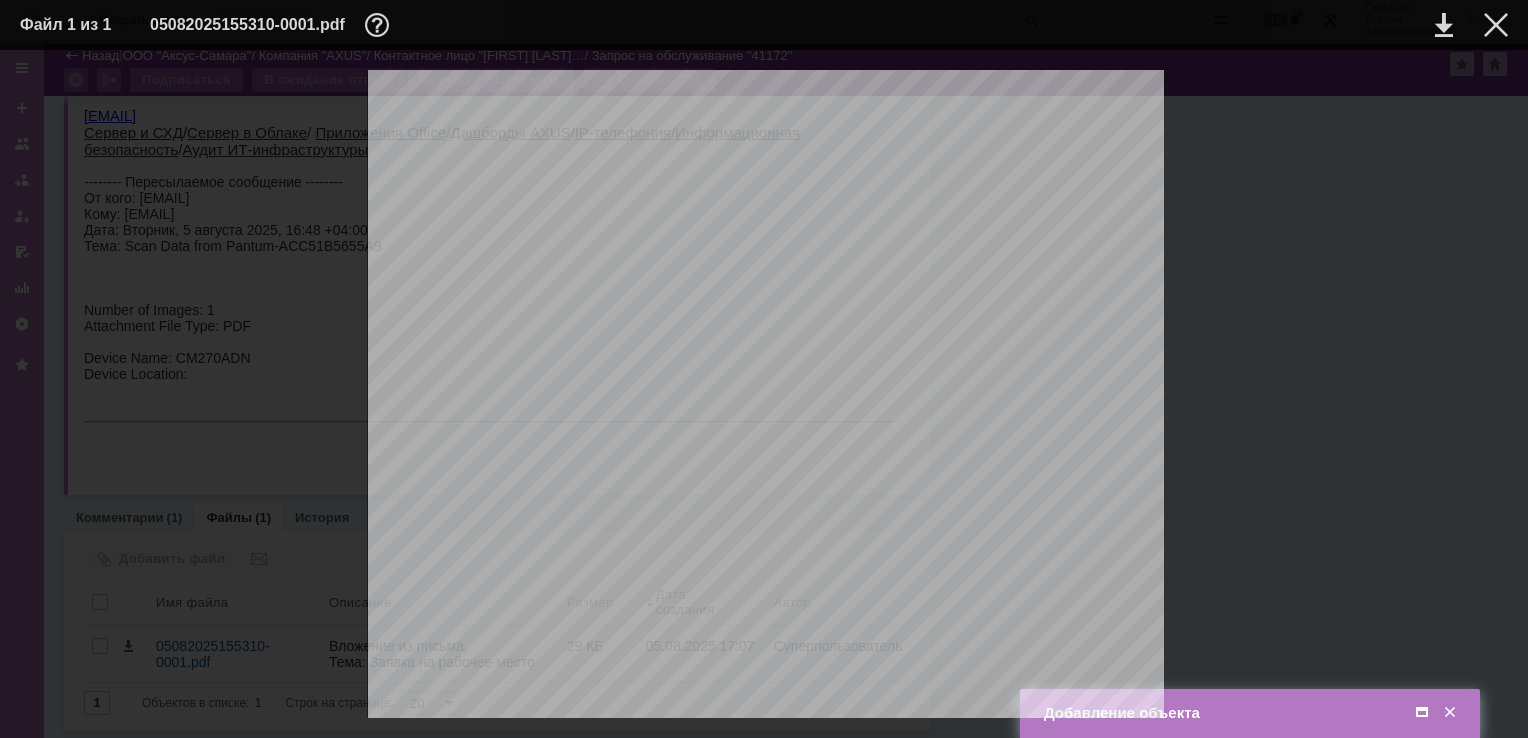 scroll, scrollTop: 277, scrollLeft: 0, axis: vertical 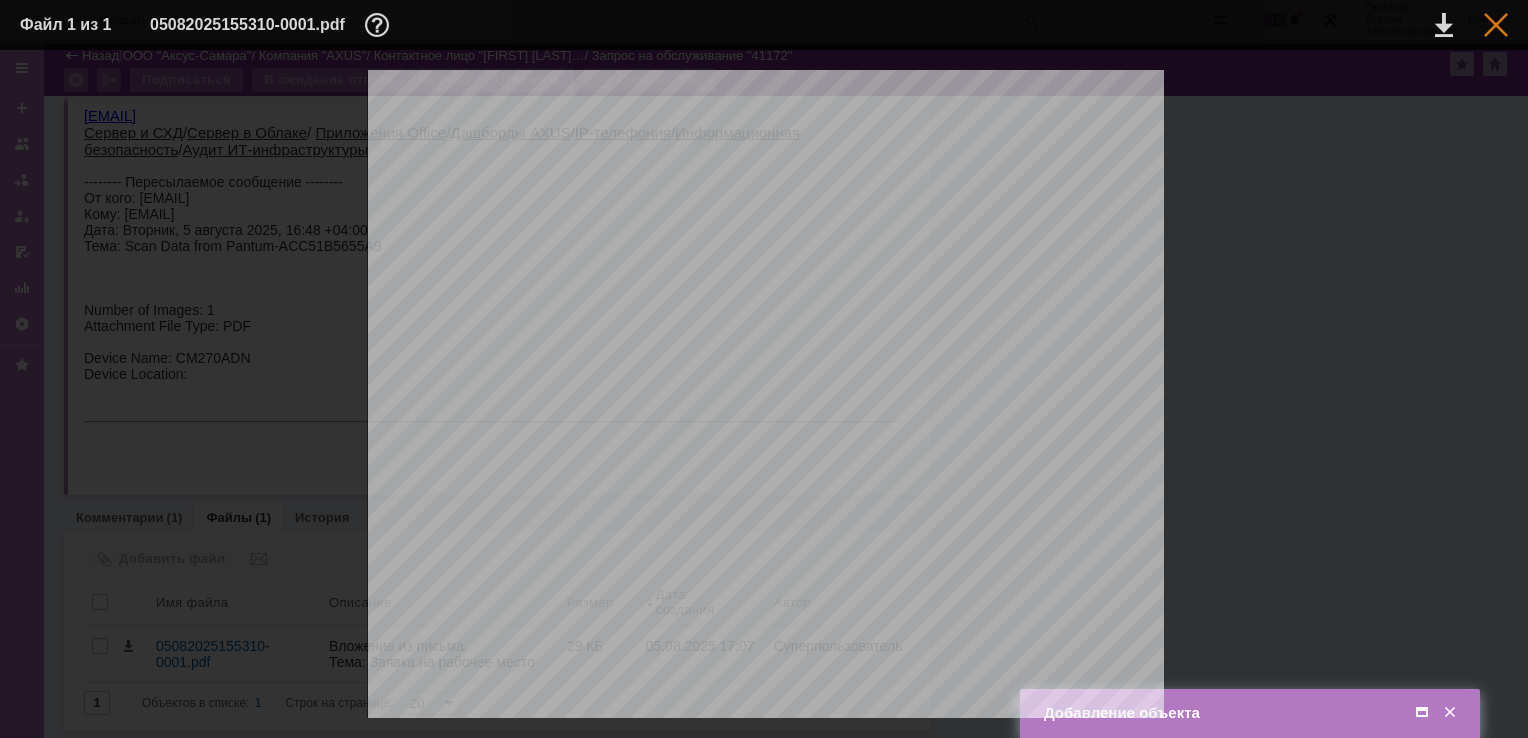 click at bounding box center (1496, 25) 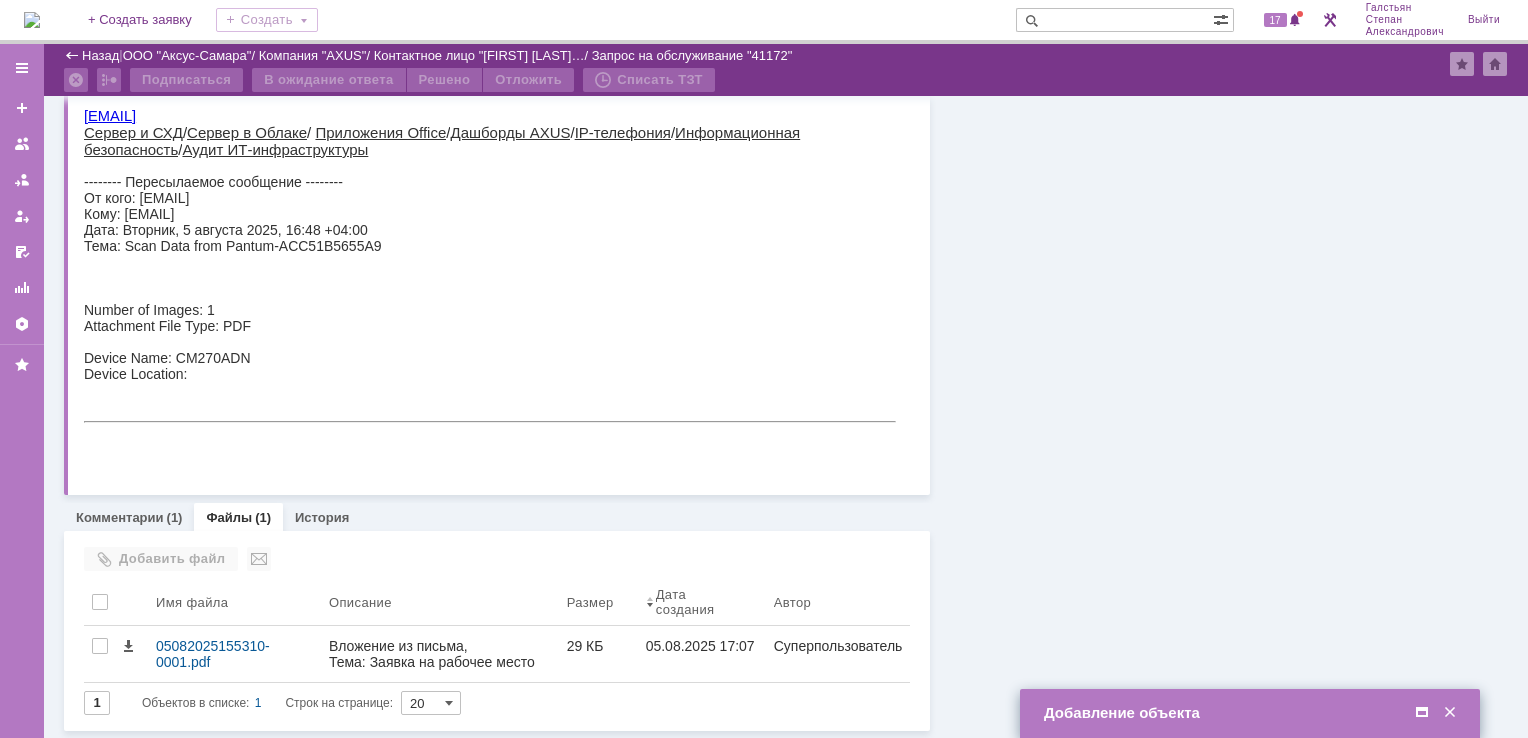 click at bounding box center [1422, 713] 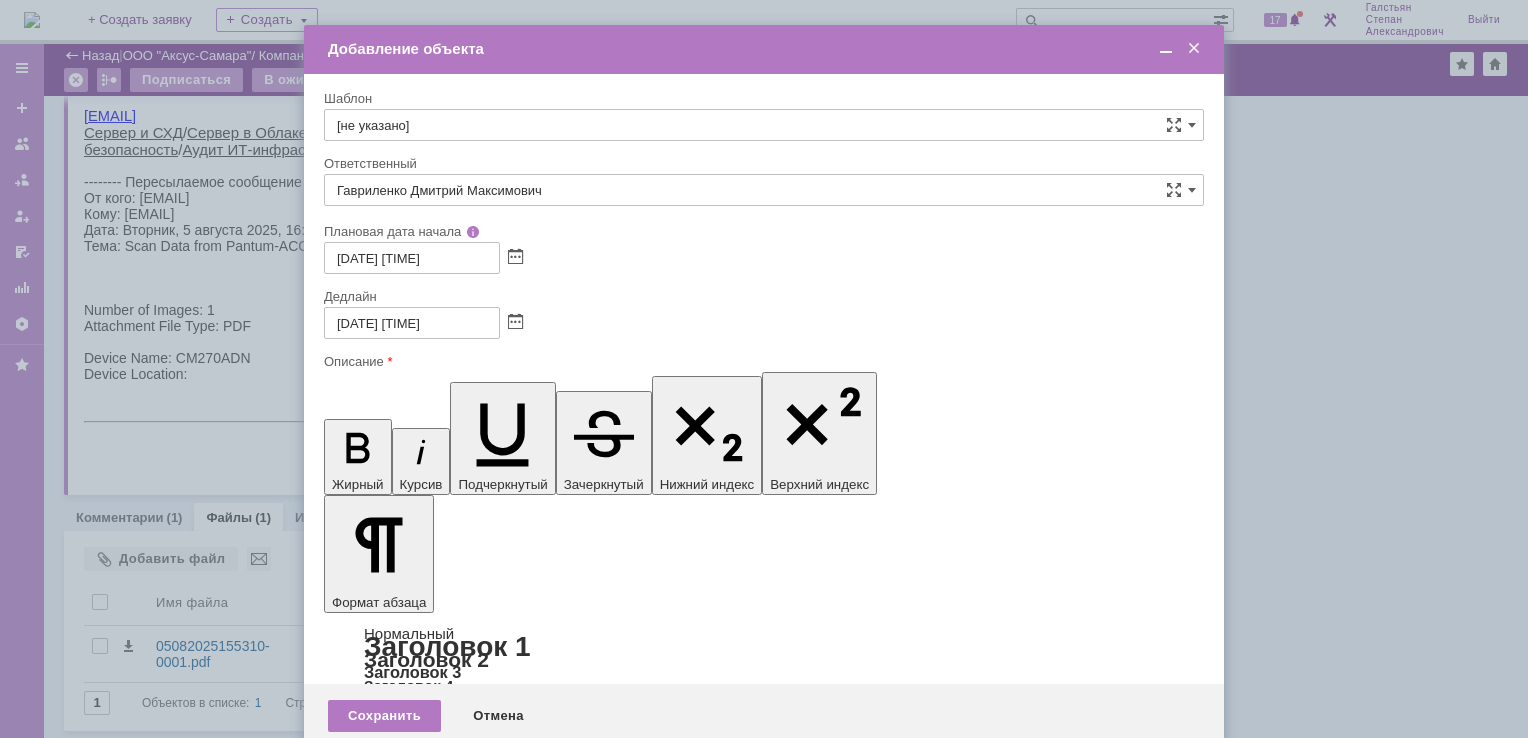 click on "Коллеги из сервисного отдела, прошу завести почту и учетную запись сотрудника в битриксе." at bounding box center [487, 5985] 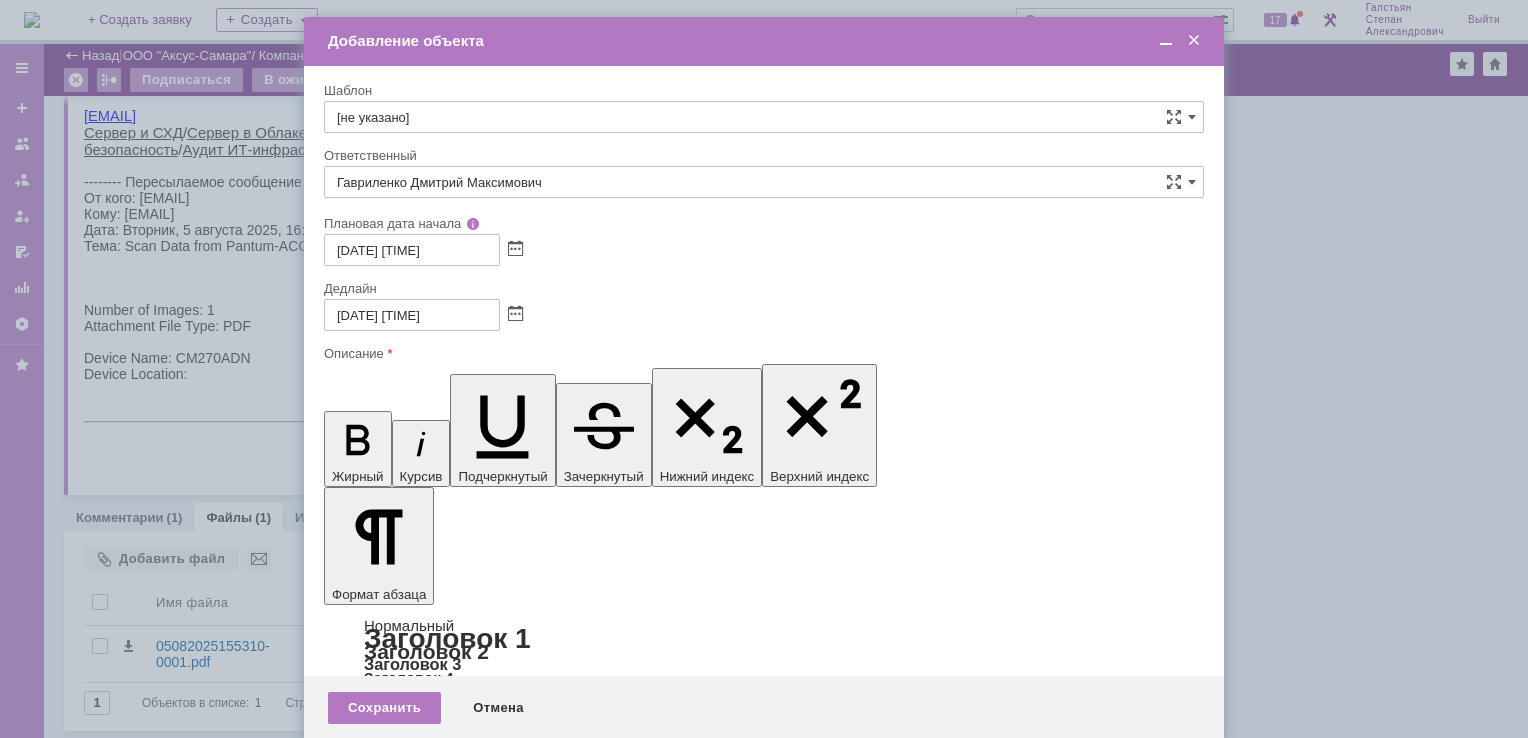 scroll, scrollTop: 0, scrollLeft: 0, axis: both 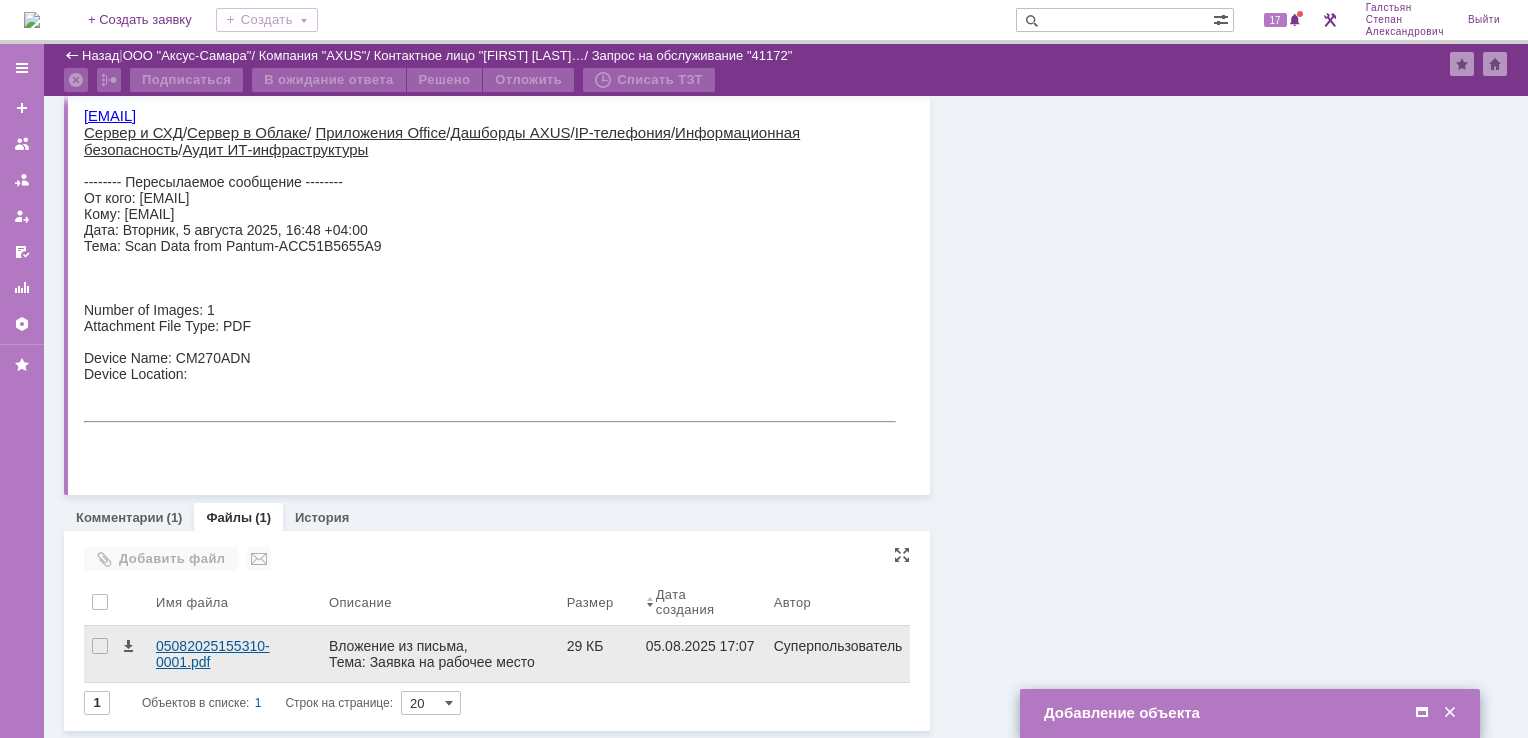 click on "05082025155310-0001.pdf" at bounding box center (234, 654) 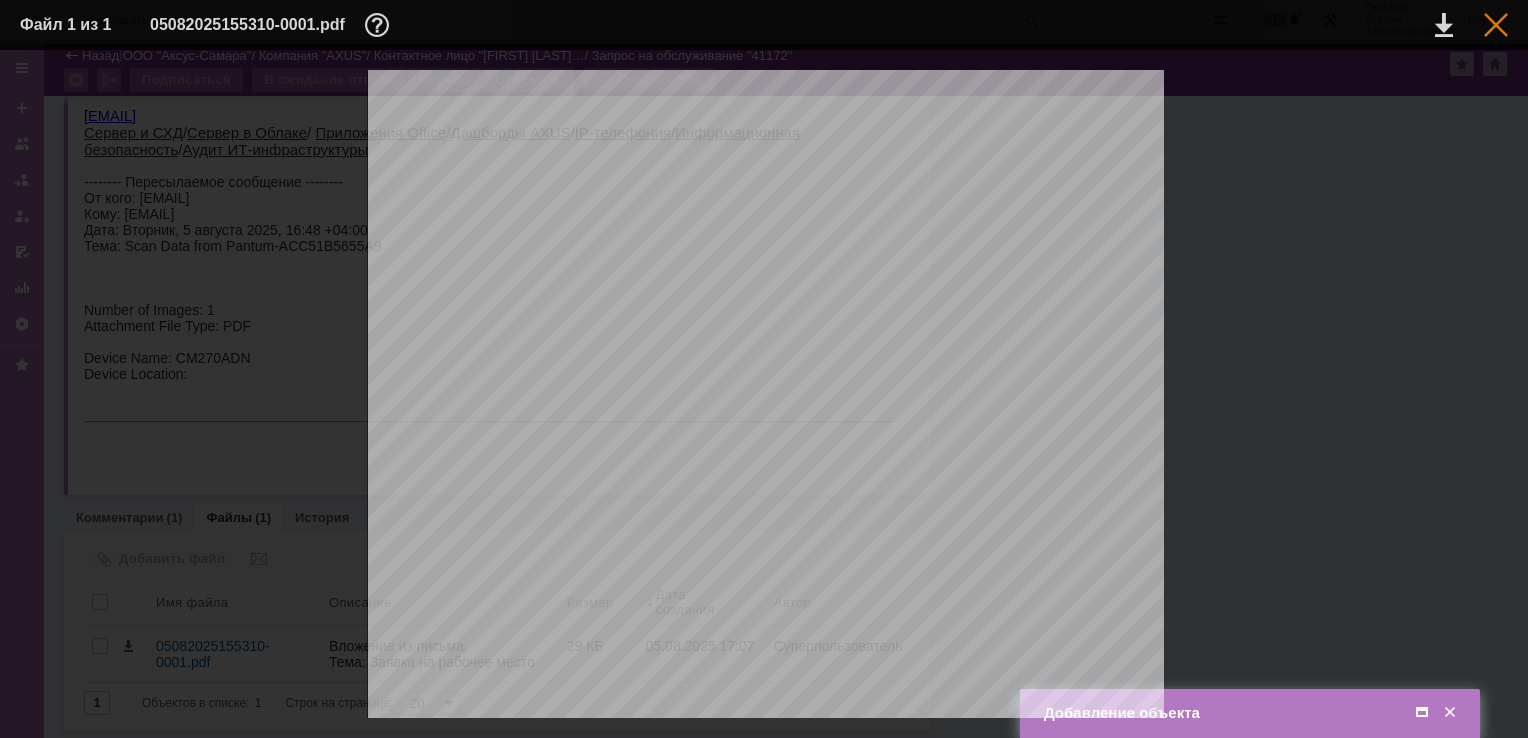 click at bounding box center (1496, 25) 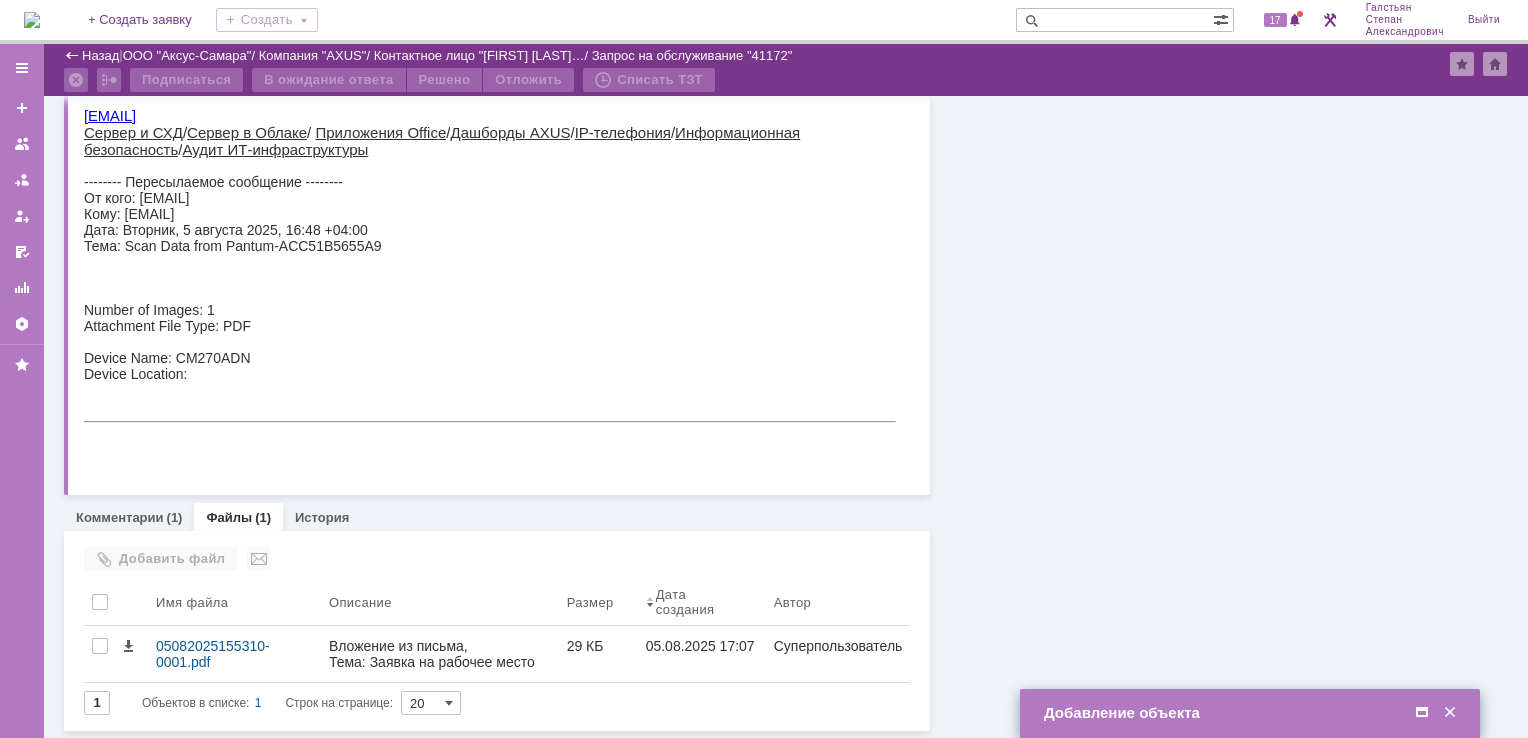 click at bounding box center (1422, 713) 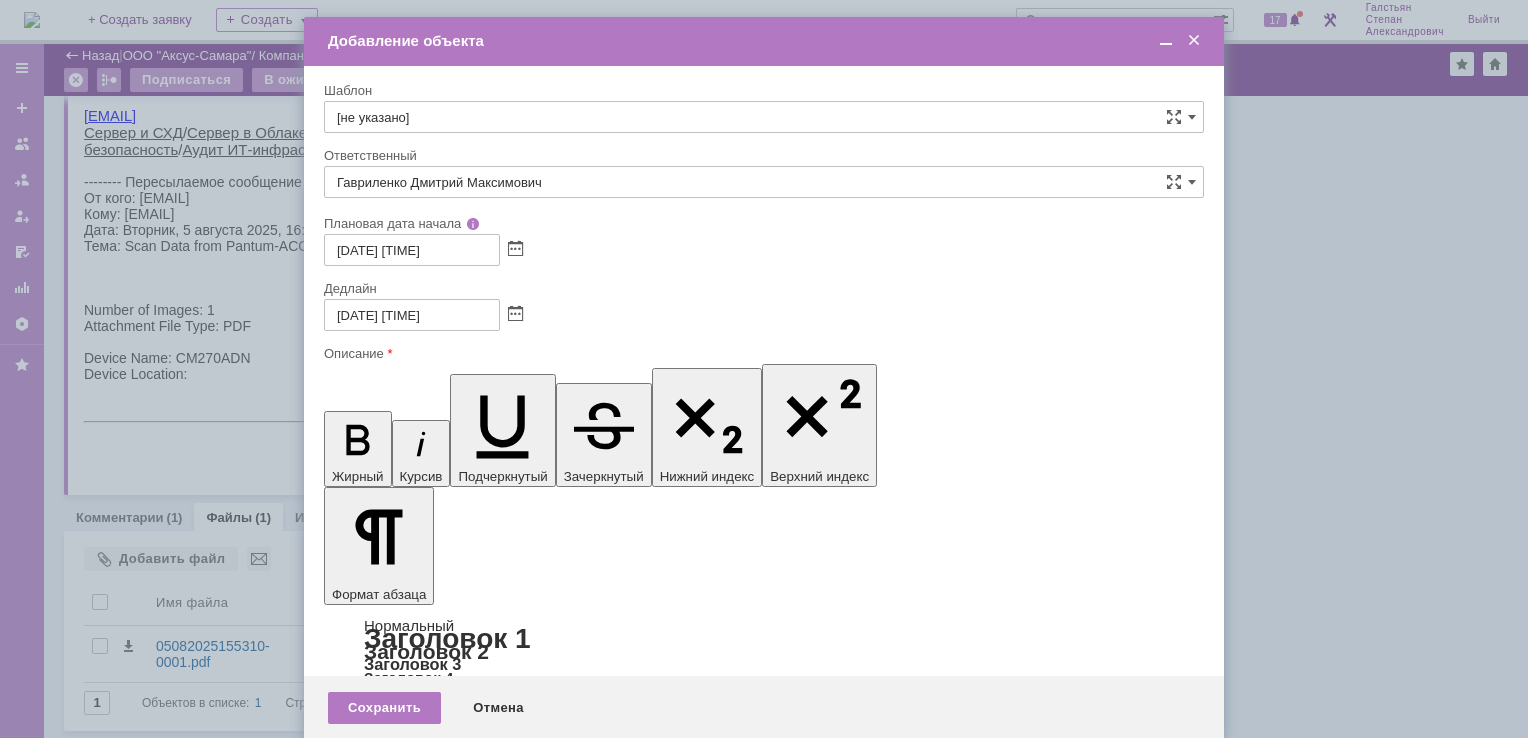 click on "Коллеги из сервисного отдела, прошу завести почту и учетную запись сотрудника в битриксе." at bounding box center [487, 5985] 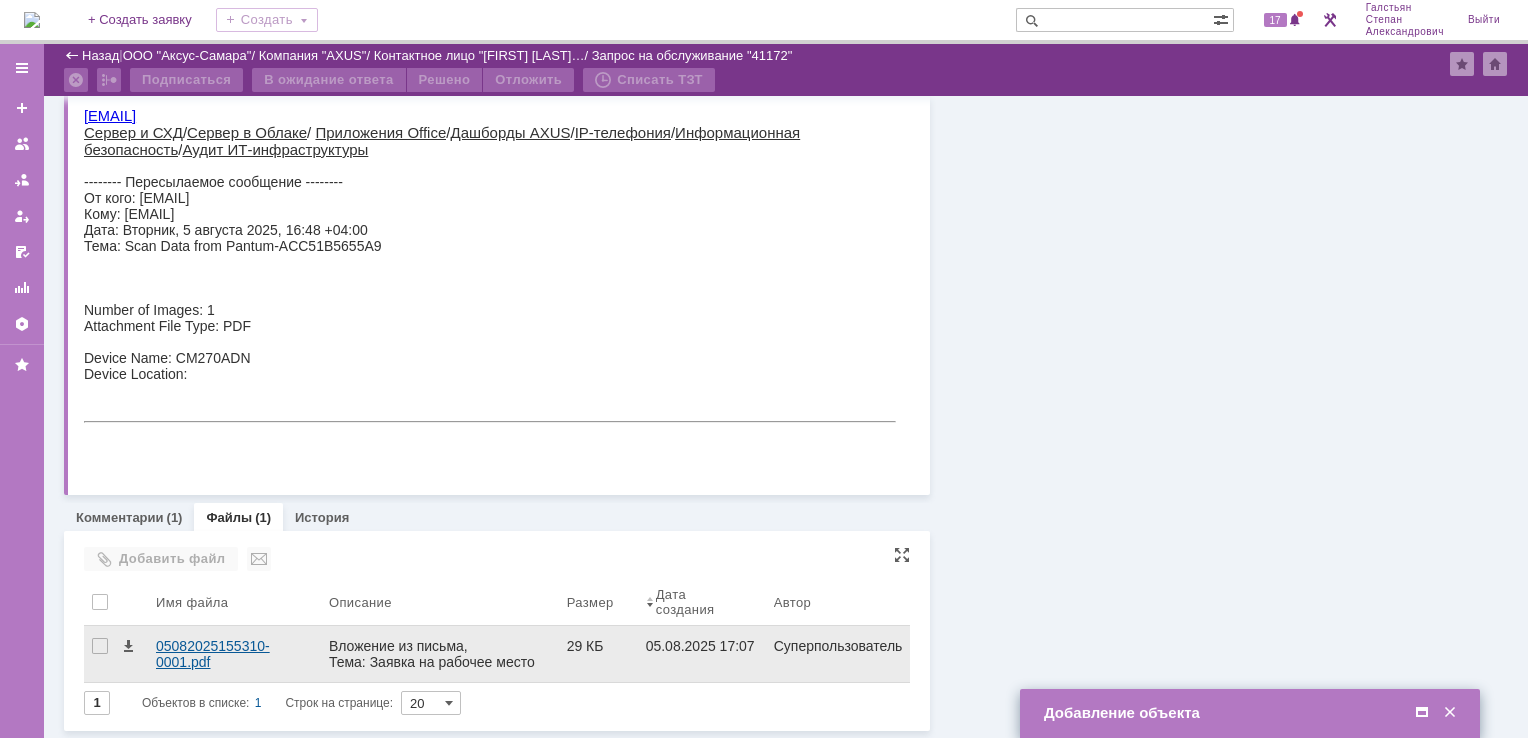 click on "05082025155310-0001.pdf" at bounding box center [234, 654] 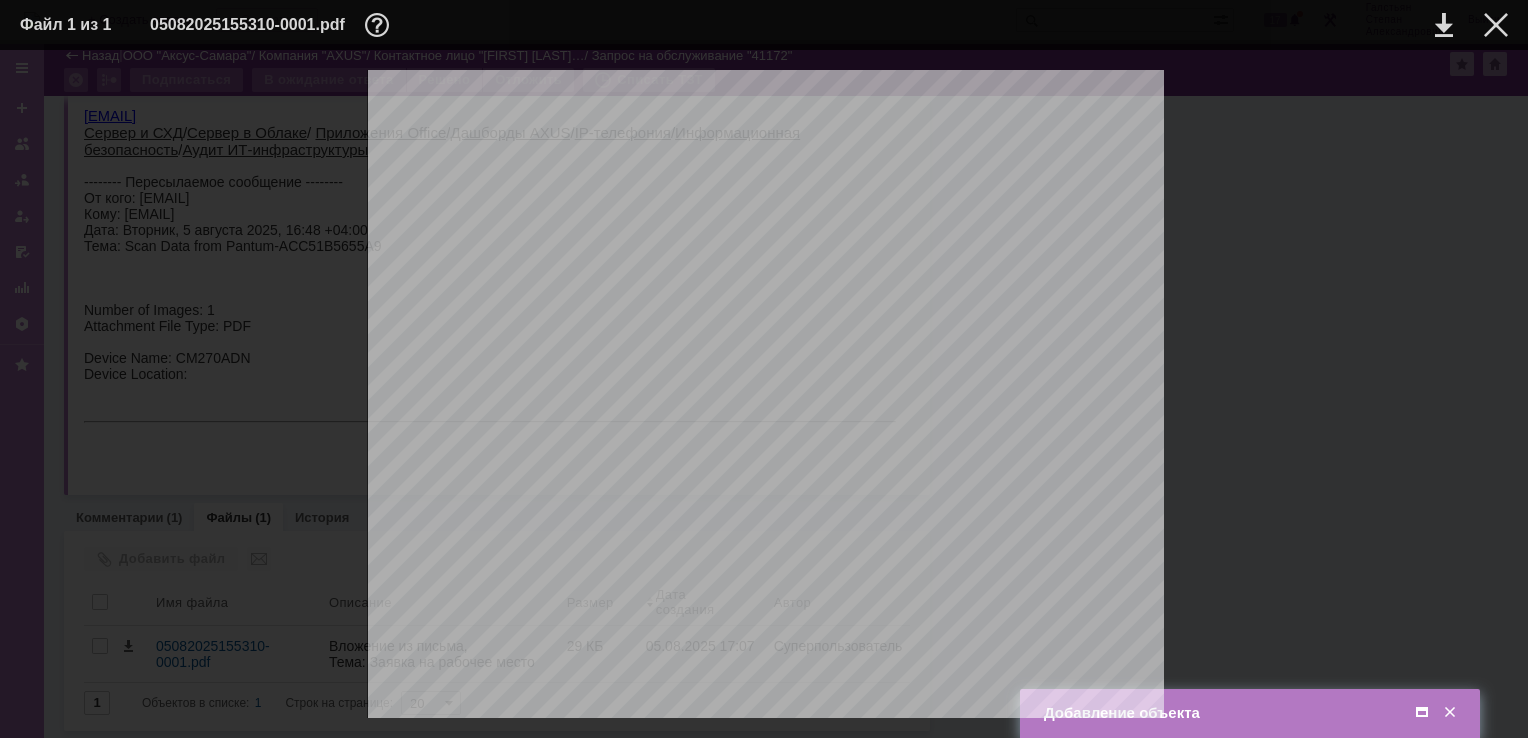 scroll, scrollTop: 144, scrollLeft: 0, axis: vertical 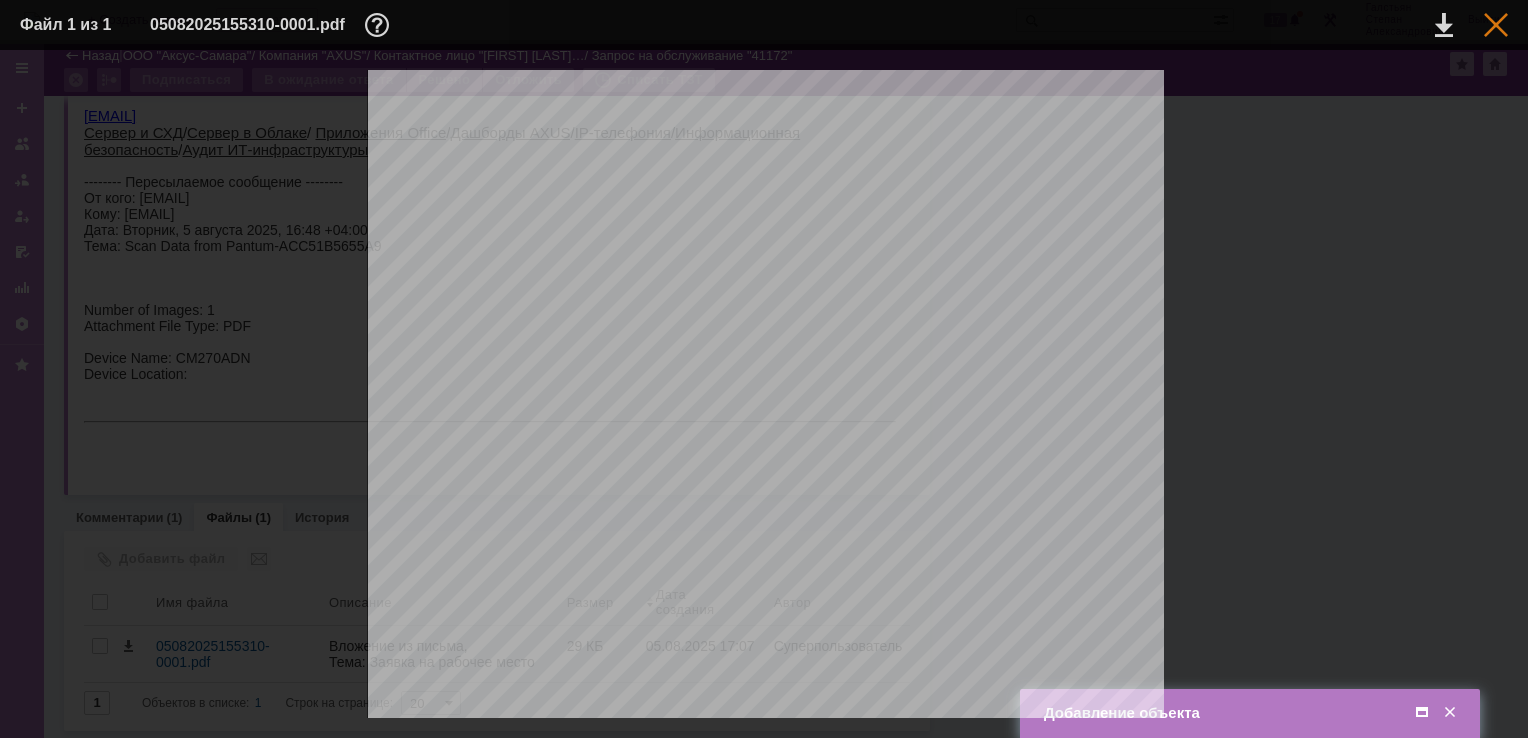 click at bounding box center (1496, 25) 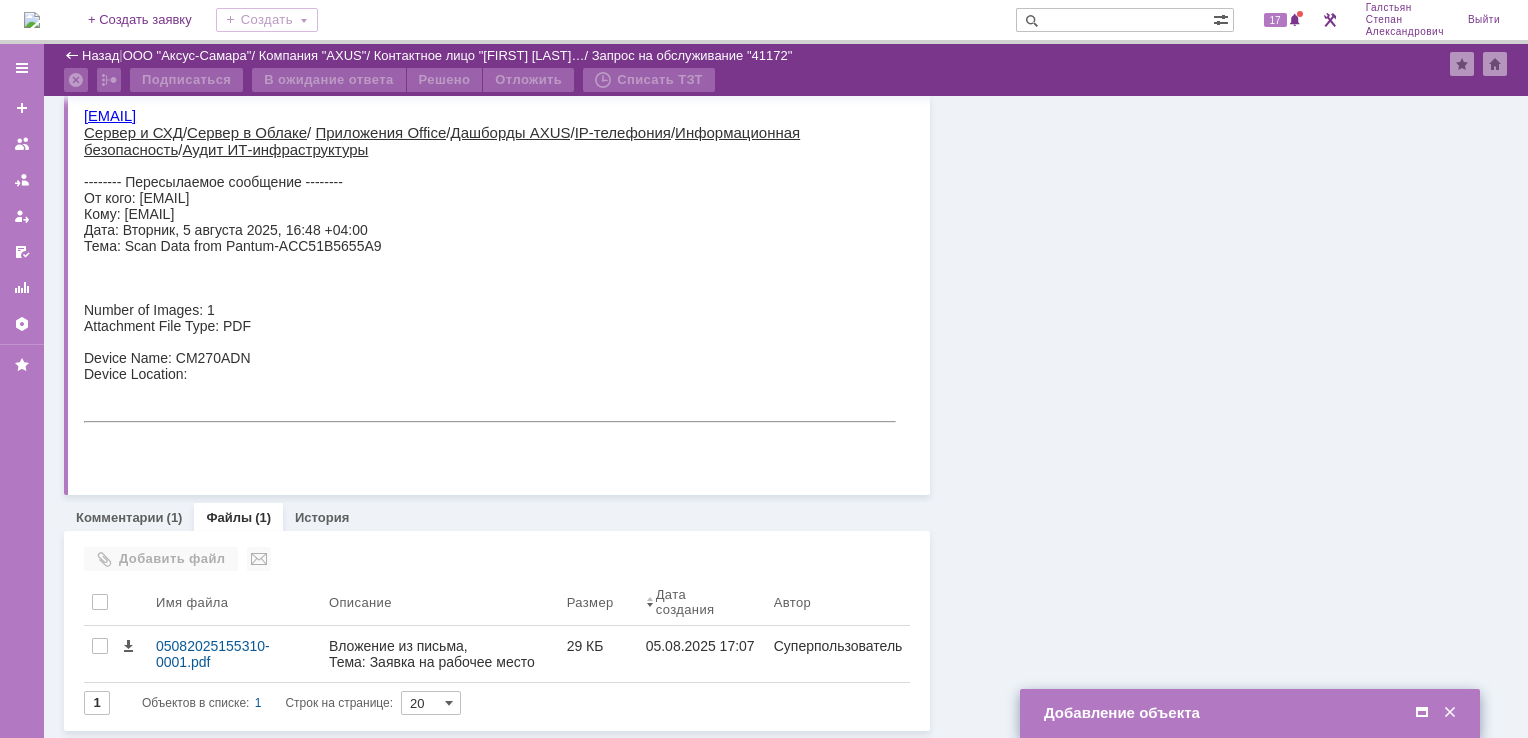 click at bounding box center (1422, 713) 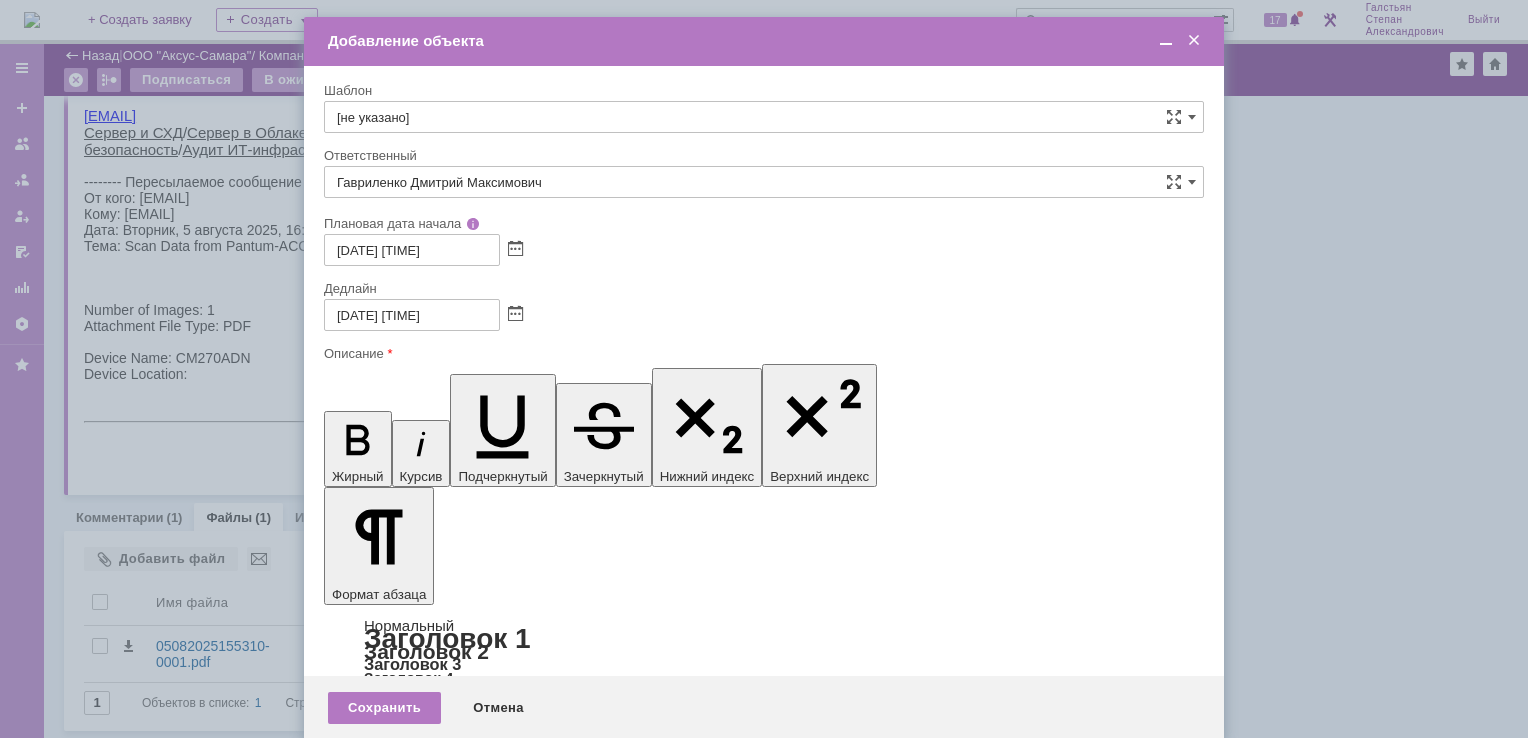 click on "Коллеги из сервисного отдела, прошу завести почту и учетную запись сотрудника в битриксе." at bounding box center (487, 5985) 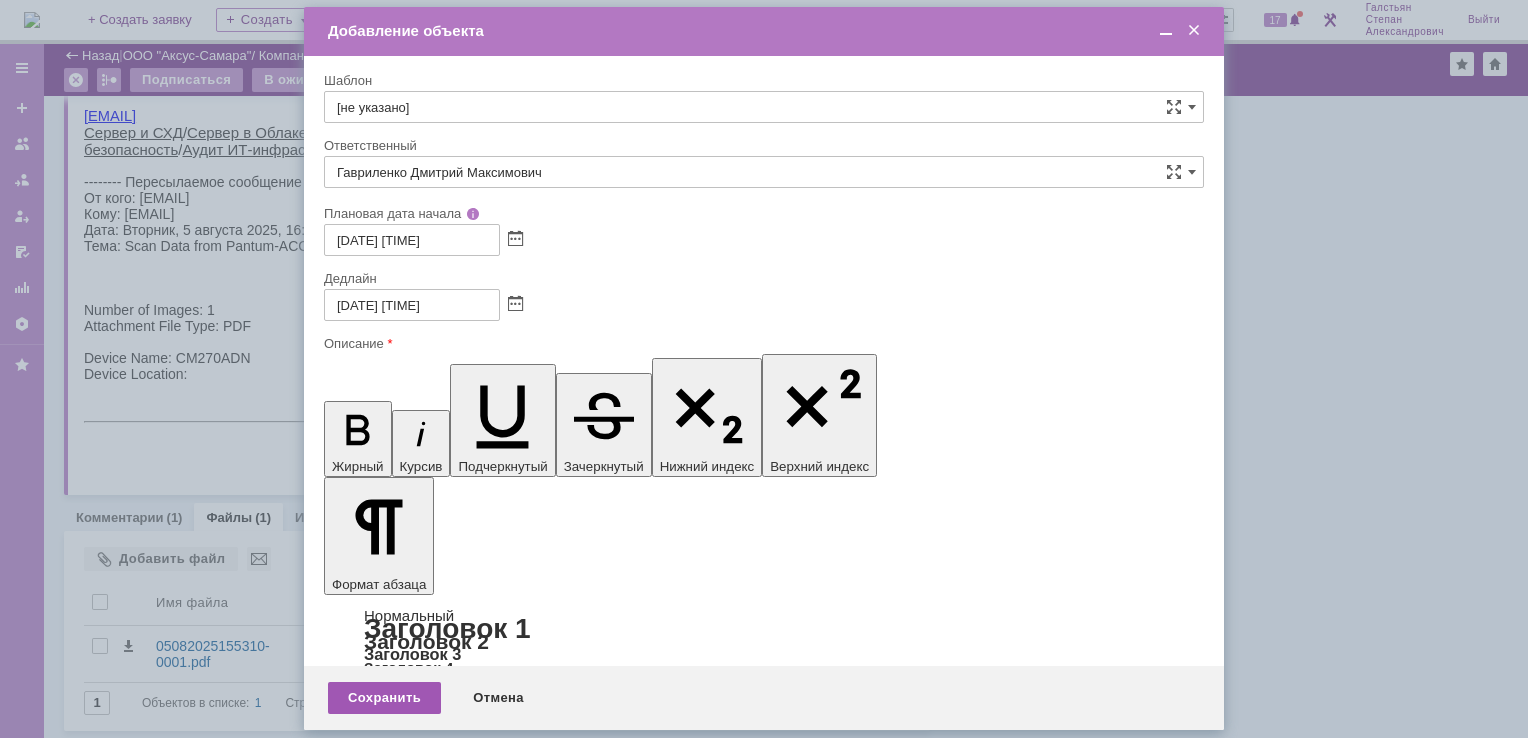 click on "Сохранить" at bounding box center [384, 698] 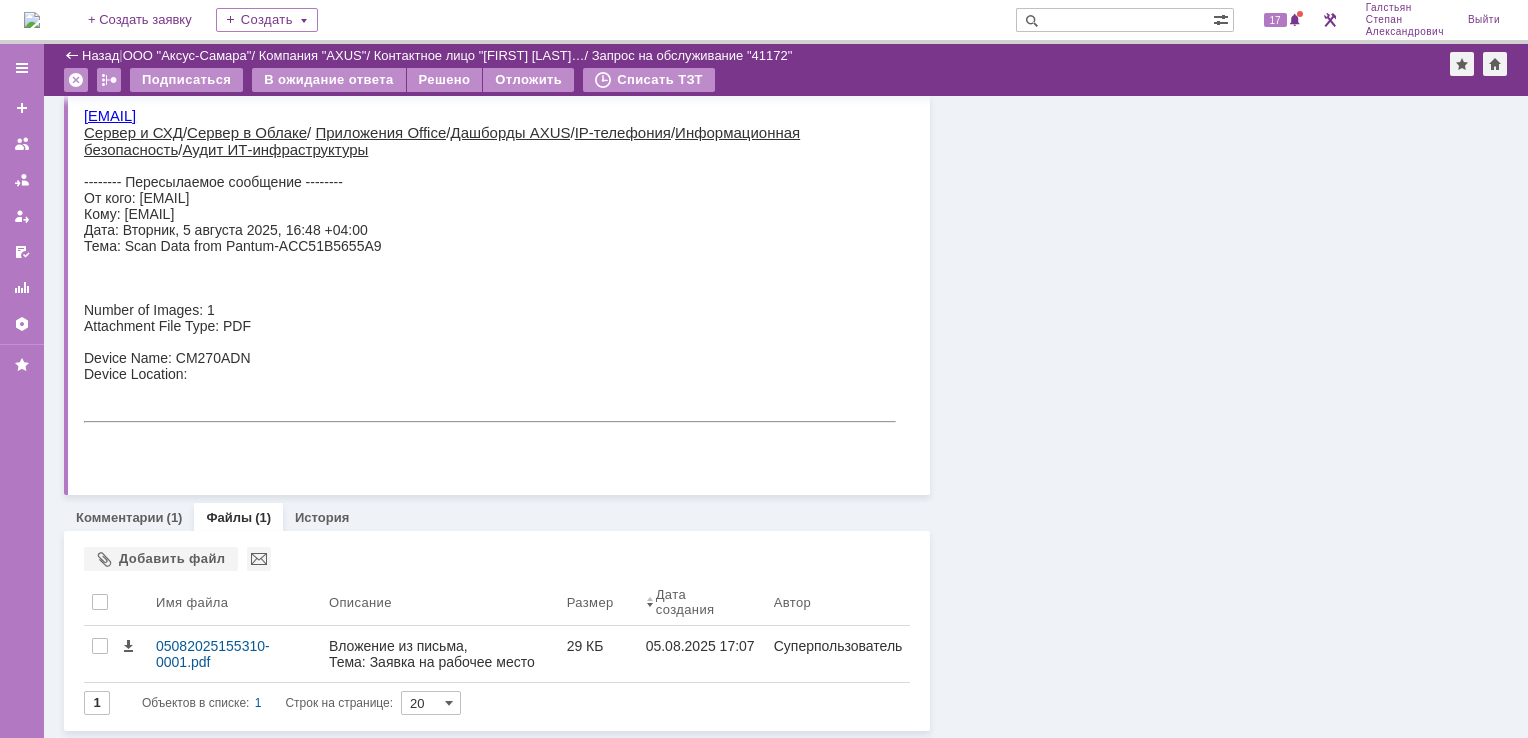 scroll, scrollTop: 0, scrollLeft: 0, axis: both 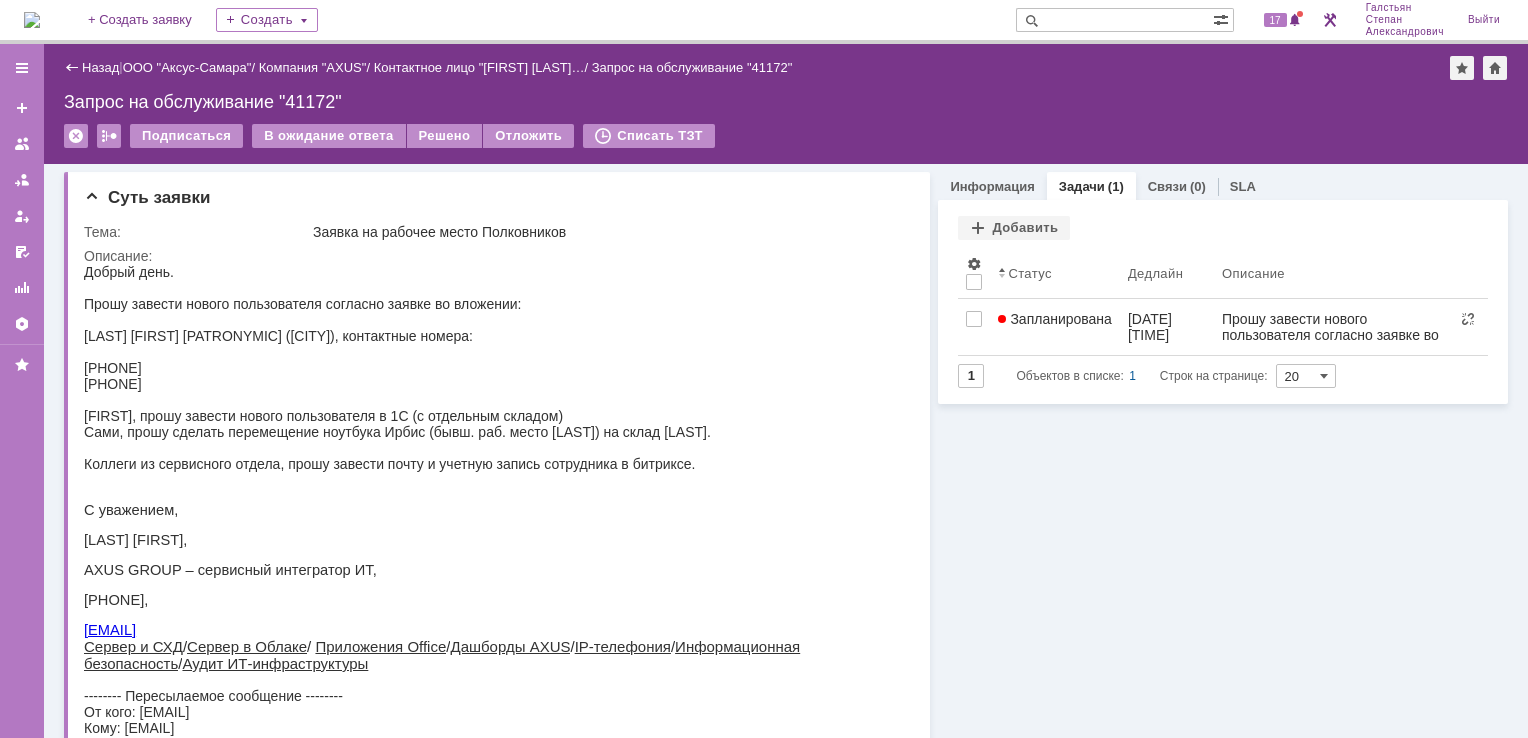 click at bounding box center [32, 20] 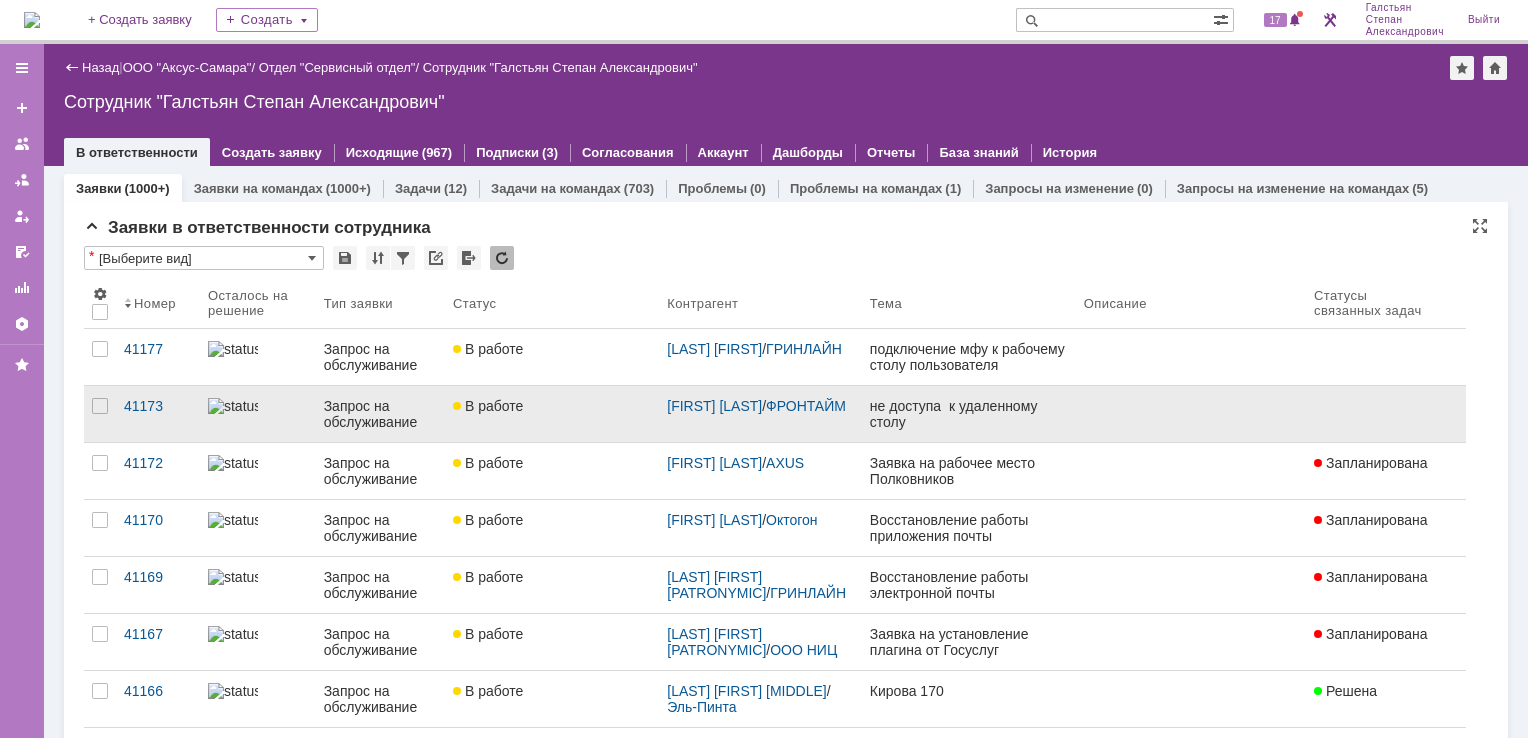 scroll, scrollTop: 0, scrollLeft: 0, axis: both 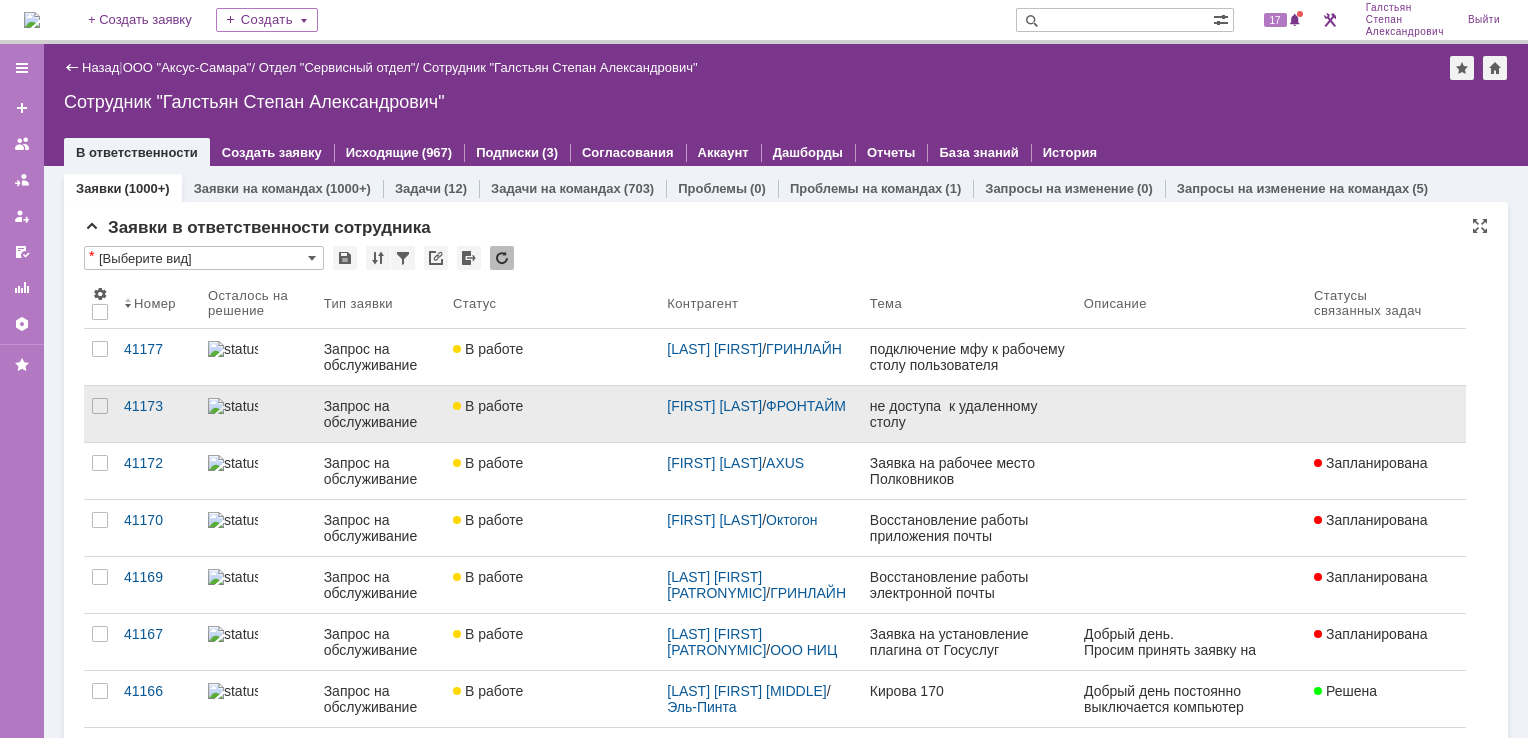 click on "не доступа  к удаленному столу" at bounding box center [969, 414] 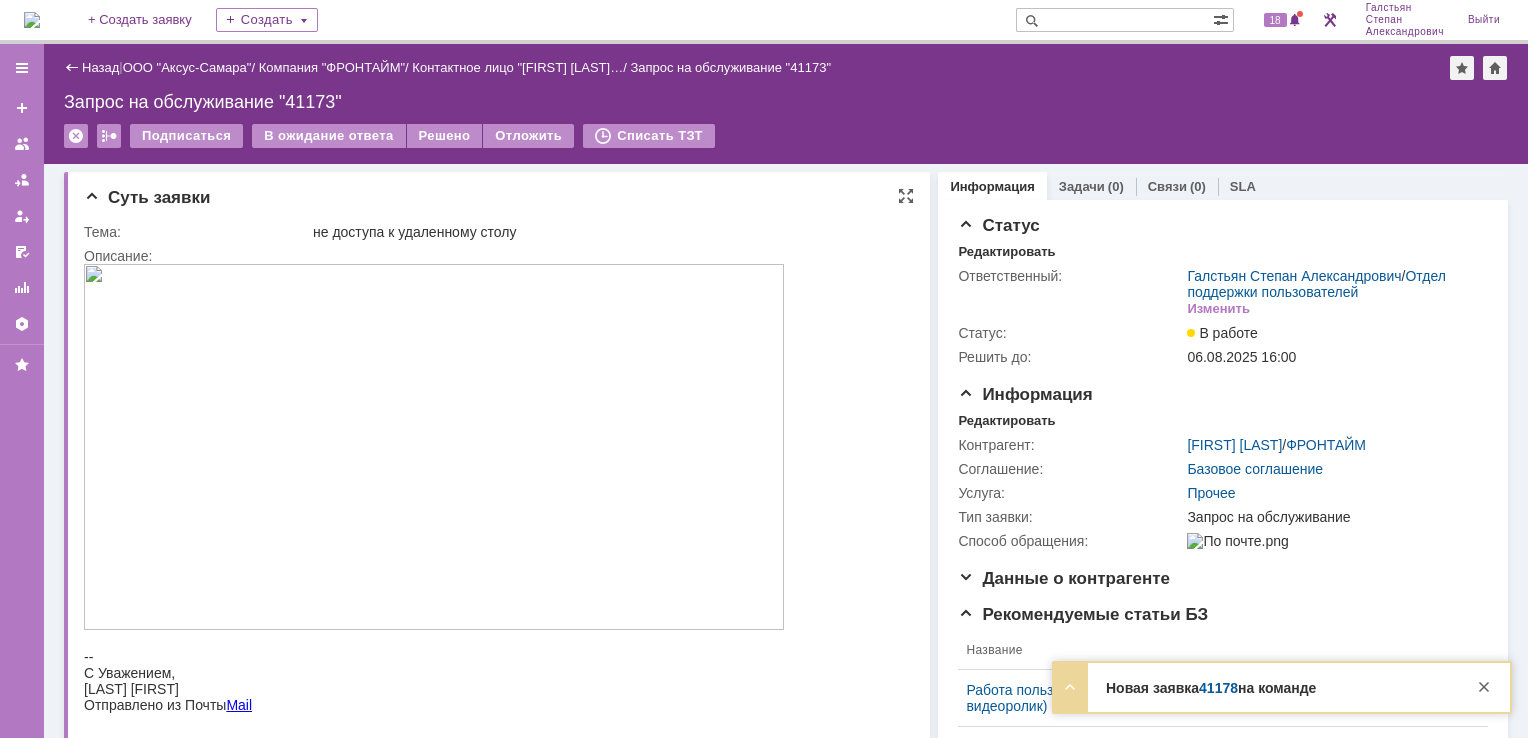 click on "не доступа  к удаленному столу" at bounding box center (607, 232) 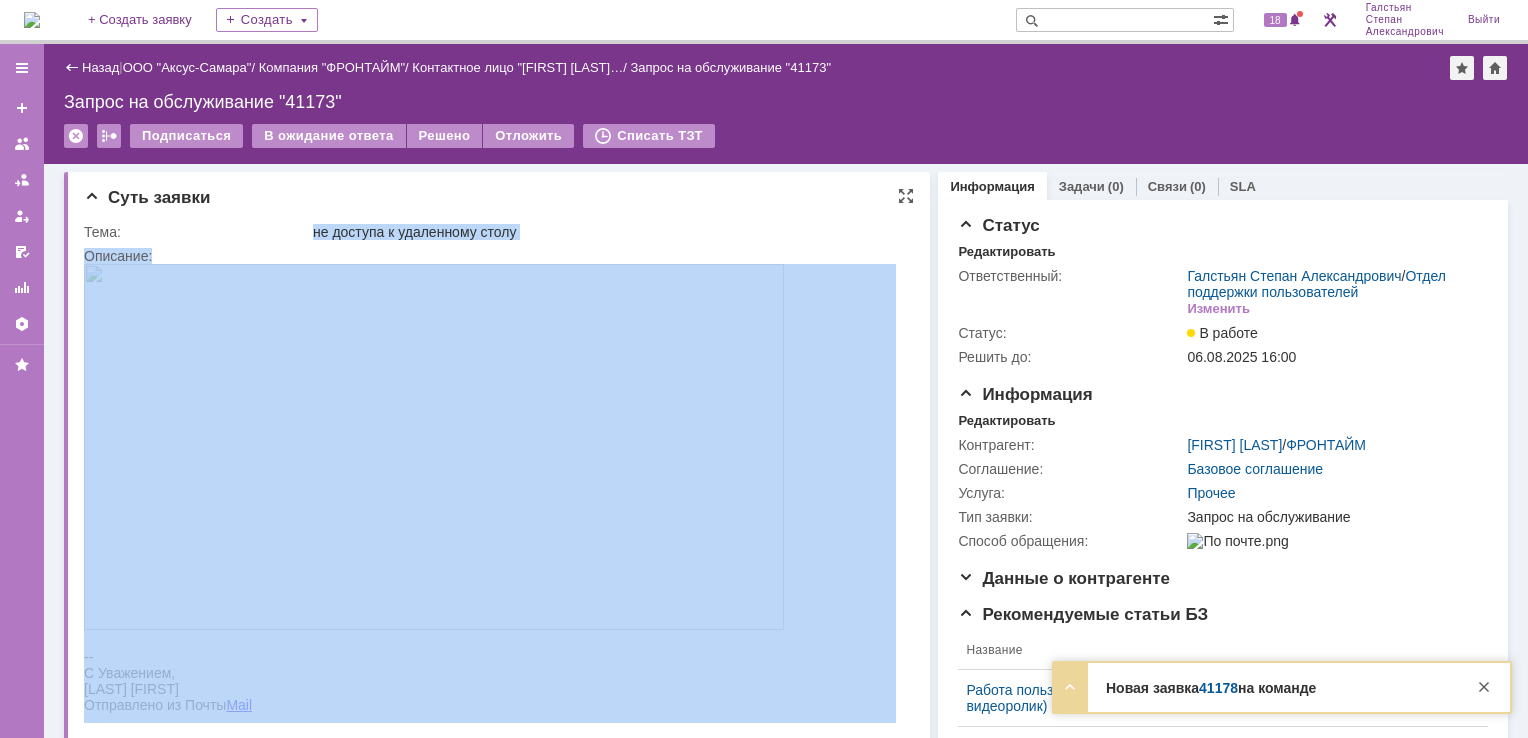 drag, startPoint x: 399, startPoint y: 493, endPoint x: 570, endPoint y: 406, distance: 191.85933 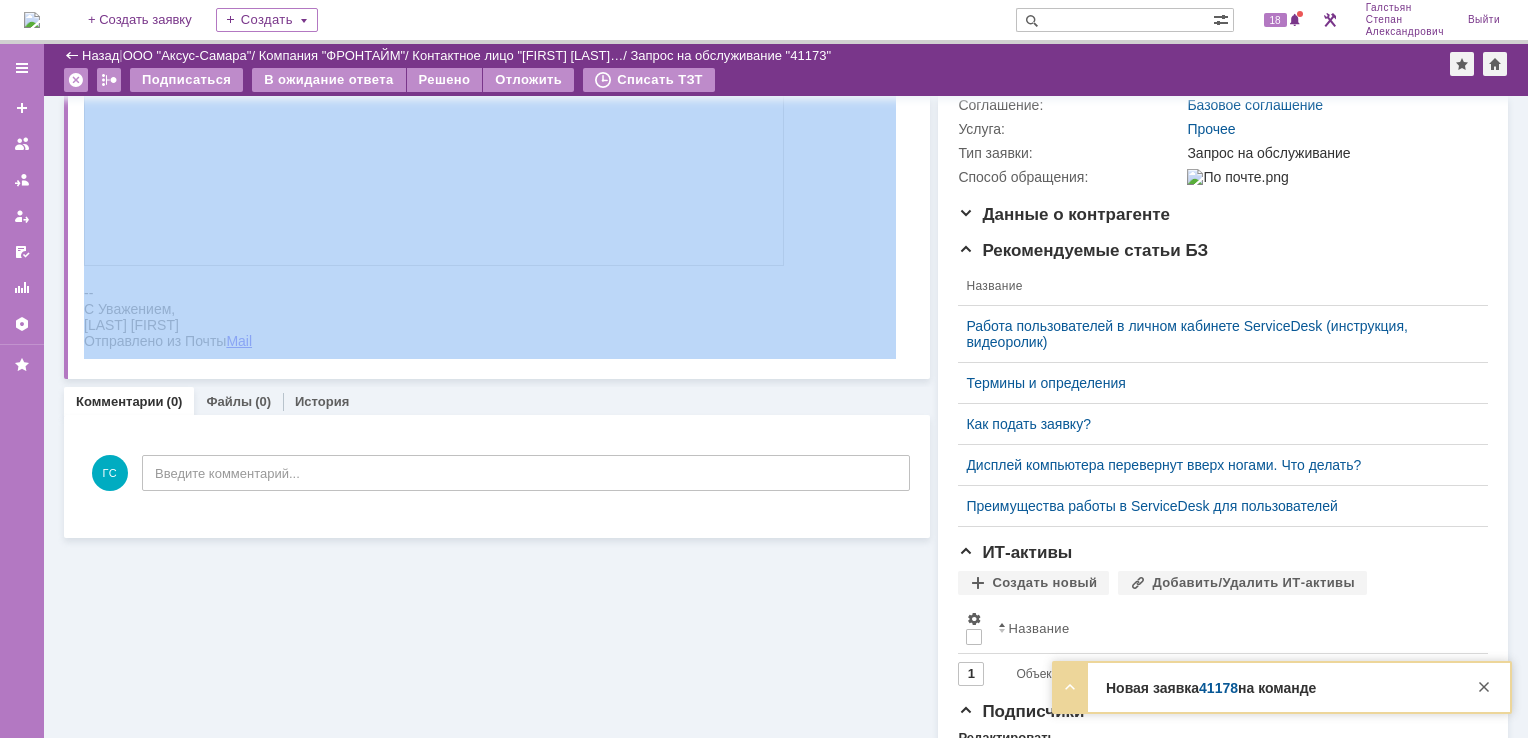 scroll, scrollTop: 300, scrollLeft: 0, axis: vertical 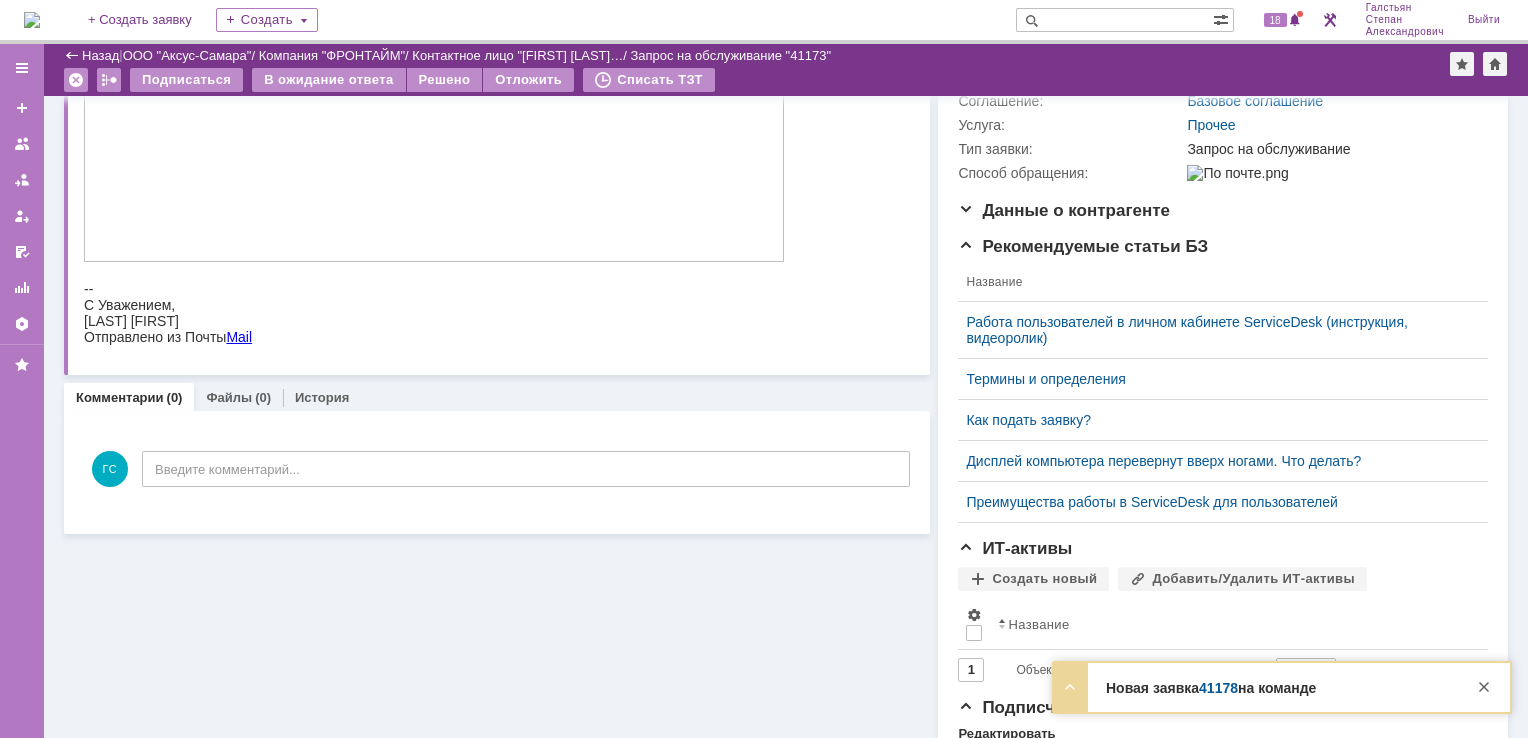 click on "Комментарии (0) Файлы (0) История" at bounding box center [497, 397] 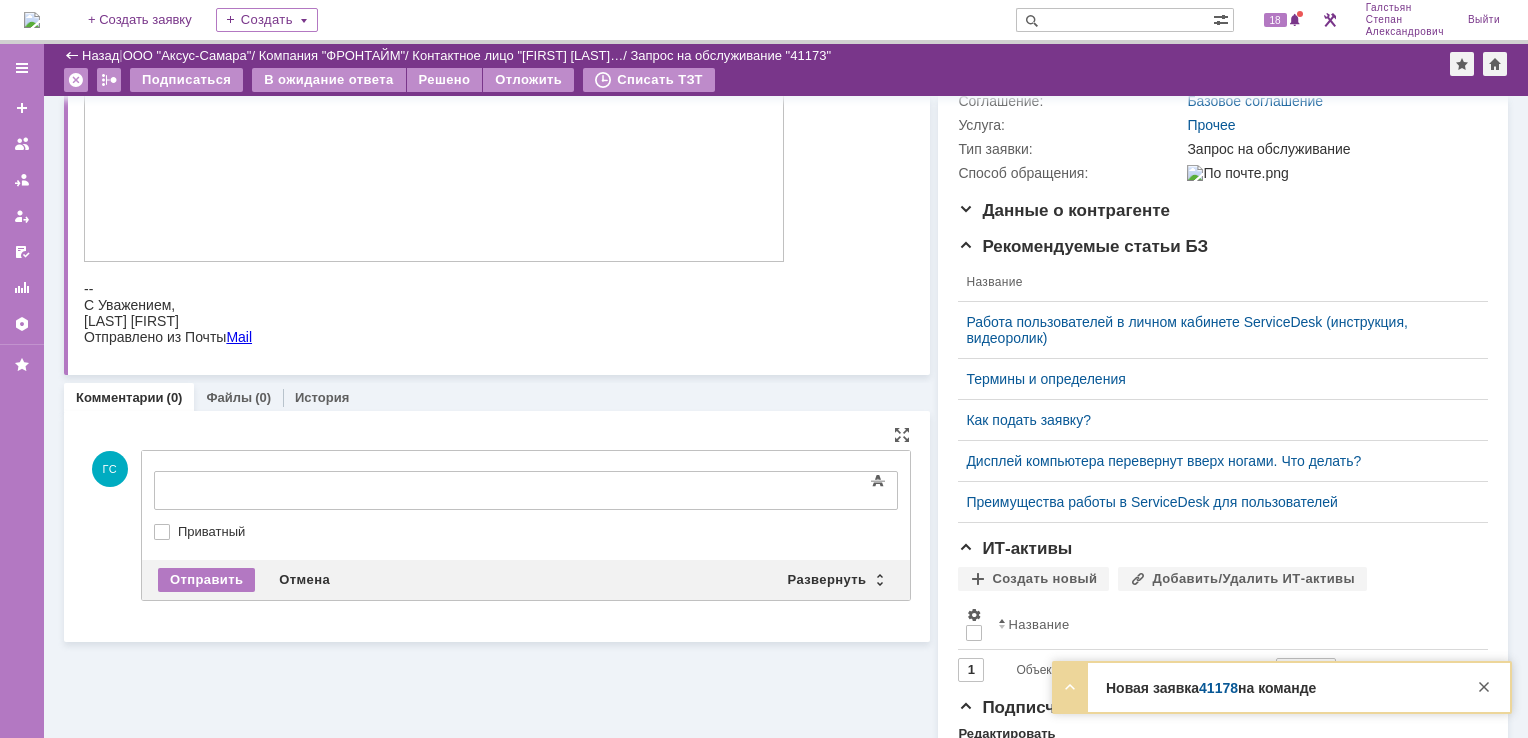 drag, startPoint x: 531, startPoint y: 470, endPoint x: 442, endPoint y: 24, distance: 454.79337 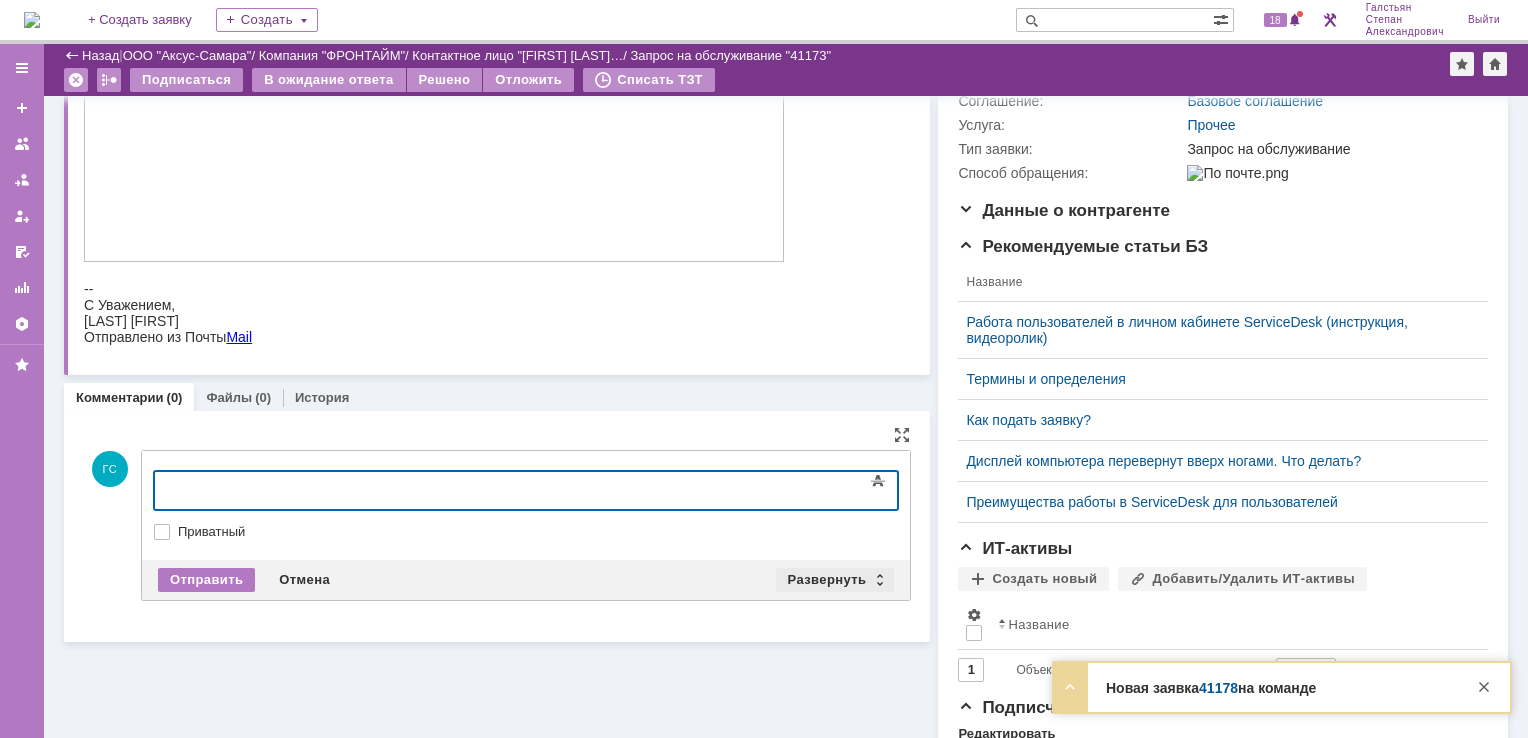 click on "Развернуть" at bounding box center [835, 580] 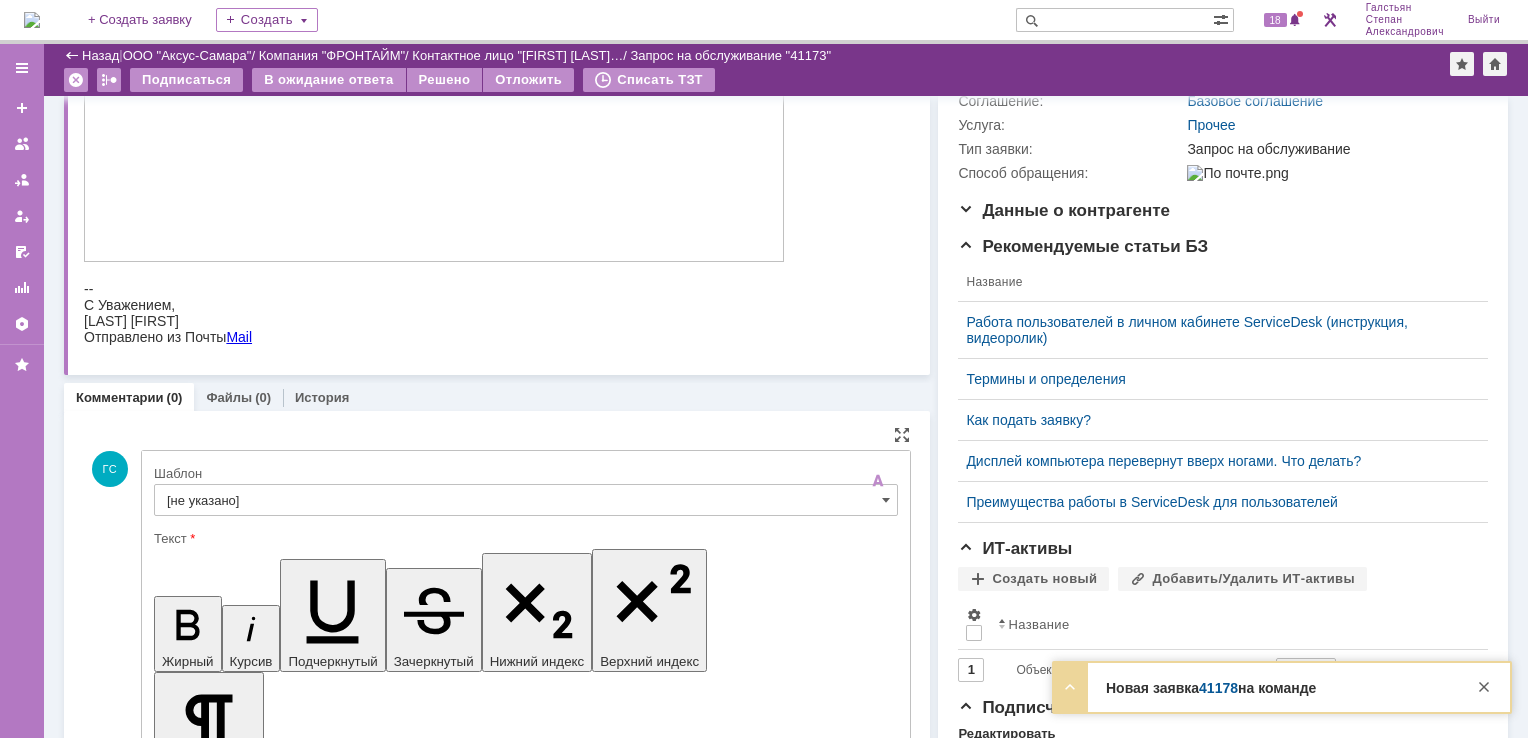 scroll, scrollTop: 0, scrollLeft: 0, axis: both 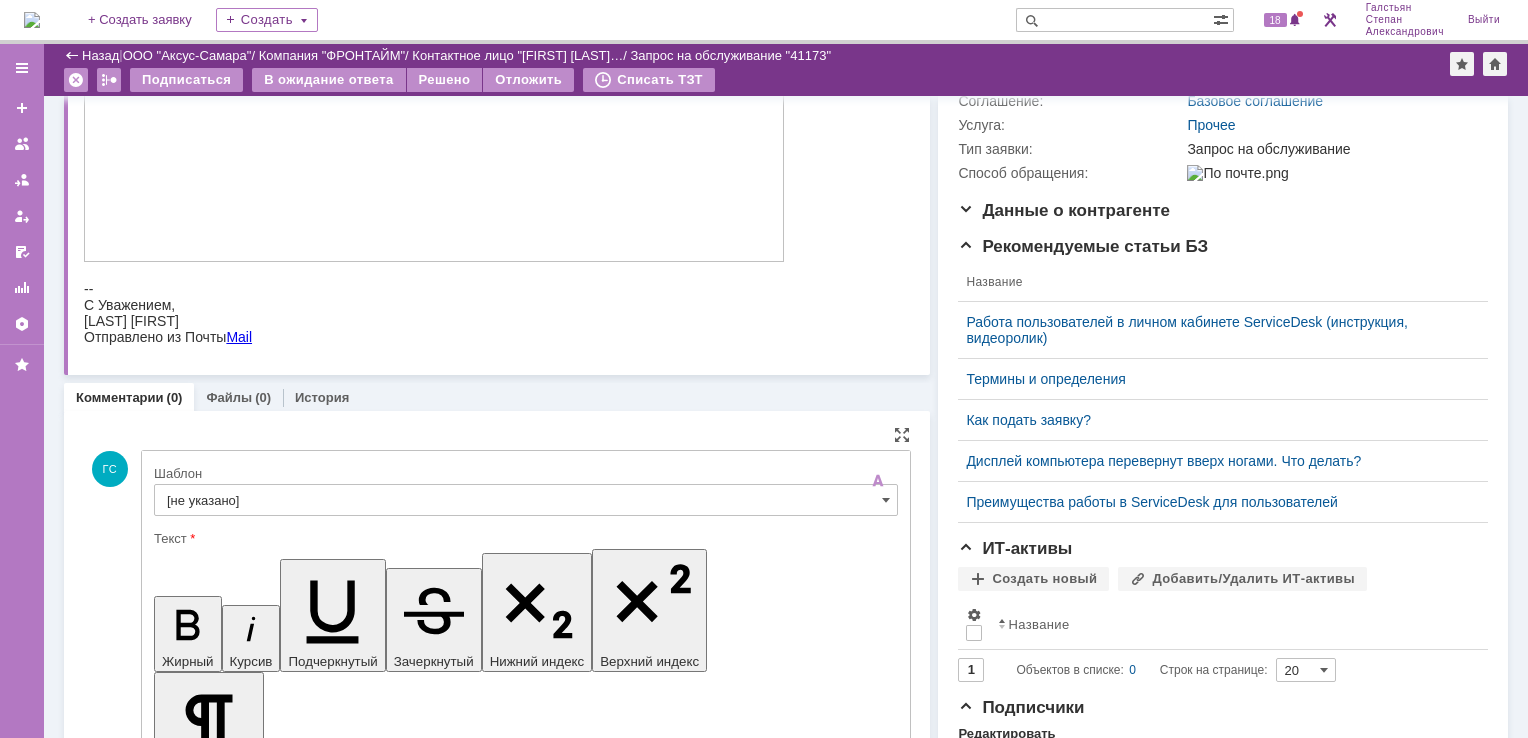 click on "[не указано]" at bounding box center (526, 500) 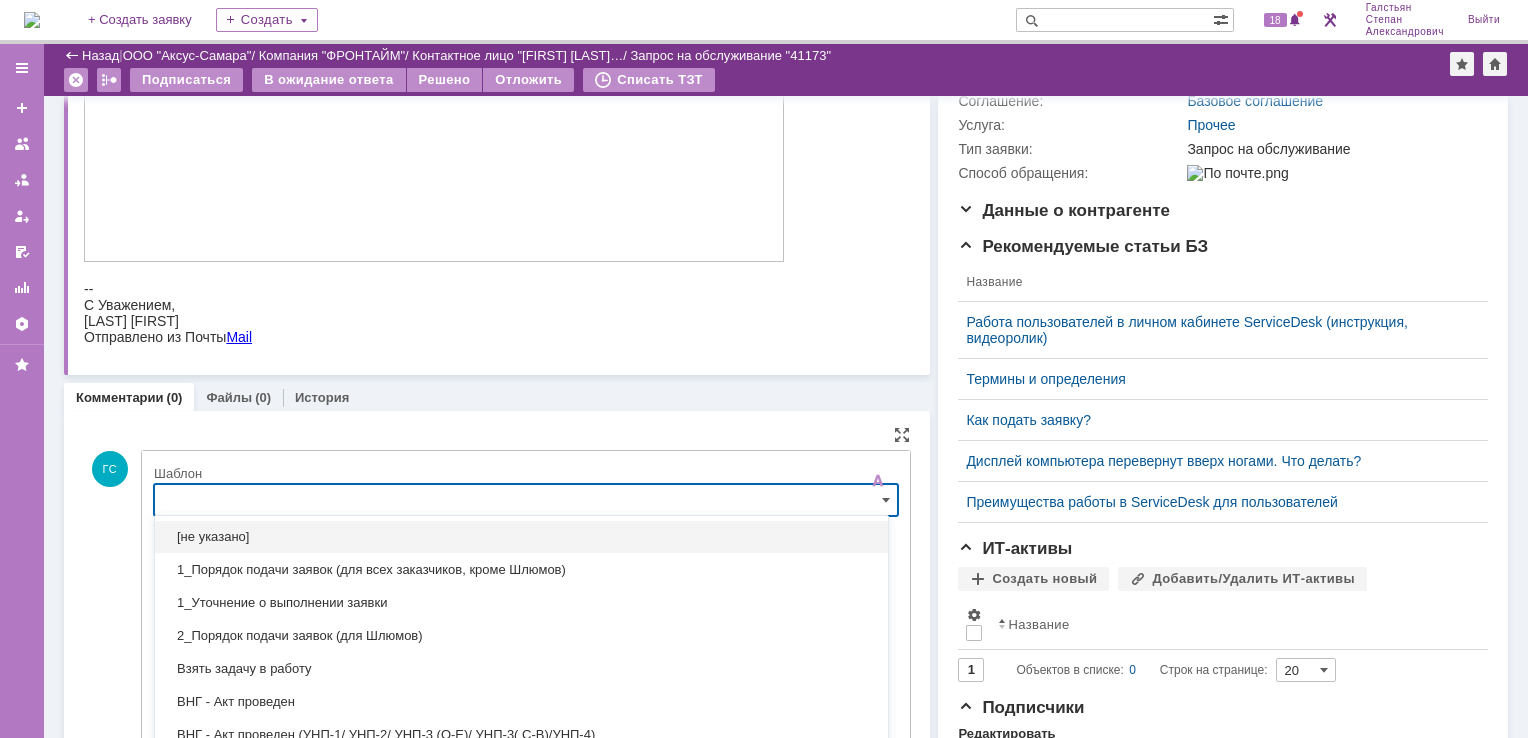 scroll, scrollTop: 368, scrollLeft: 0, axis: vertical 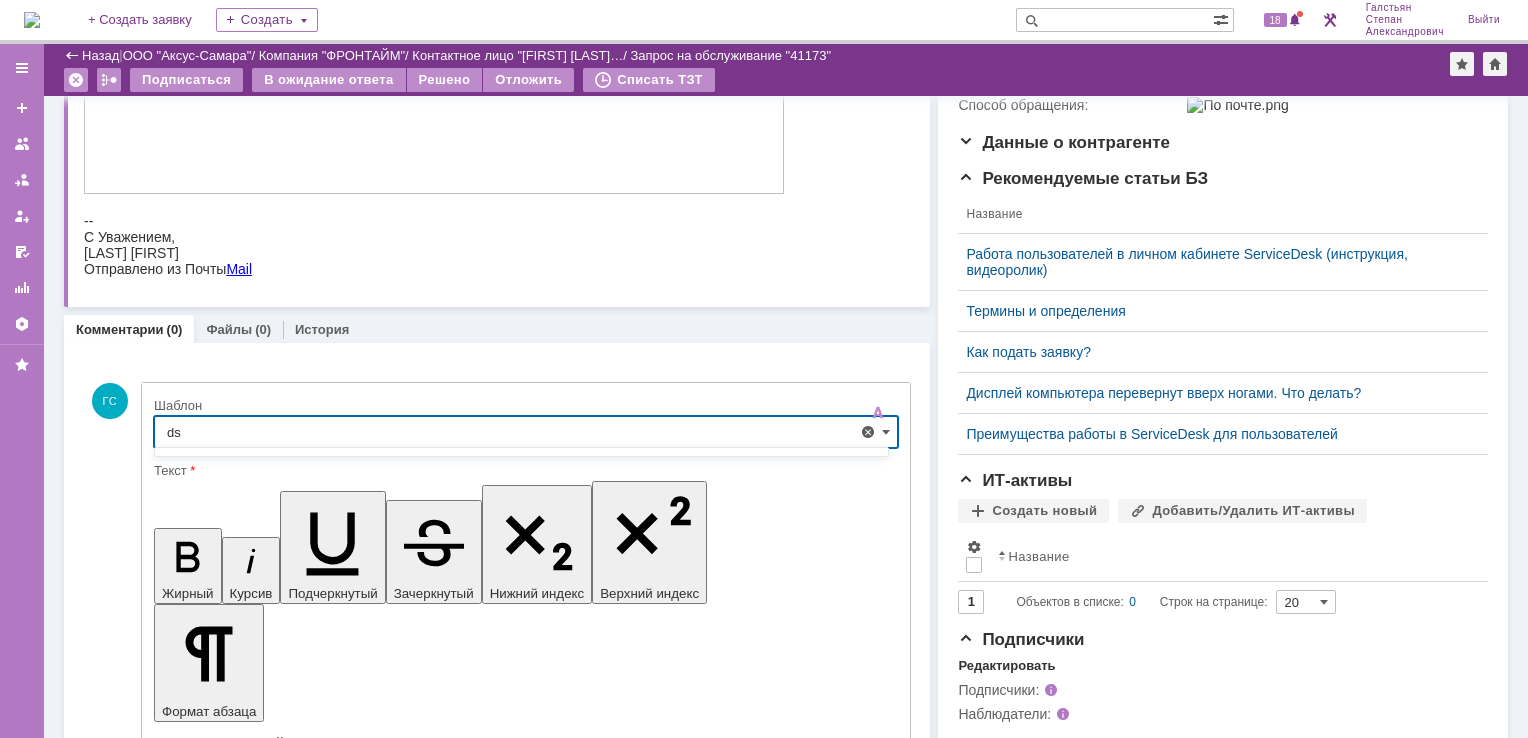 type on "d" 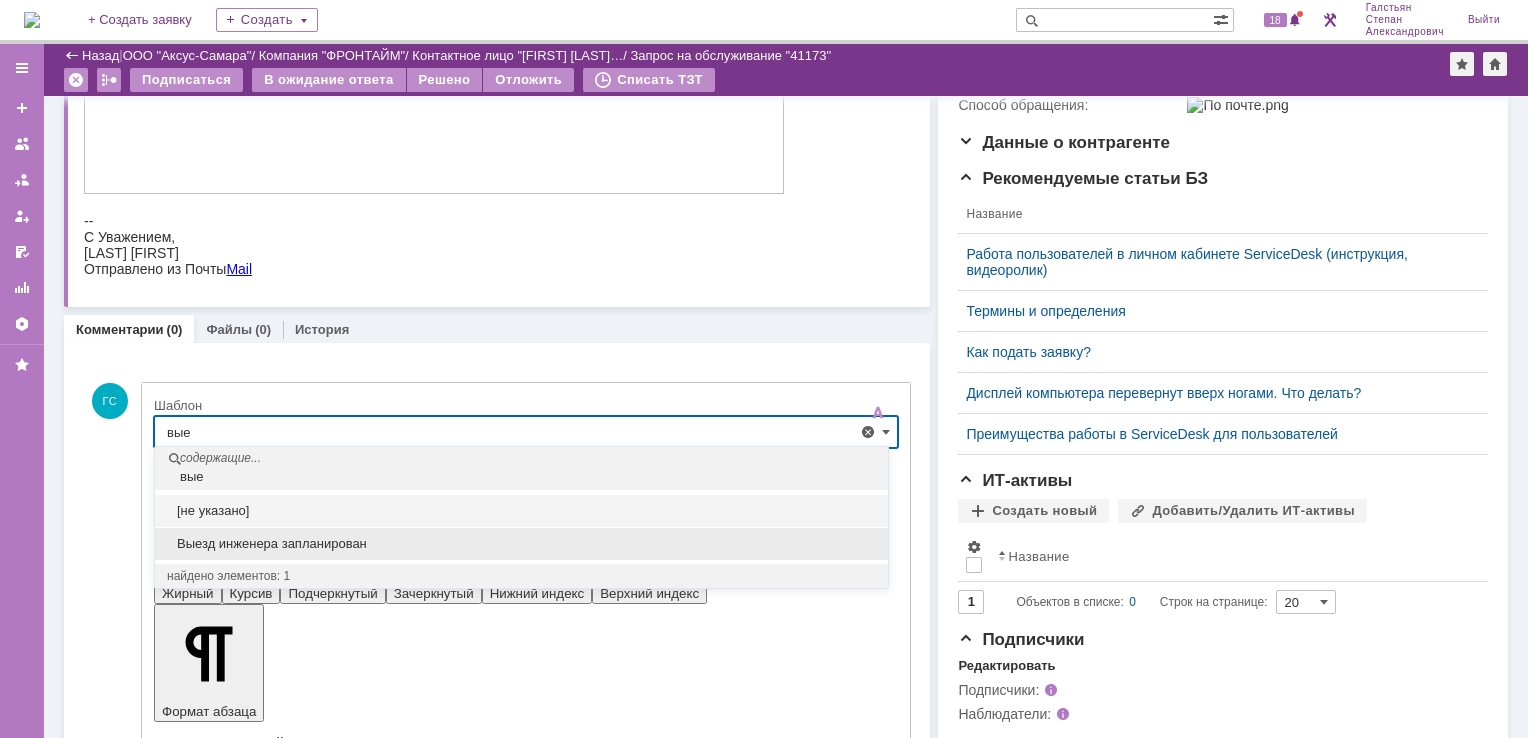 click on "Выезд инженера запланирован" at bounding box center (521, 544) 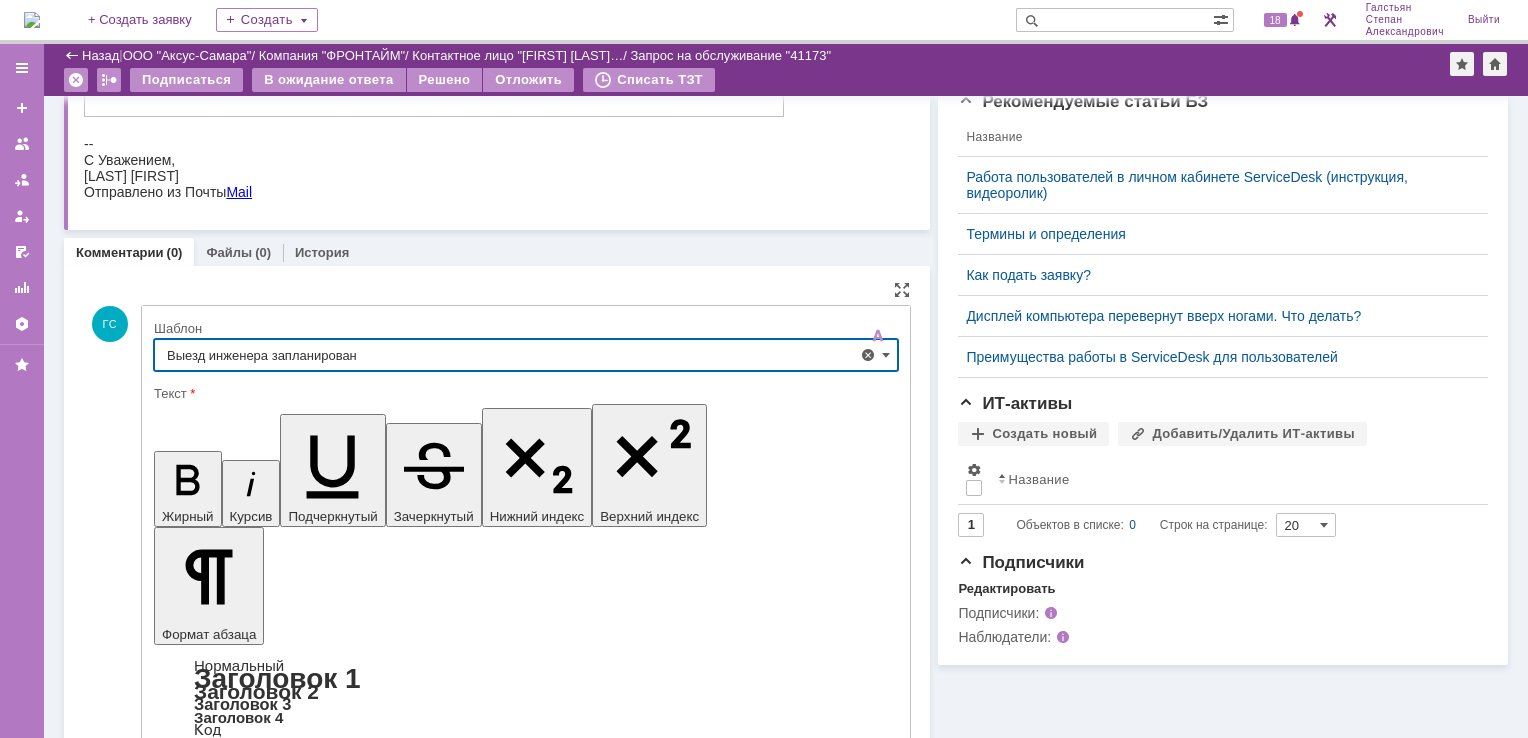 scroll, scrollTop: 539, scrollLeft: 0, axis: vertical 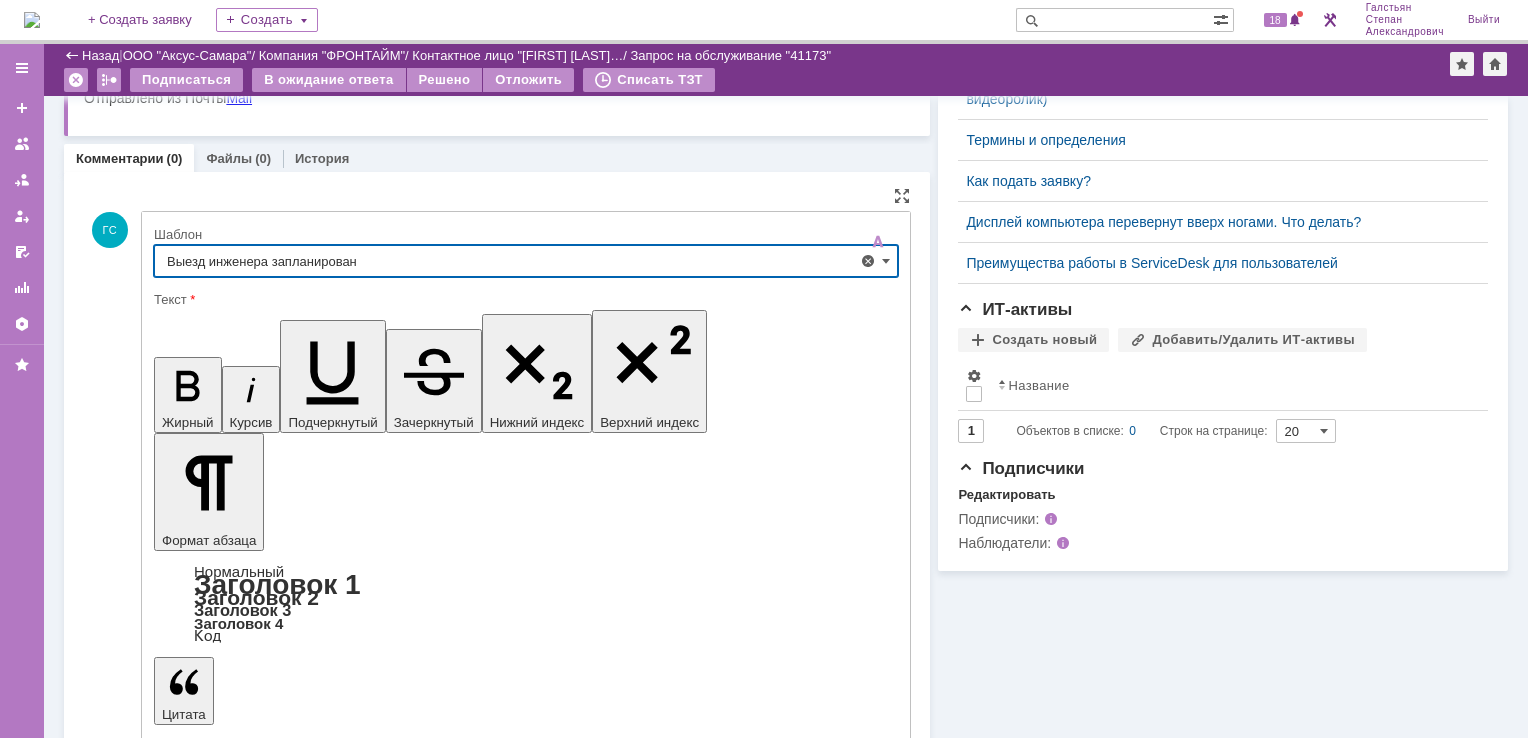 type on "Выезд инженера запланирован" 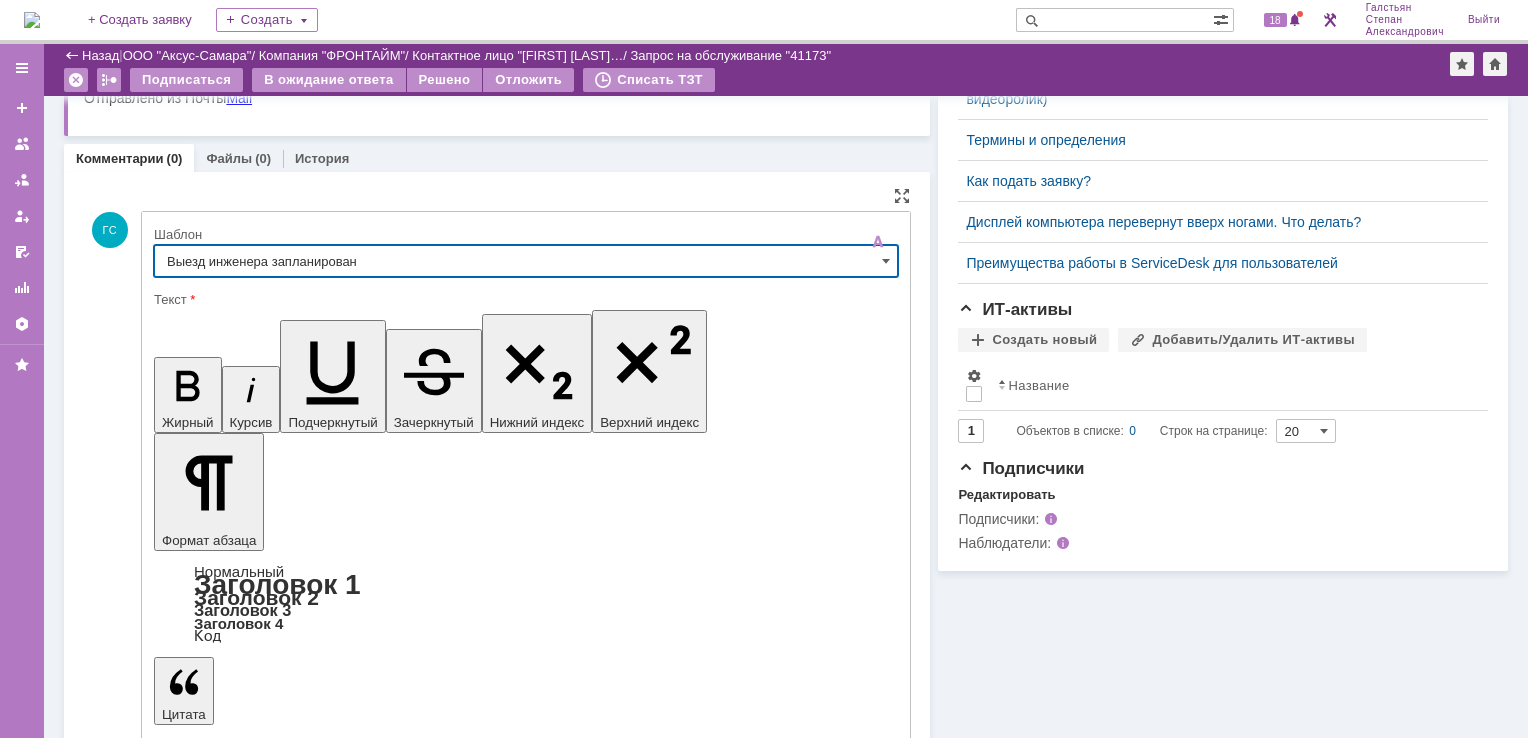 click on "Отправить" at bounding box center (206, 5411) 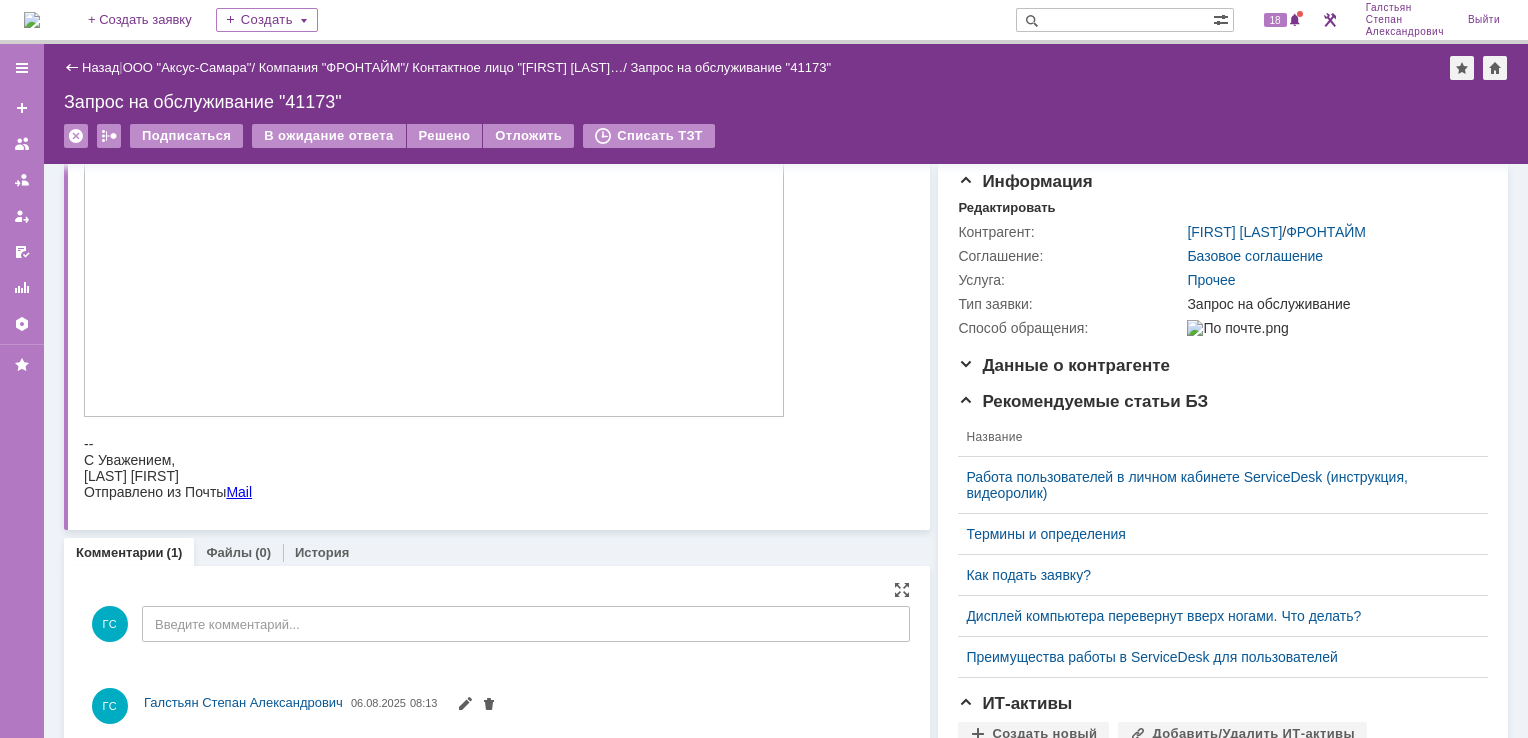 scroll, scrollTop: 0, scrollLeft: 0, axis: both 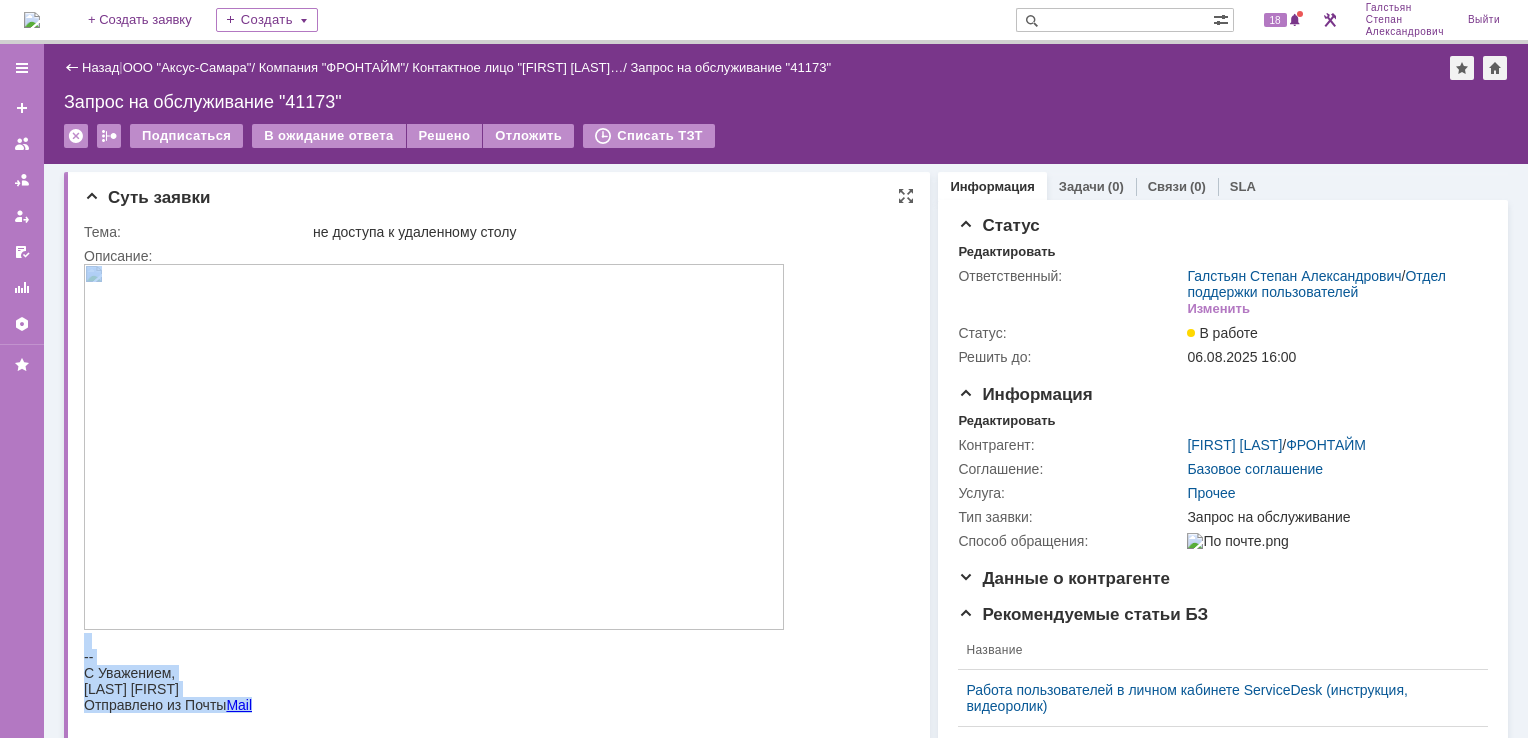 drag, startPoint x: 800, startPoint y: 623, endPoint x: 676, endPoint y: 590, distance: 128.31601 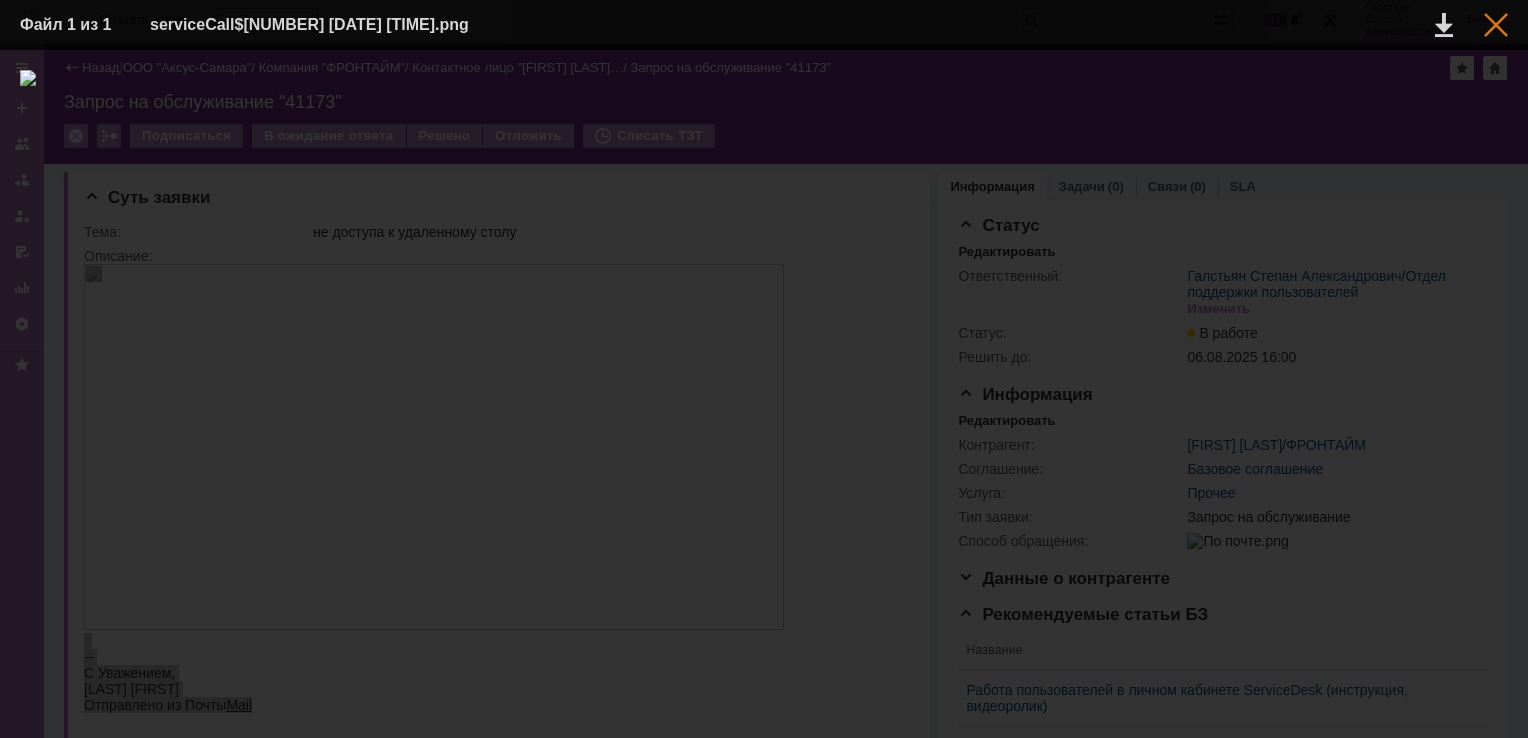 click at bounding box center [1496, 25] 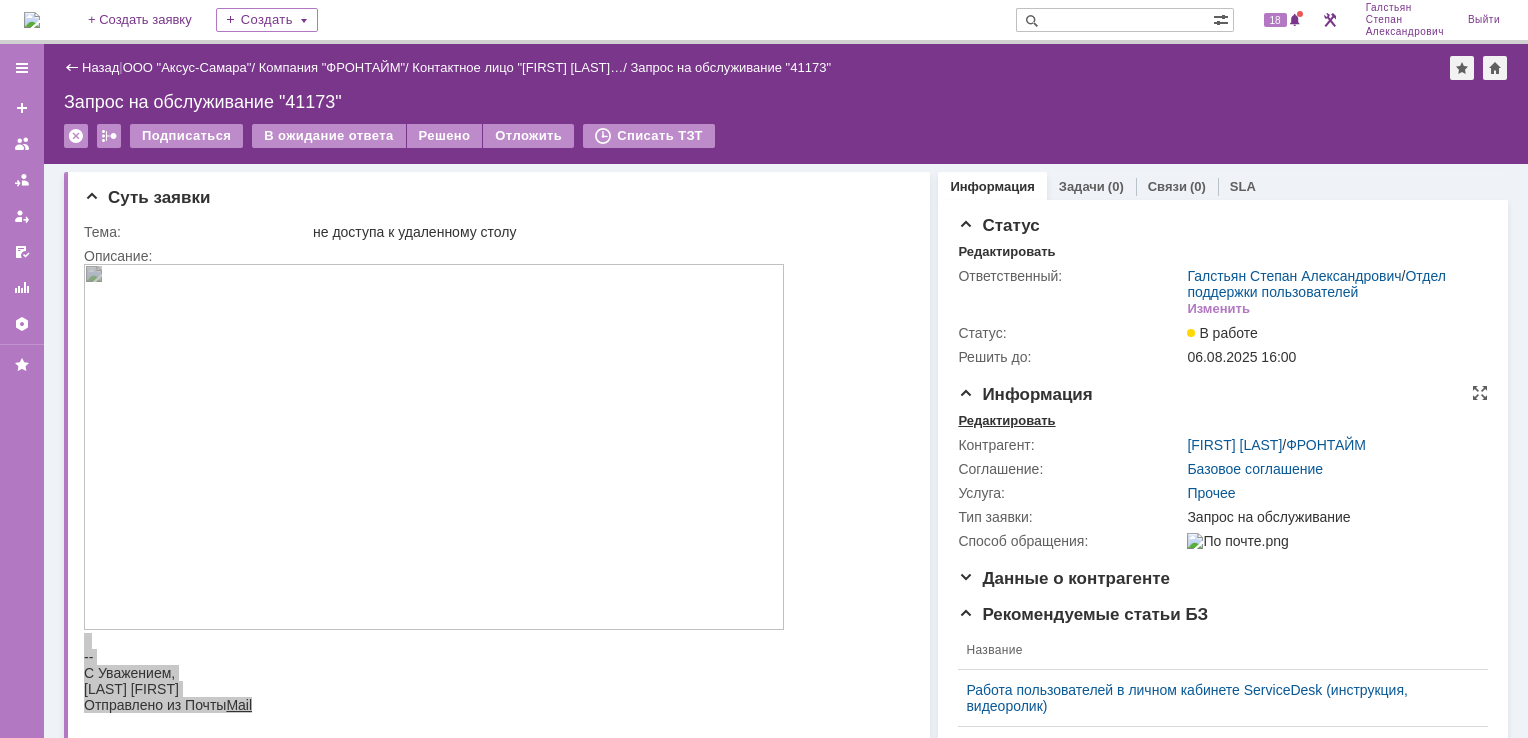 click on "Редактировать" at bounding box center (1006, 421) 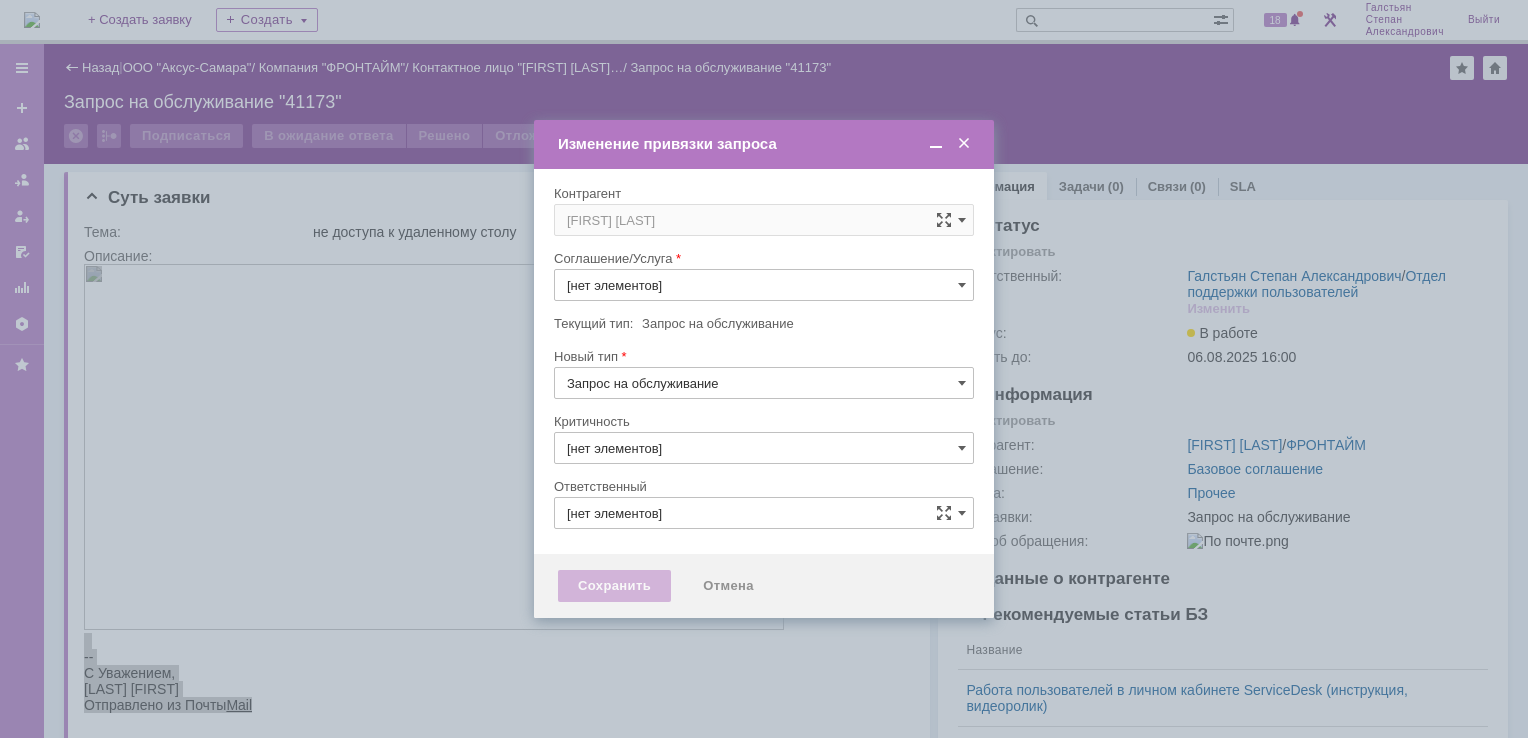 type on "Прочее" 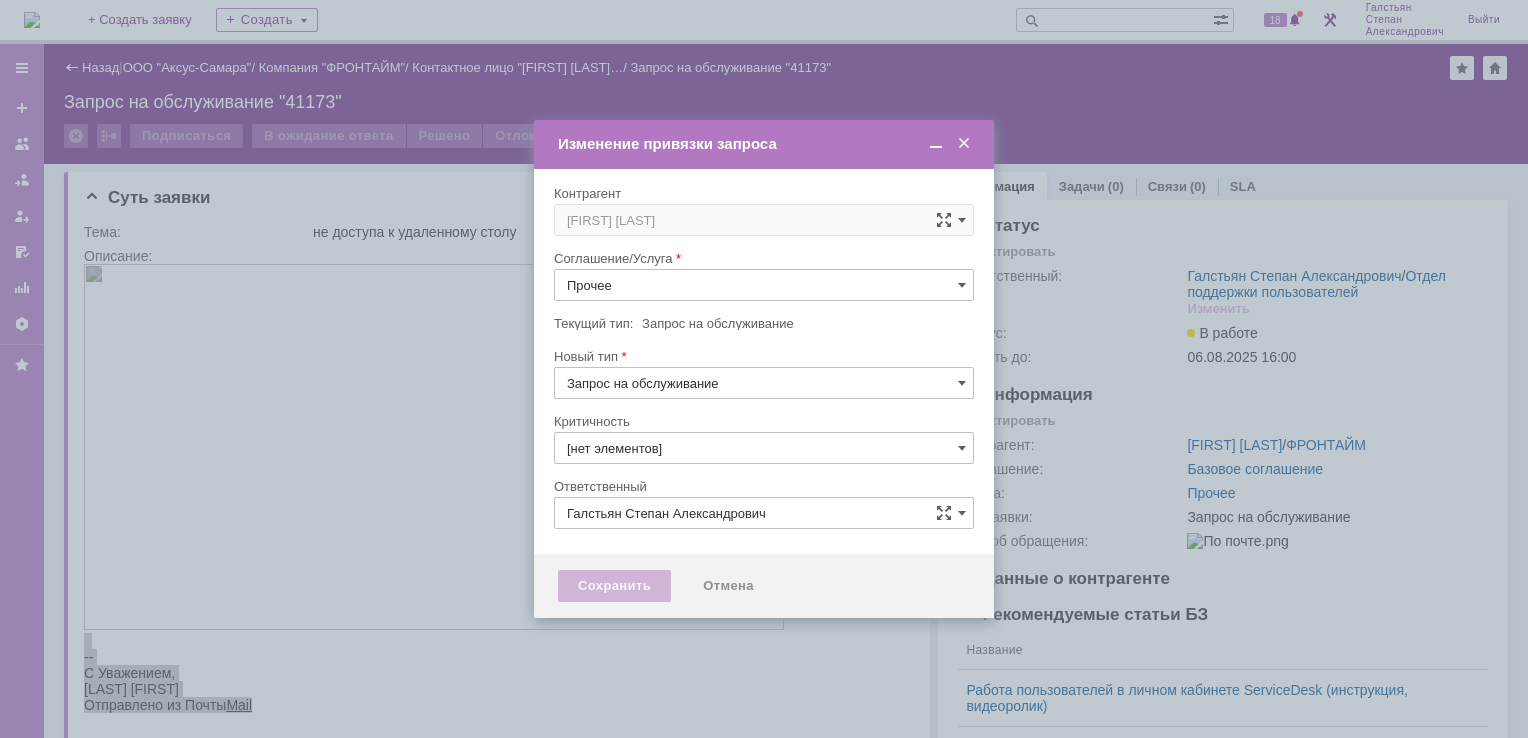 type on "3. Низкая" 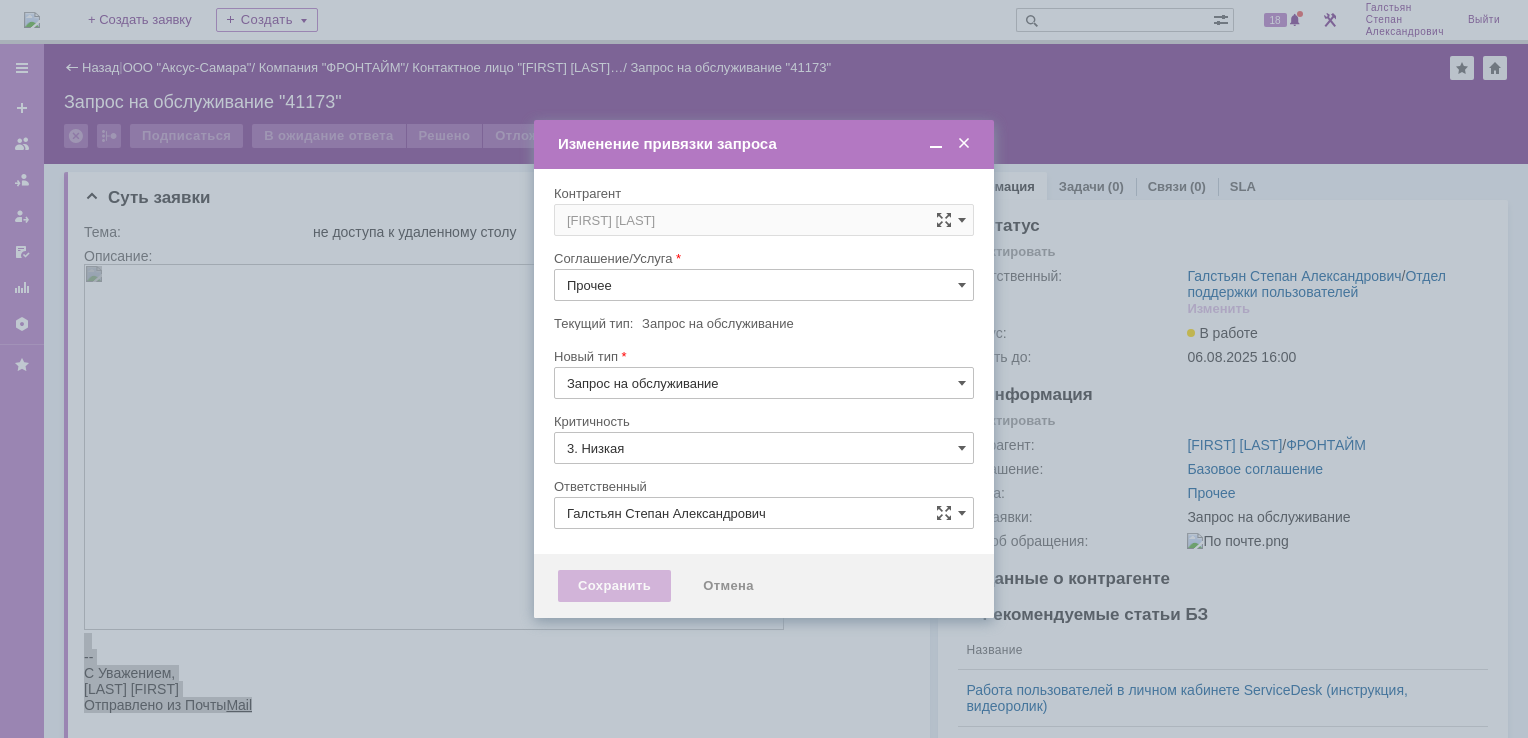 type on "[не указано]" 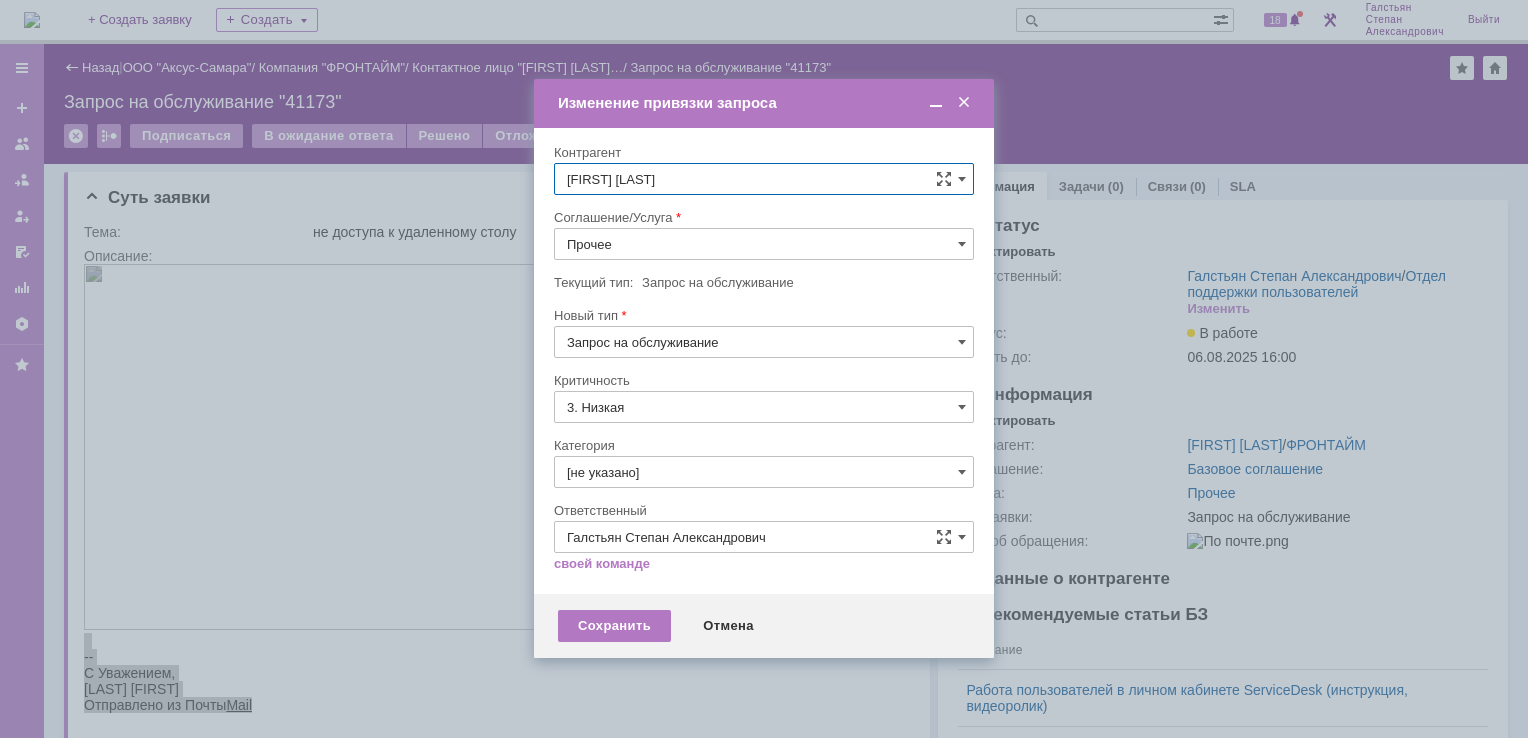 click on "Прочее" at bounding box center [764, 244] 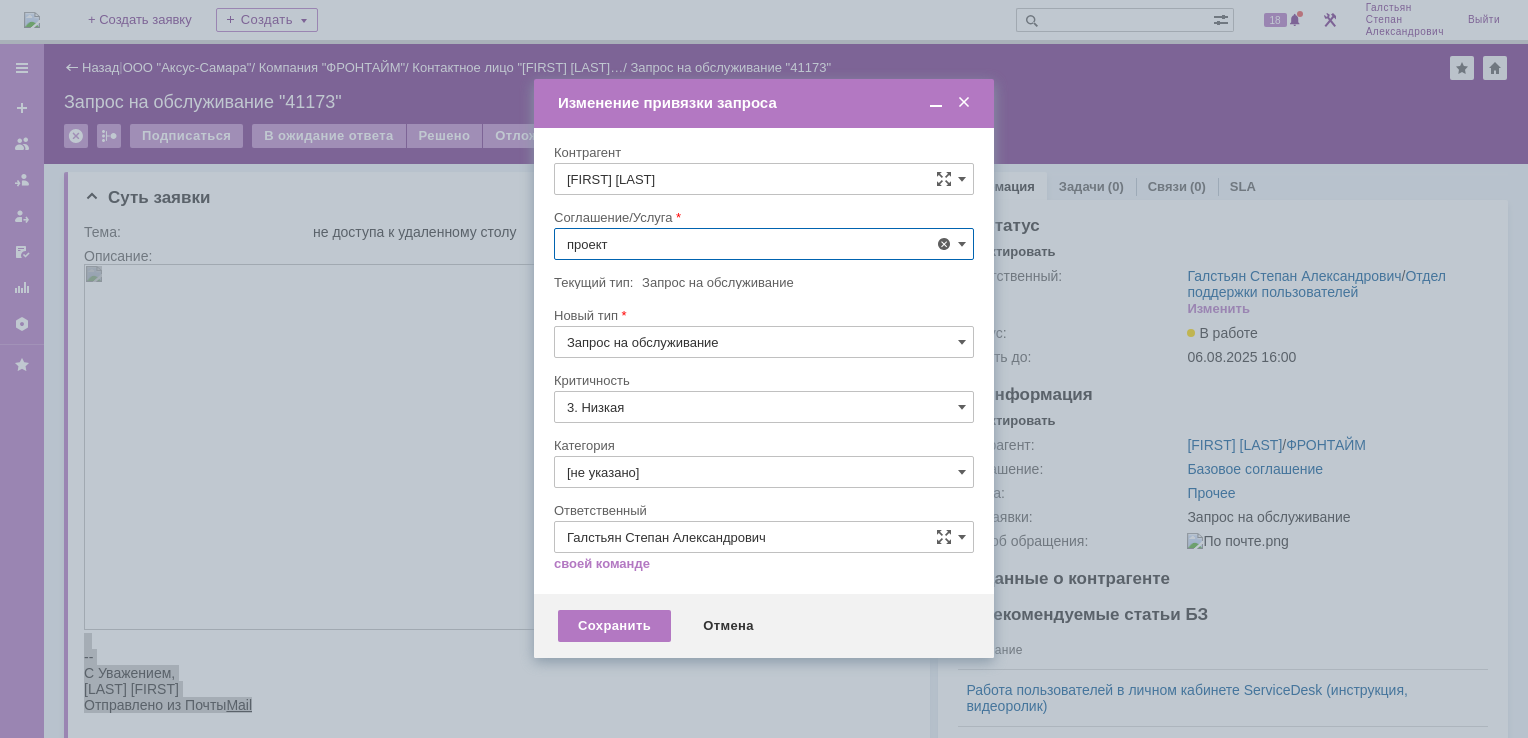 scroll, scrollTop: 0, scrollLeft: 0, axis: both 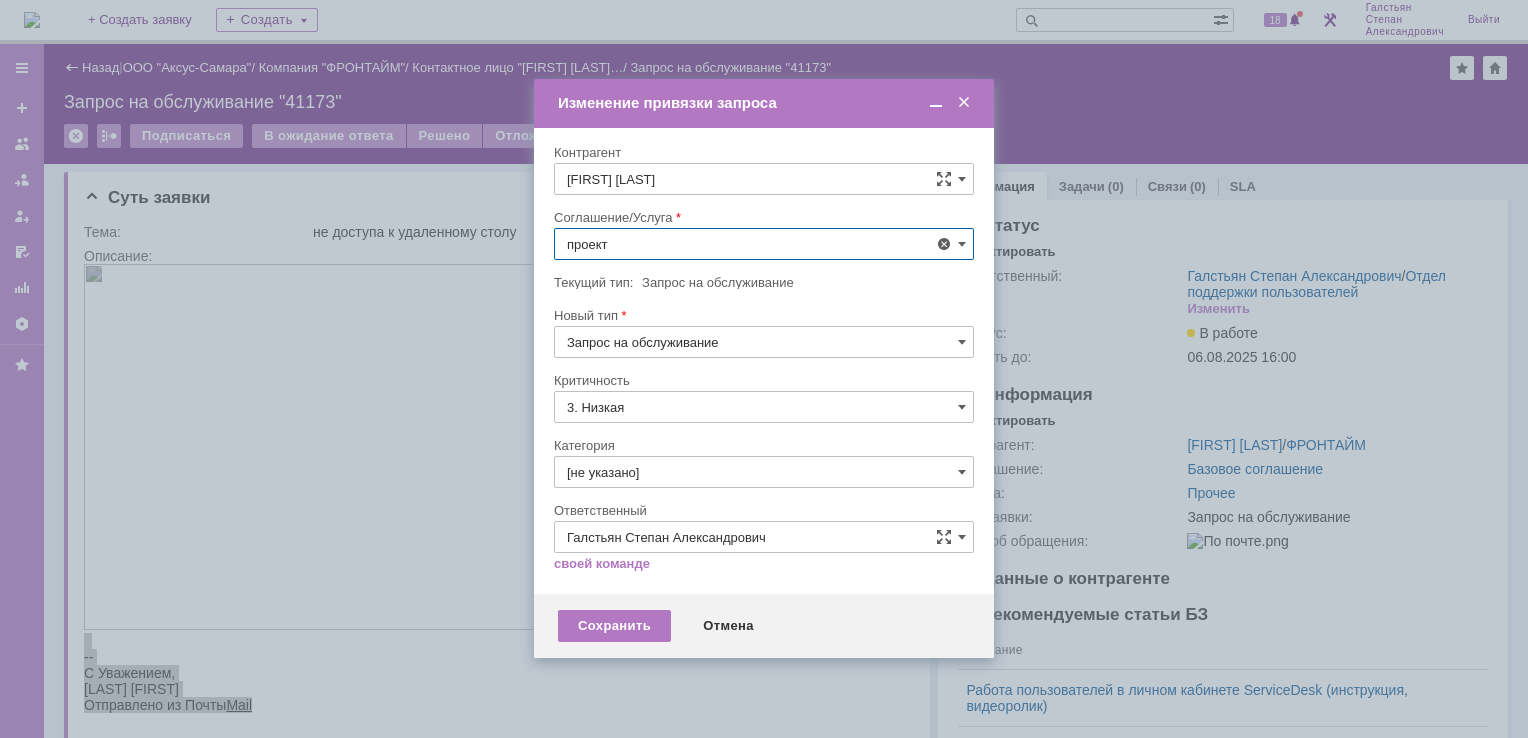 click on "Проектная деятельность" at bounding box center [764, 390] 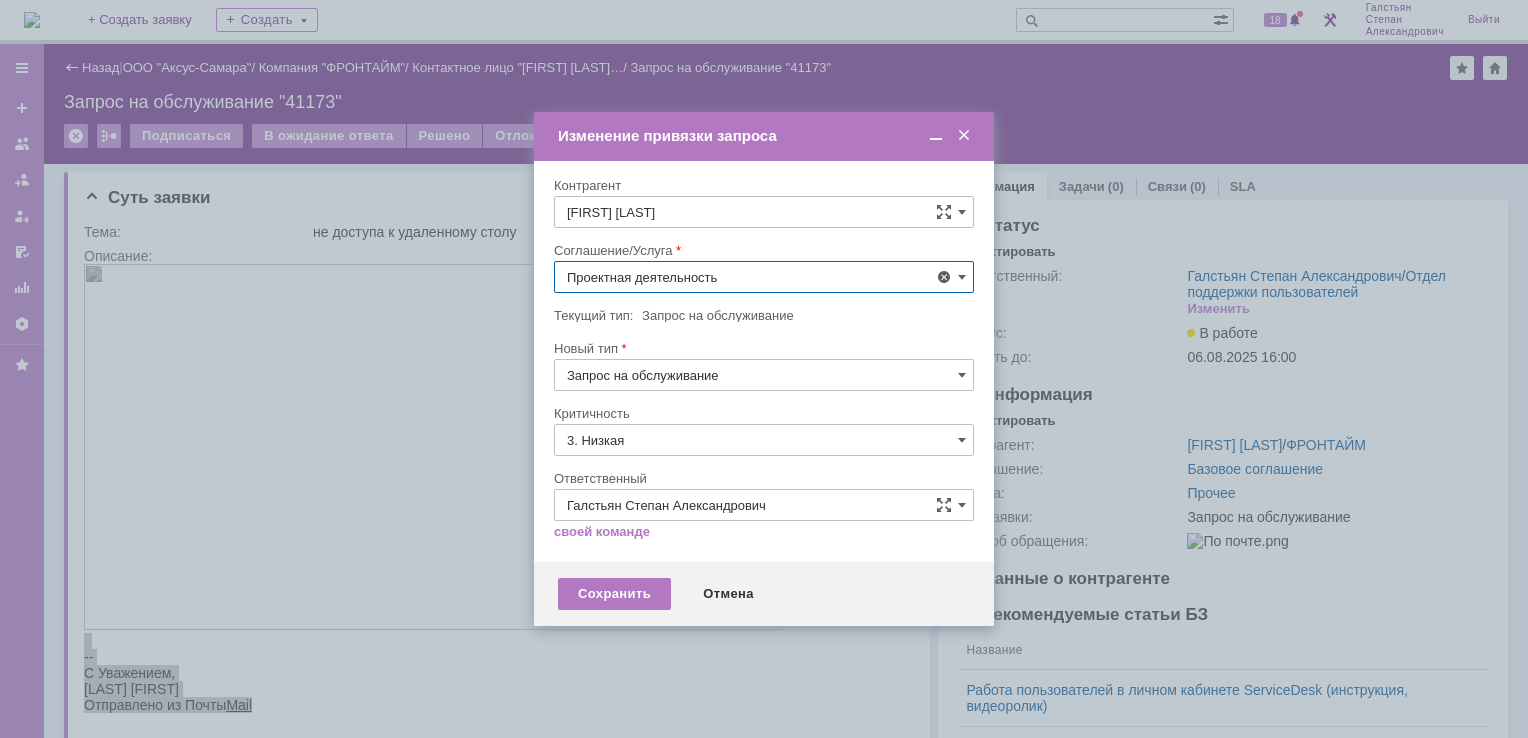 type on "Проектная деятельность" 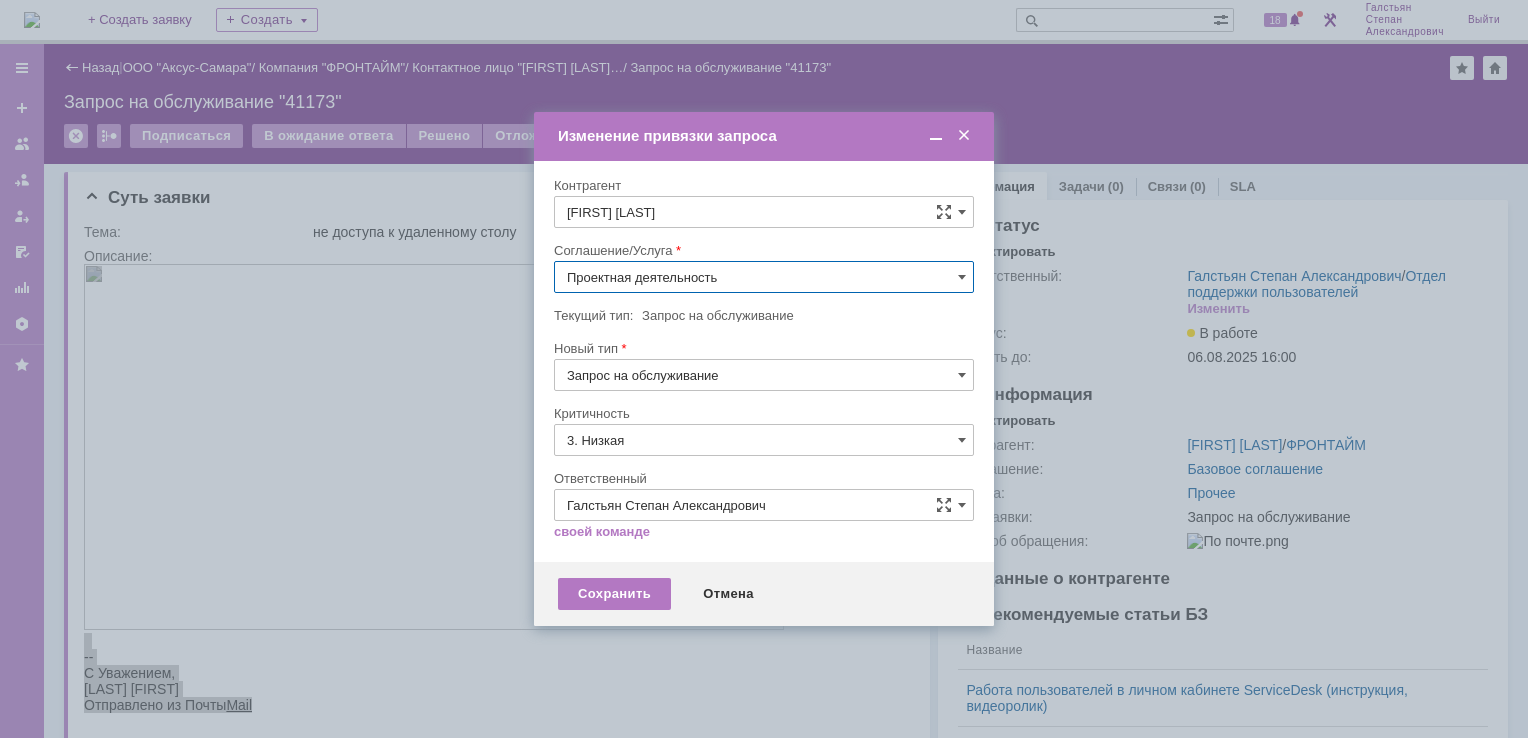 click on "3. Низкая" at bounding box center [764, 440] 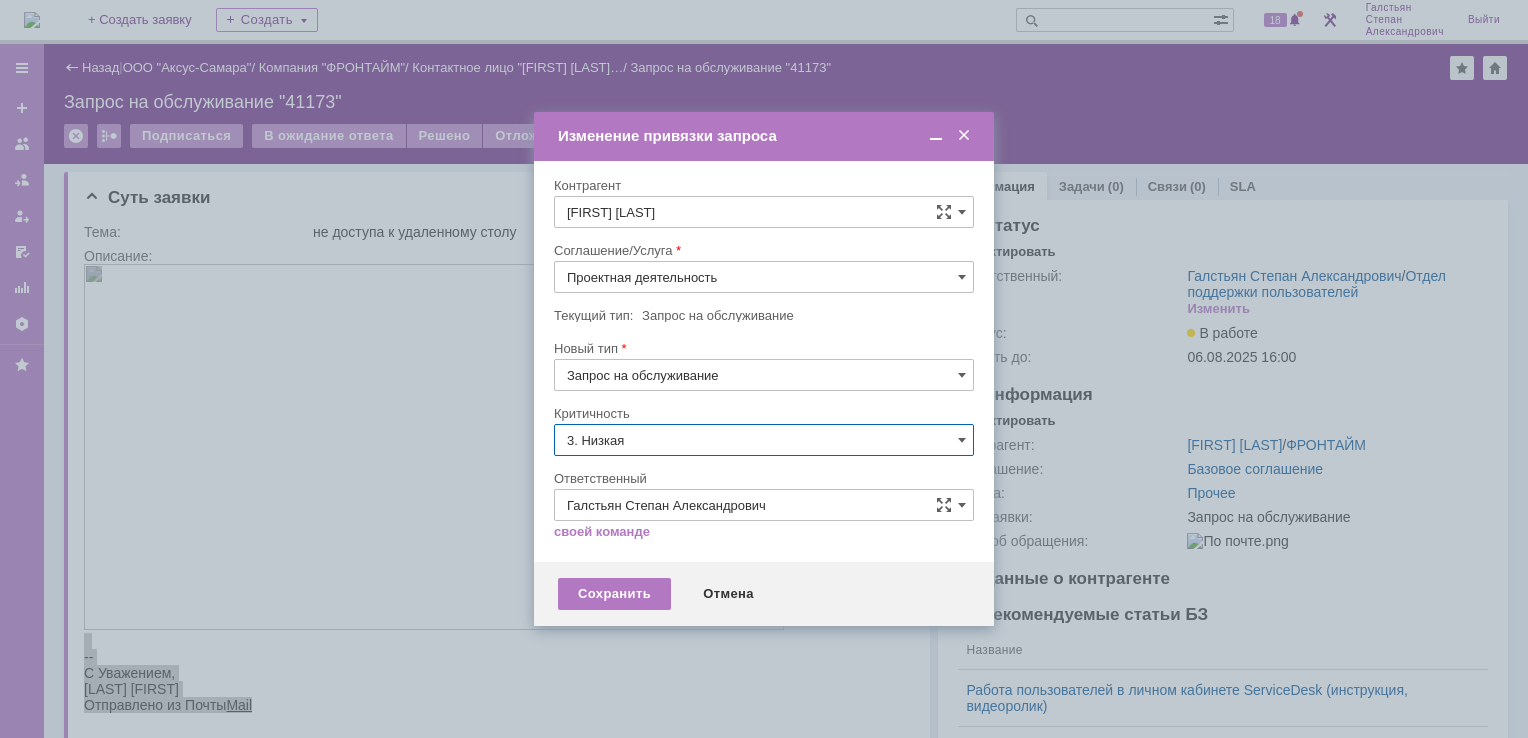 click on "[не указано]" at bounding box center [764, 477] 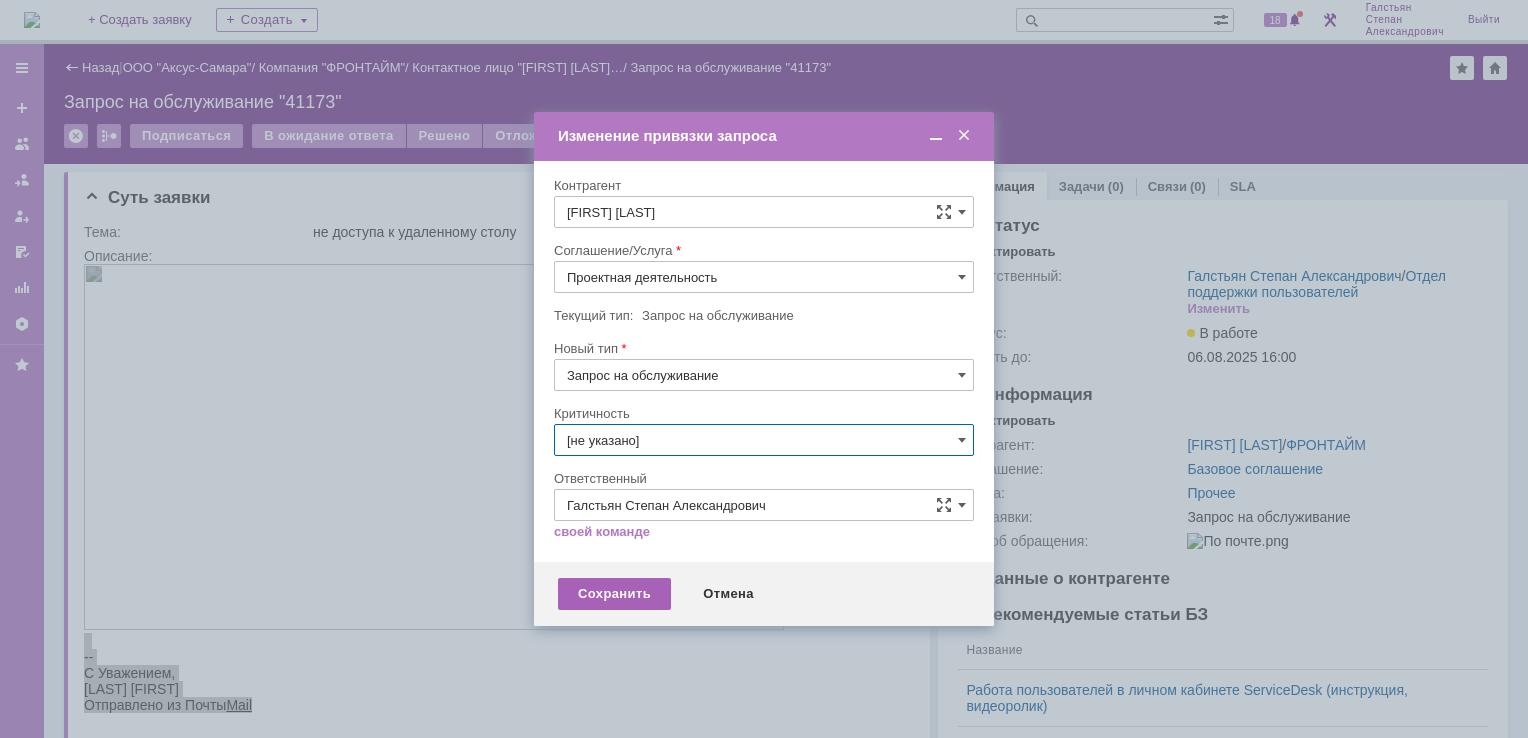 type on "[не указано]" 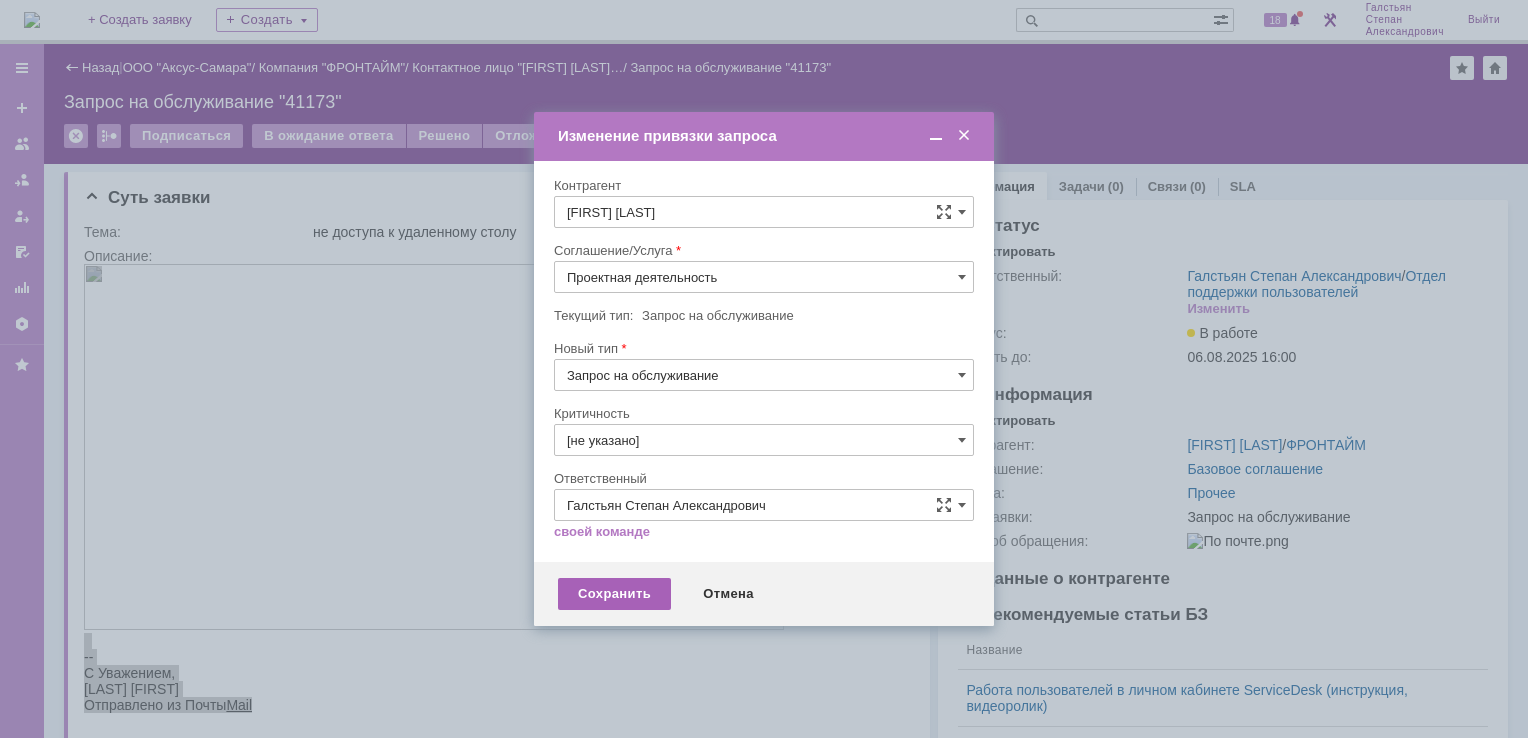 click on "Сохранить" at bounding box center (614, 594) 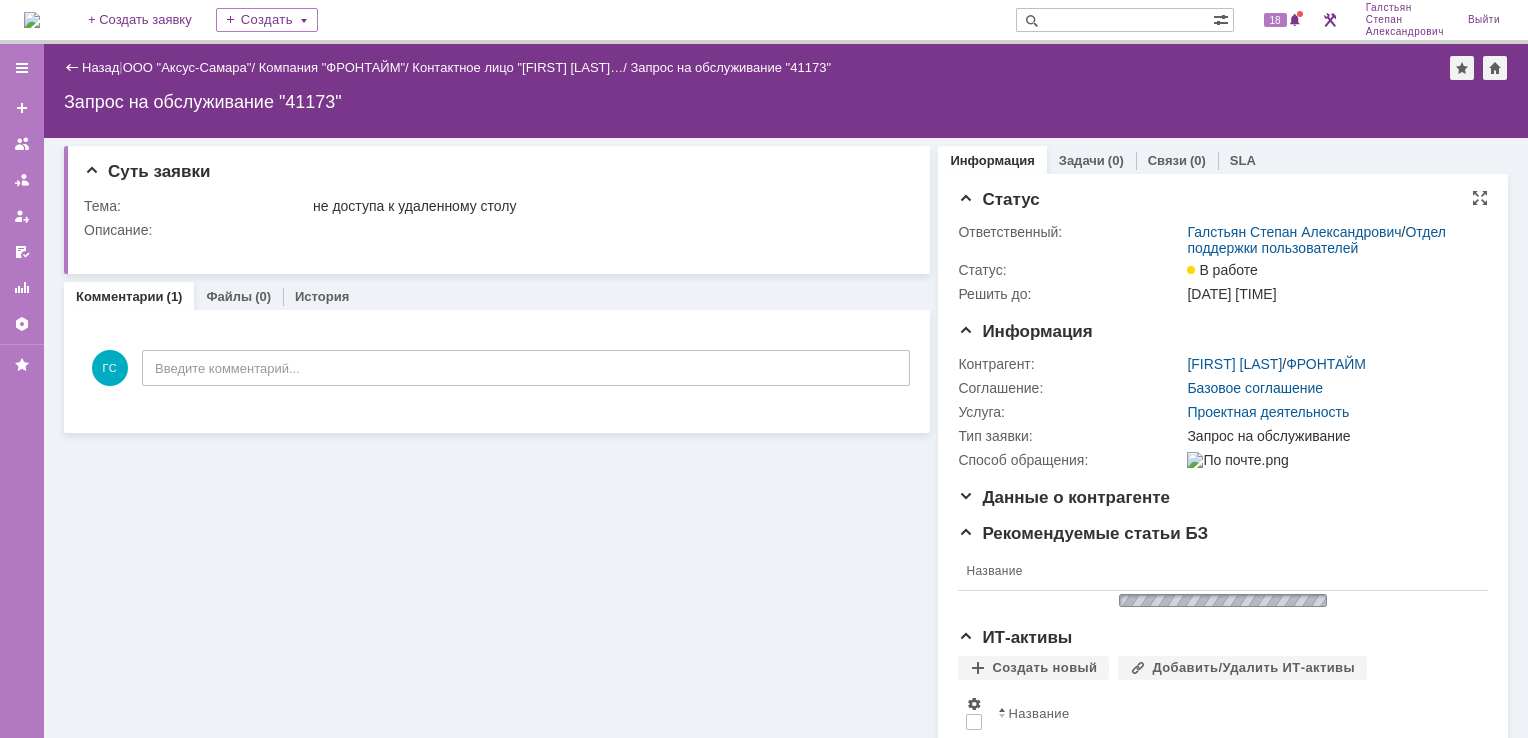 scroll, scrollTop: 0, scrollLeft: 0, axis: both 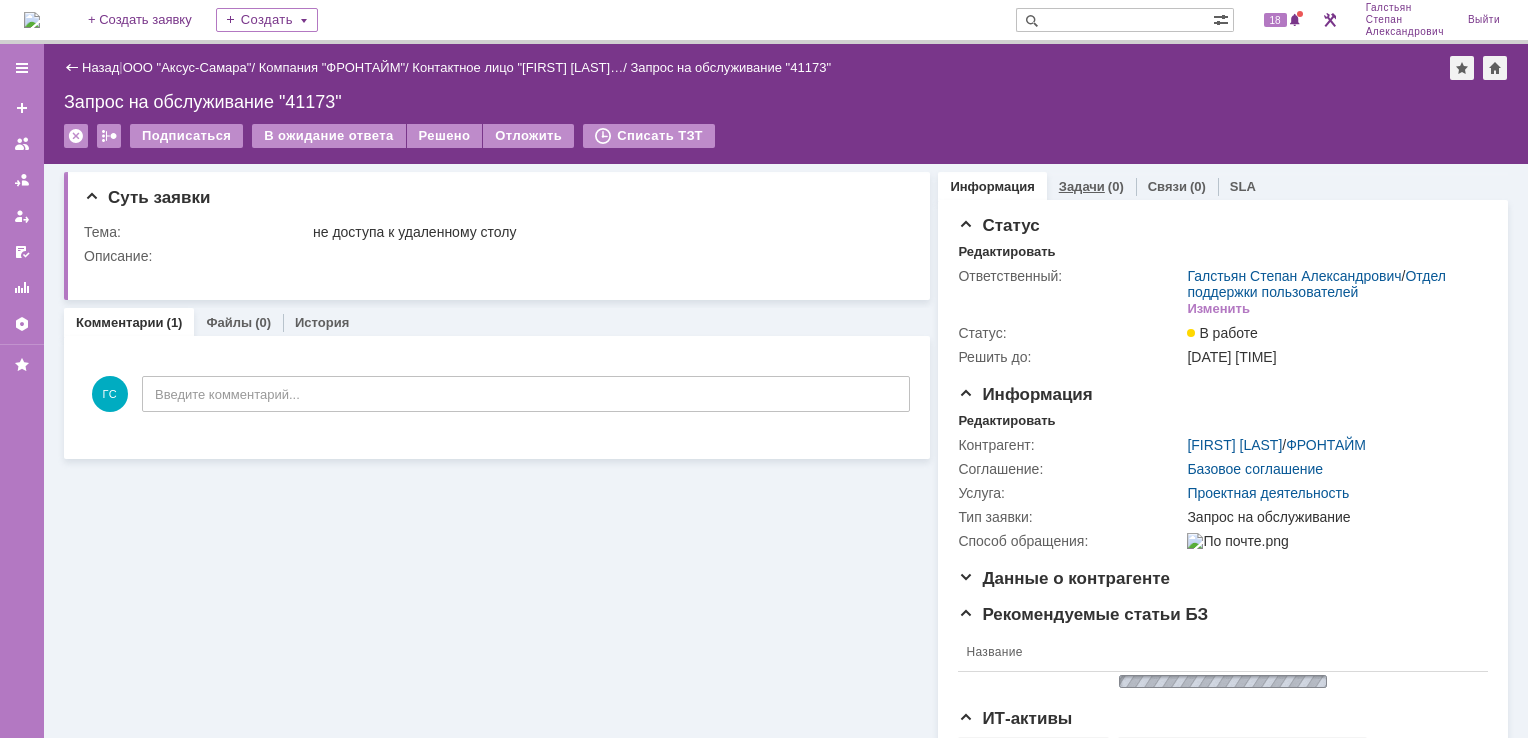 click on "(0)" at bounding box center [1116, 186] 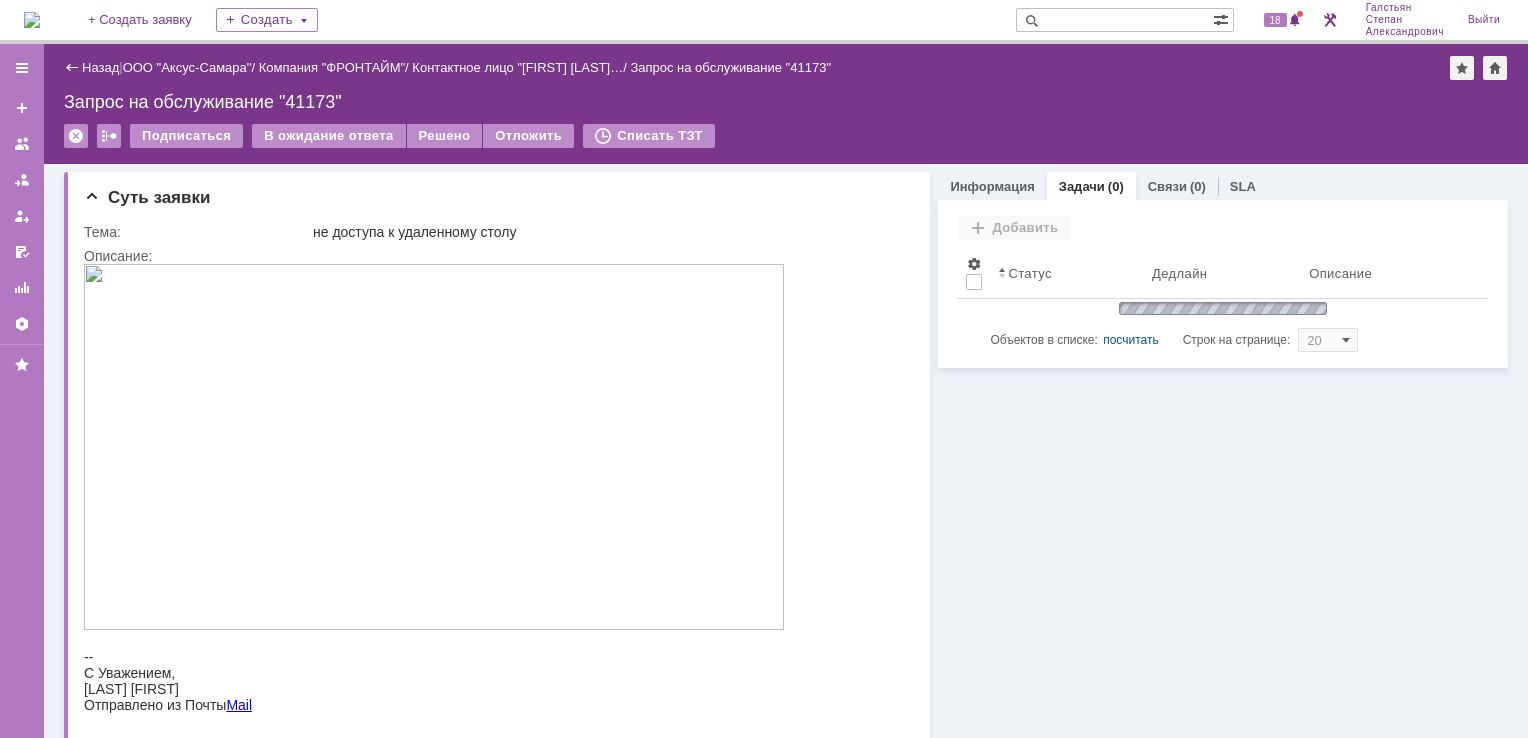 scroll, scrollTop: 0, scrollLeft: 0, axis: both 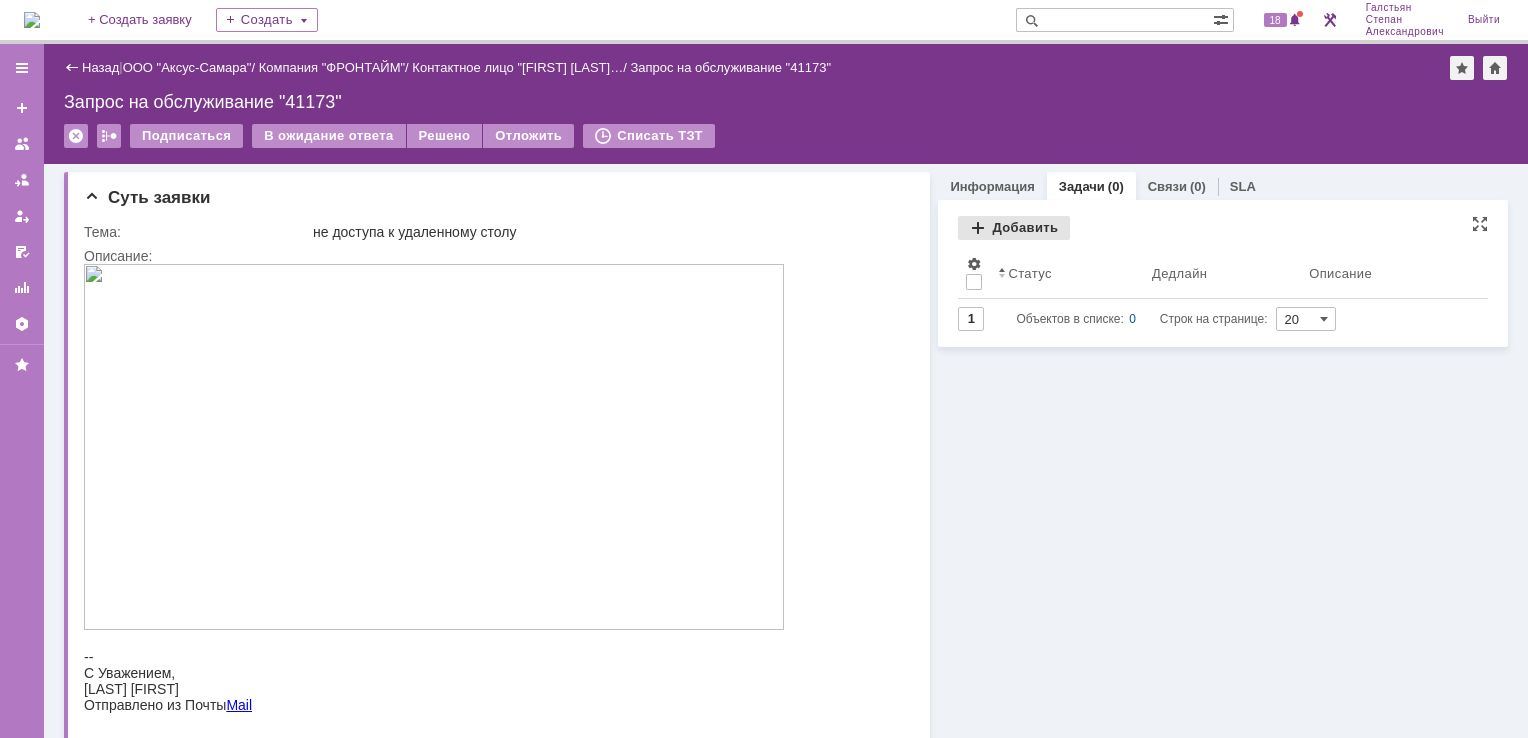 click on "Добавить" at bounding box center (1014, 228) 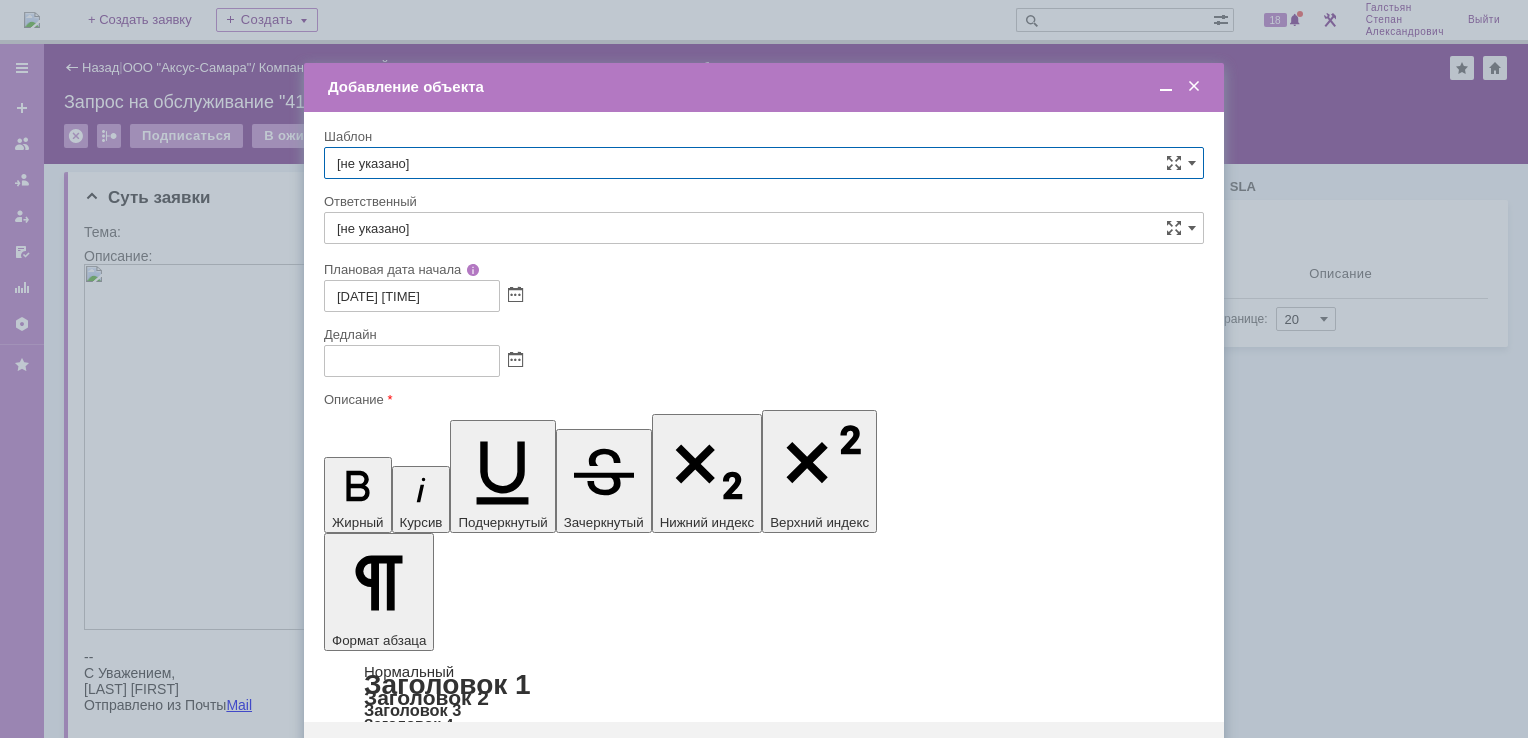 scroll, scrollTop: 0, scrollLeft: 0, axis: both 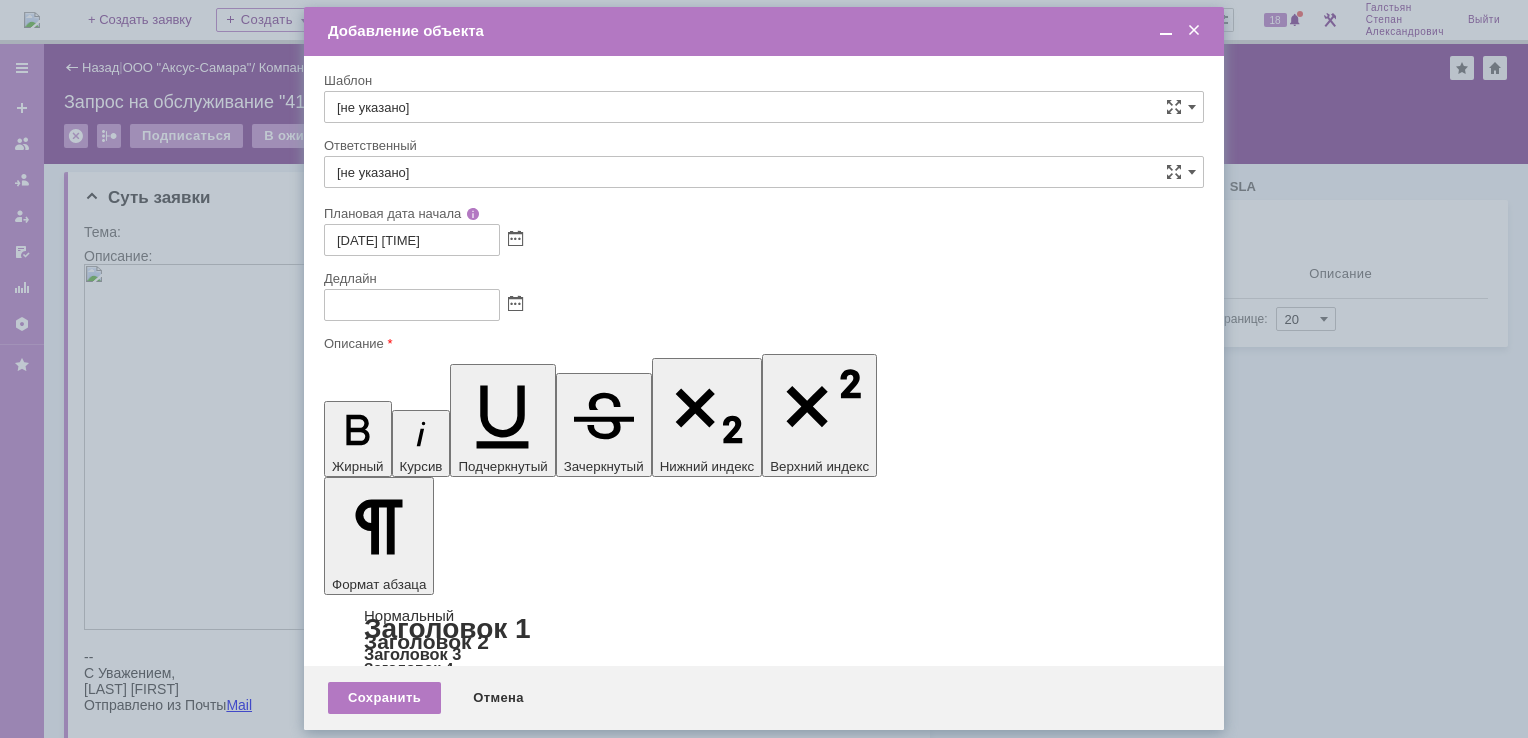 click at bounding box center [1166, 31] 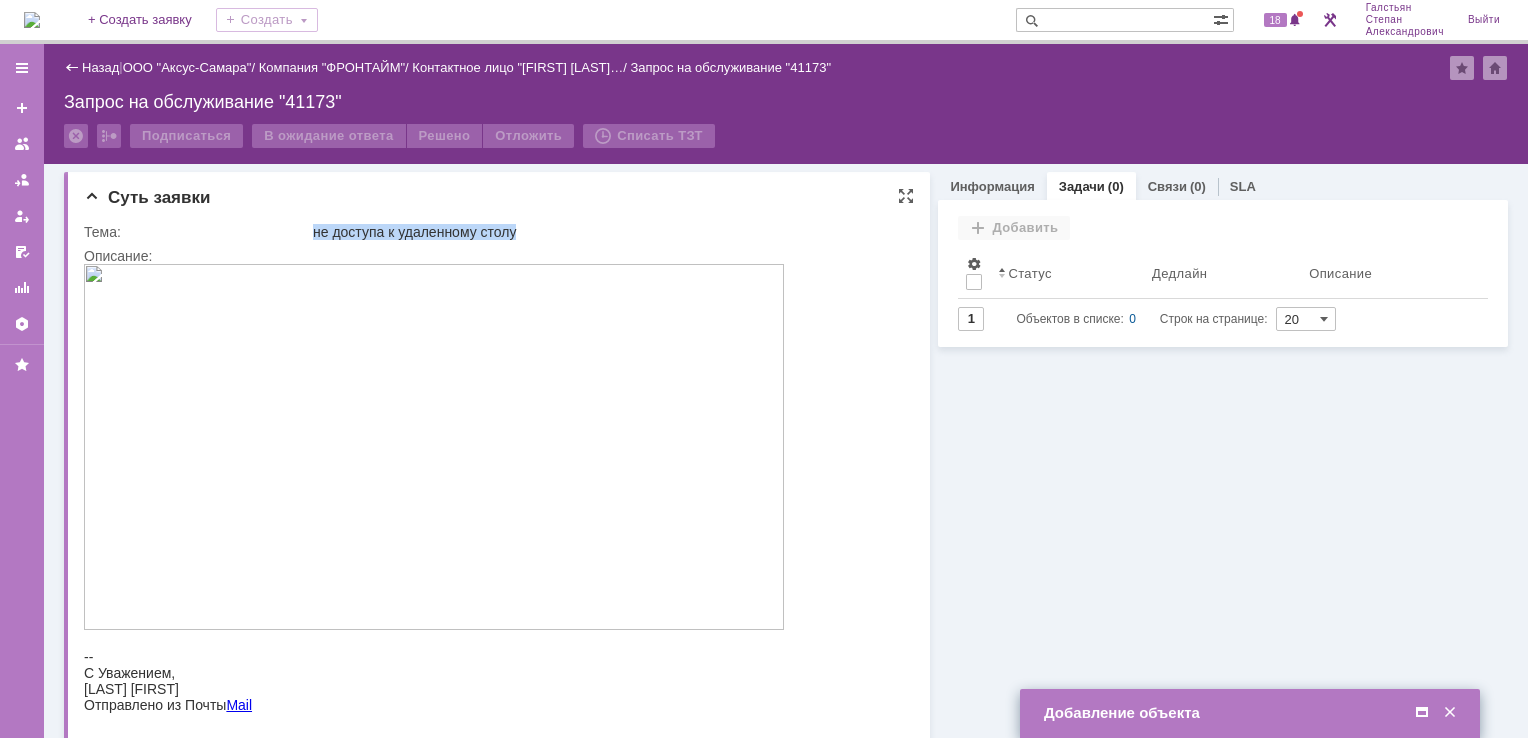 drag, startPoint x: 312, startPoint y: 227, endPoint x: 519, endPoint y: 228, distance: 207.00241 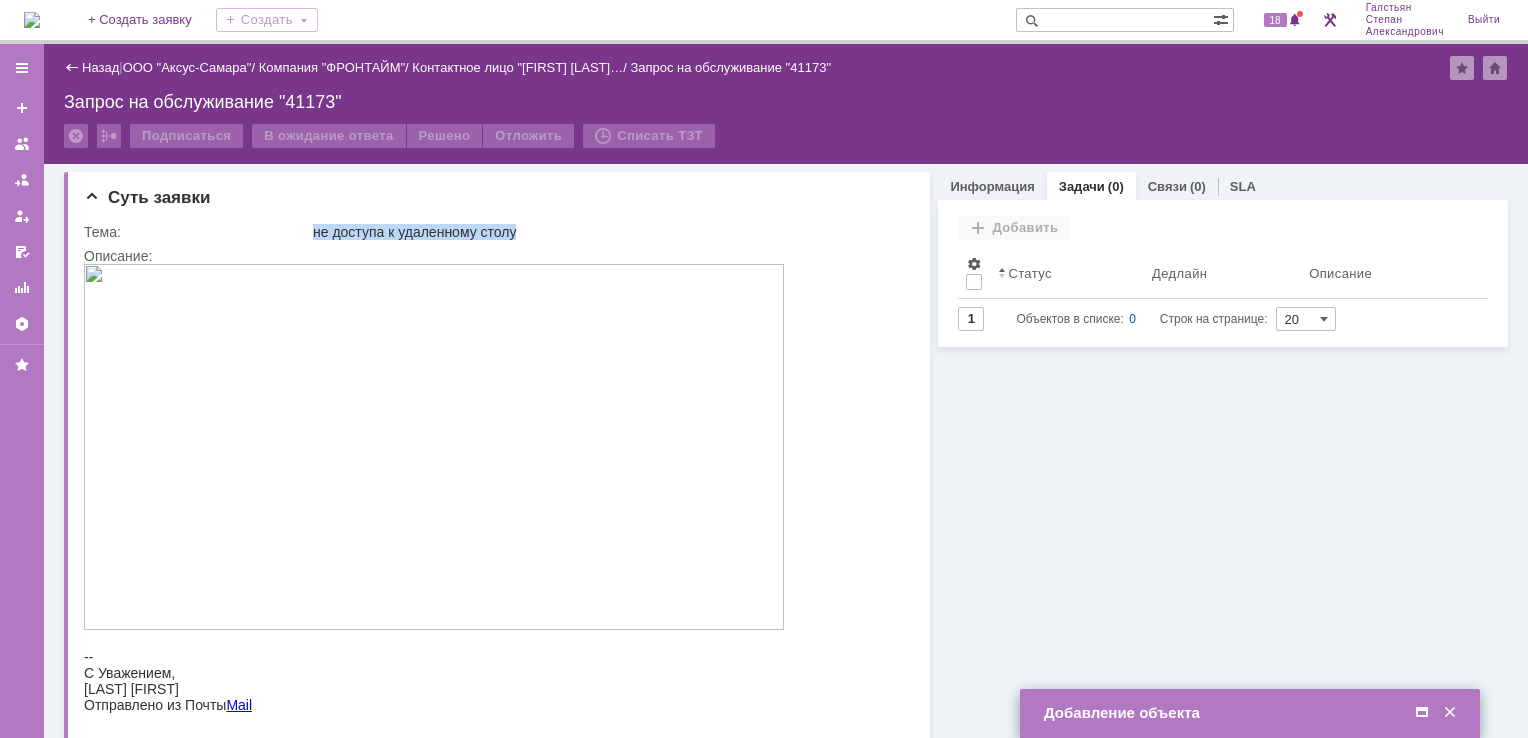 click at bounding box center [1422, 713] 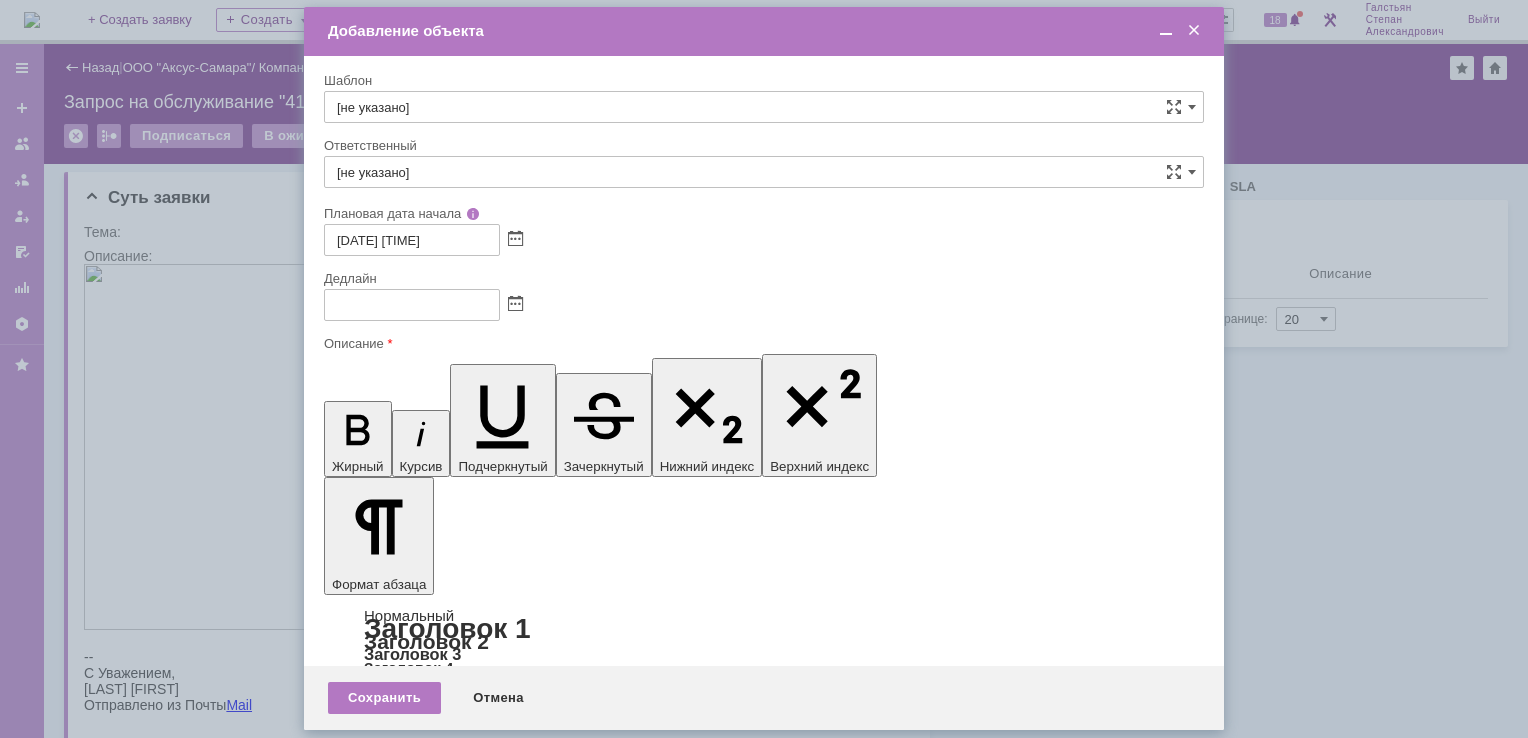 click at bounding box center [487, 5887] 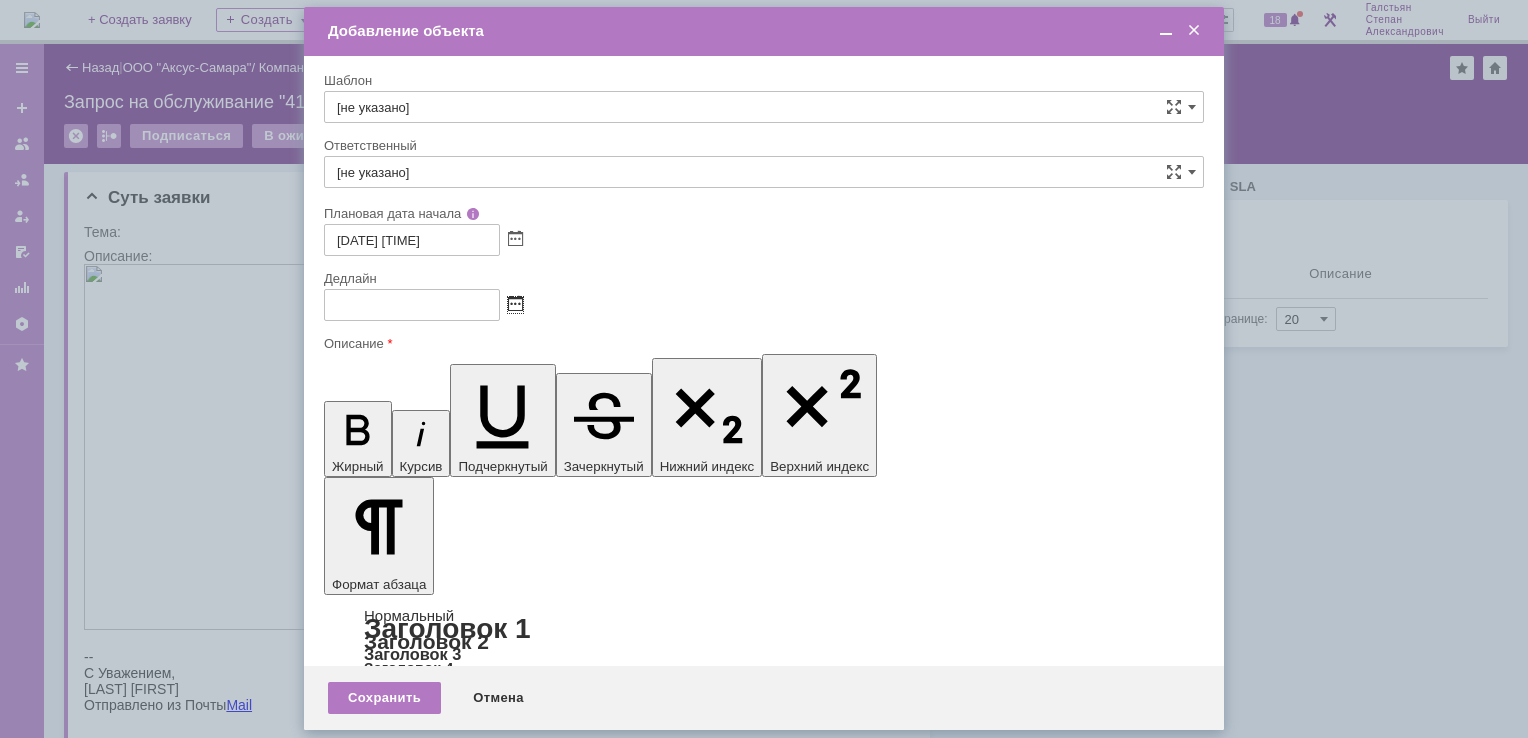 click at bounding box center (515, 305) 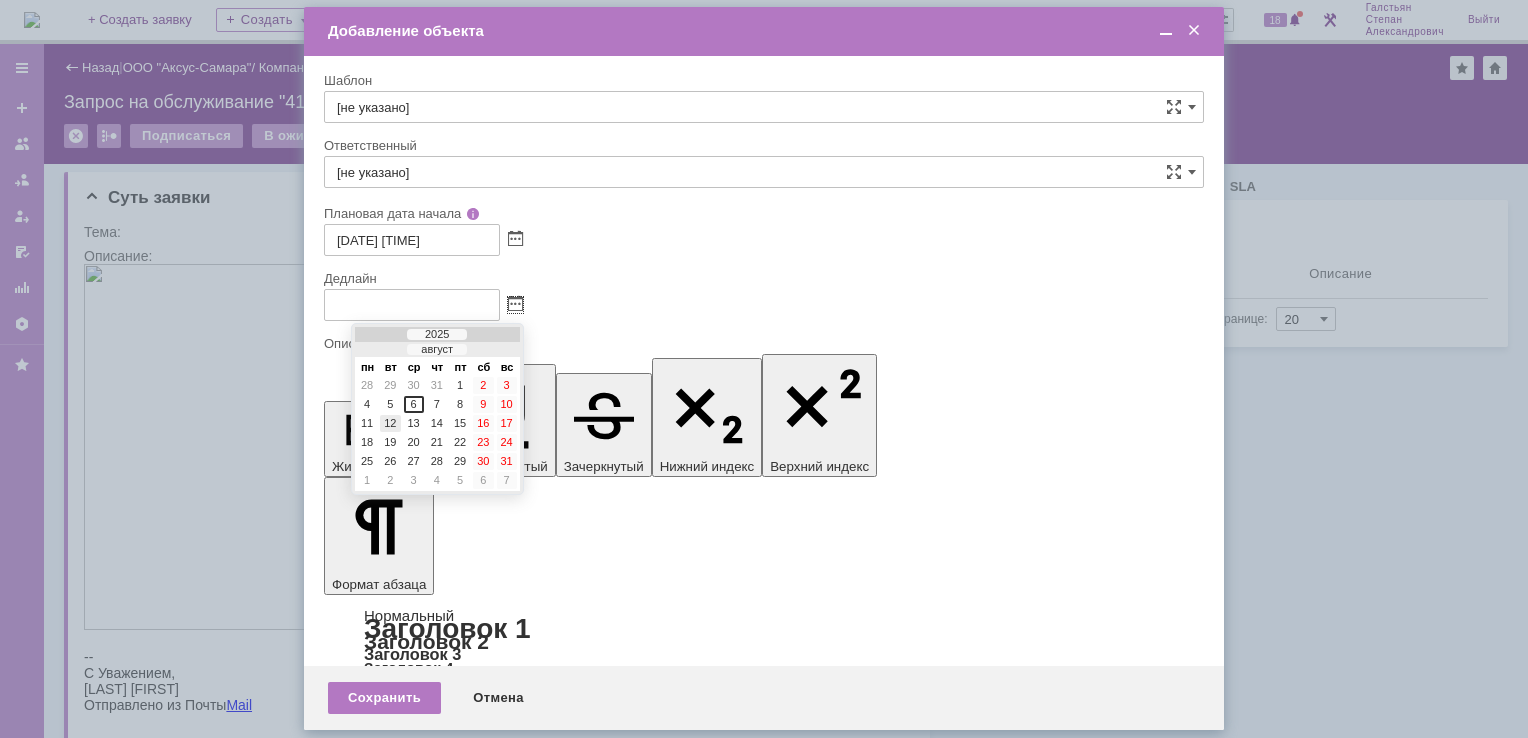 click on "12" at bounding box center (390, 423) 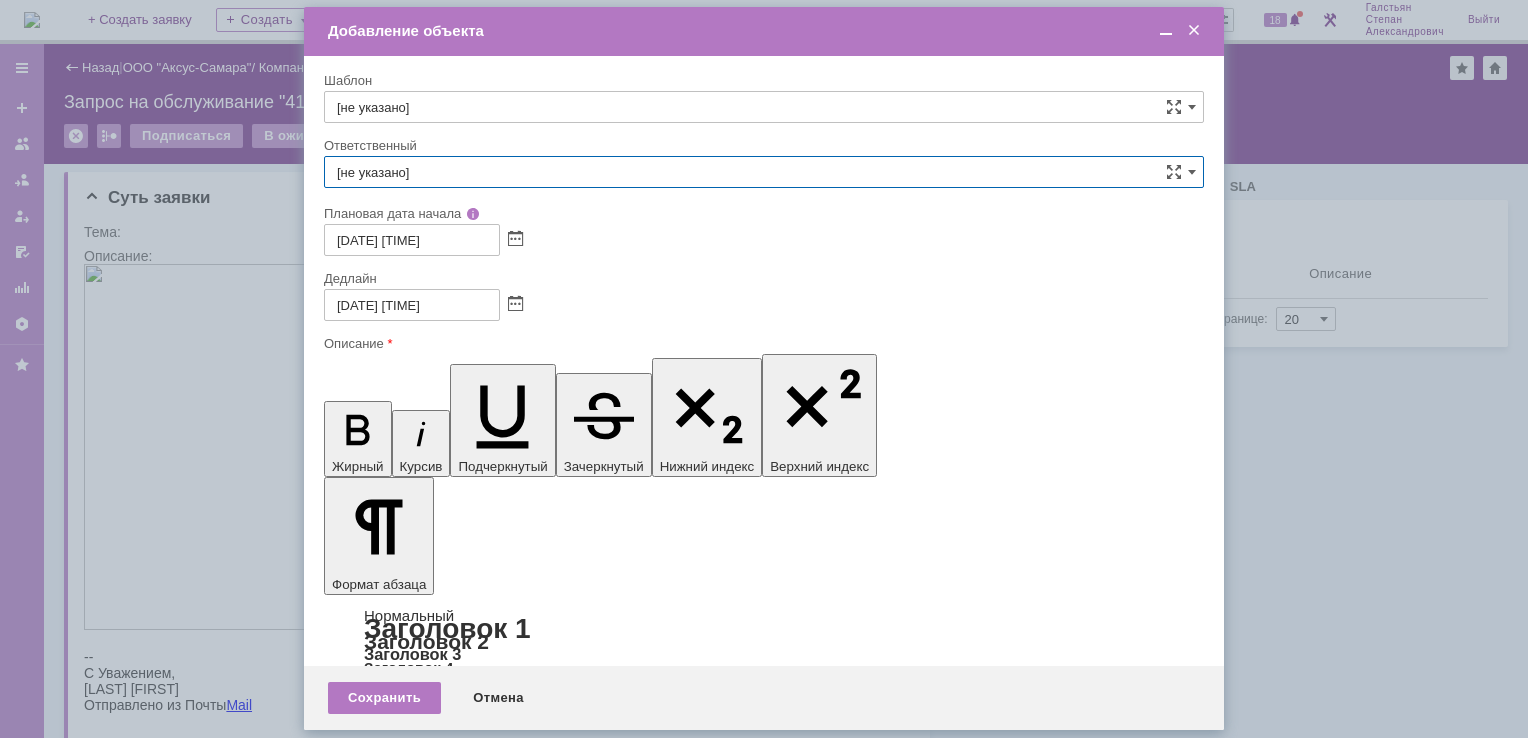 click on "[не указано]" at bounding box center [764, 172] 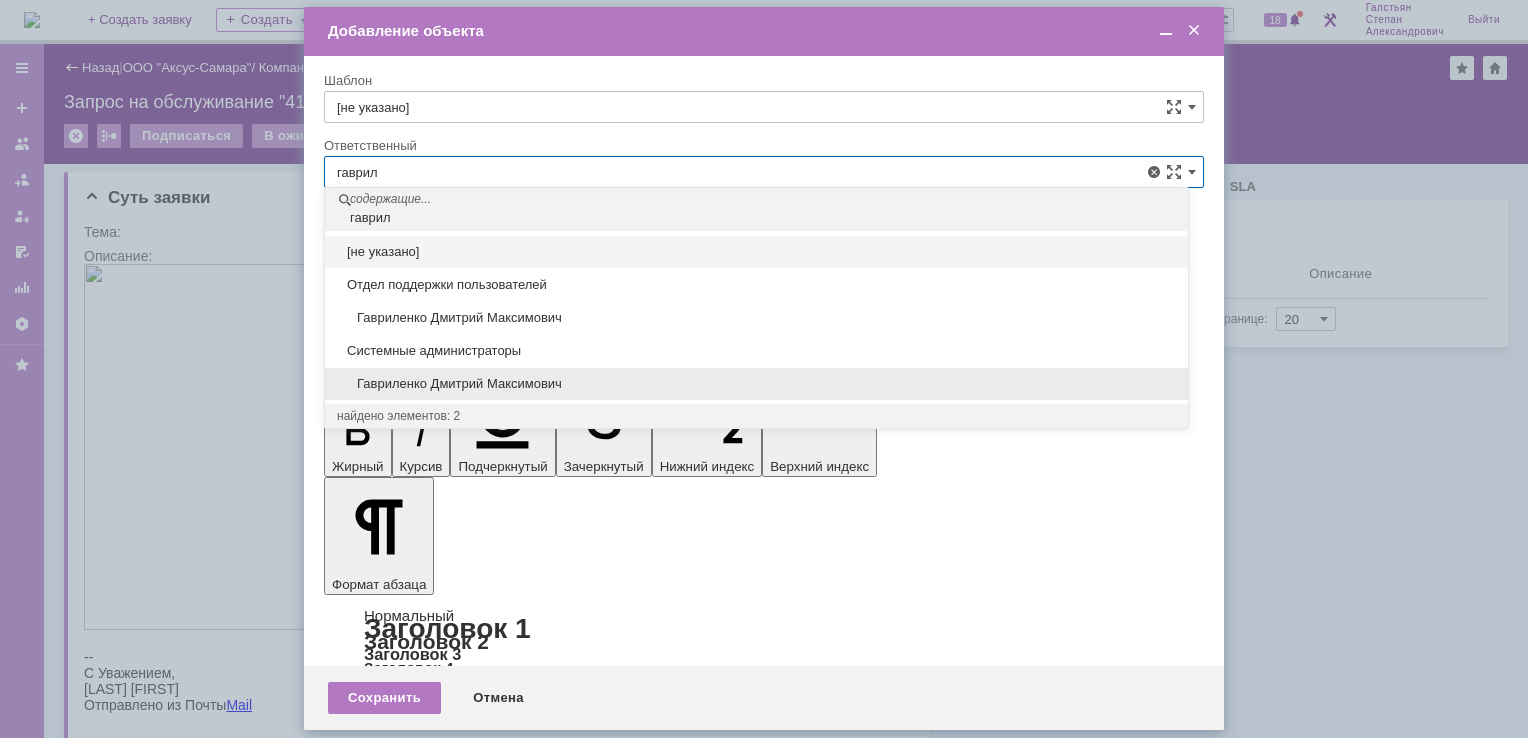 click on "Гавриленко Дмитрий Максимович" at bounding box center [756, 384] 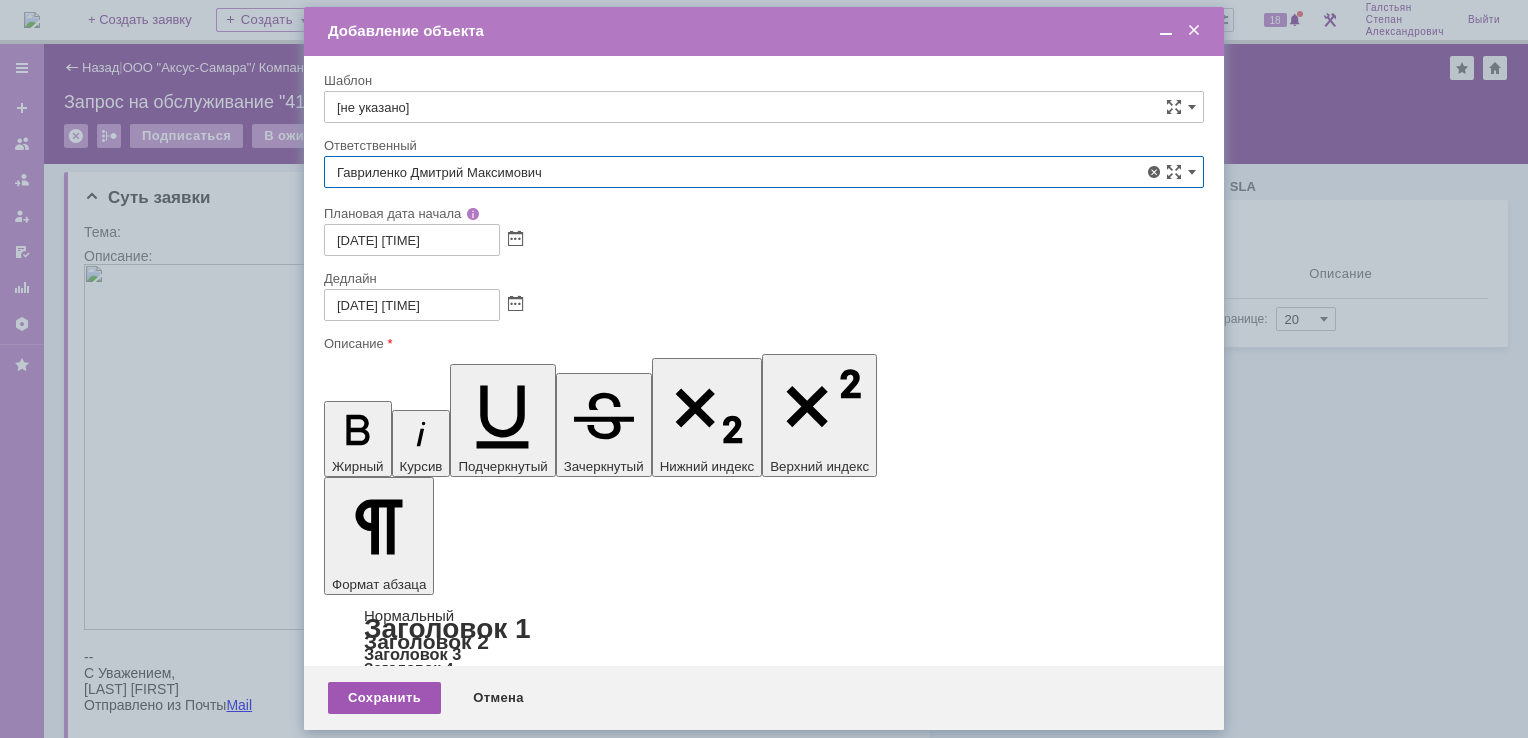 type on "Гавриленко Дмитрий Максимович" 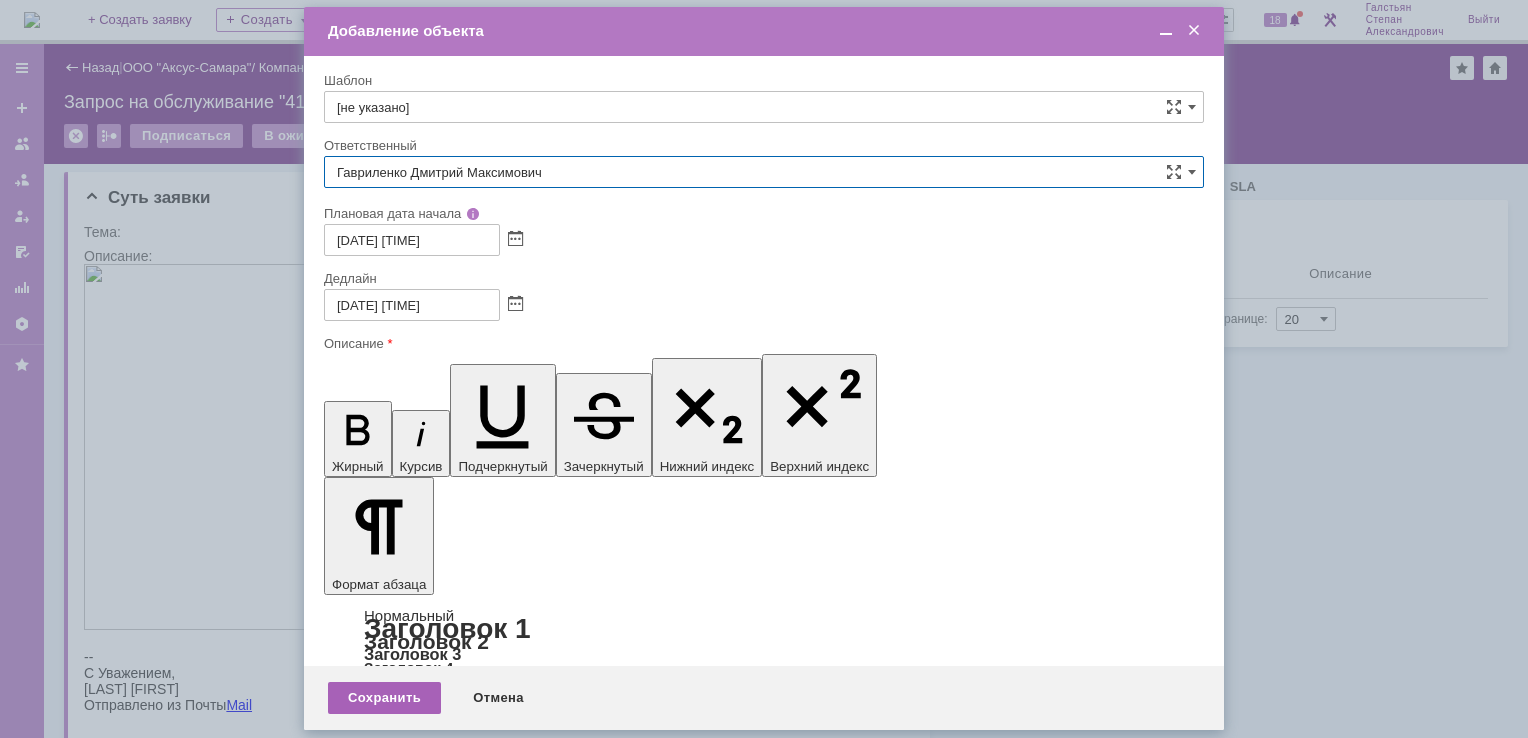 click on "Сохранить" at bounding box center (384, 698) 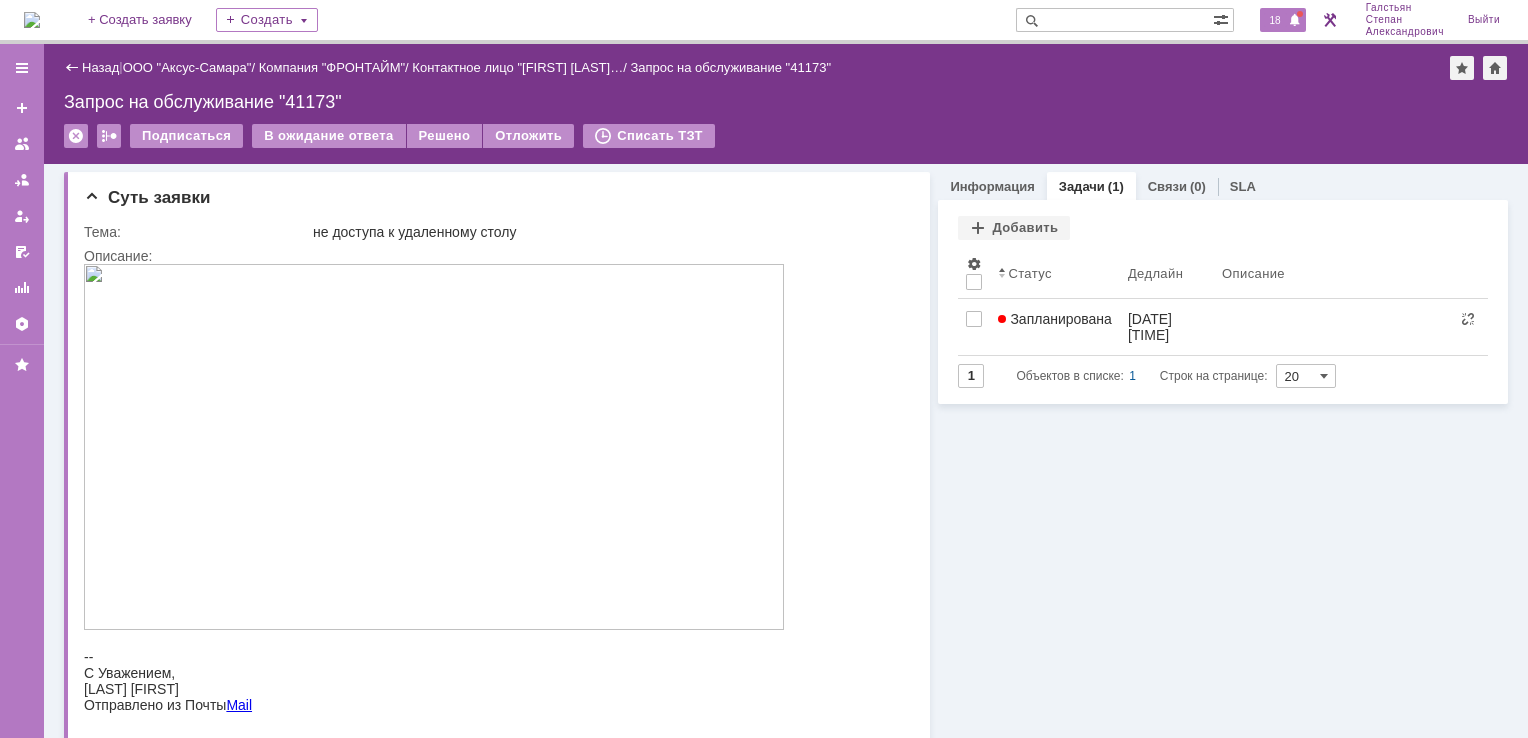 scroll, scrollTop: 0, scrollLeft: 0, axis: both 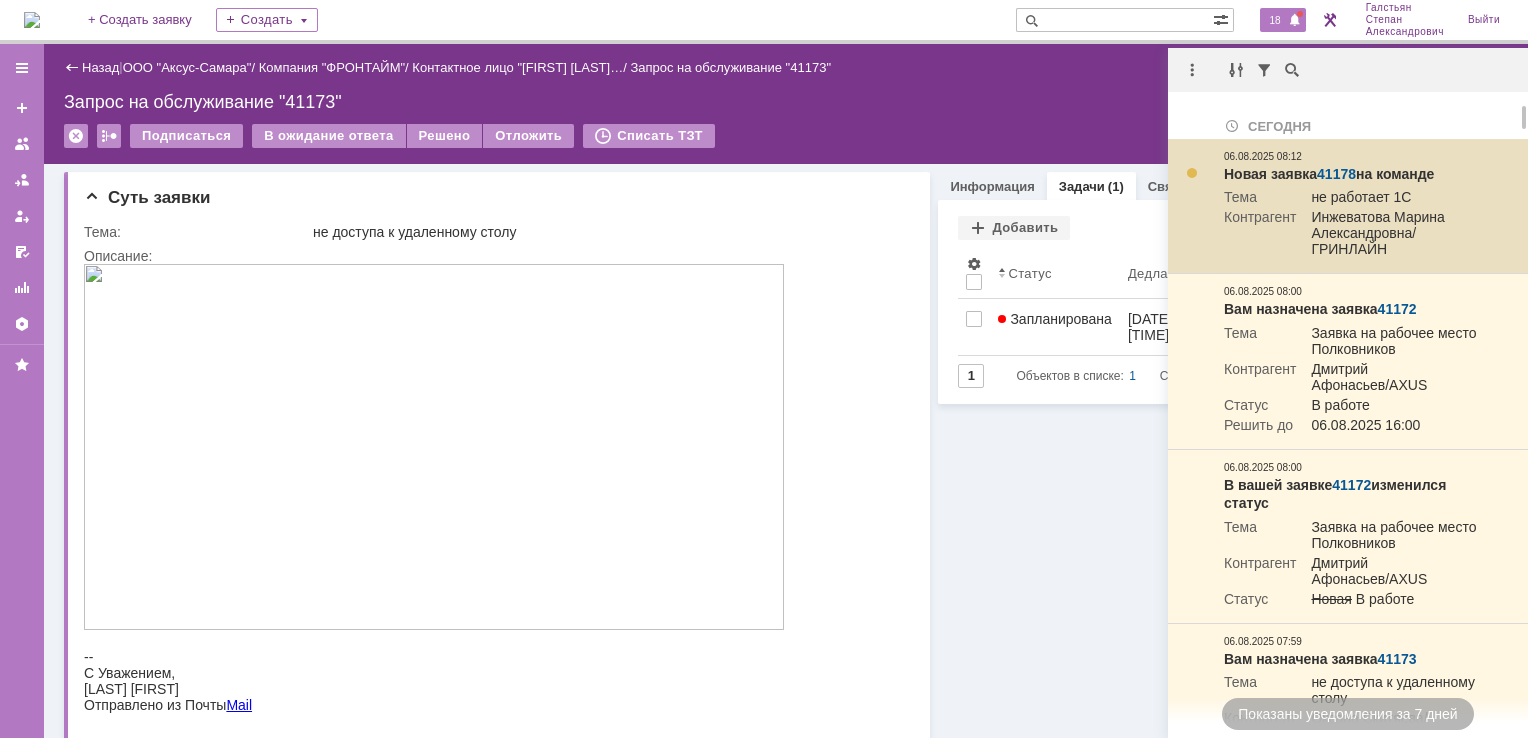click on "41178" at bounding box center [1336, 174] 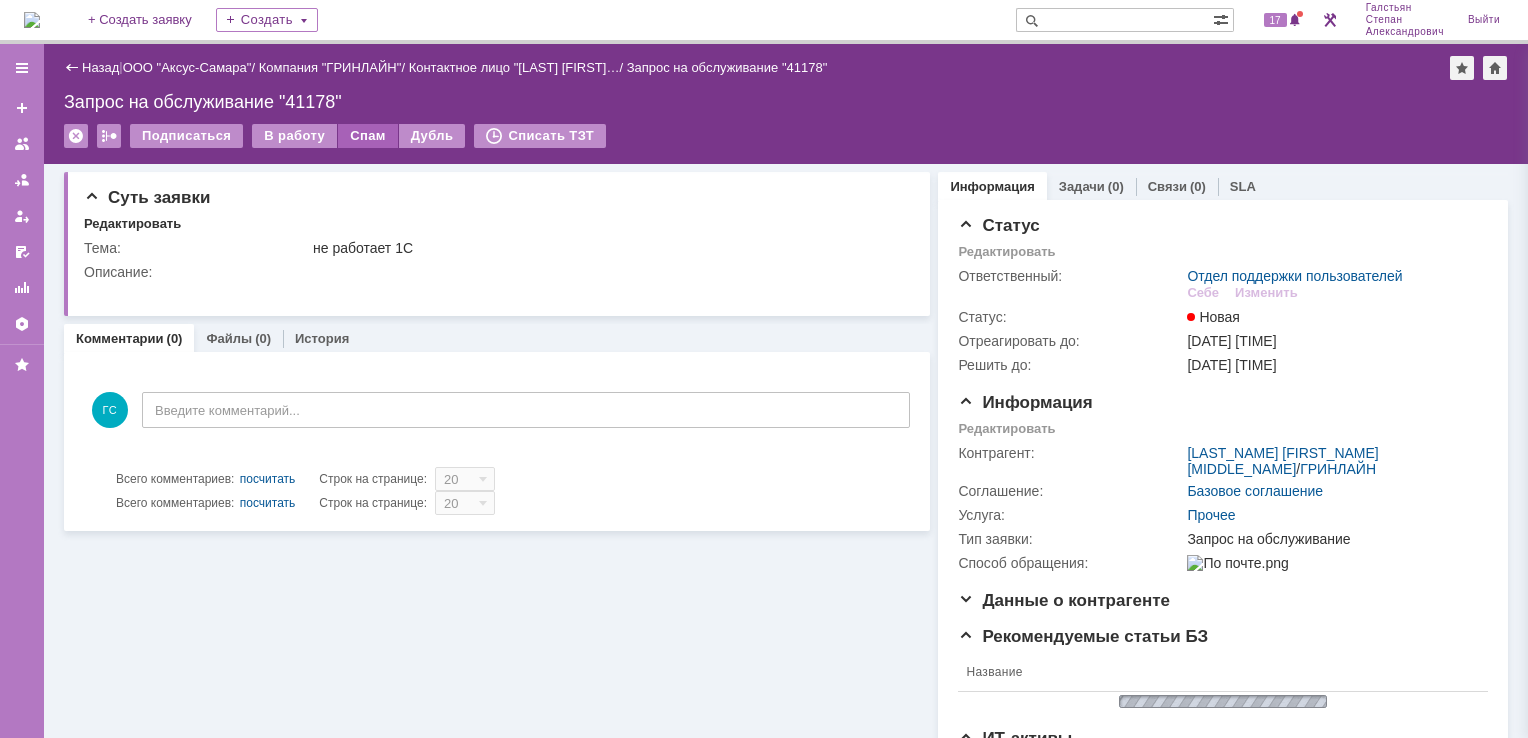 scroll, scrollTop: 0, scrollLeft: 0, axis: both 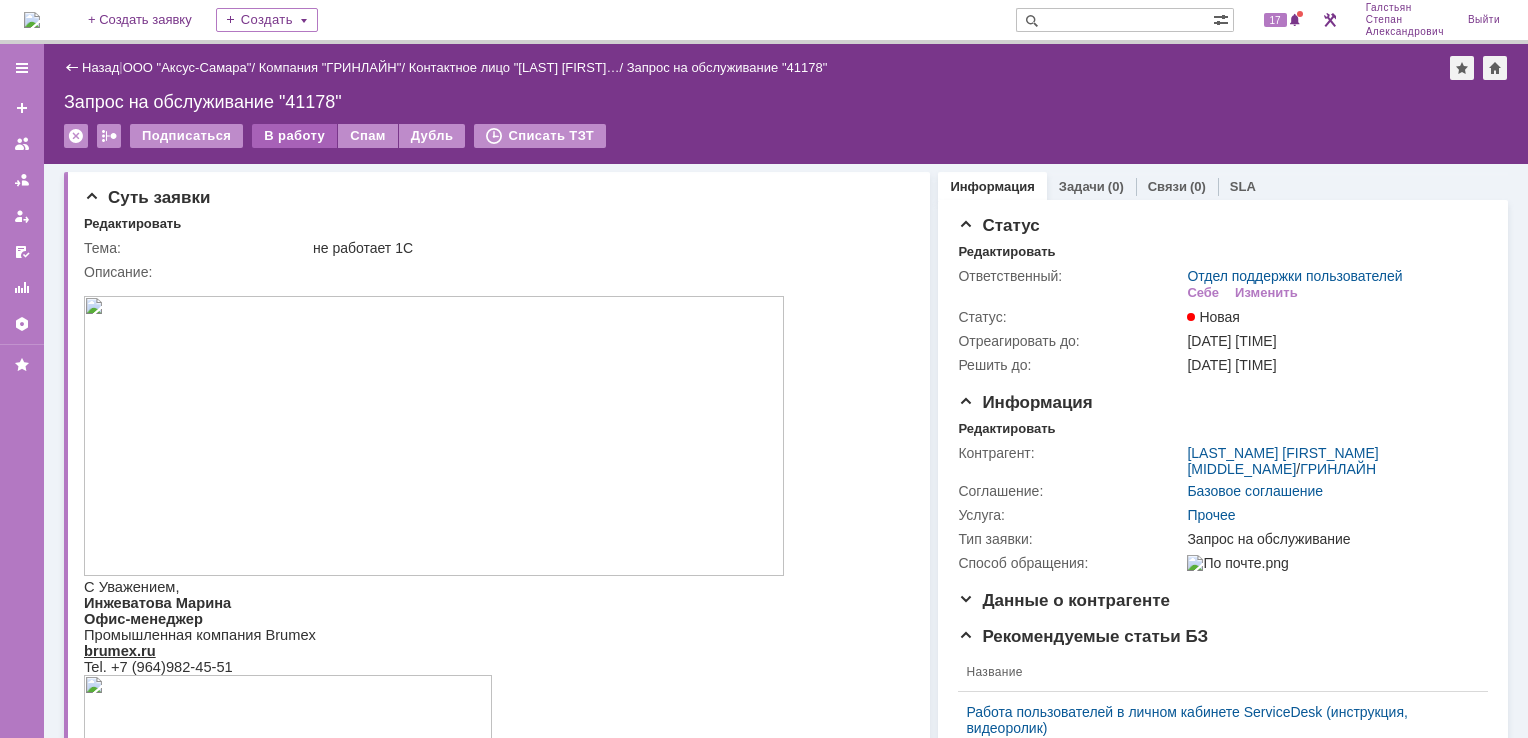 click on "В работу" at bounding box center (294, 136) 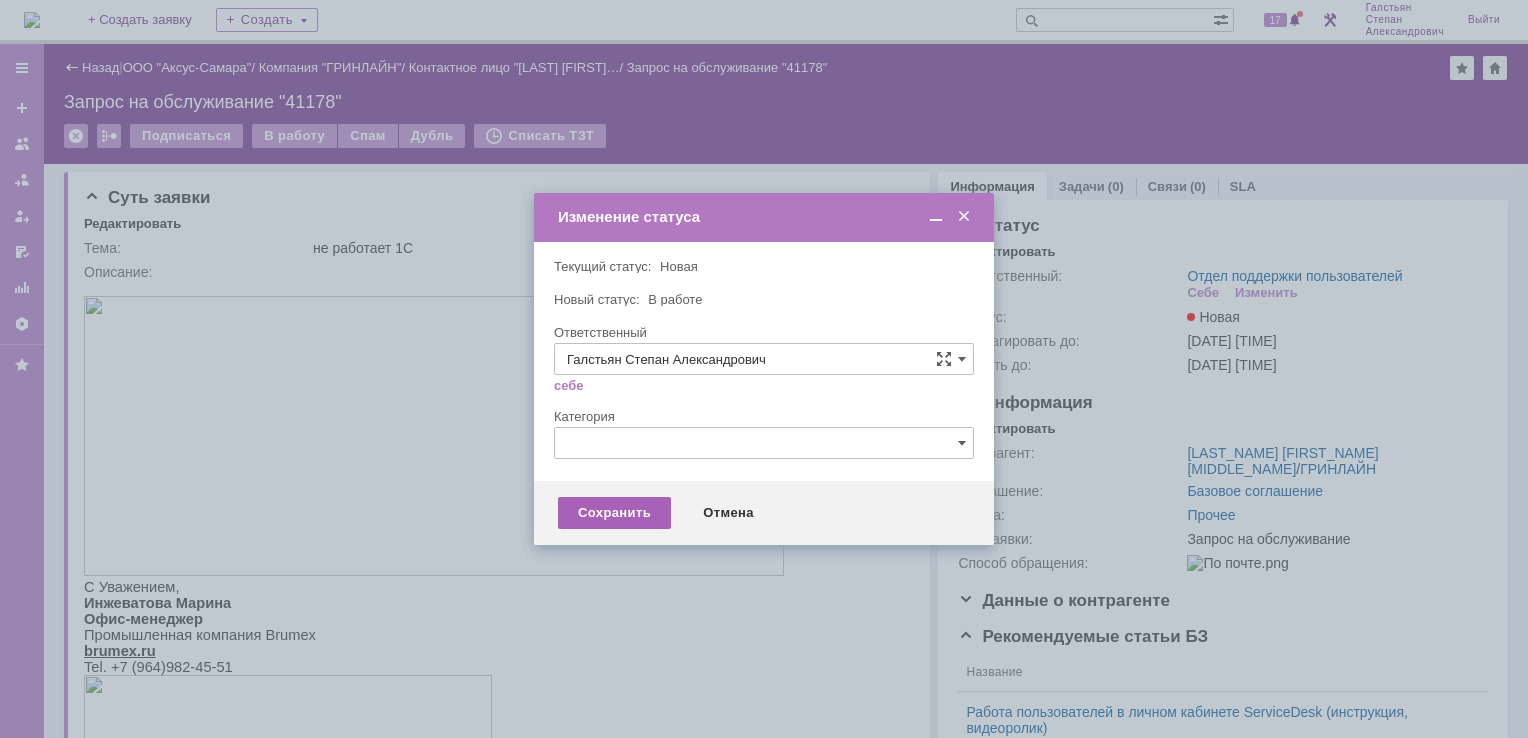 click on "Сохранить" at bounding box center [614, 513] 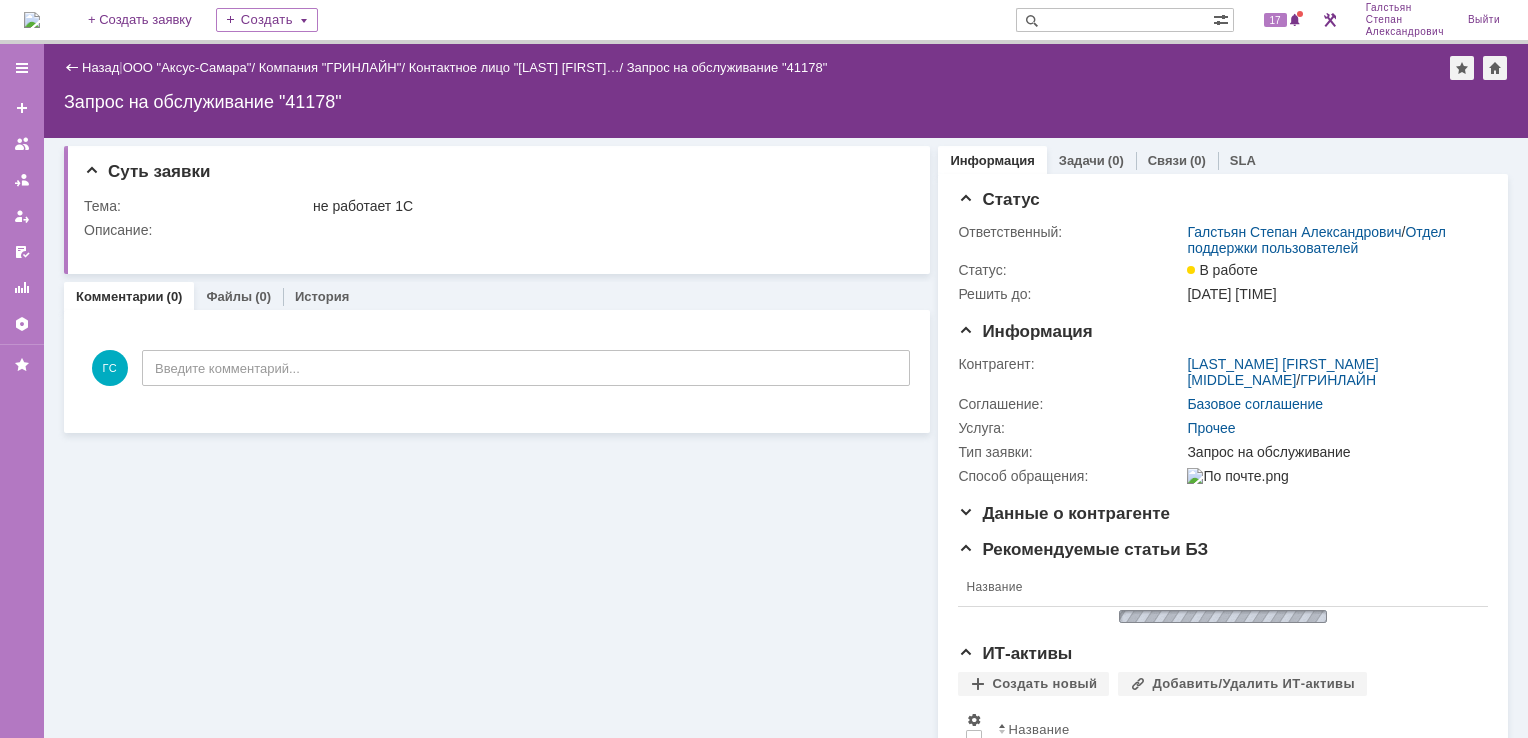 scroll, scrollTop: 0, scrollLeft: 0, axis: both 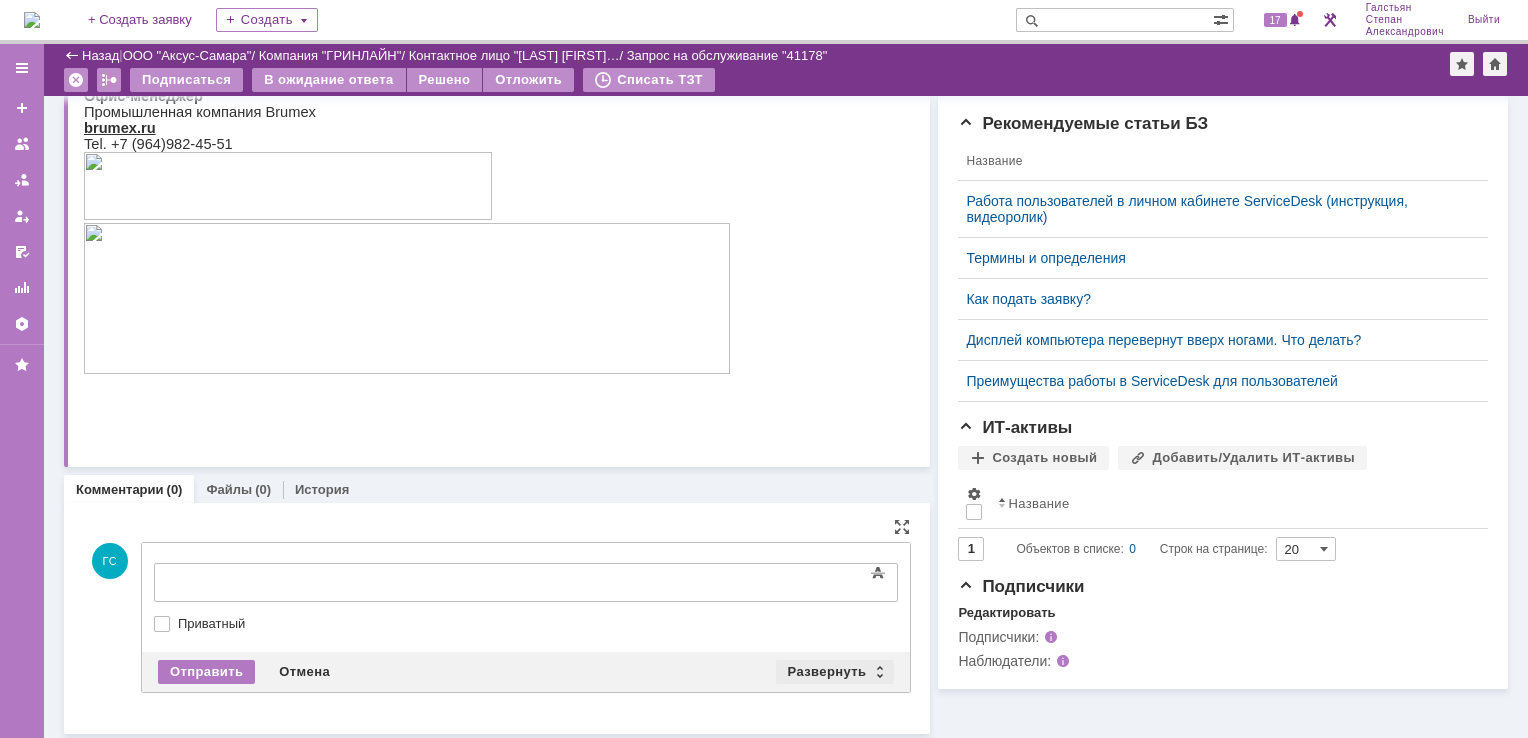 click on "Развернуть" at bounding box center [835, 672] 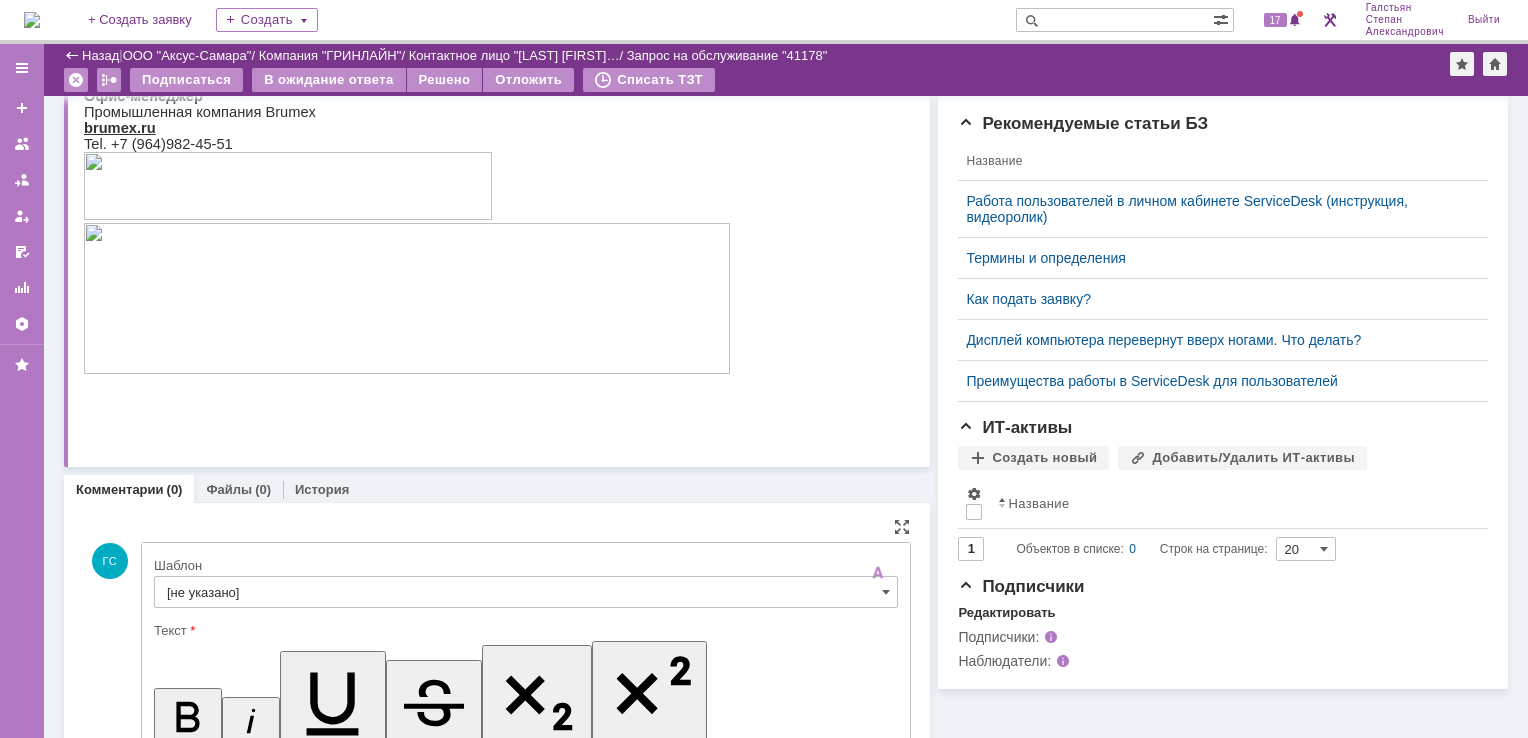 scroll, scrollTop: 0, scrollLeft: 0, axis: both 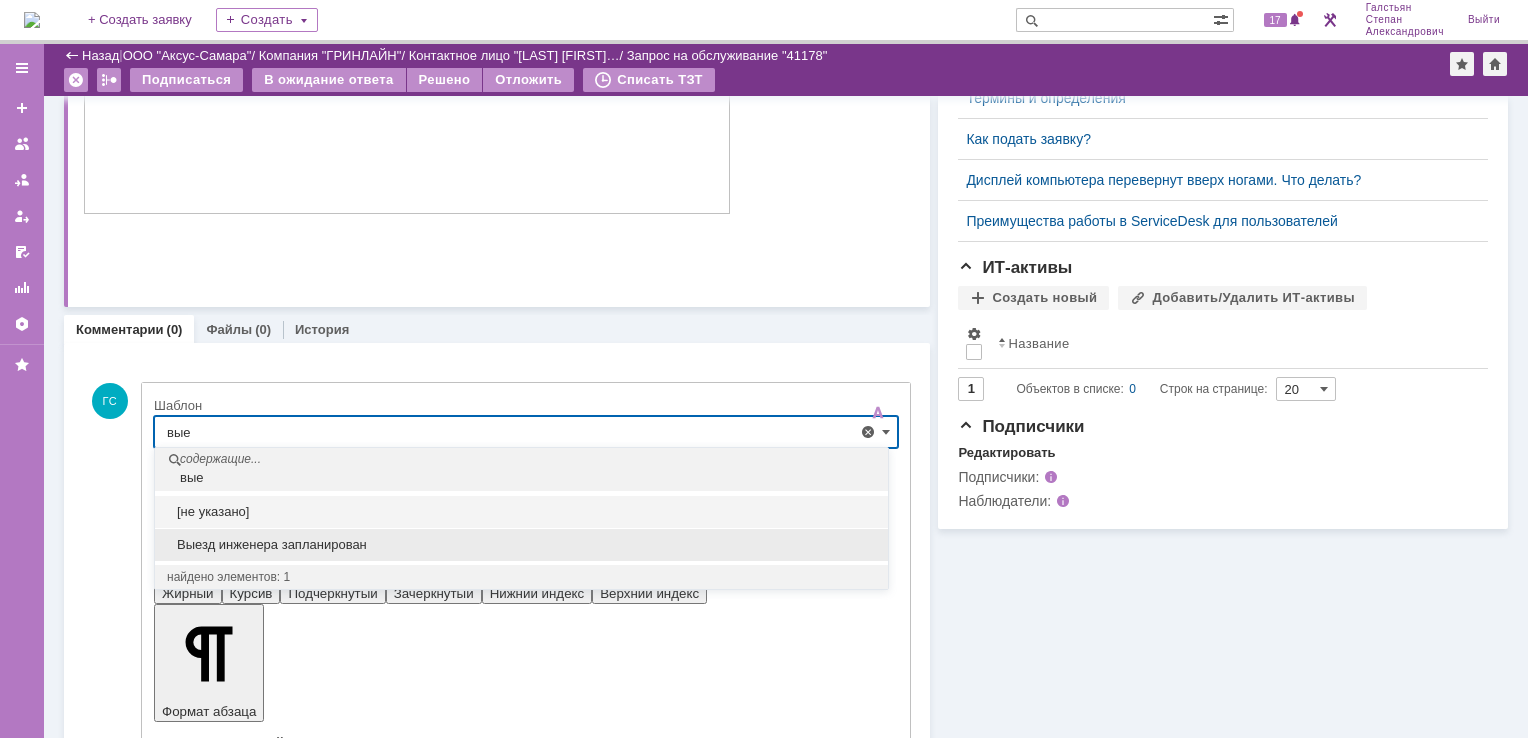 click on "Выезд инженера запланирован" at bounding box center (521, 545) 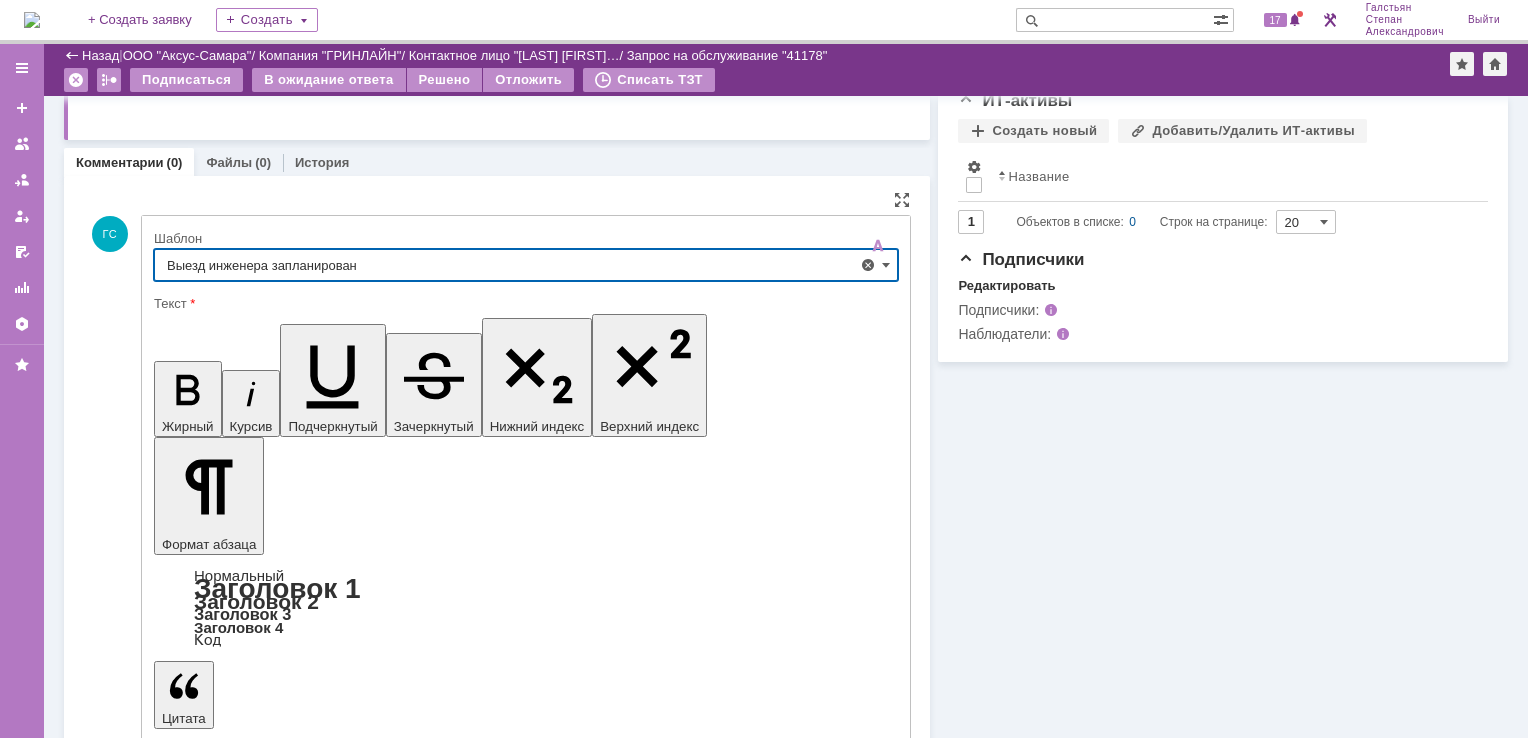 scroll, scrollTop: 770, scrollLeft: 0, axis: vertical 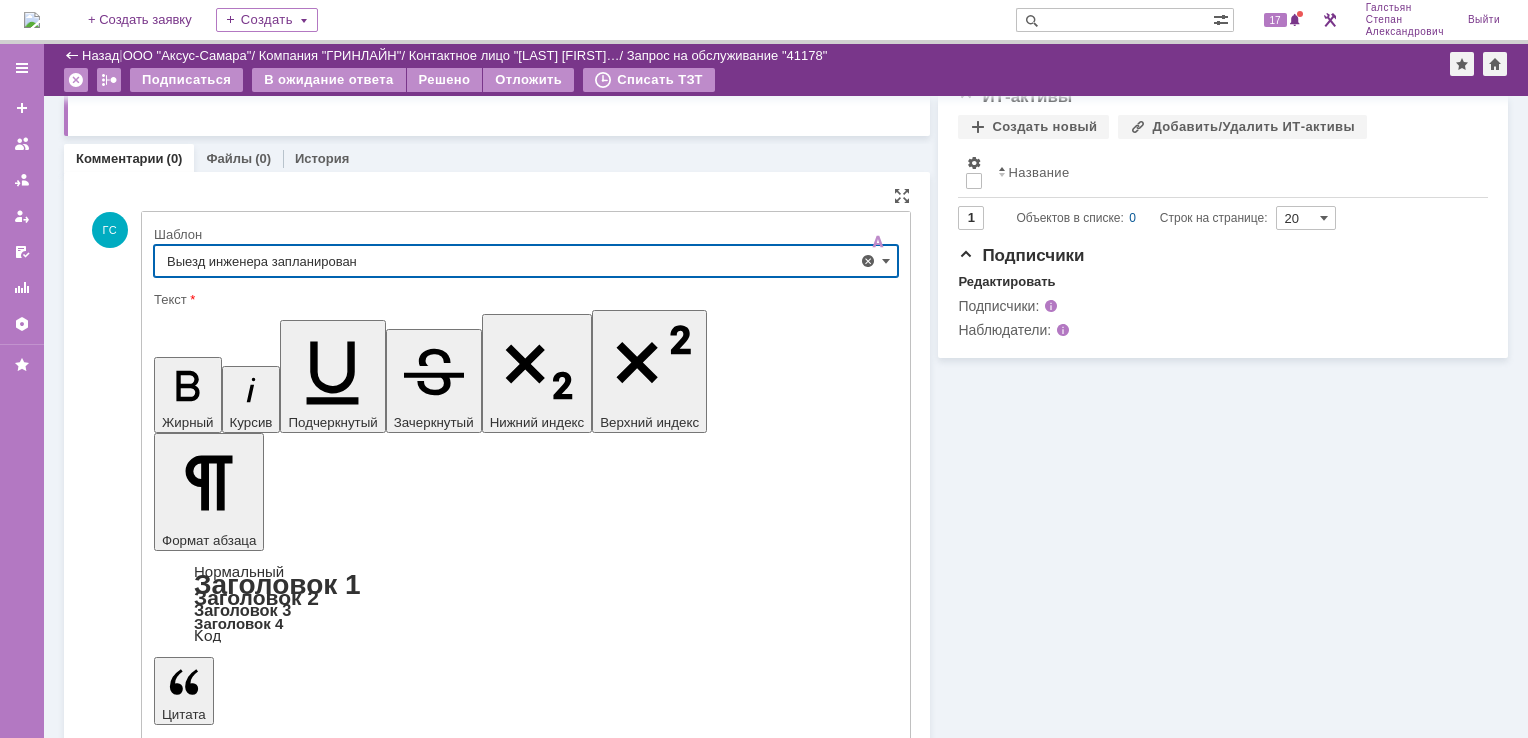 type on "Выезд инженера запланирован" 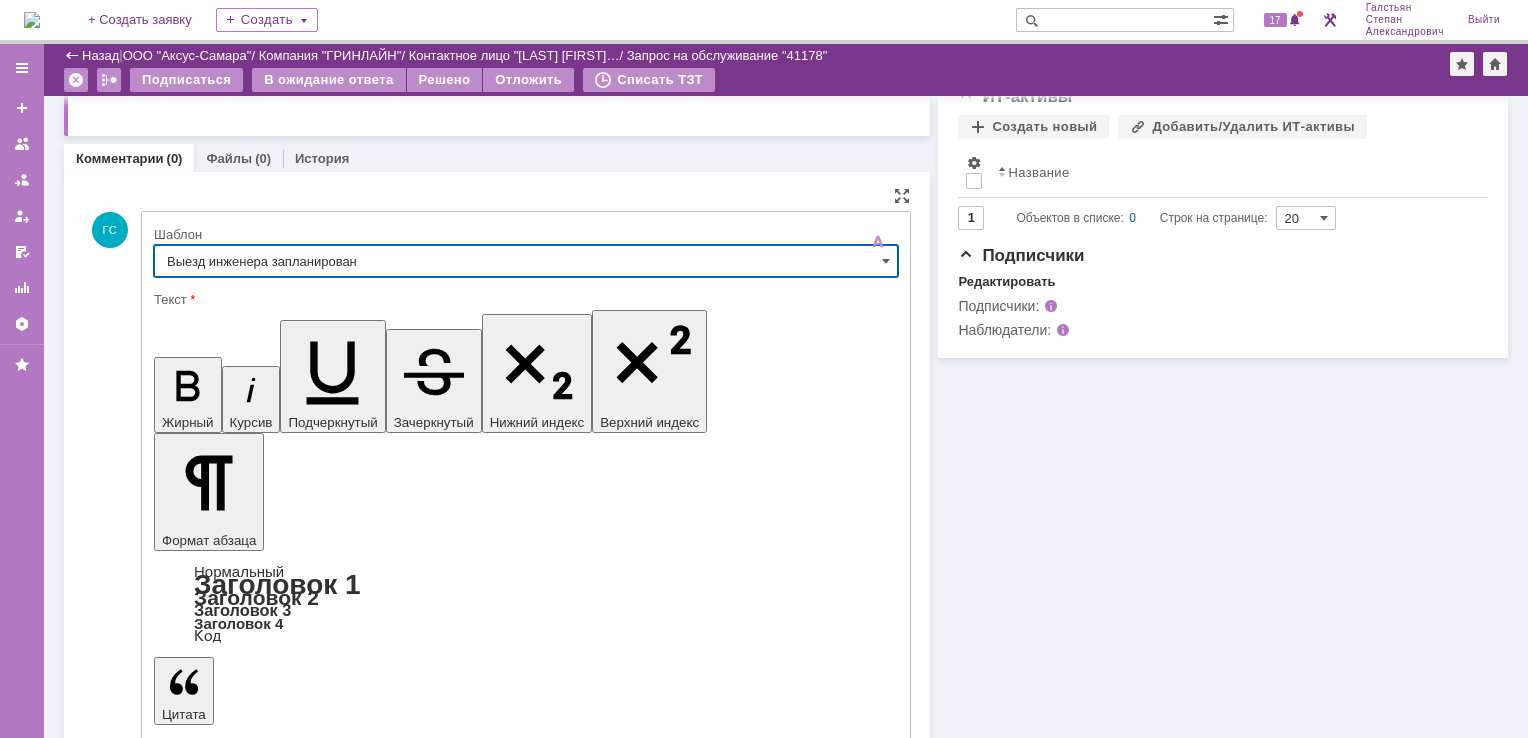 click on "Отправить" at bounding box center [206, 5411] 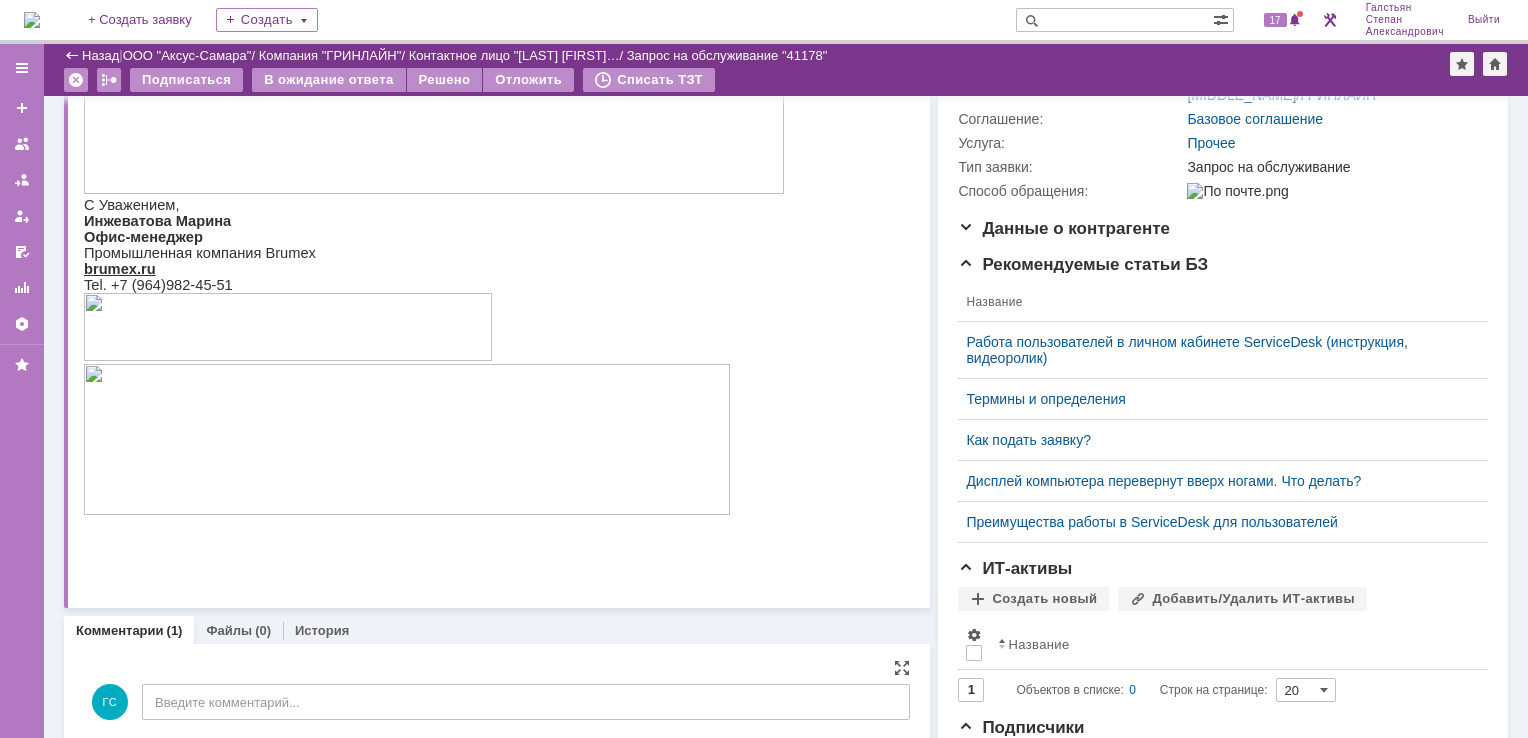 scroll, scrollTop: 0, scrollLeft: 0, axis: both 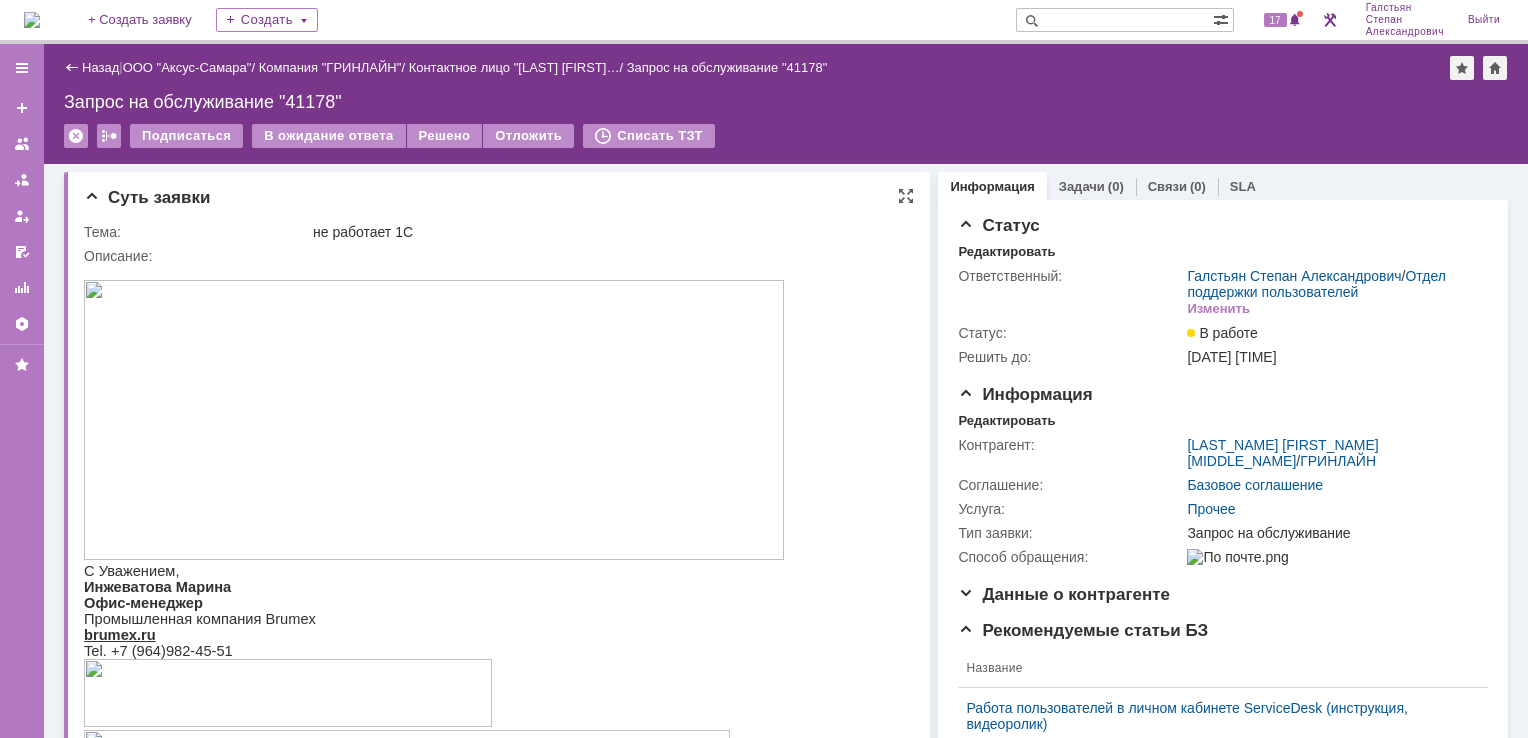 click at bounding box center [434, 420] 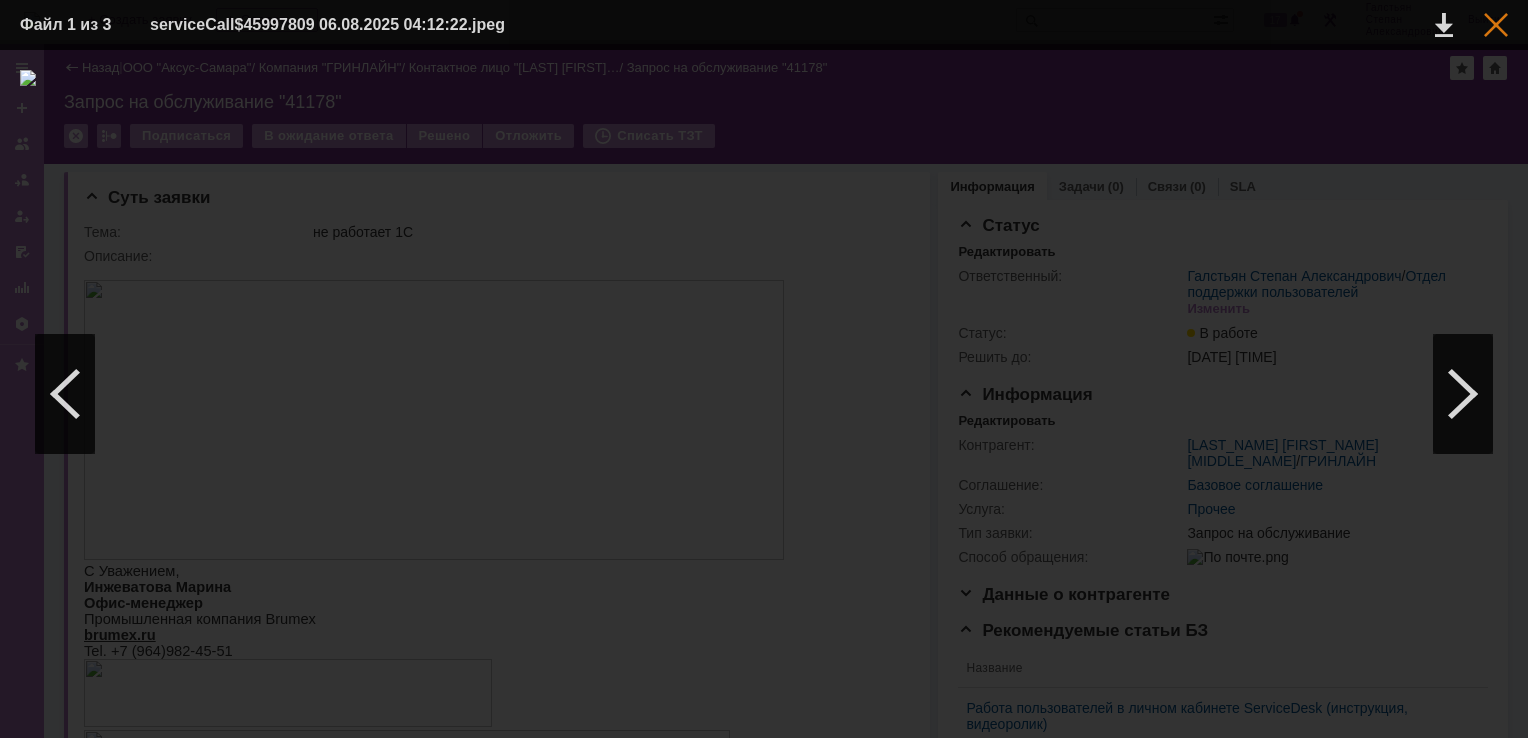 click at bounding box center [1496, 25] 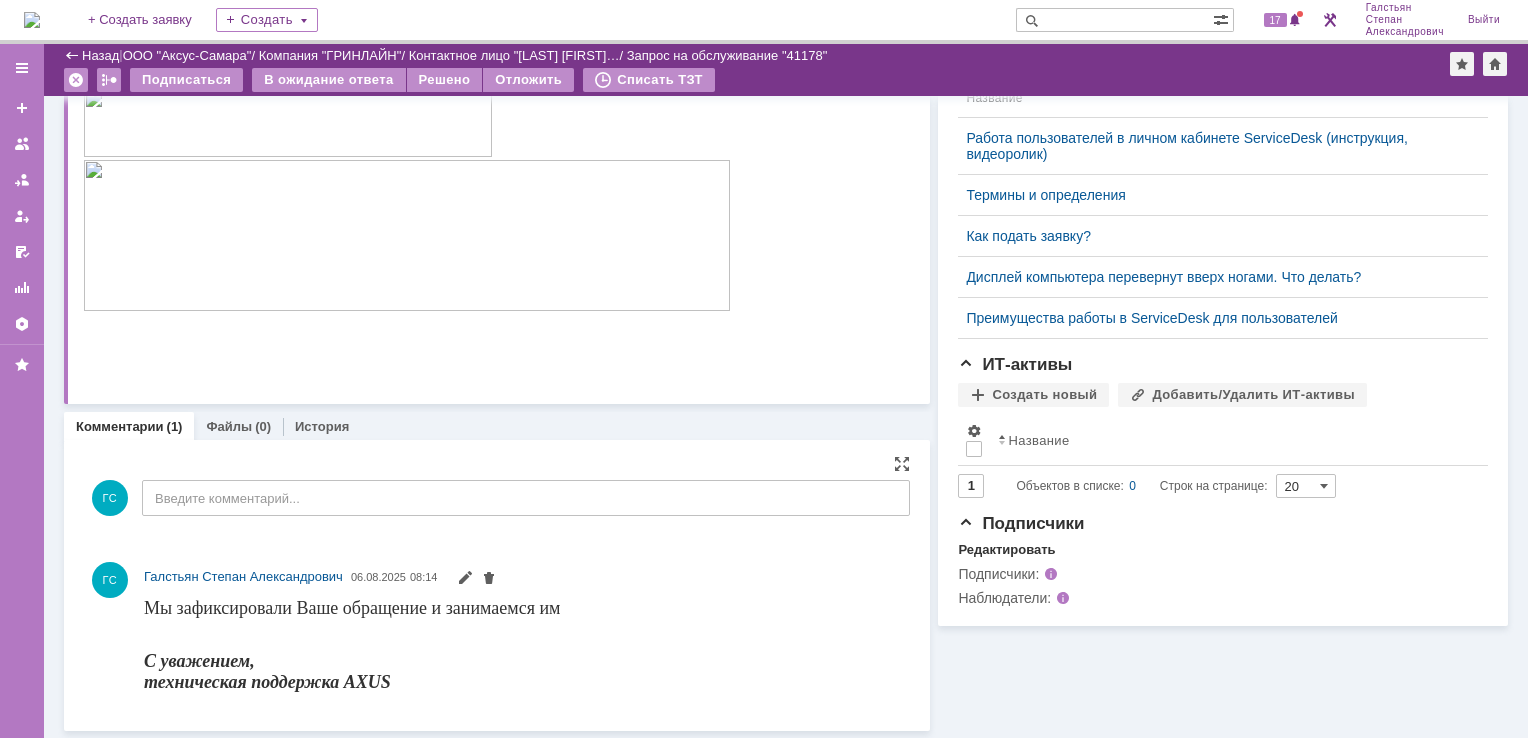 scroll, scrollTop: 102, scrollLeft: 0, axis: vertical 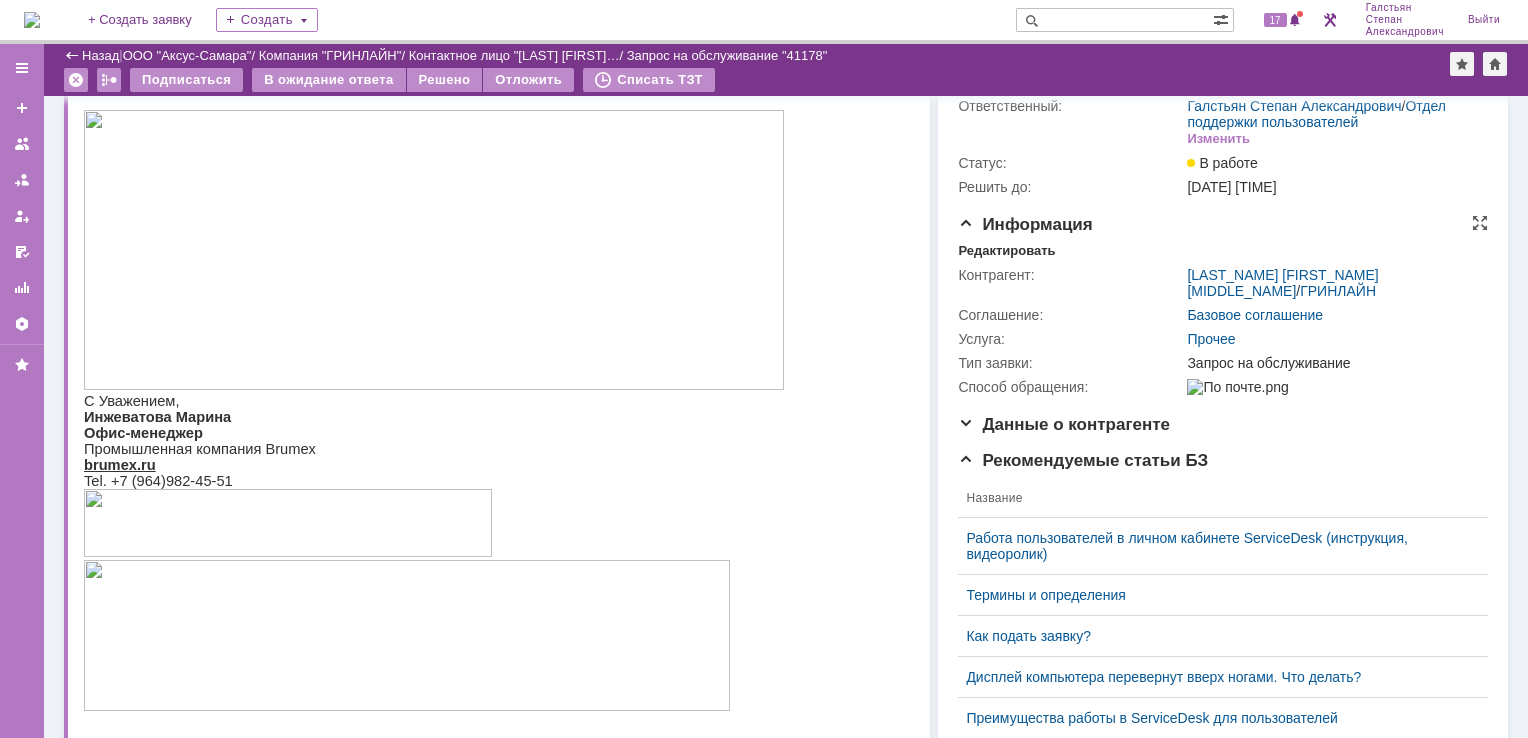 click on "Информация Редактировать Контрагент: Инжеватова Марина Александровна / ГРИНЛАЙН Соглашение: Базовое соглашение Услуга: Прочее Тип заявки: Запрос на обслуживание Способ обращения:" at bounding box center [1223, 315] 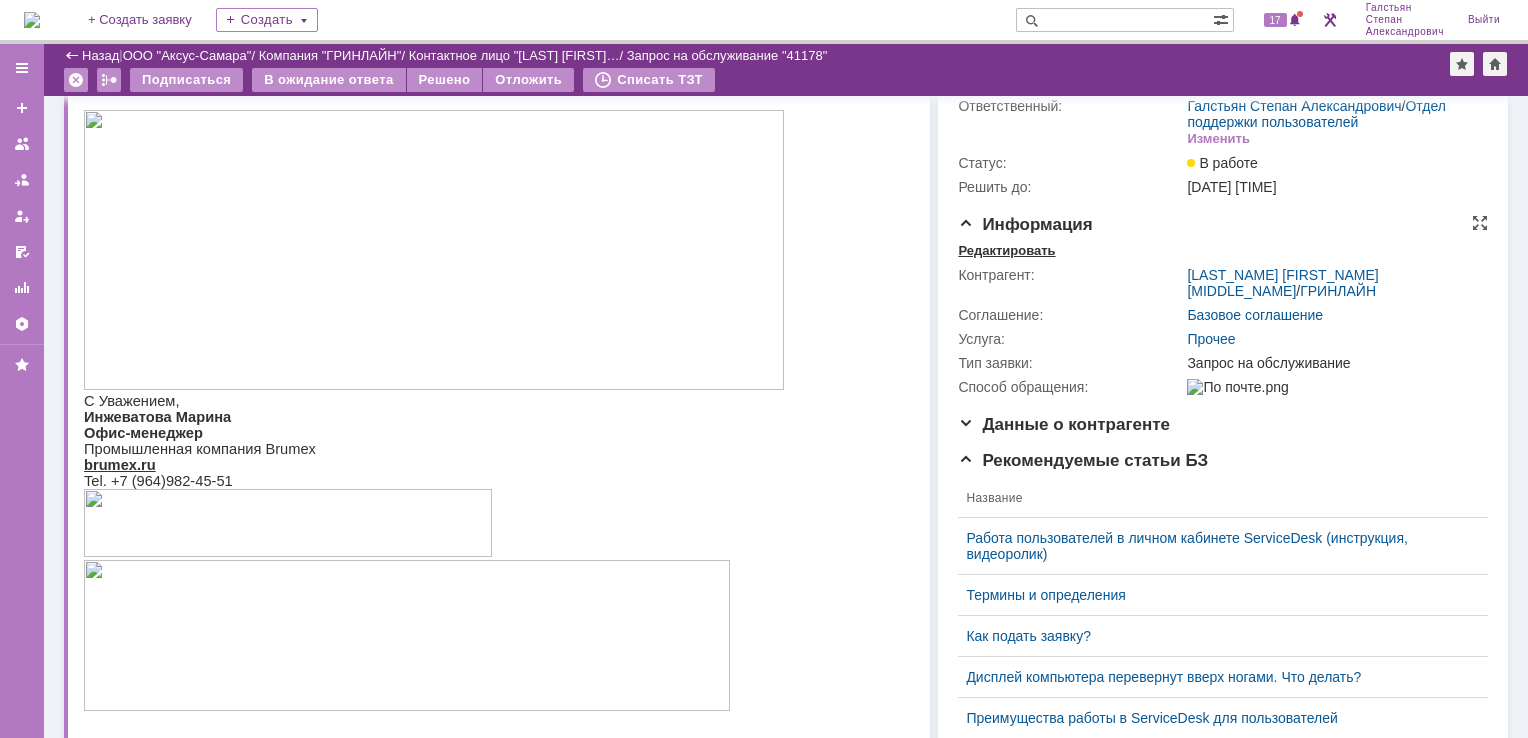 click on "Редактировать" at bounding box center [1006, 251] 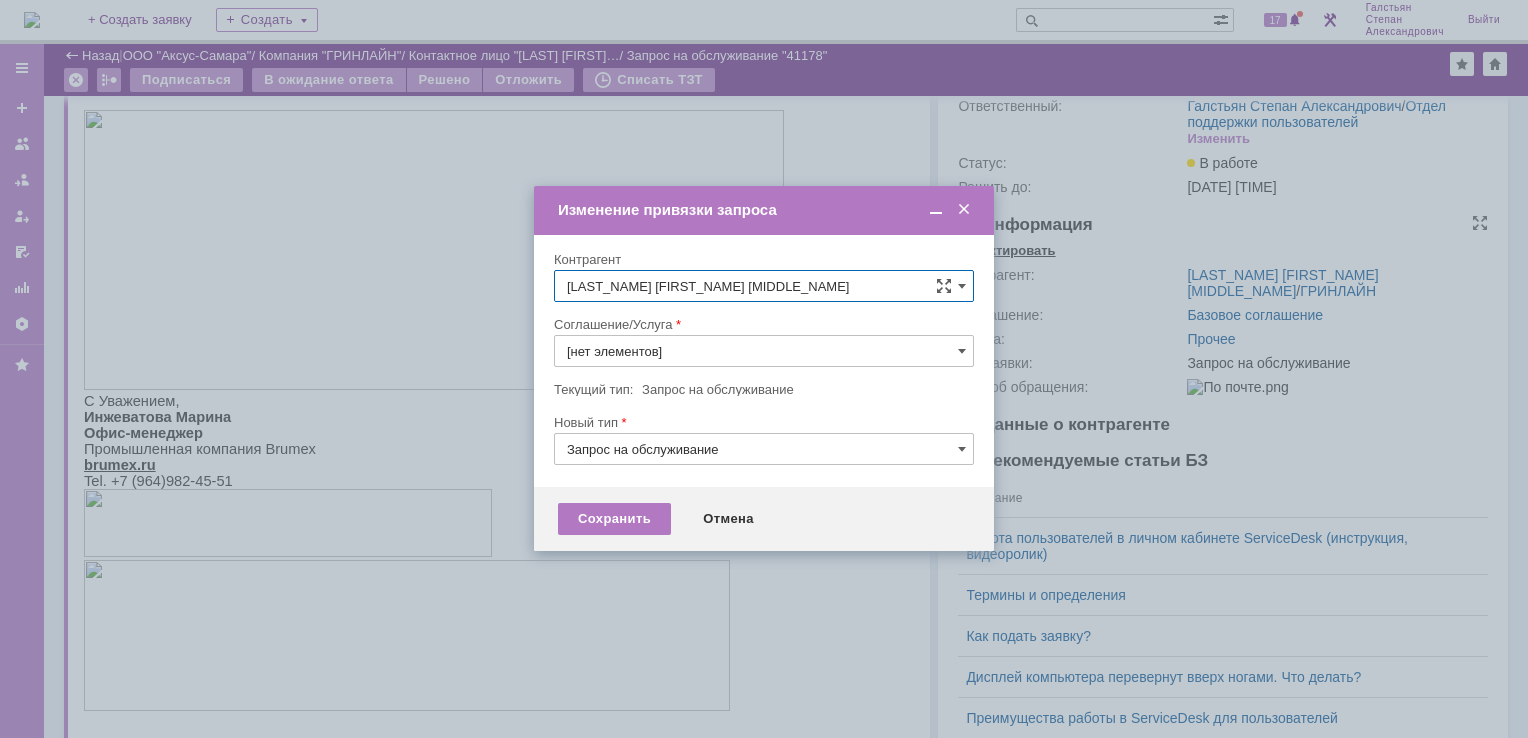 type on "Прочее" 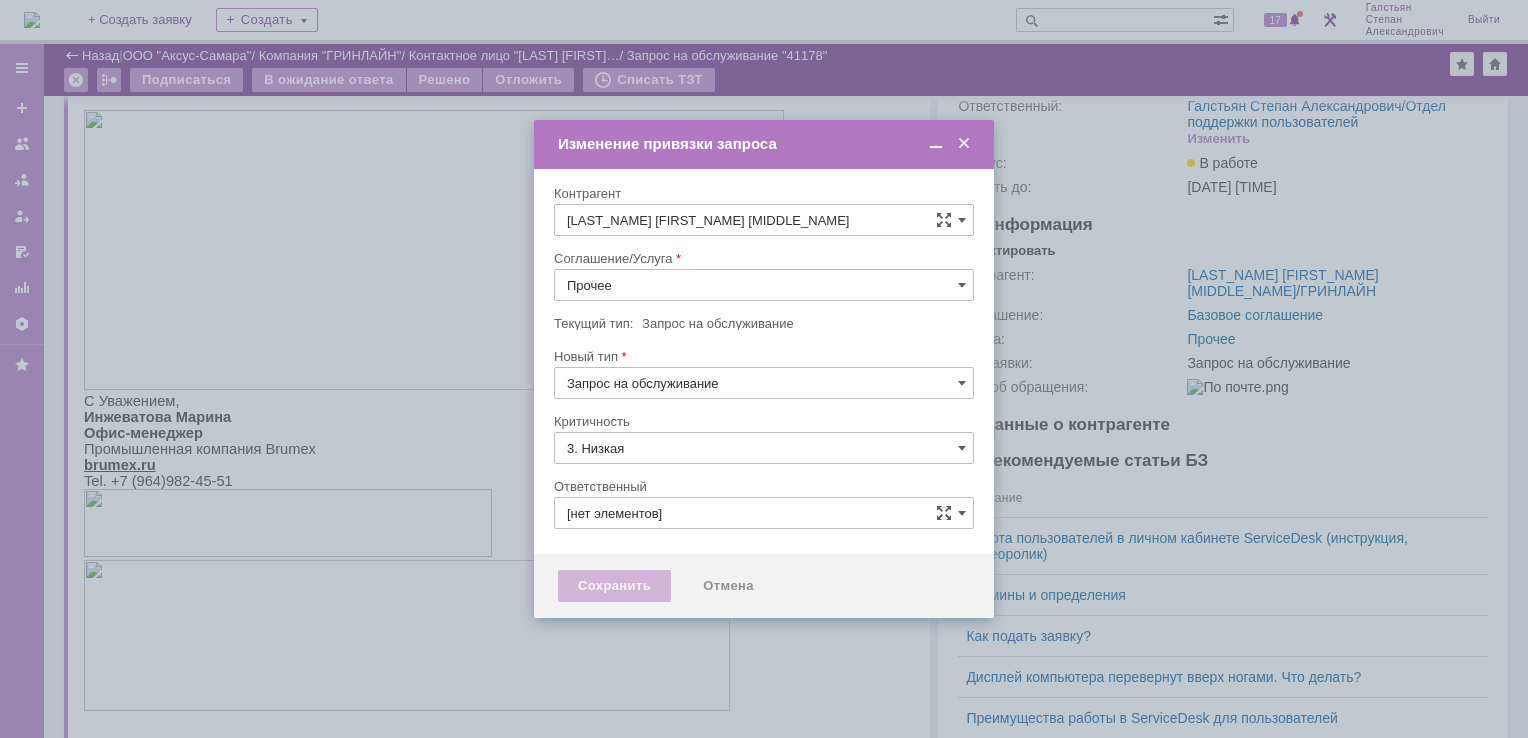 type on "[не указано]" 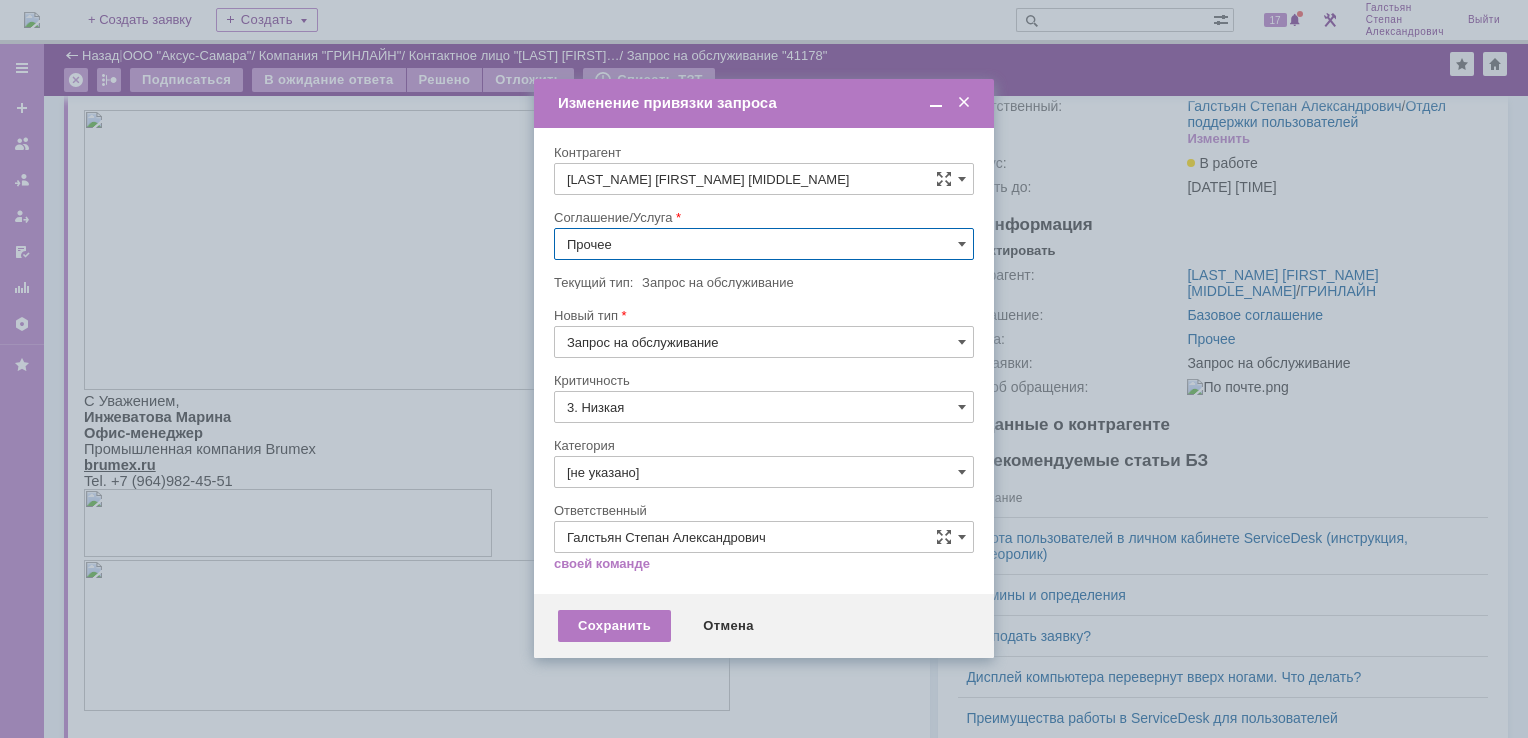 click on "Прочее" at bounding box center (764, 244) 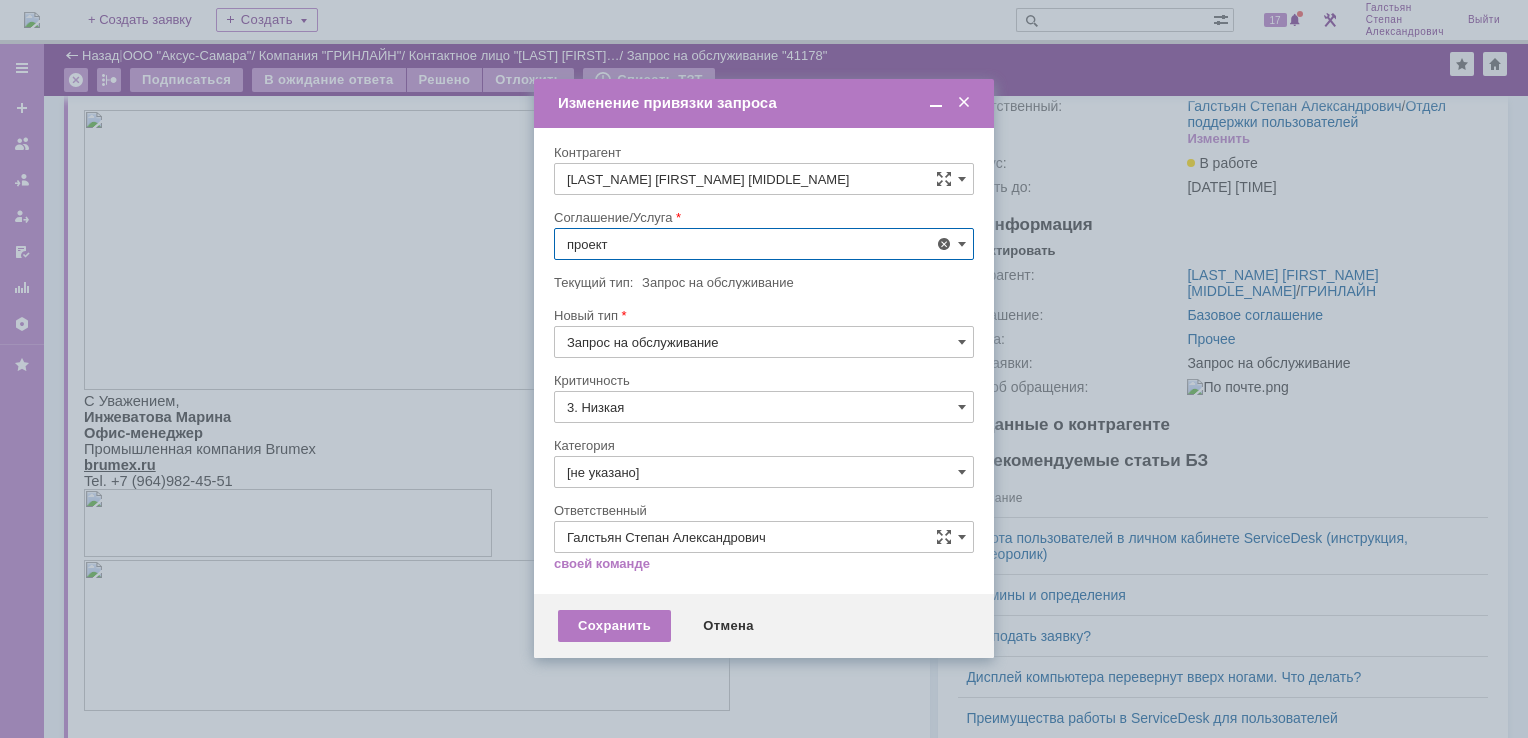 click on "Проектная деятельность" at bounding box center (764, 390) 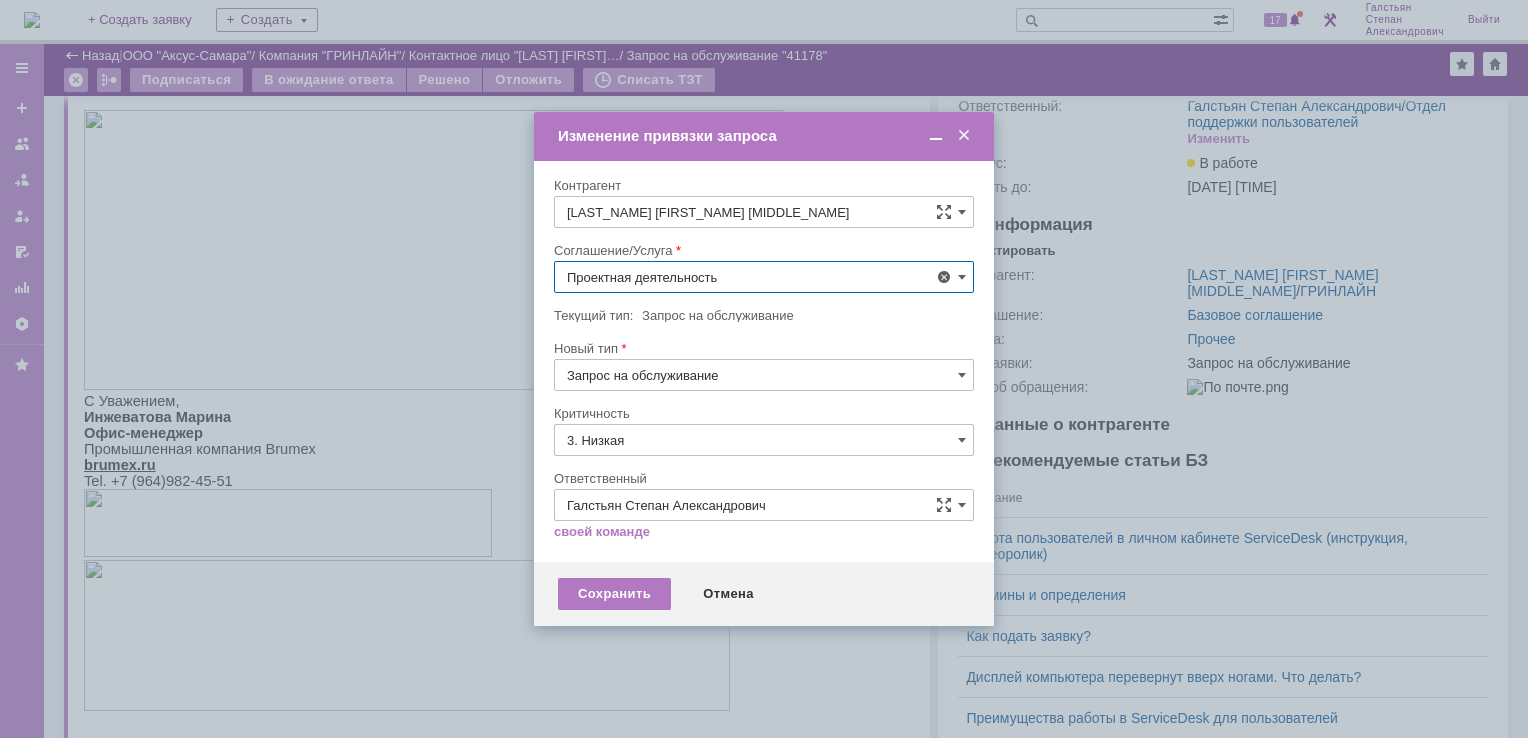 type on "Проектная деятельность" 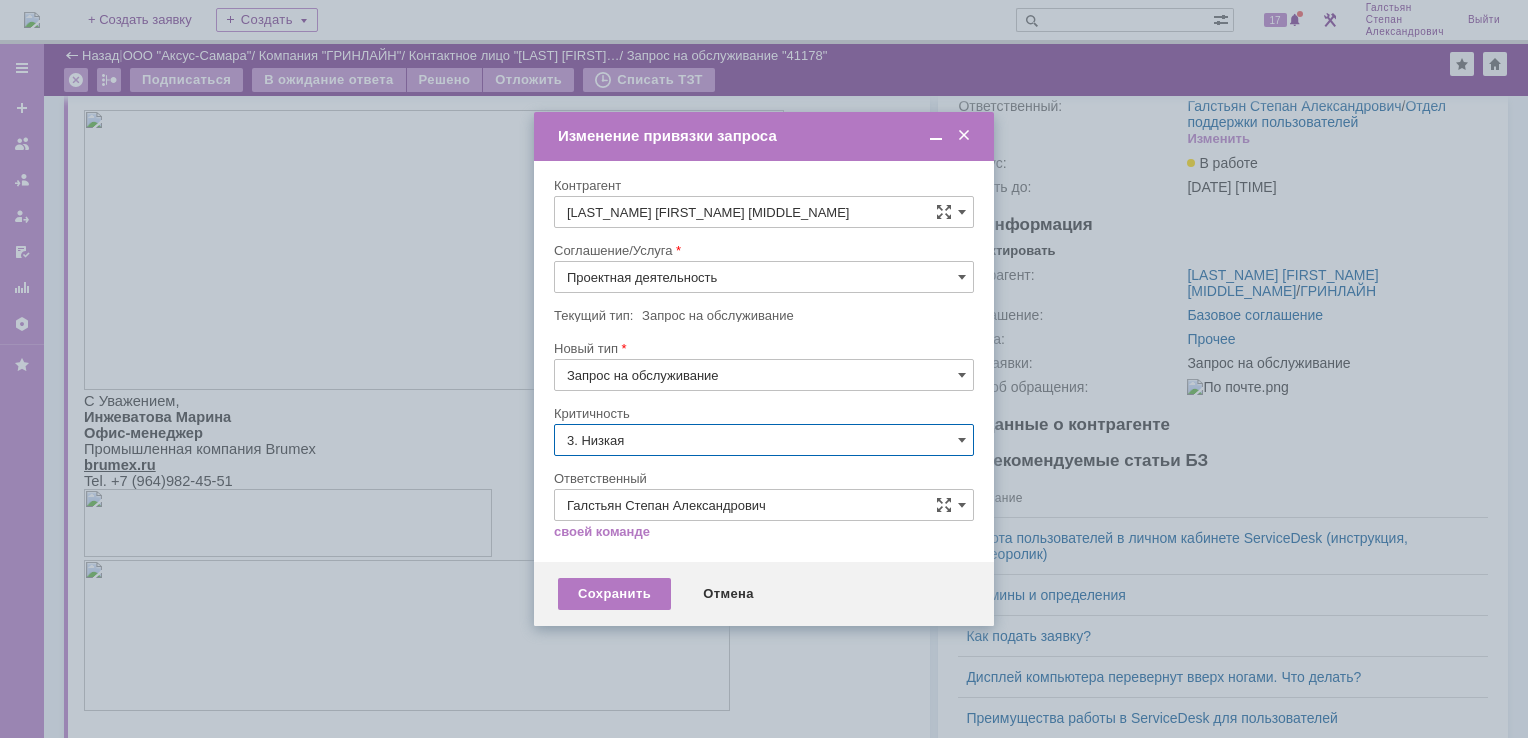 click on "3. Низкая" at bounding box center [764, 440] 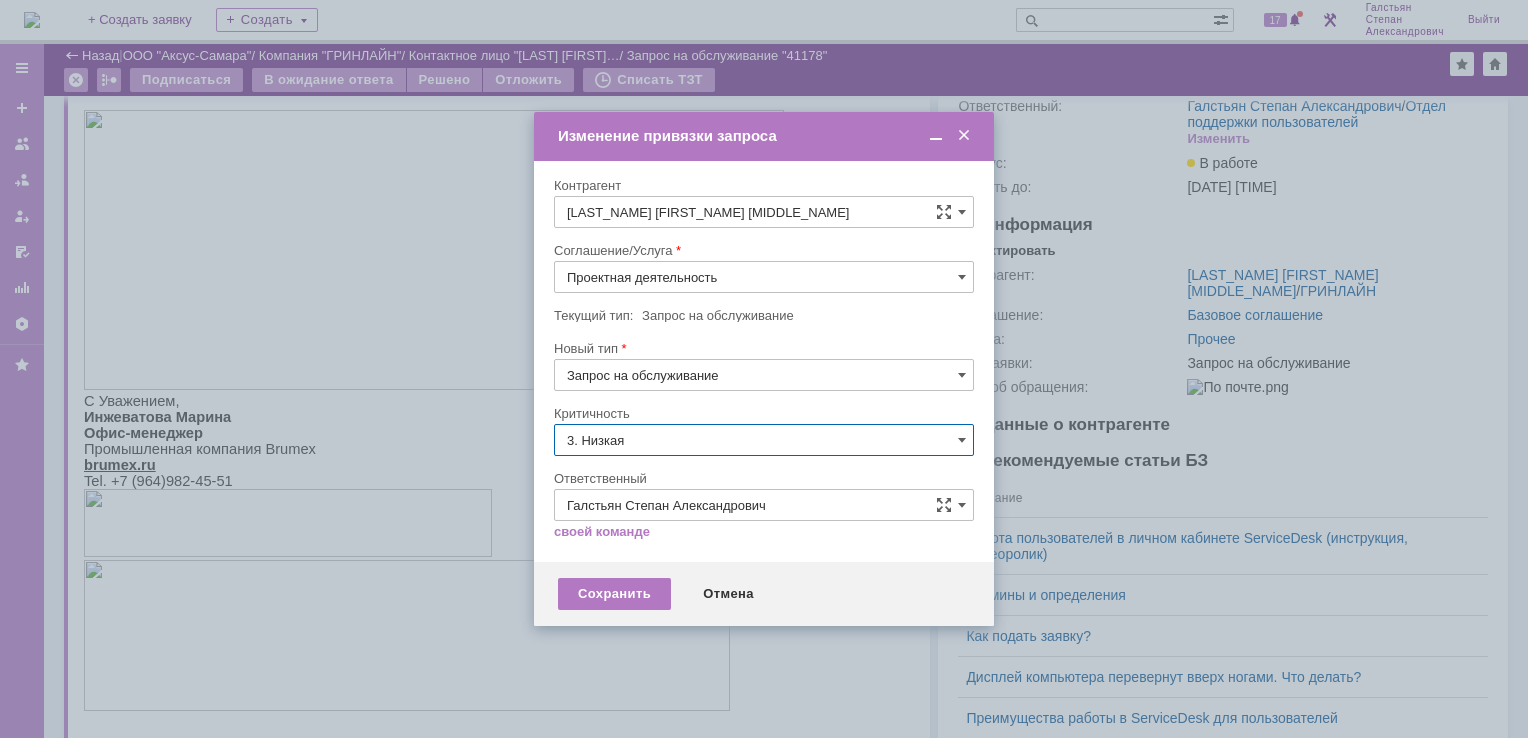 click on "[не указано]" at bounding box center [764, 477] 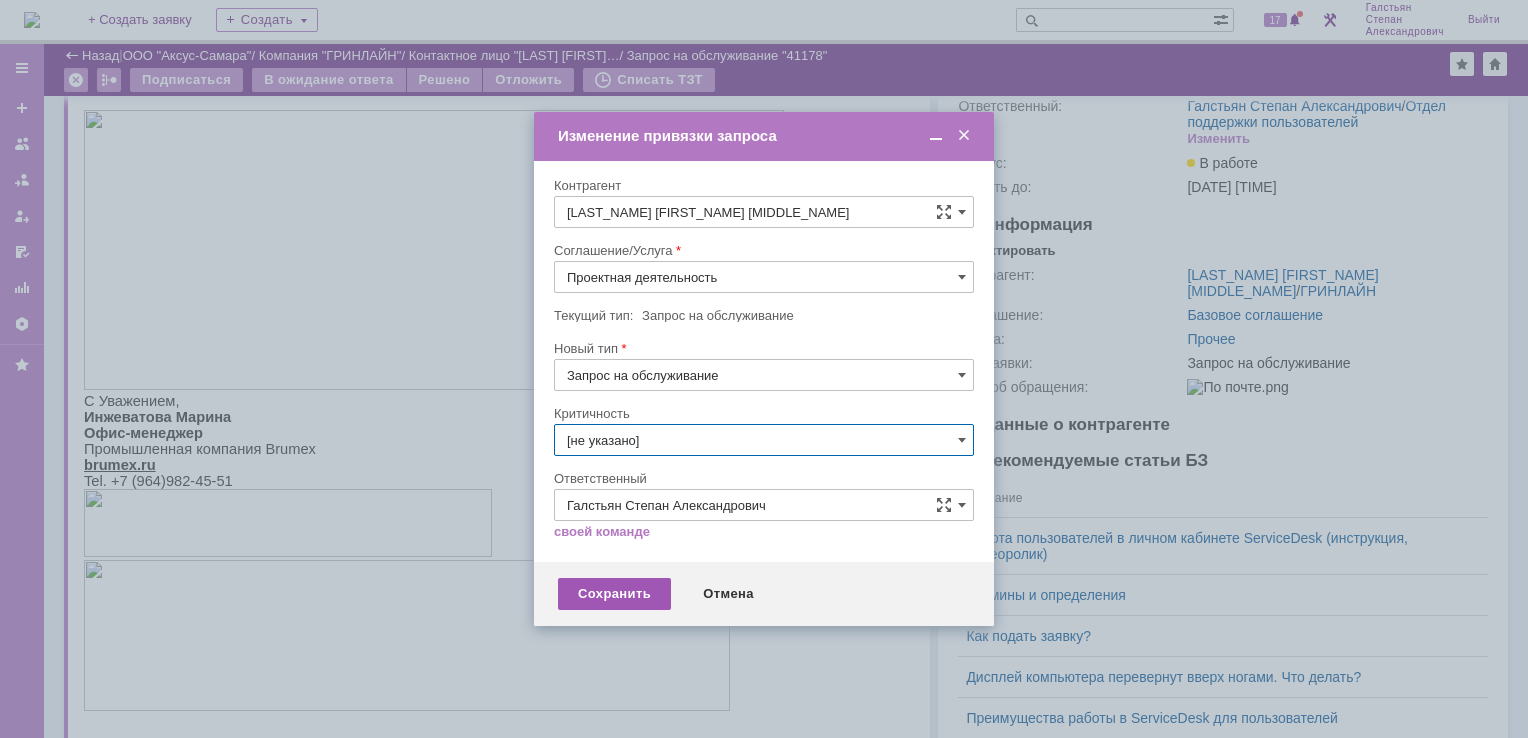 type on "[не указано]" 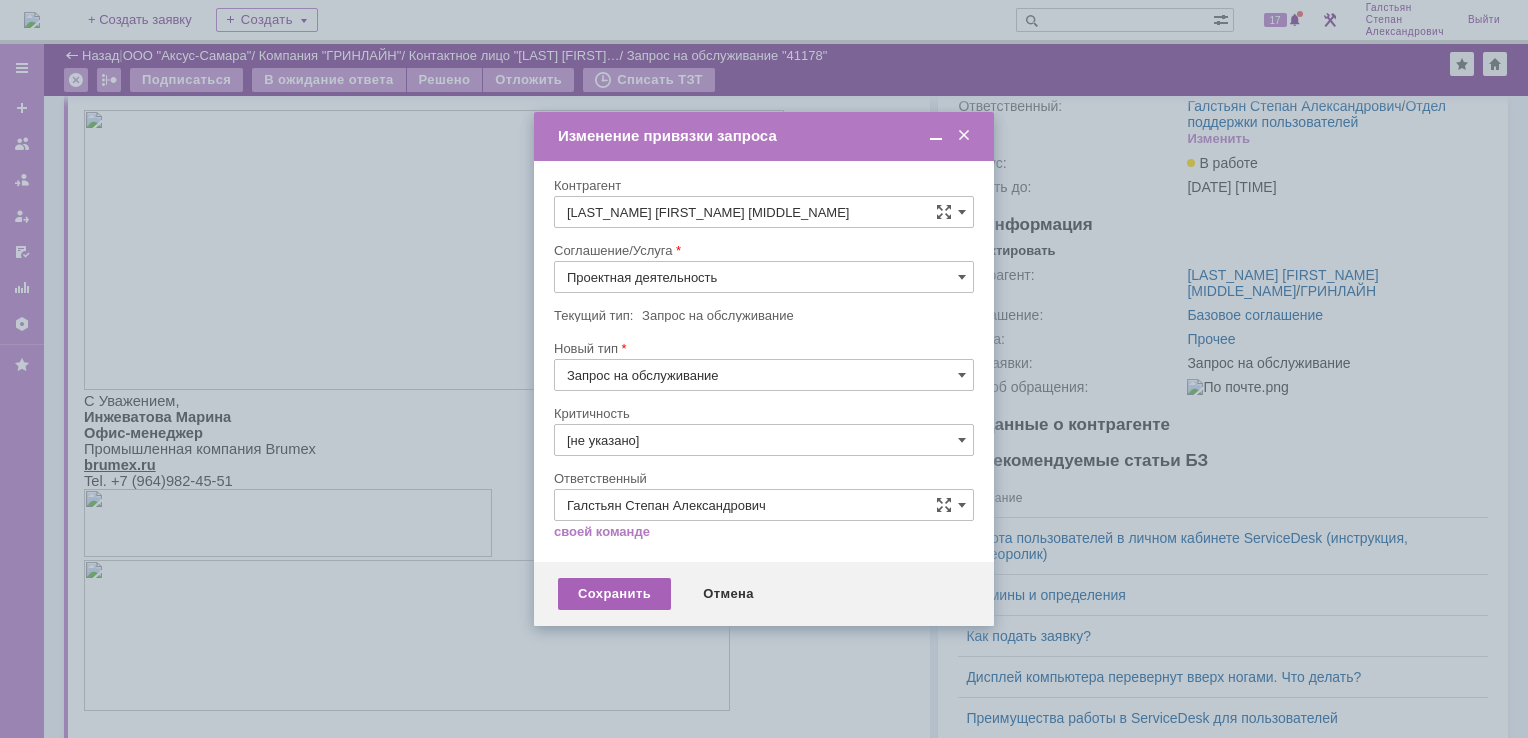 click on "Сохранить" at bounding box center (614, 594) 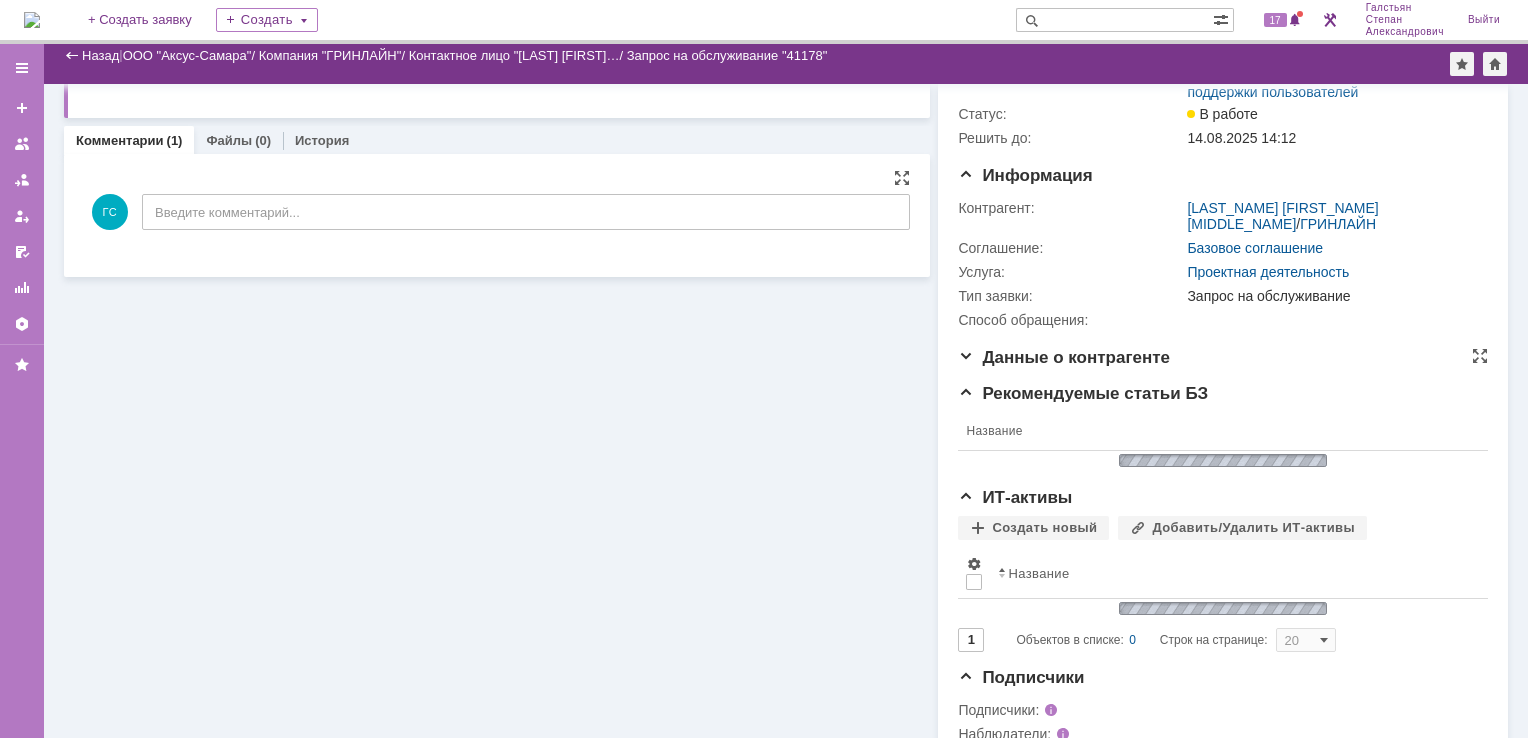 scroll, scrollTop: 0, scrollLeft: 0, axis: both 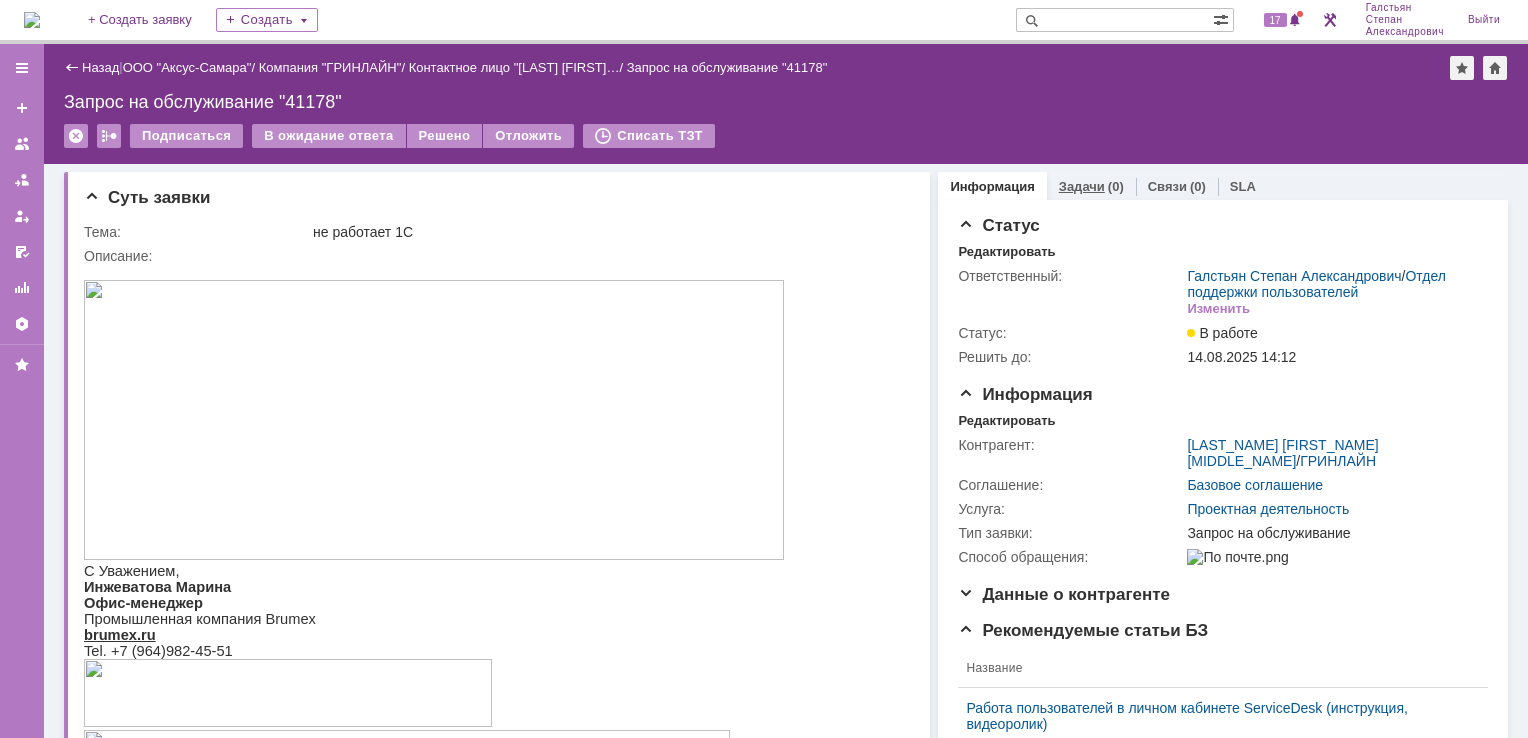 click on "Задачи (0)" at bounding box center [1091, 186] 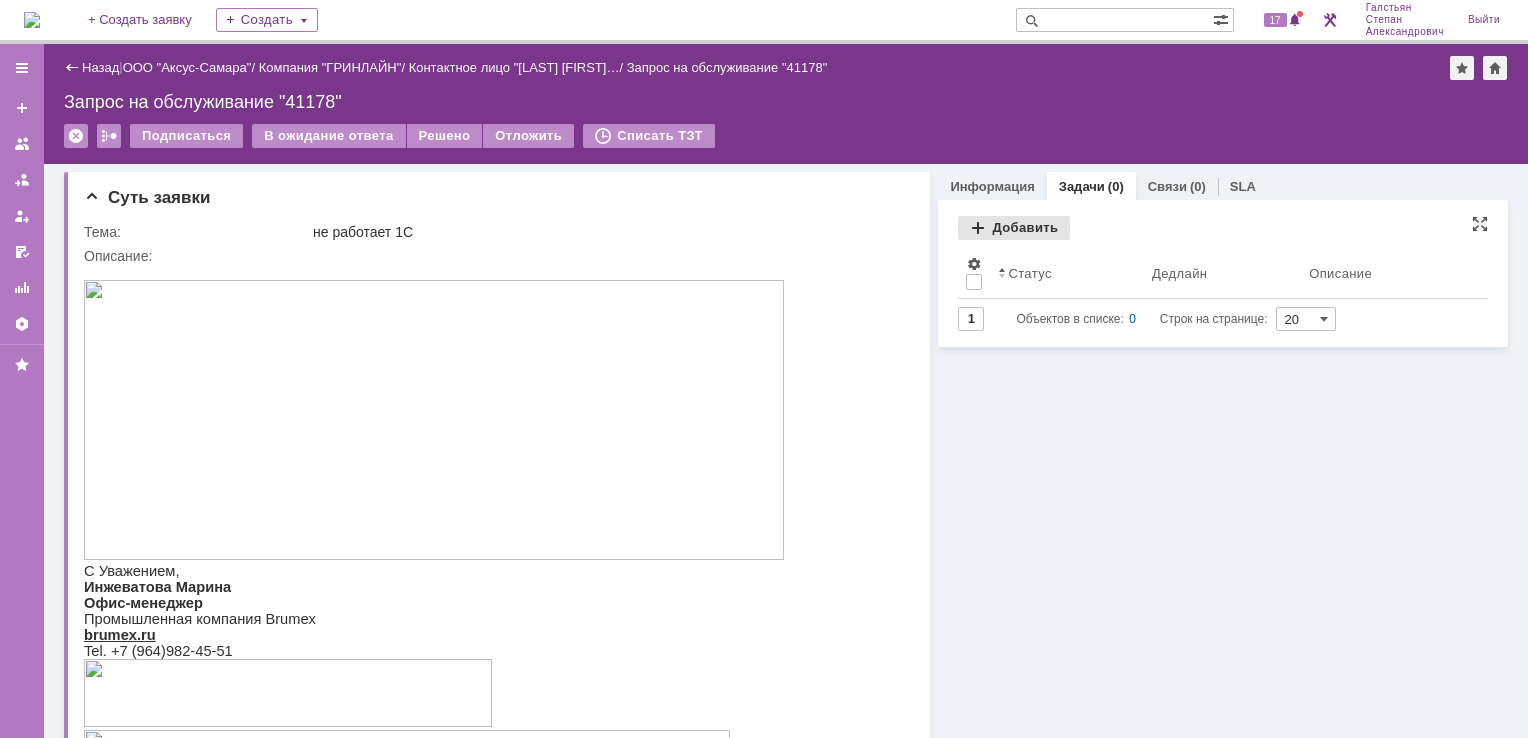 click on "Добавить" at bounding box center (1014, 228) 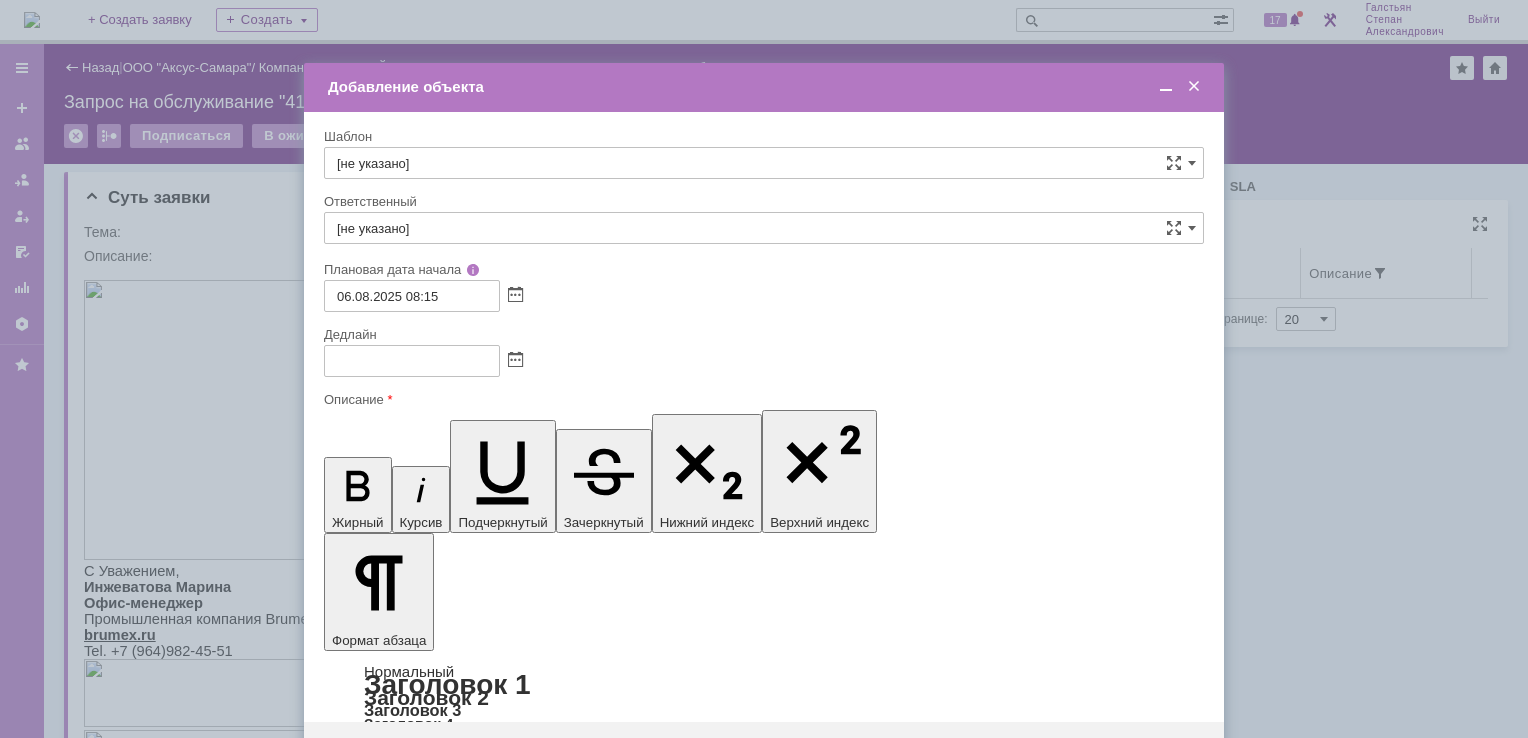 scroll, scrollTop: 0, scrollLeft: 0, axis: both 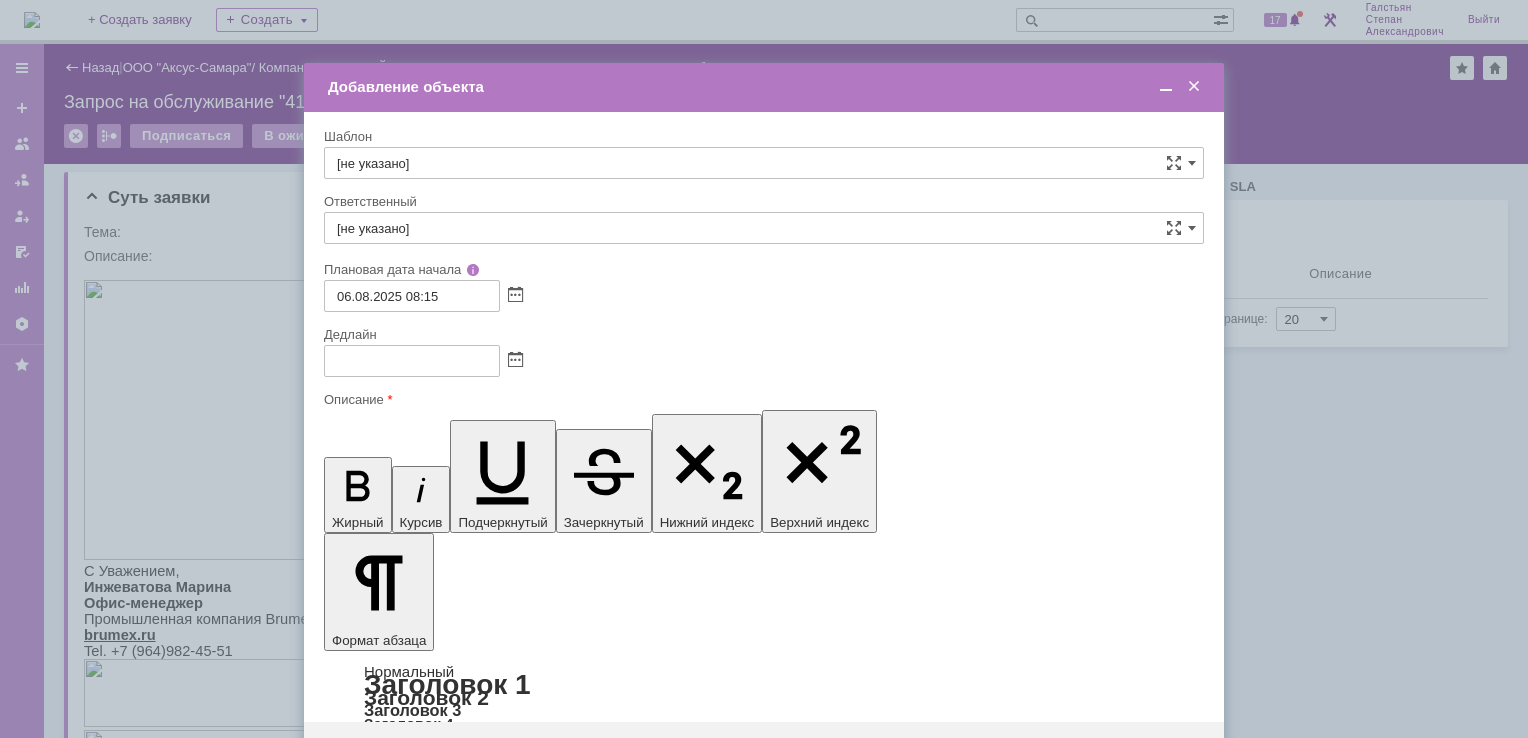 click at bounding box center (487, 5824) 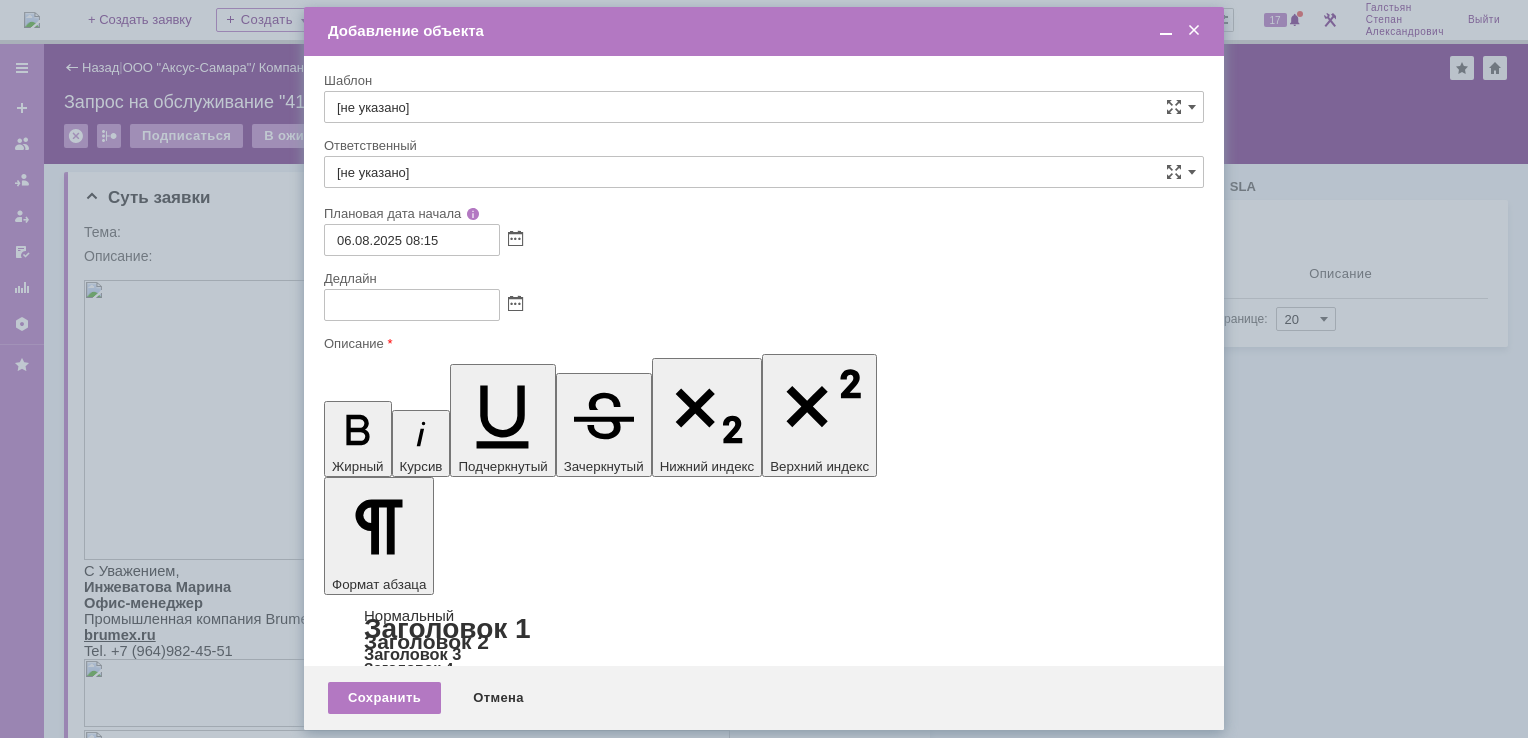 click at bounding box center [1166, 31] 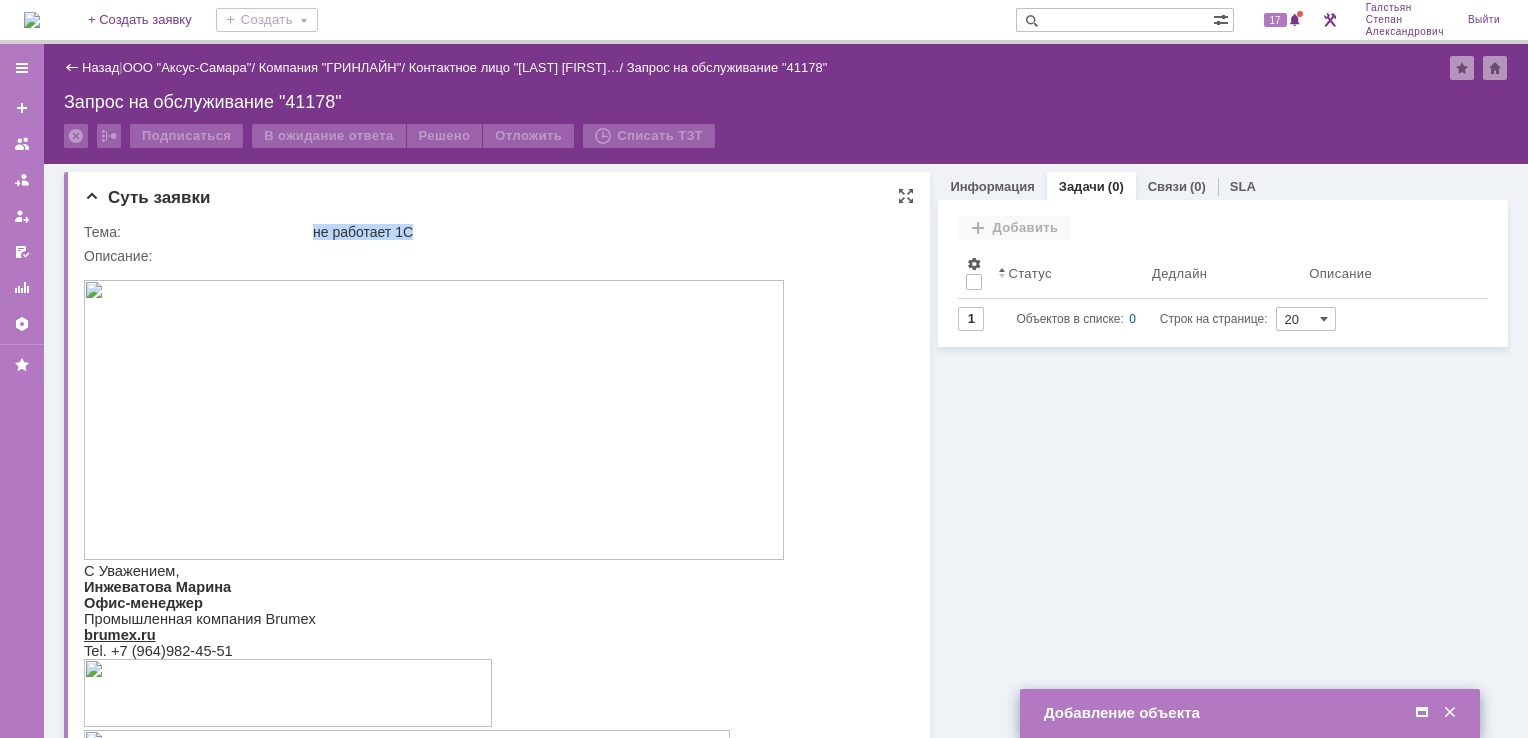 drag, startPoint x: 315, startPoint y: 233, endPoint x: 429, endPoint y: 240, distance: 114.21471 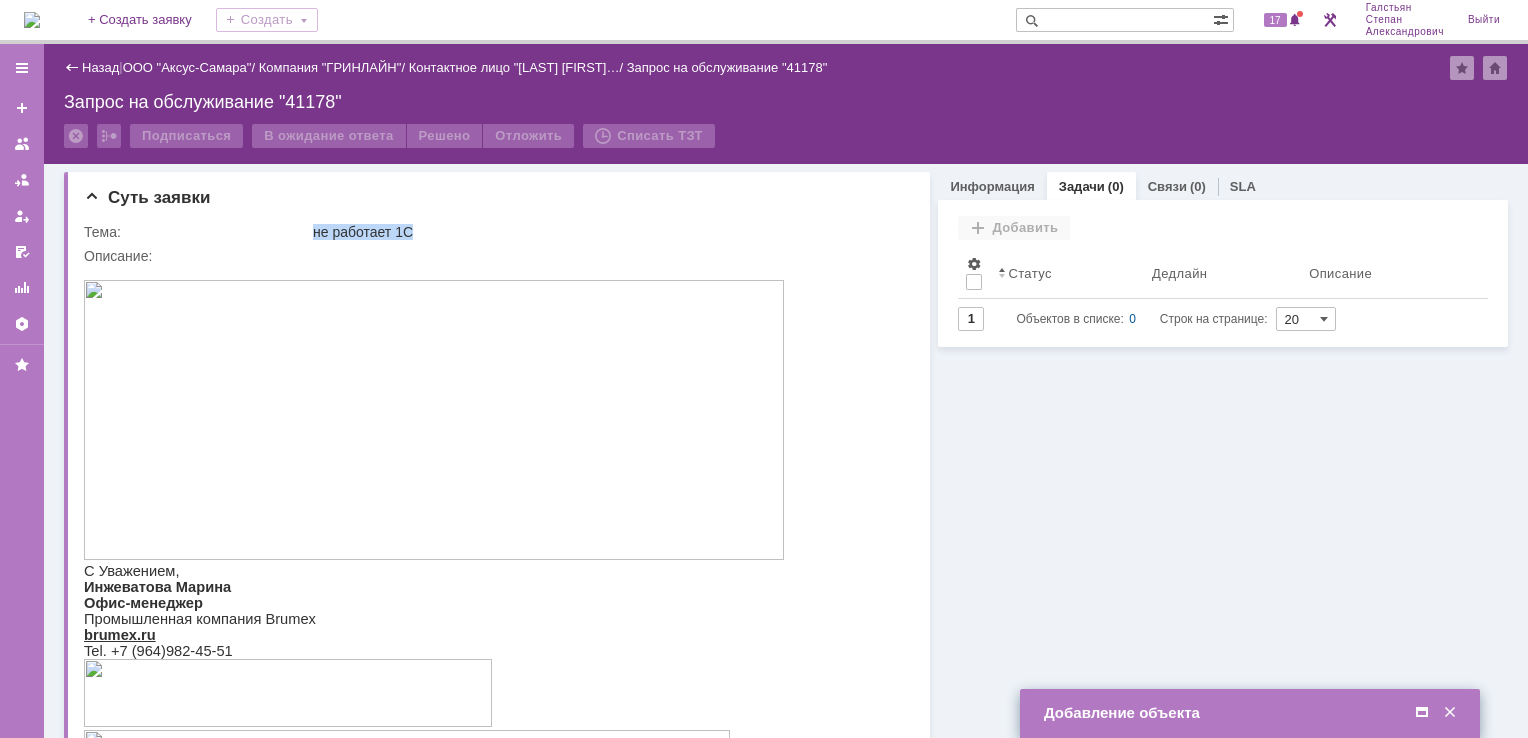 click at bounding box center (1422, 713) 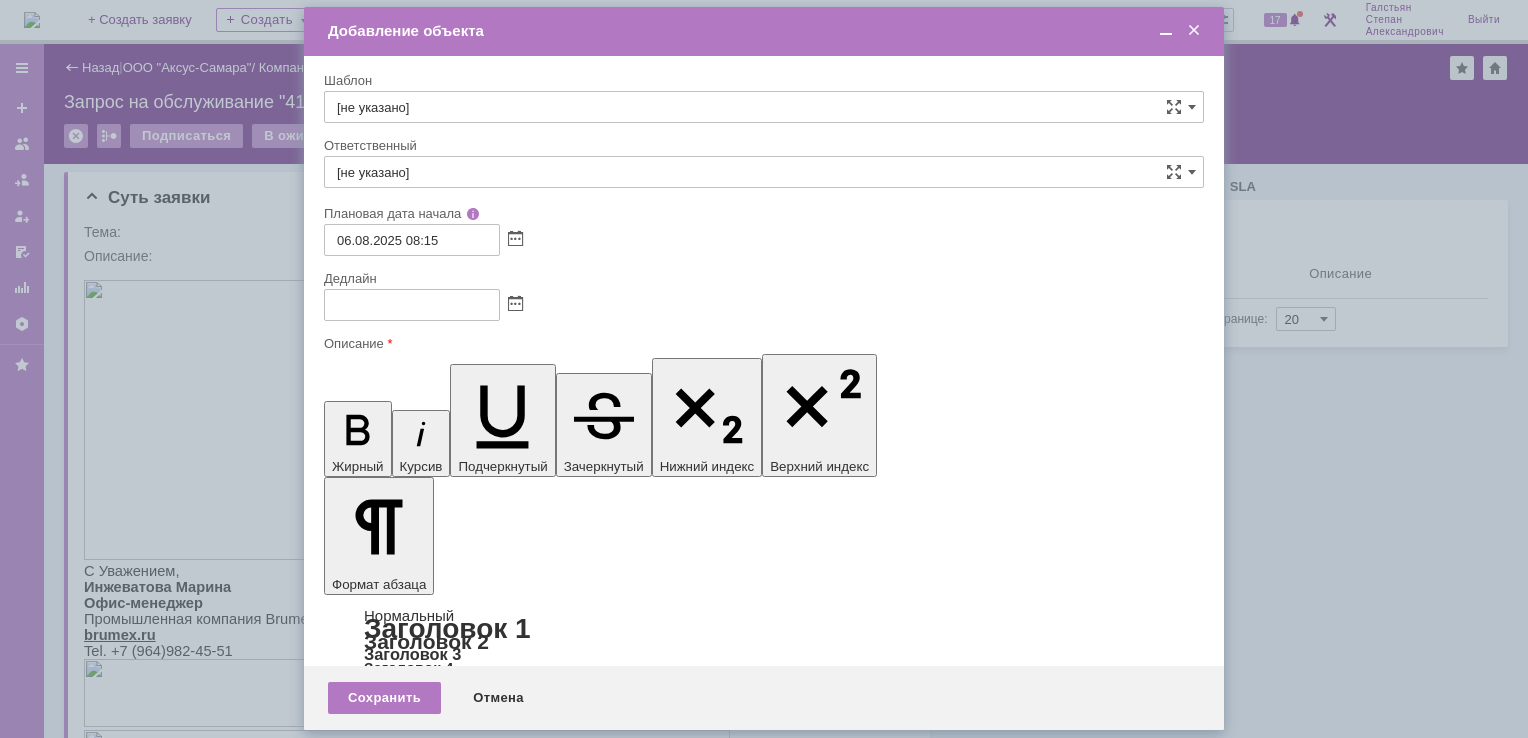 click at bounding box center (487, 5844) 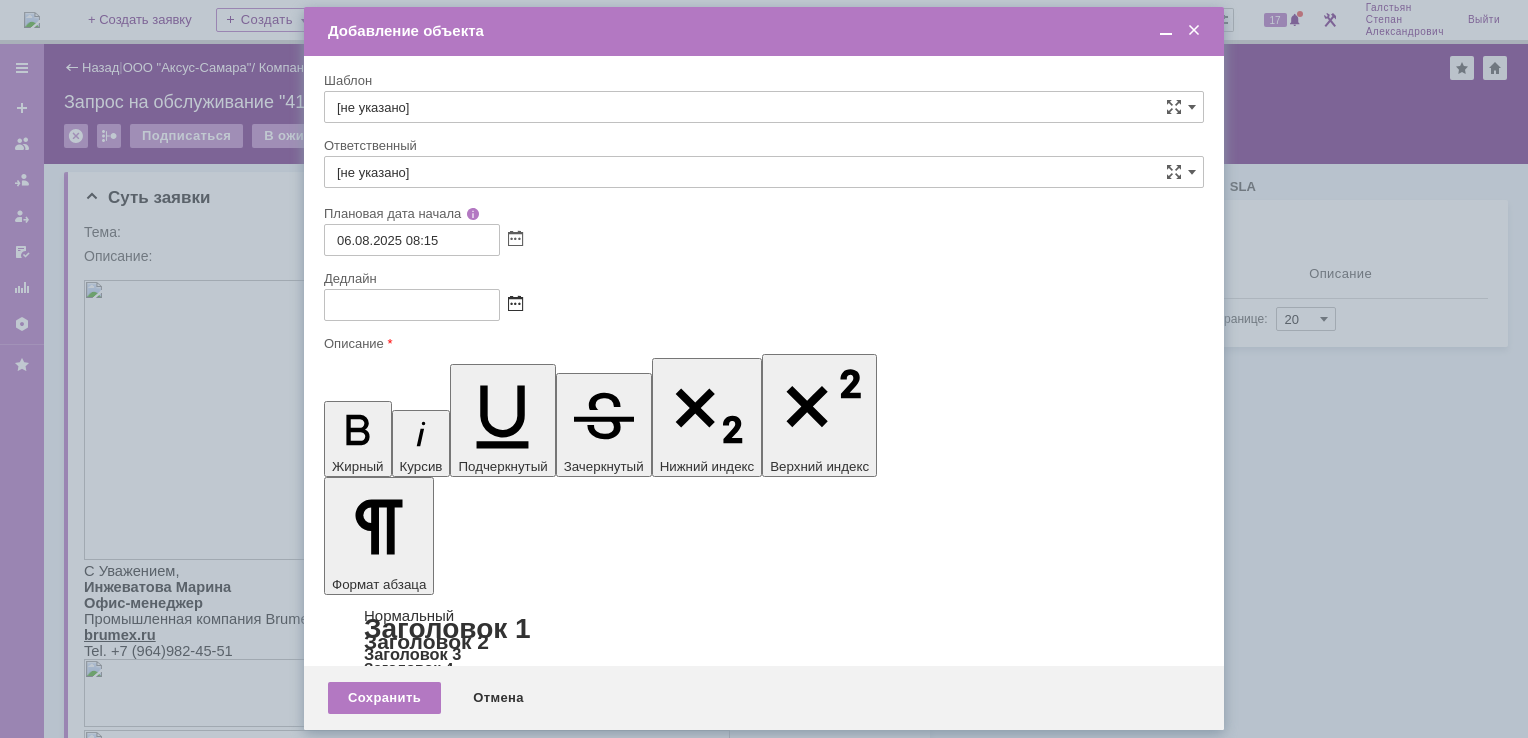 click at bounding box center [515, 305] 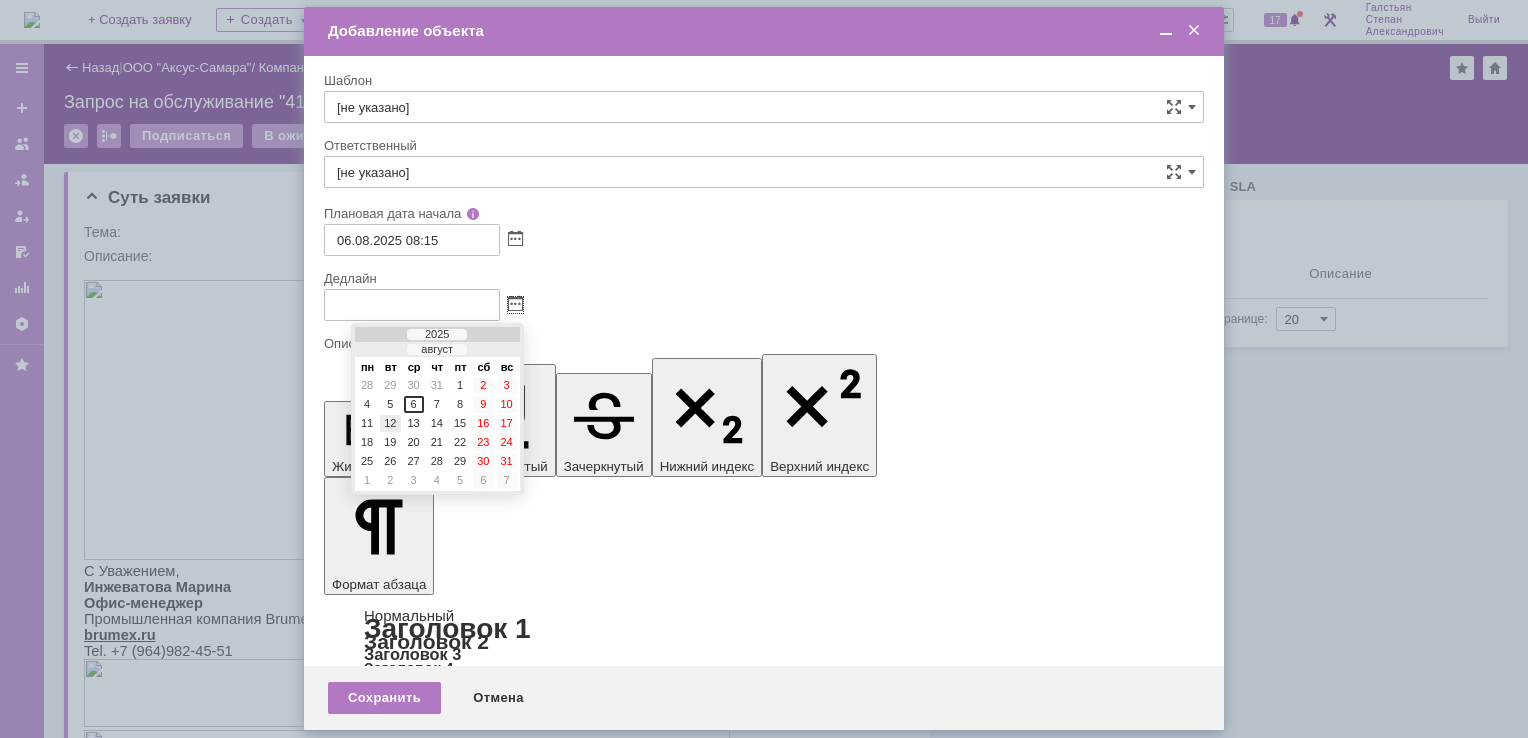 click on "12" at bounding box center (390, 423) 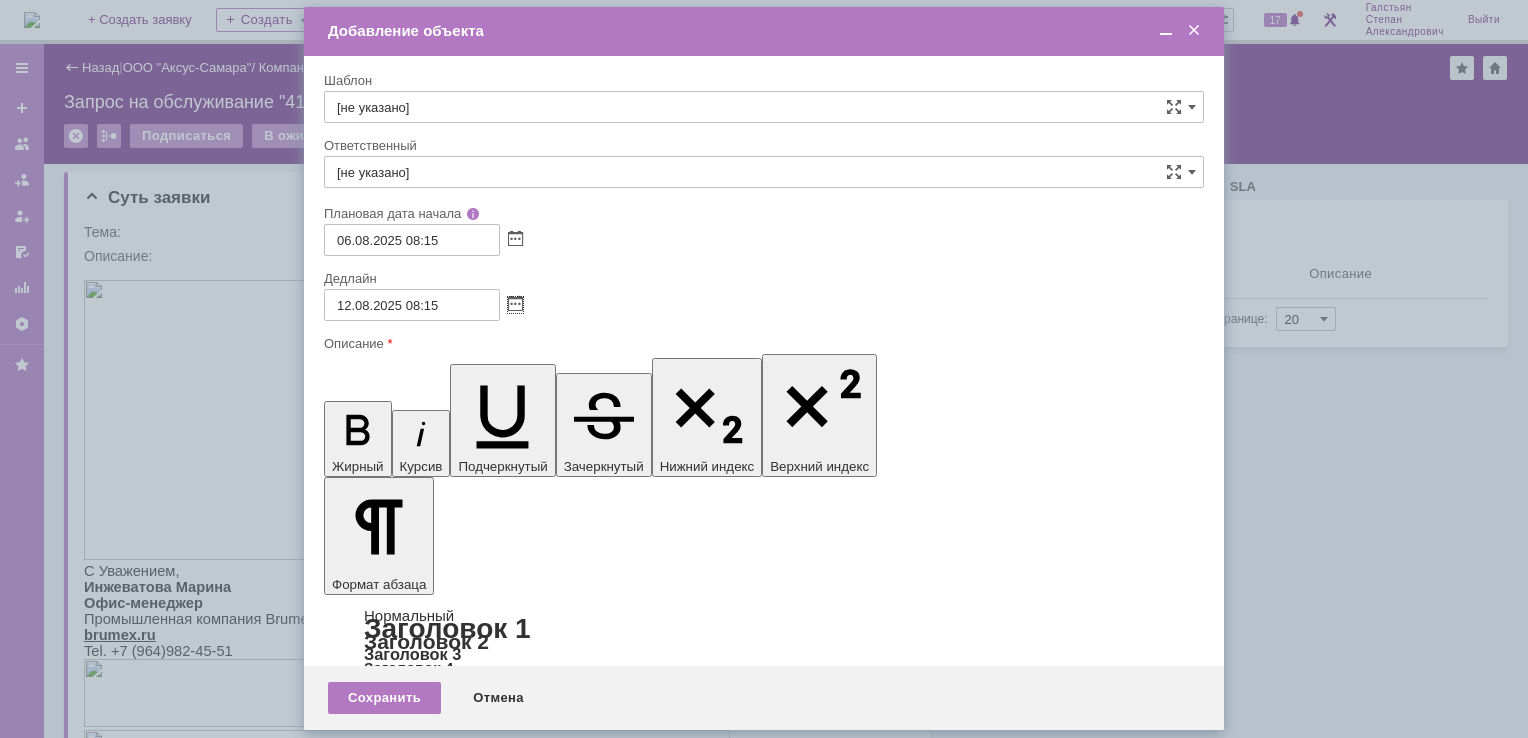 click on "Ответственный" at bounding box center (764, 146) 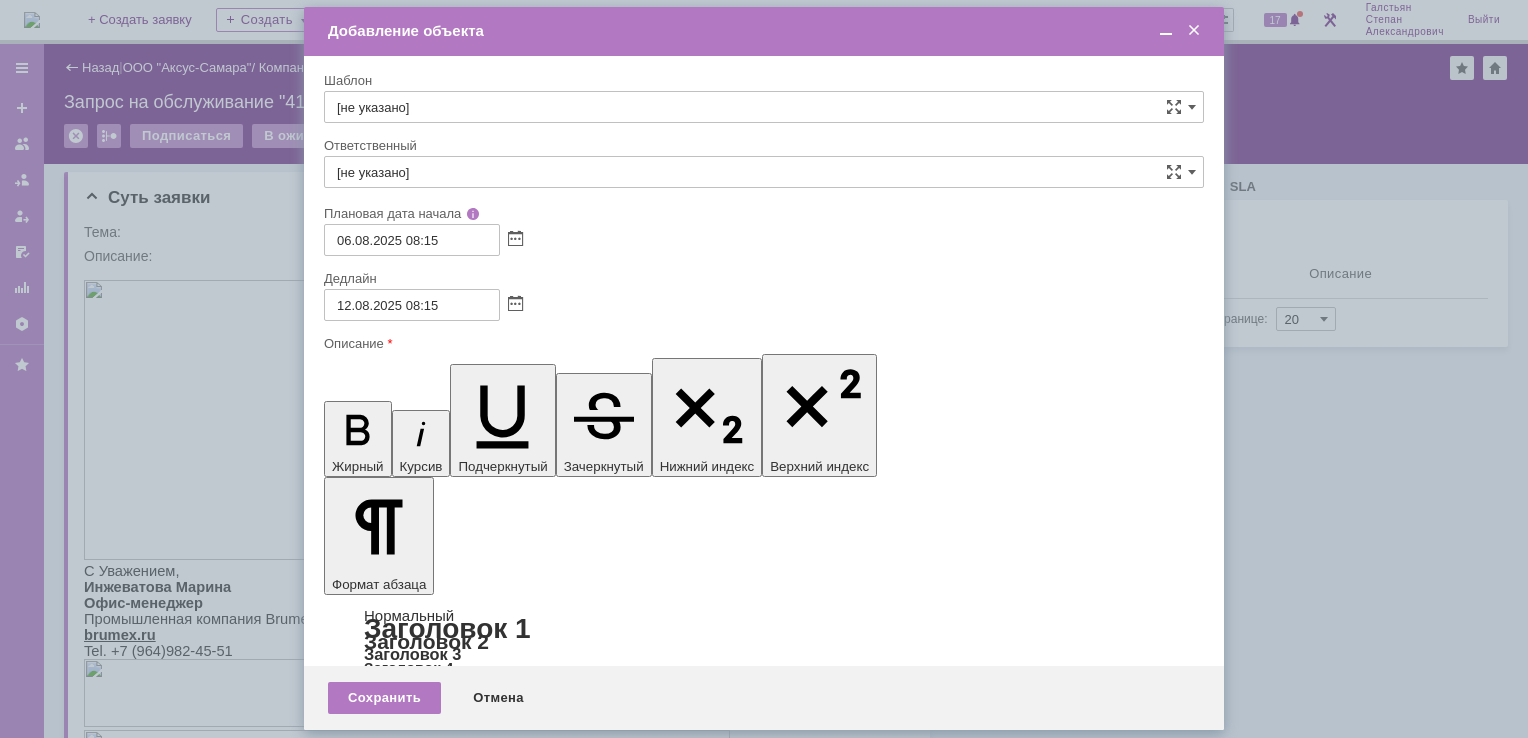 click on "[не указано]" at bounding box center [764, 172] 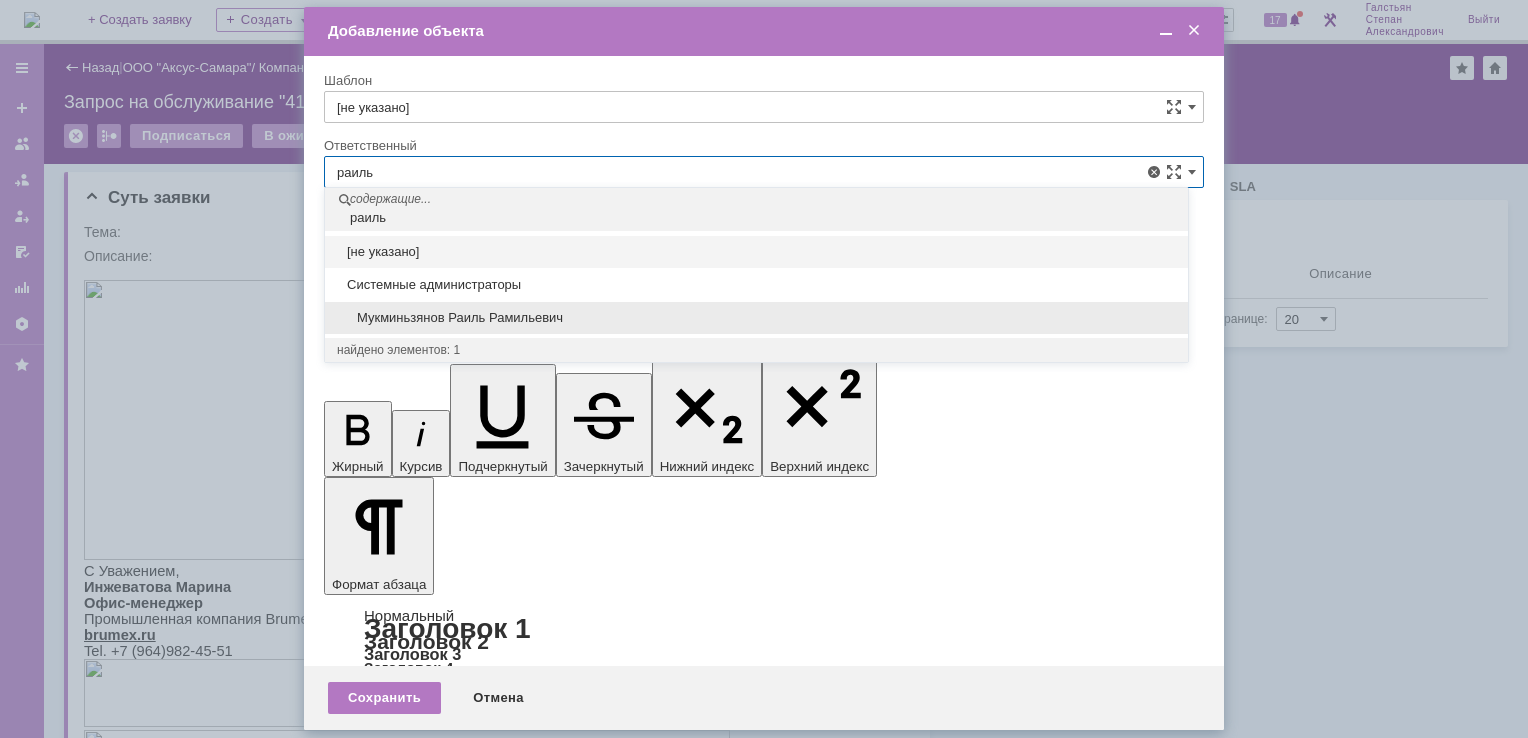 click on "Мукминьзянов Раиль Рамильевич" at bounding box center [756, 318] 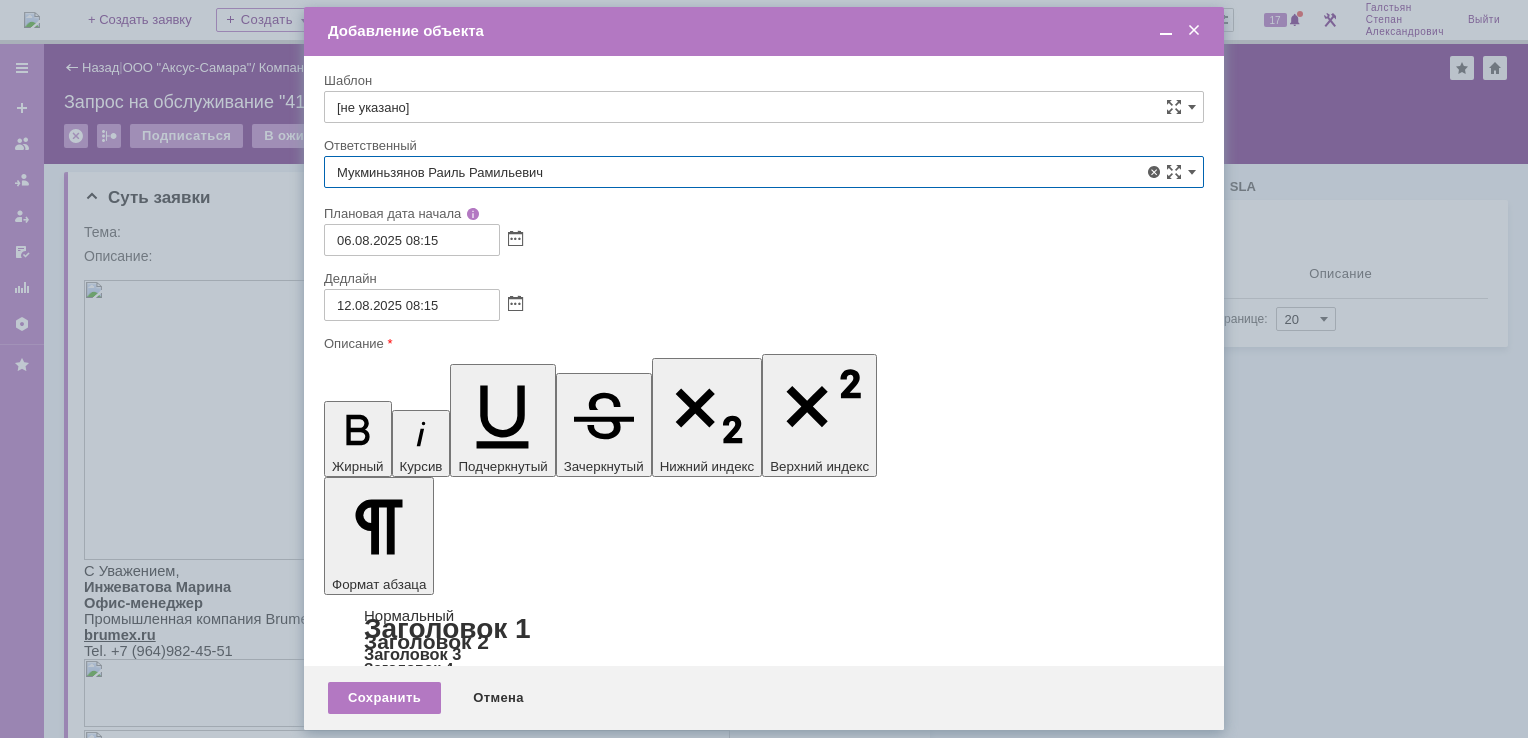 type on "Мукминьзянов Раиль Рамильевич" 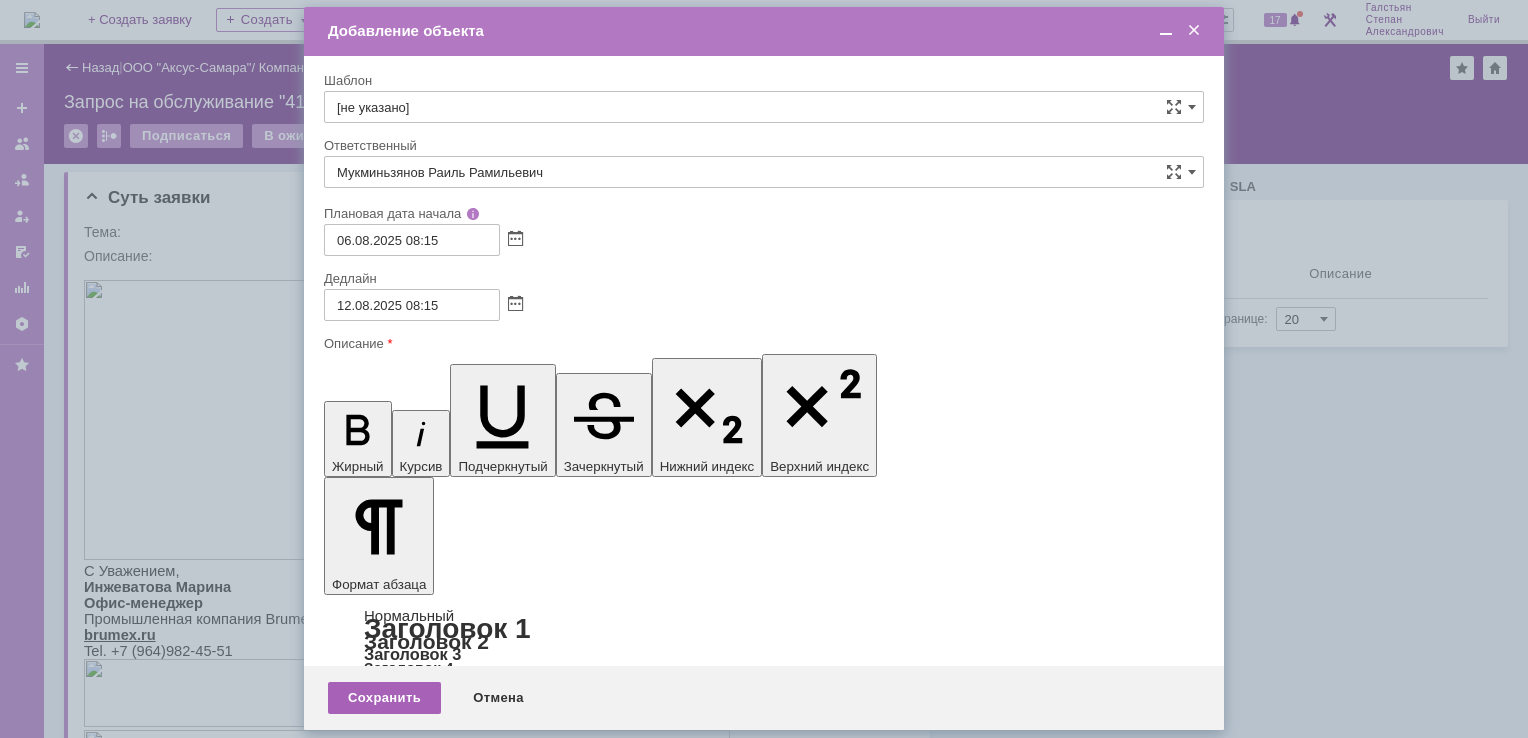 click on "Сохранить" at bounding box center (384, 698) 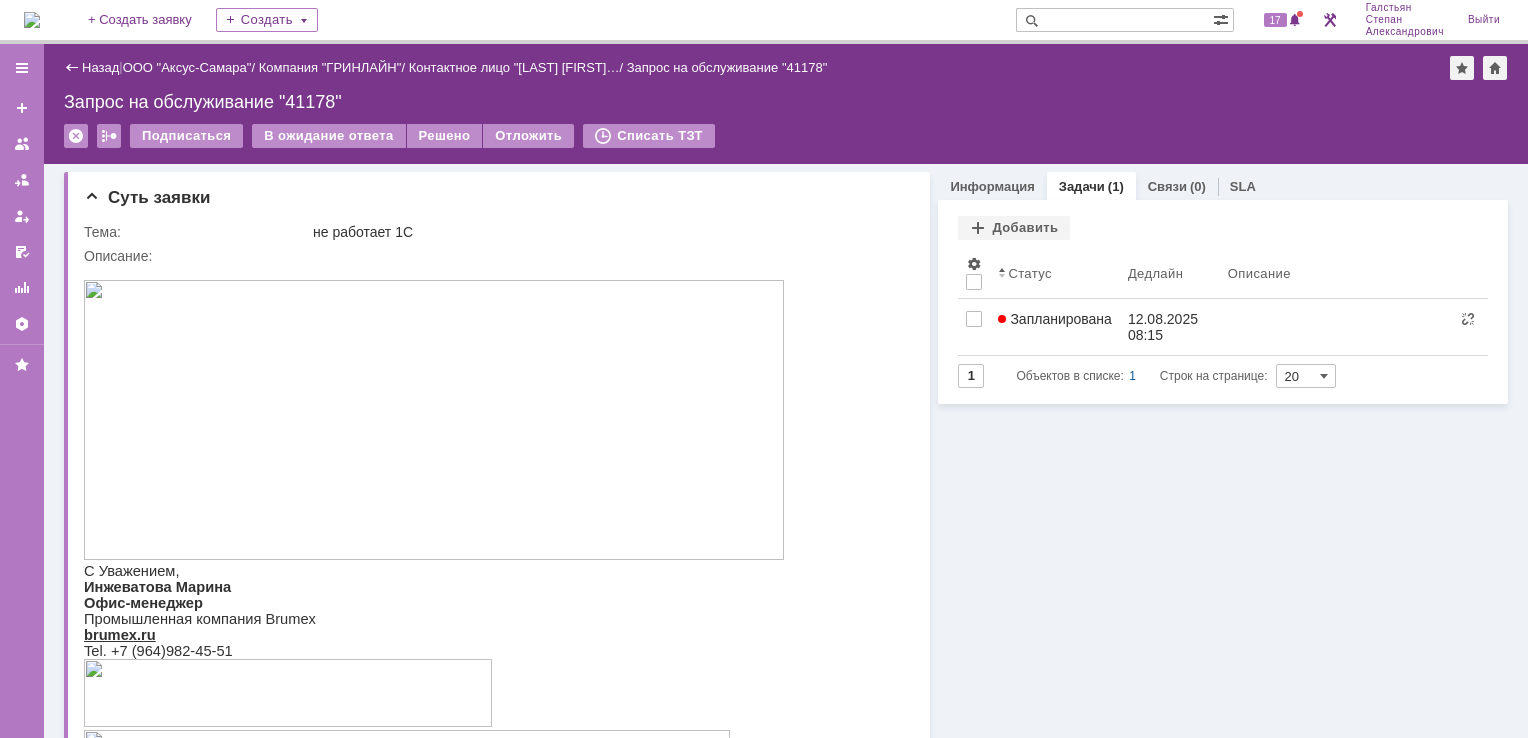 scroll, scrollTop: 0, scrollLeft: 0, axis: both 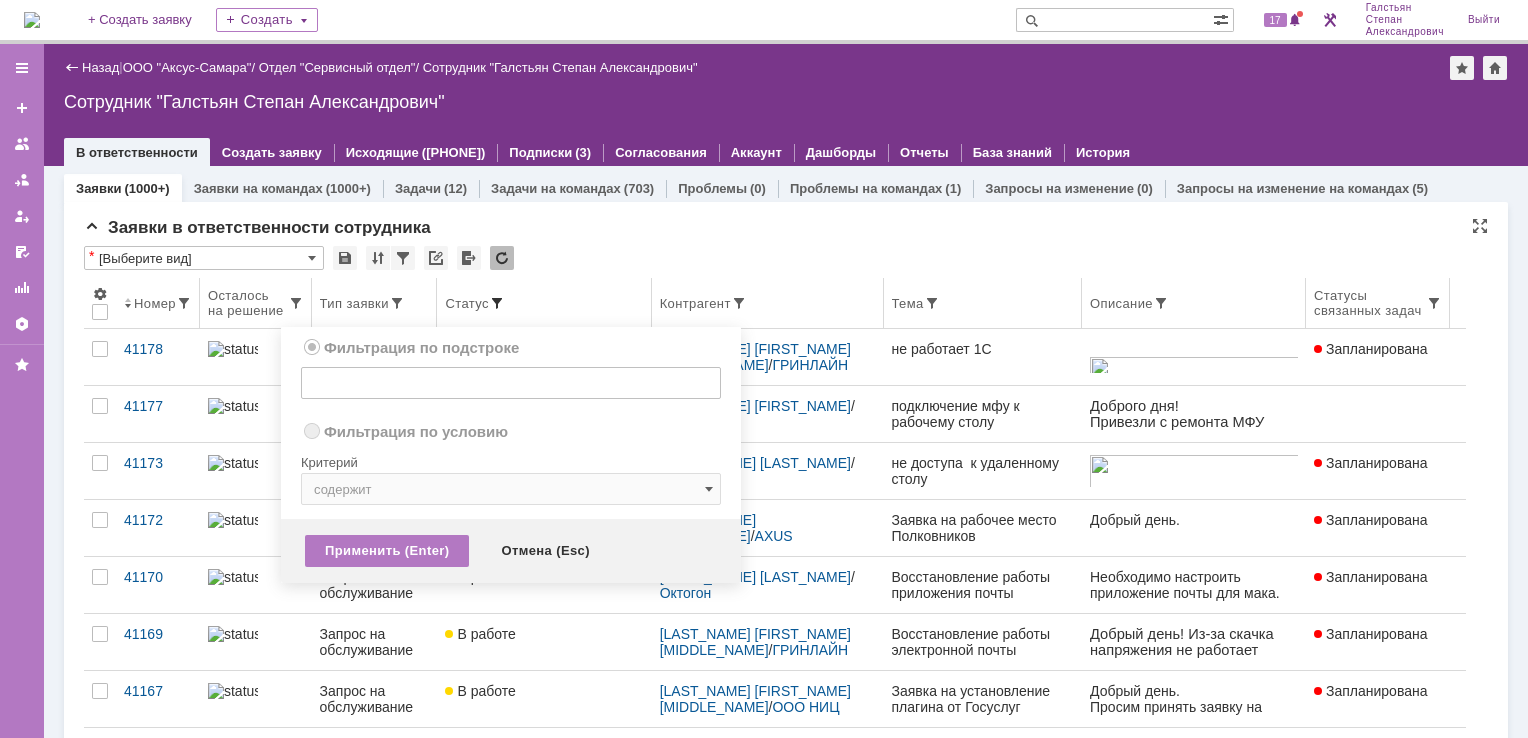 click at bounding box center [497, 303] 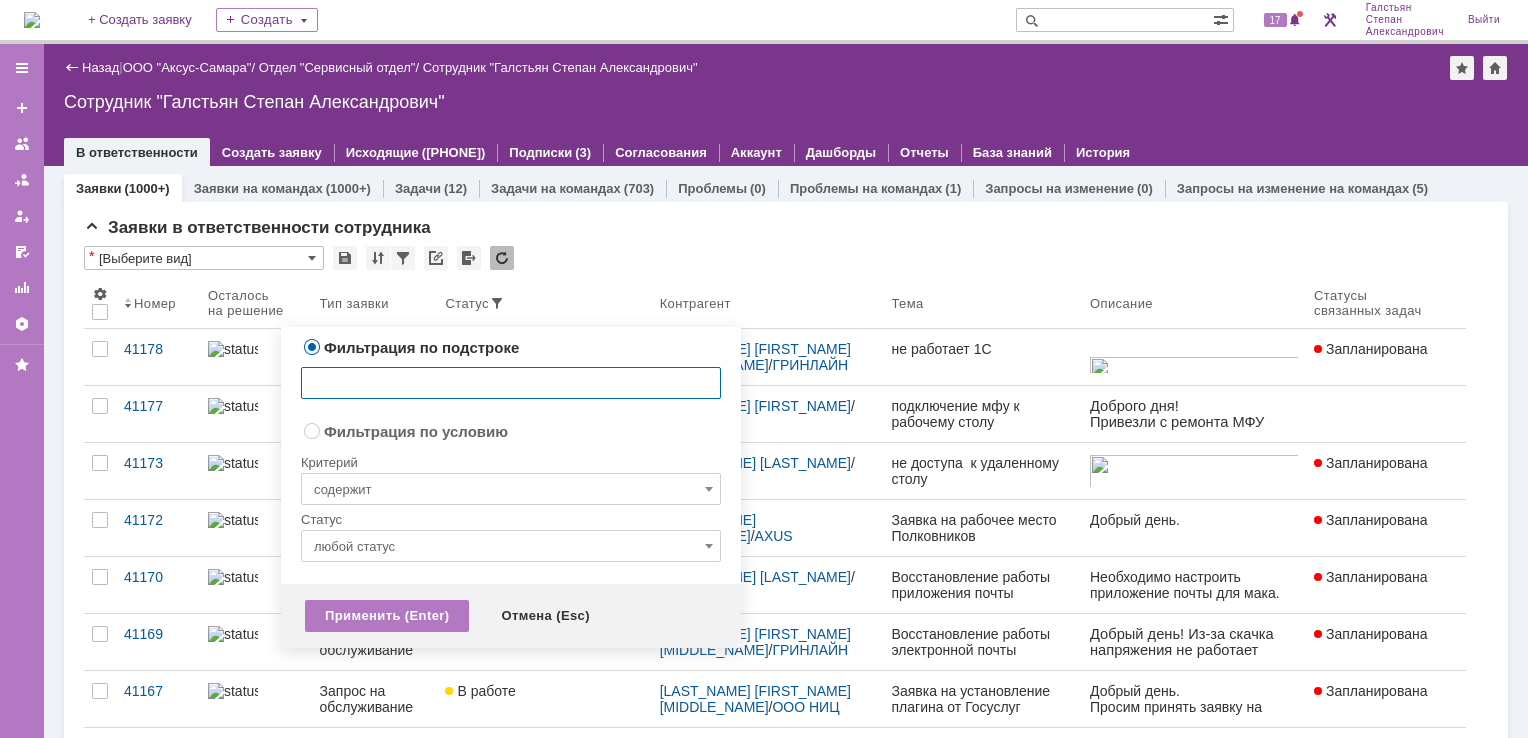radio on "false" 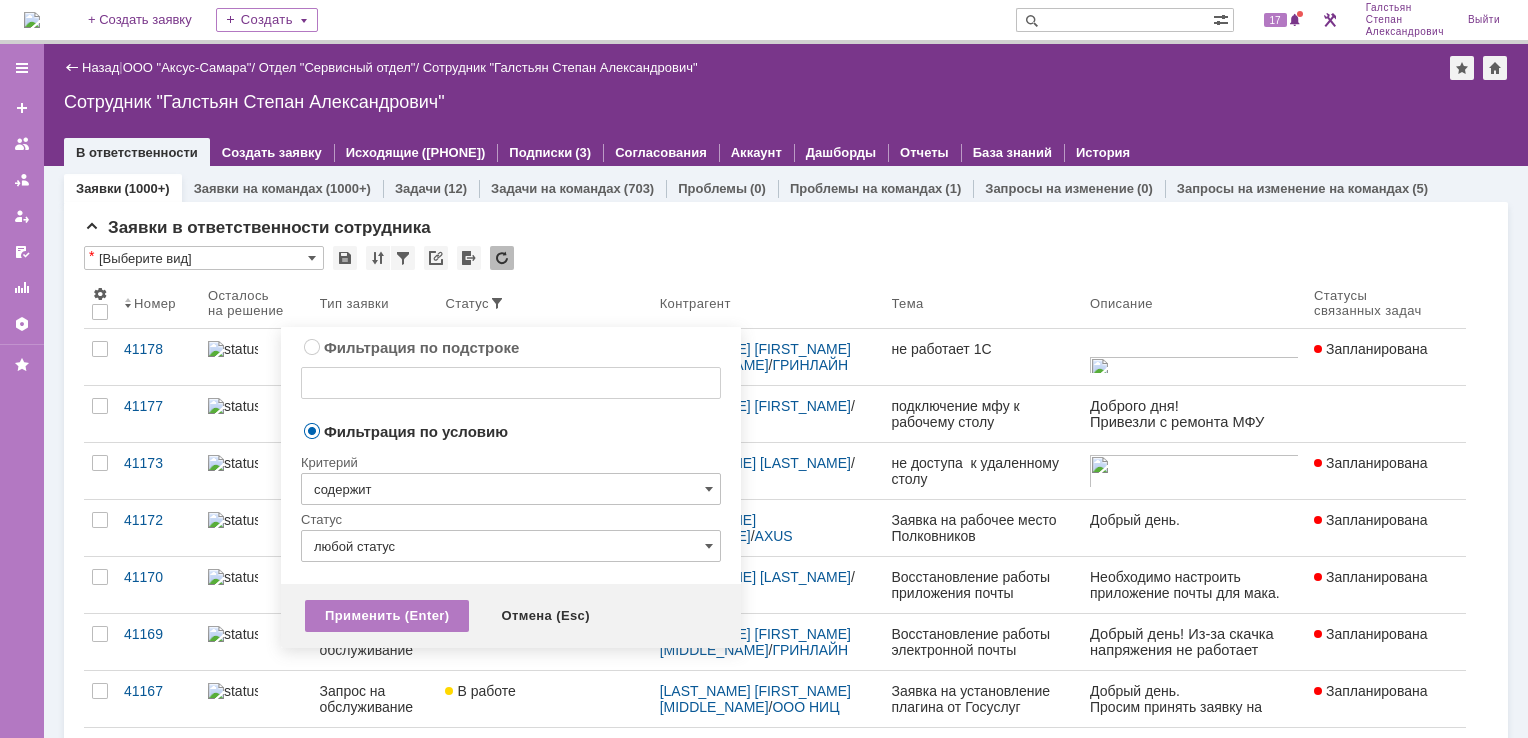 click on "содержит" at bounding box center (511, 489) 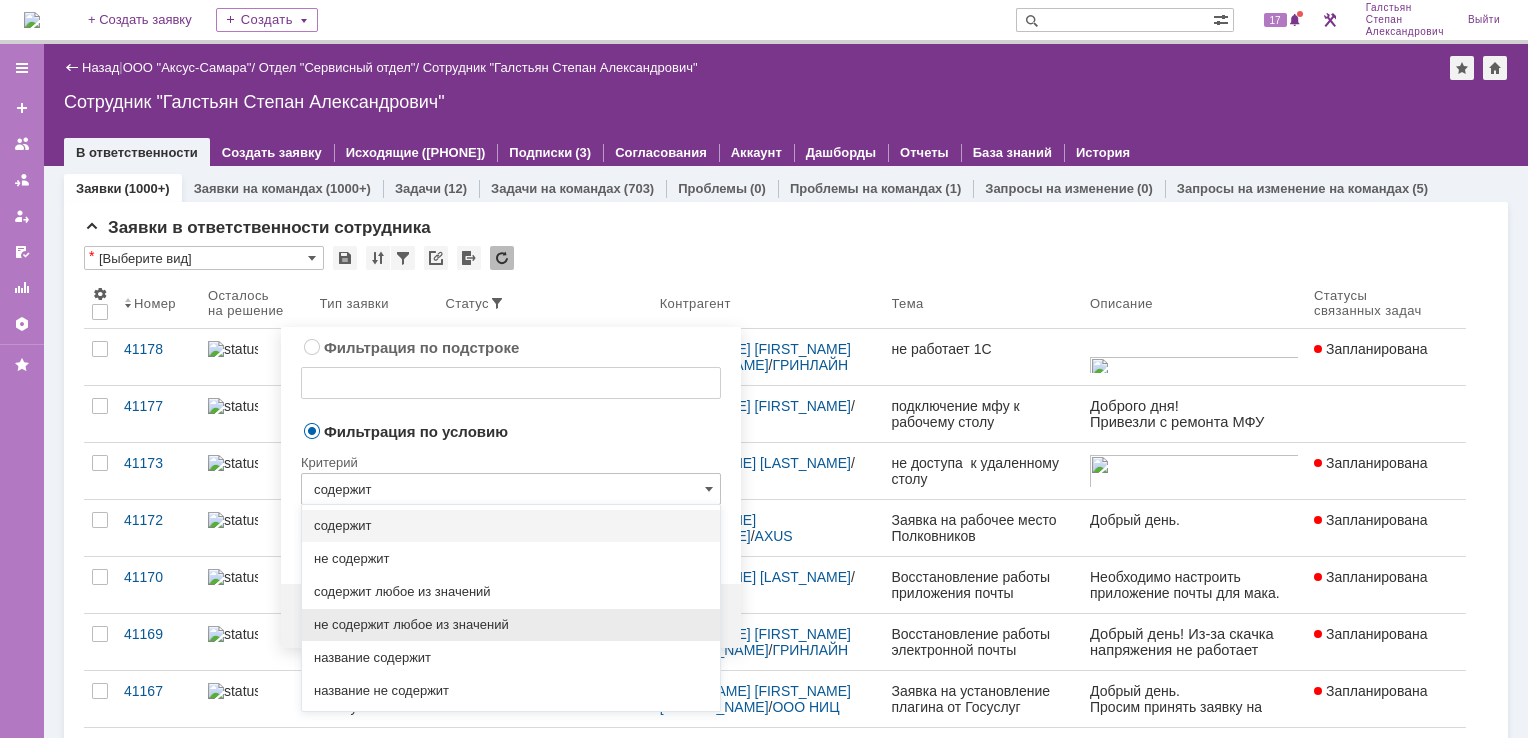 click on "не содержит любое из значений" at bounding box center (511, 625) 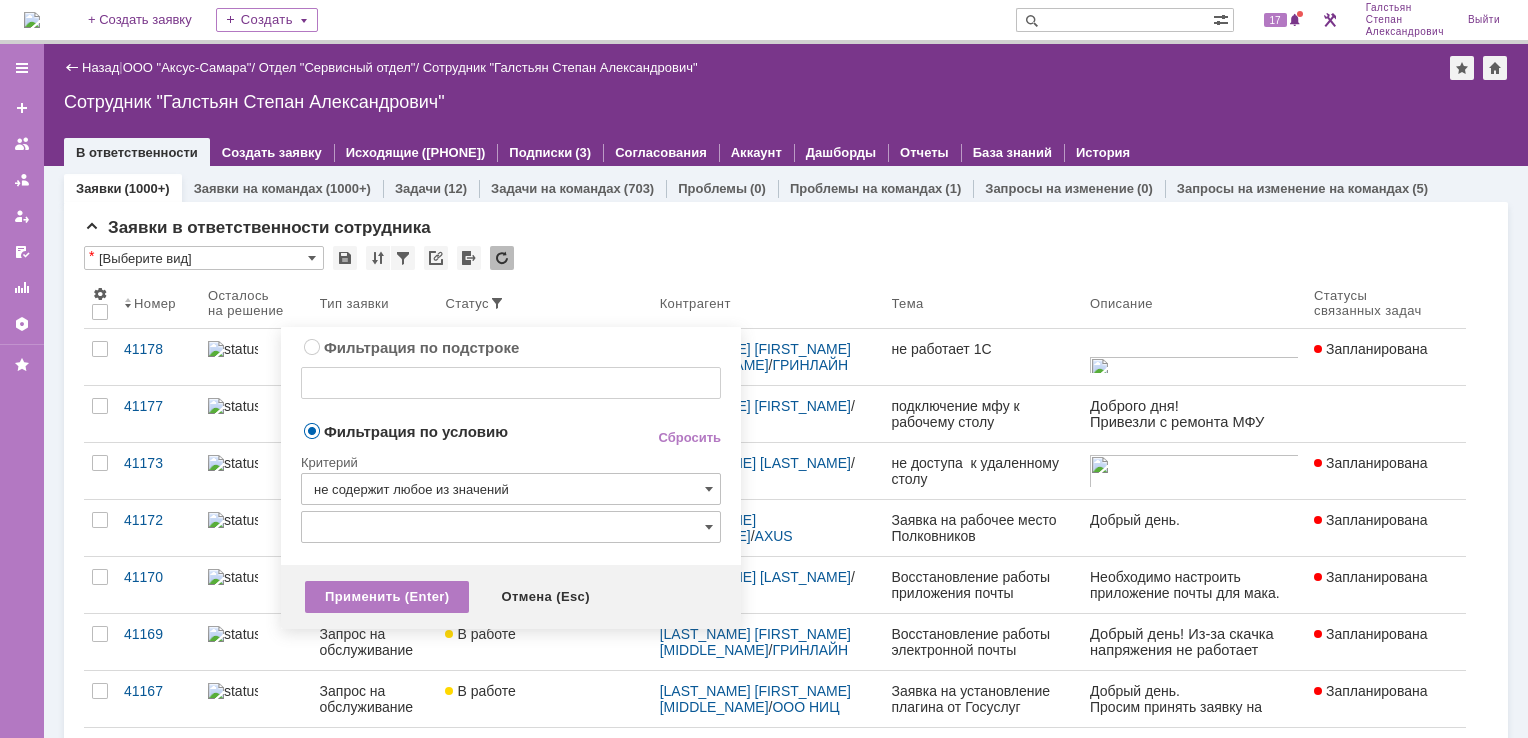 type on "не содержит любое из значений" 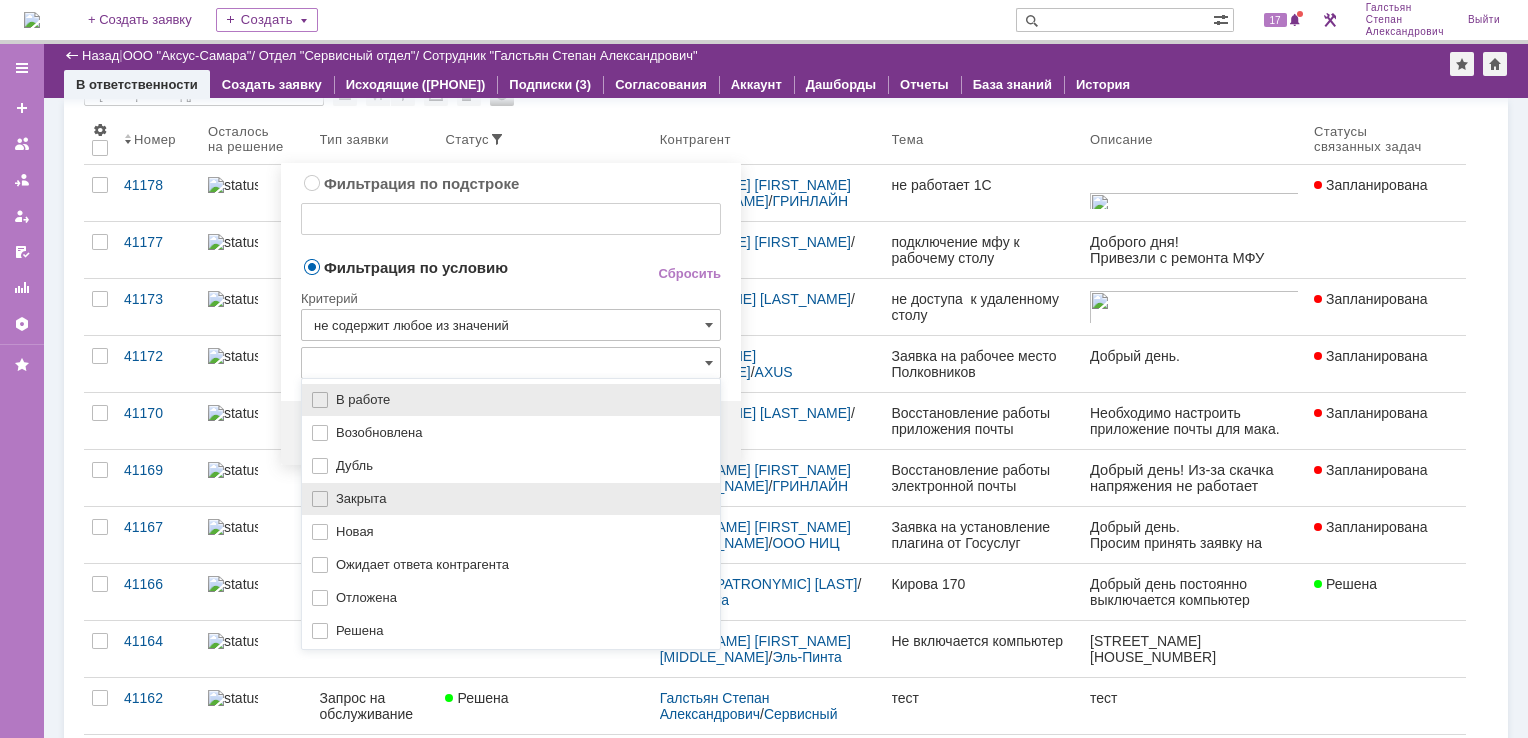 click on "Закрыта" at bounding box center [522, 499] 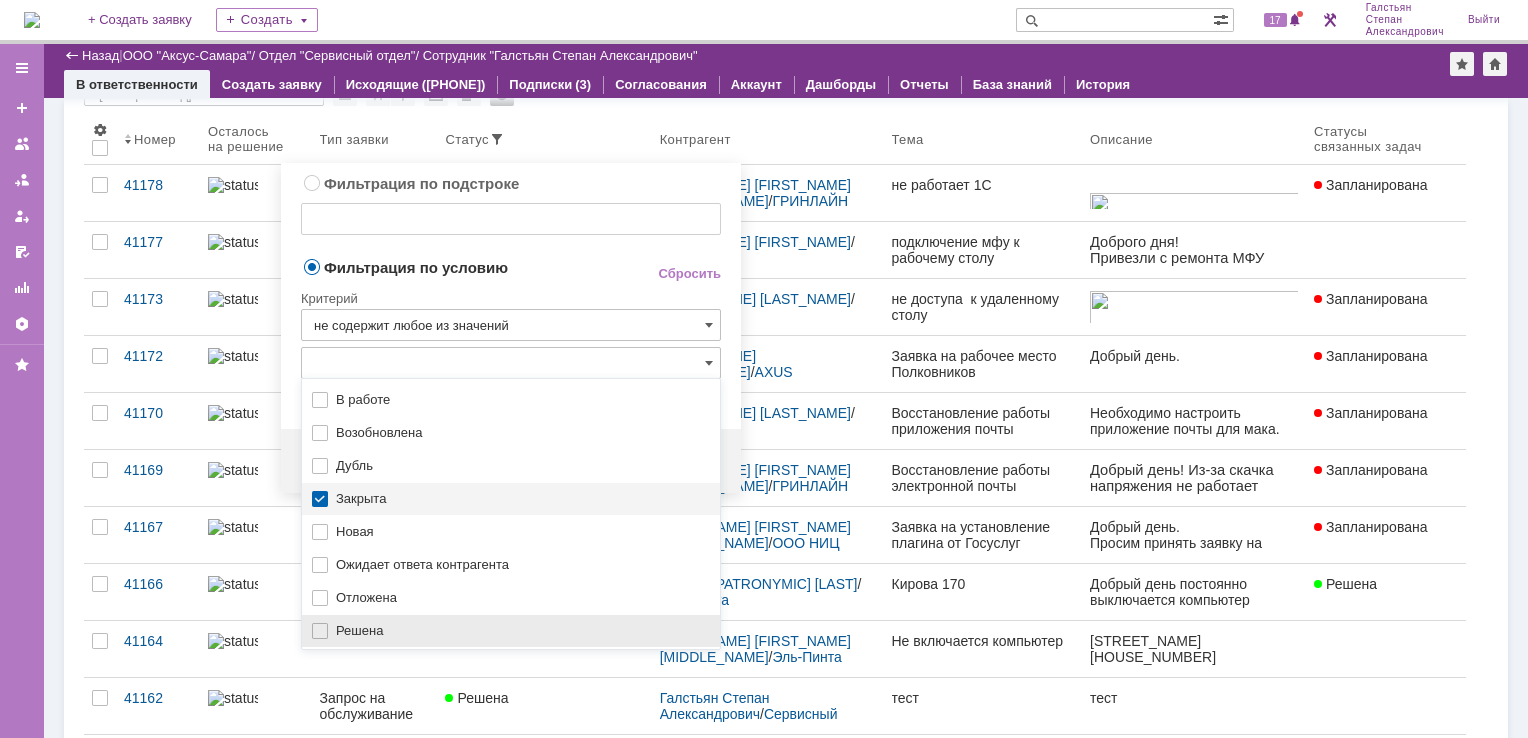 click on "Решена" at bounding box center (511, 631) 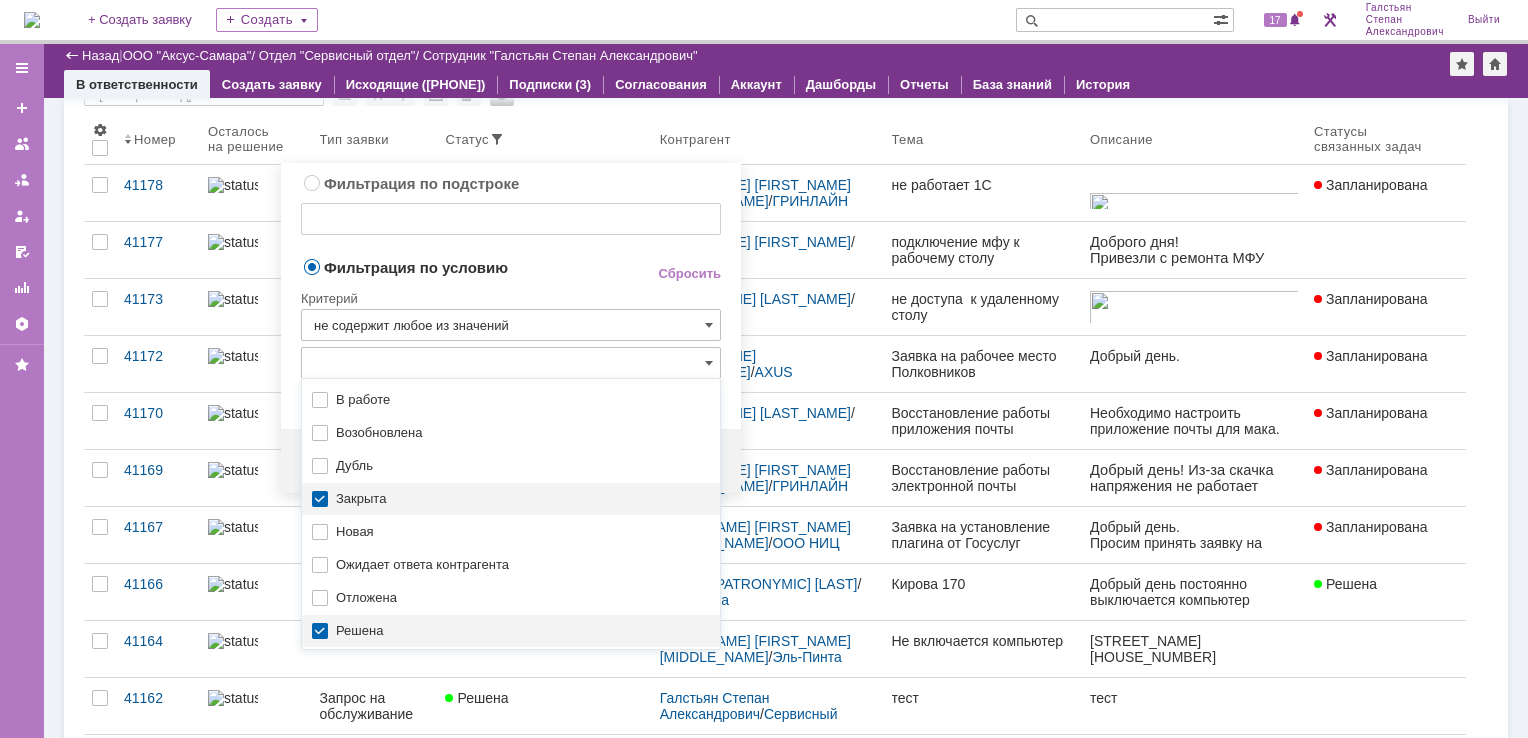 click on "Критерий" at bounding box center [511, 295] 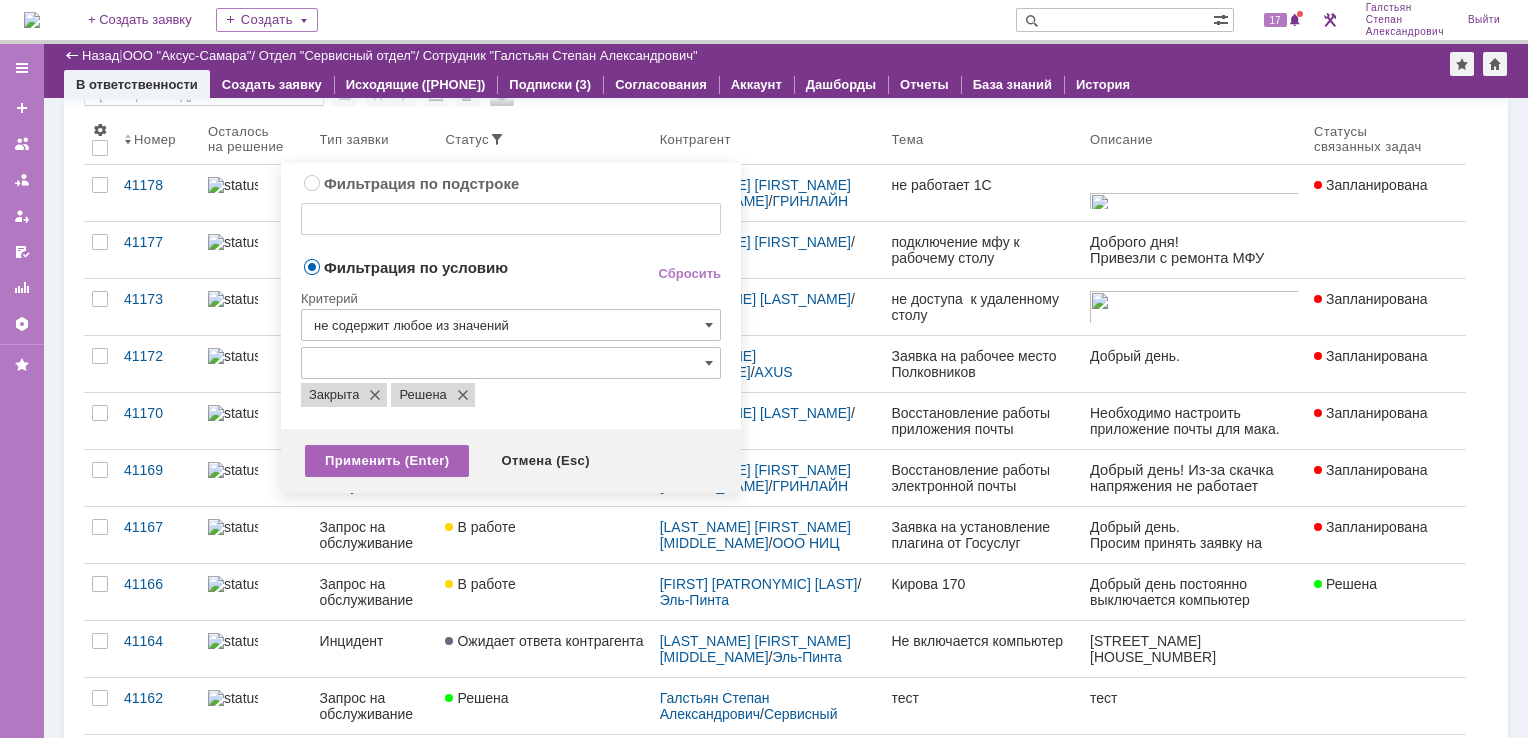 click on "Применить (Enter)" at bounding box center [387, 461] 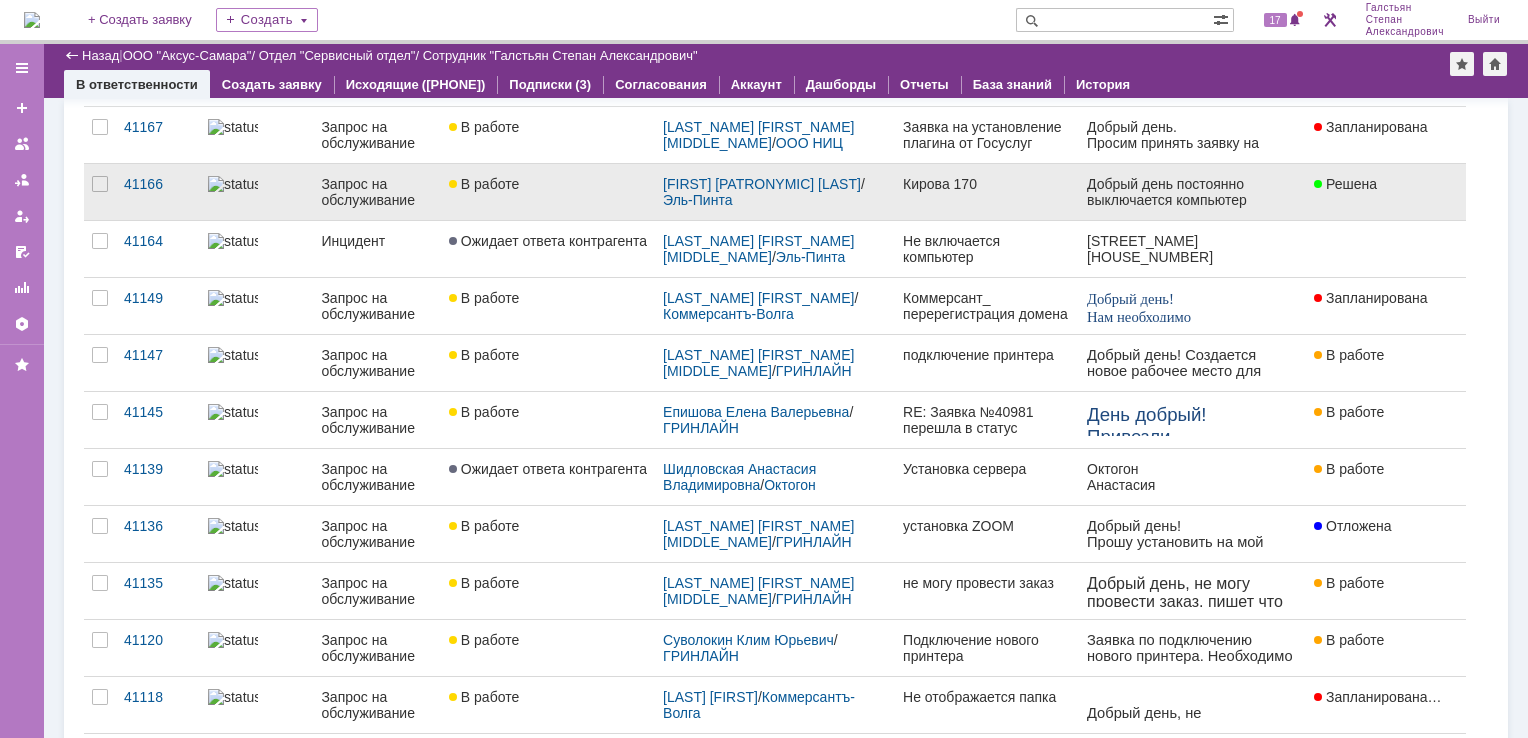click on "Кирова 170" at bounding box center [987, 192] 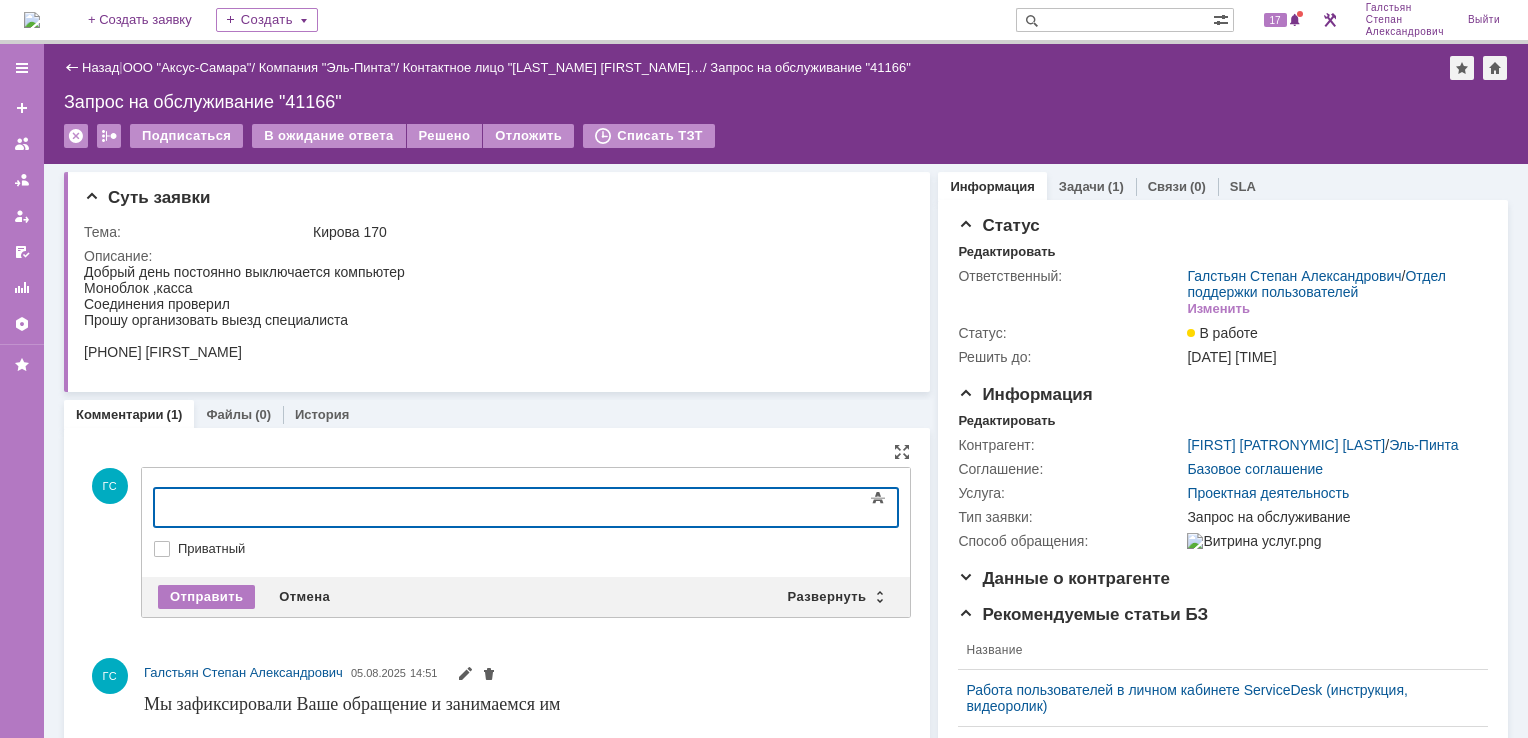 type 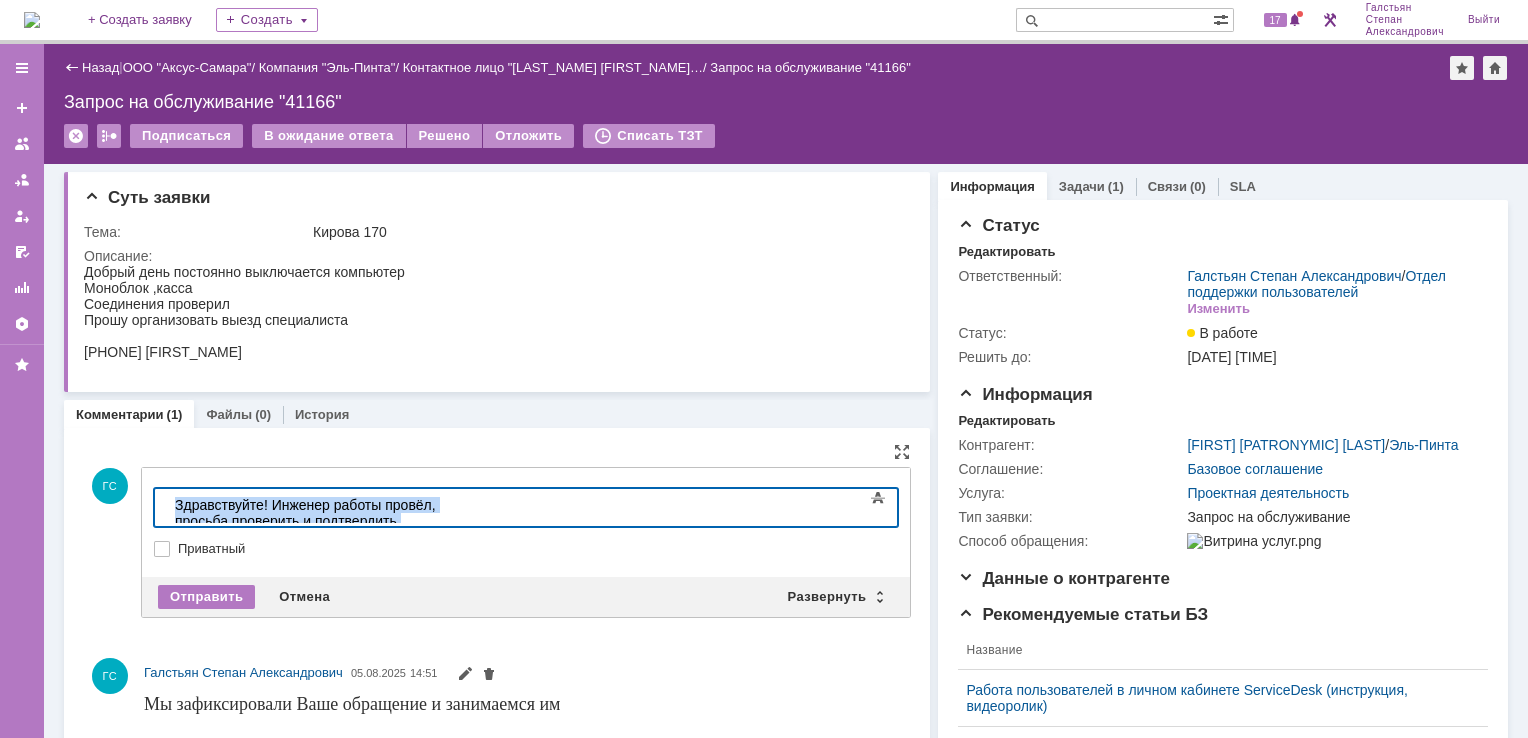 drag, startPoint x: 805, startPoint y: 503, endPoint x: 173, endPoint y: 502, distance: 632.0008 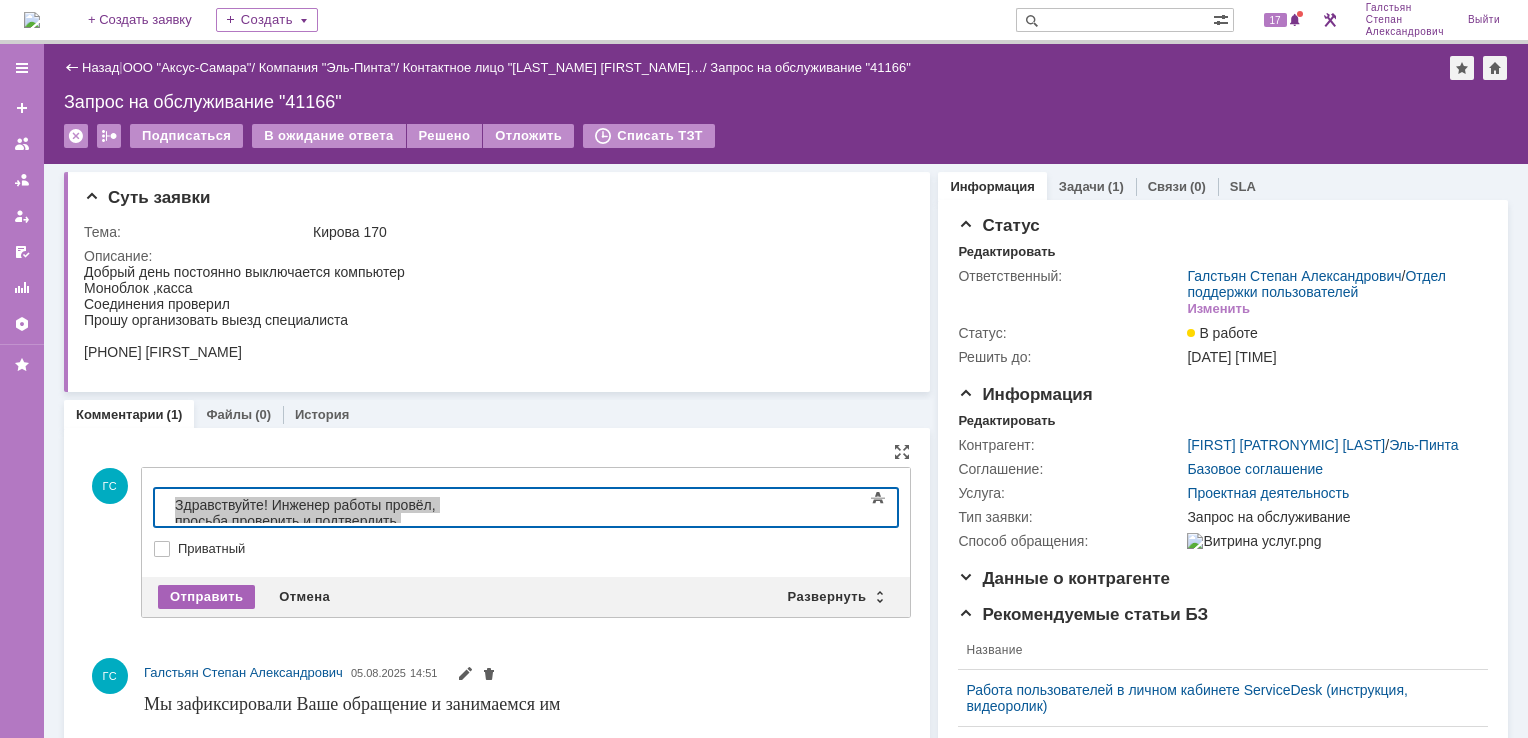 click on "Отправить" at bounding box center [206, 597] 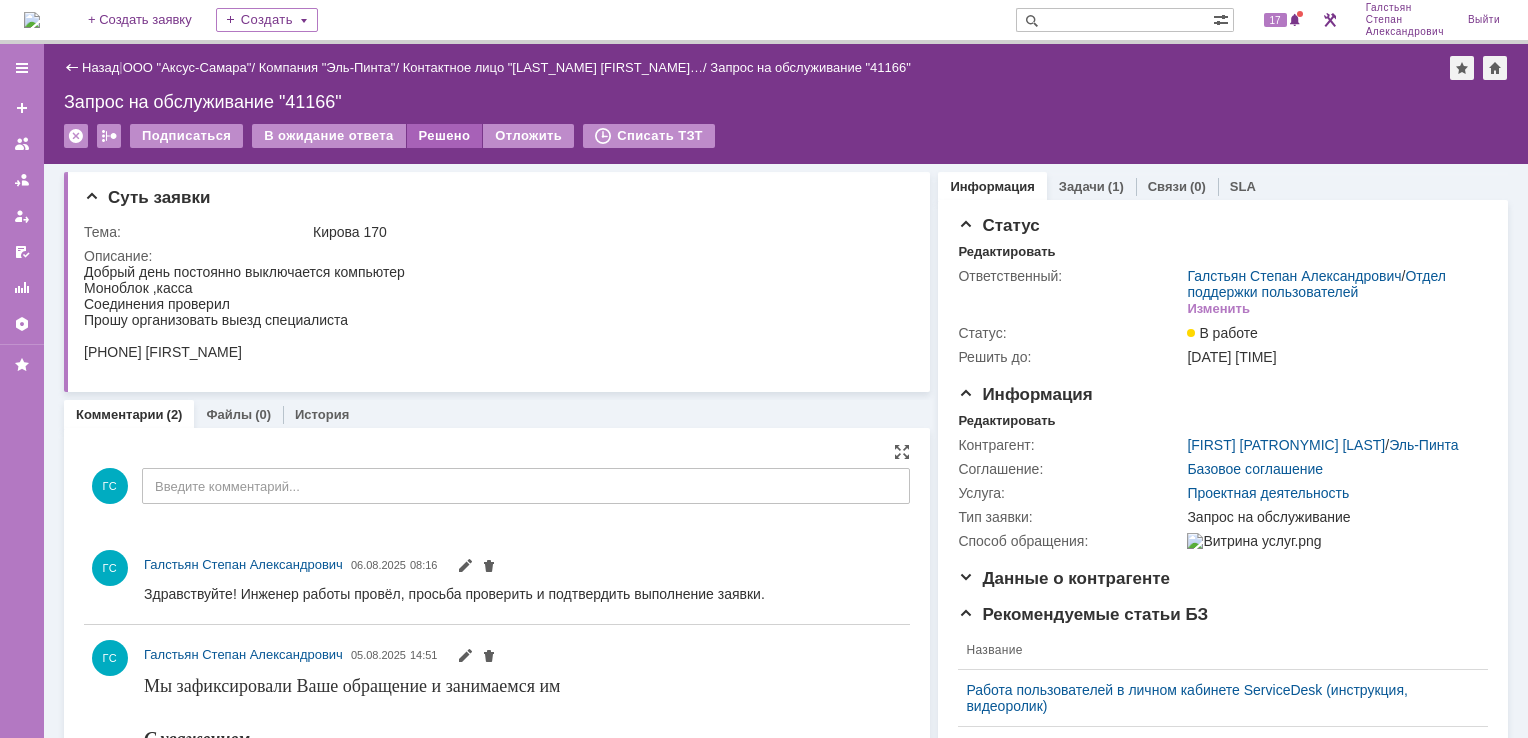 click on "Решено" at bounding box center [445, 136] 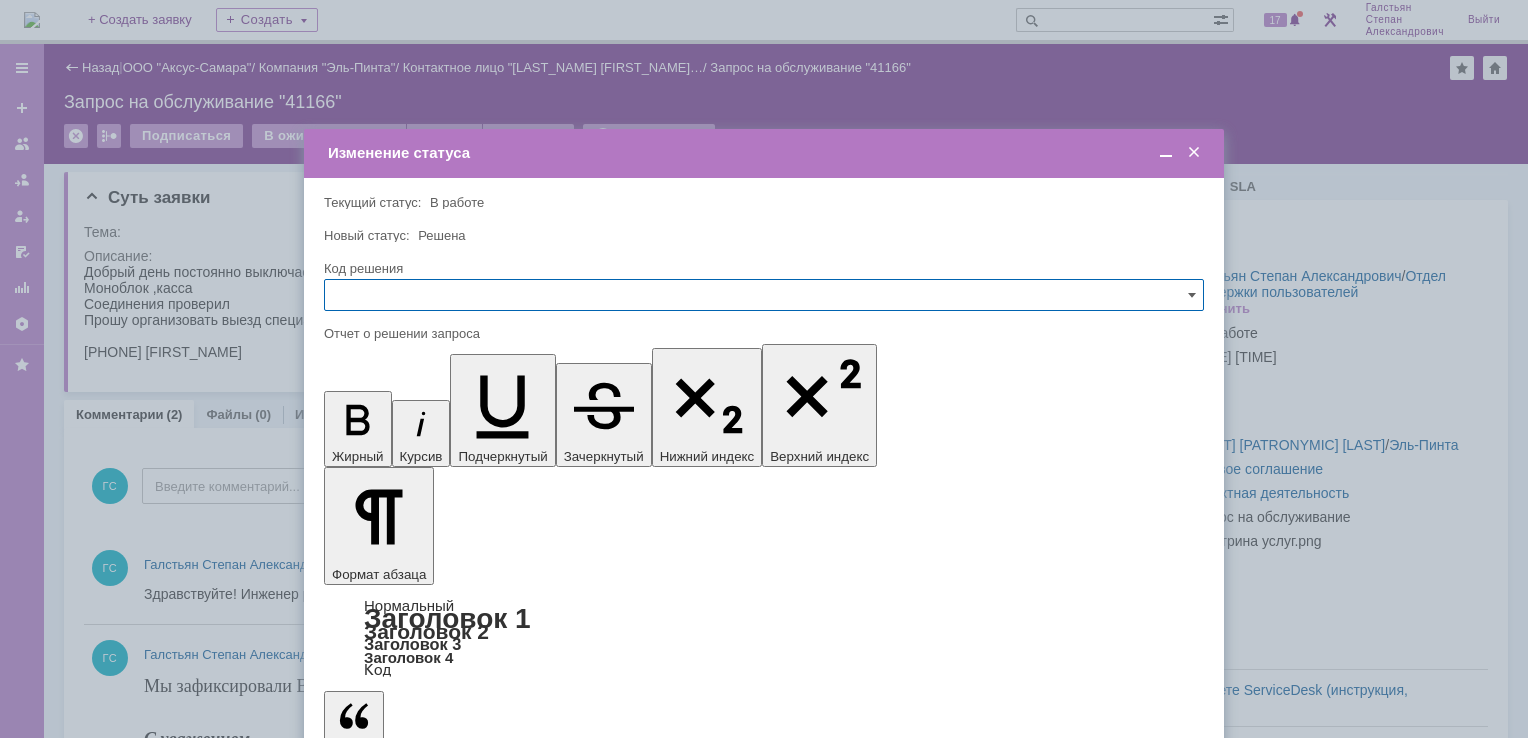 click on "Сохранить" at bounding box center (384, 820) 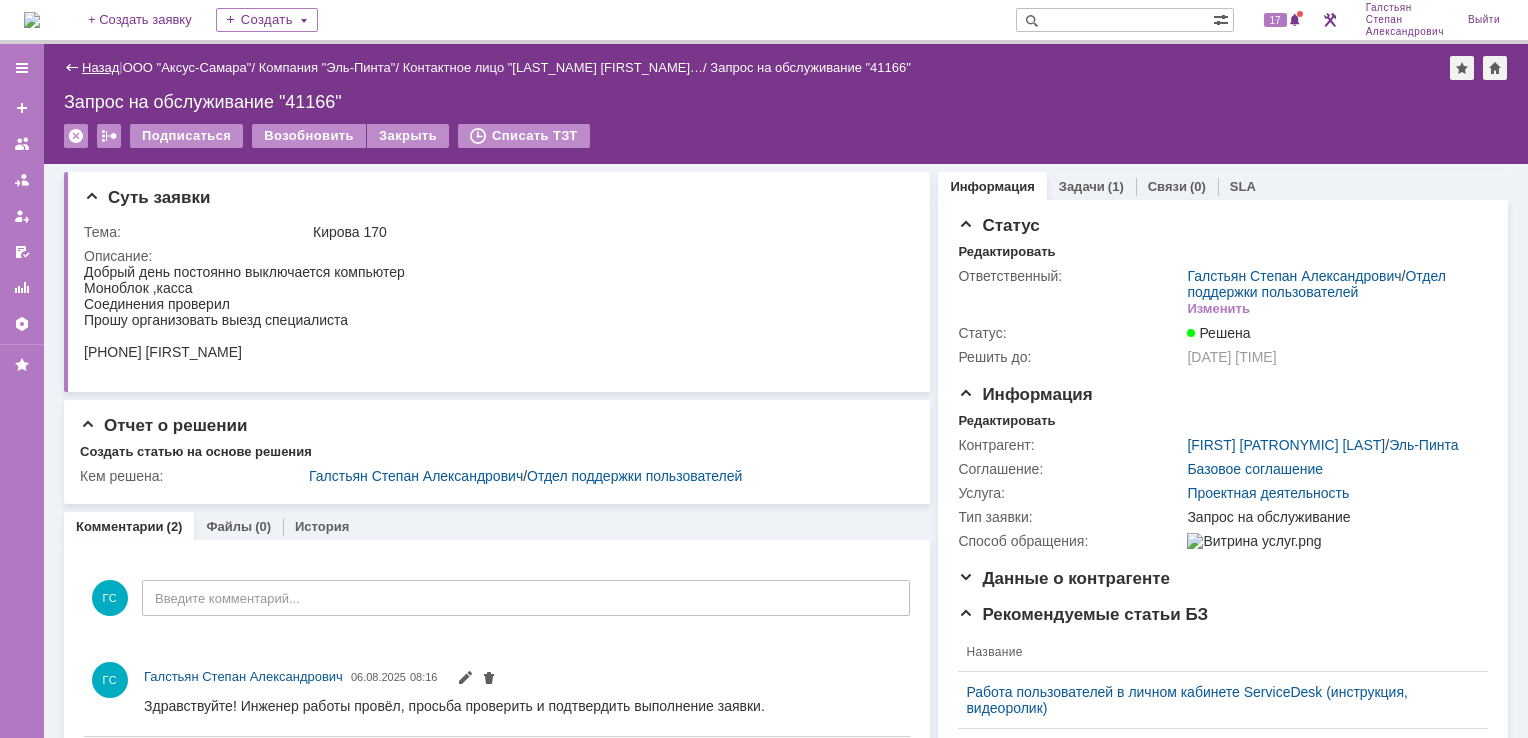 click on "Назад" at bounding box center (100, 67) 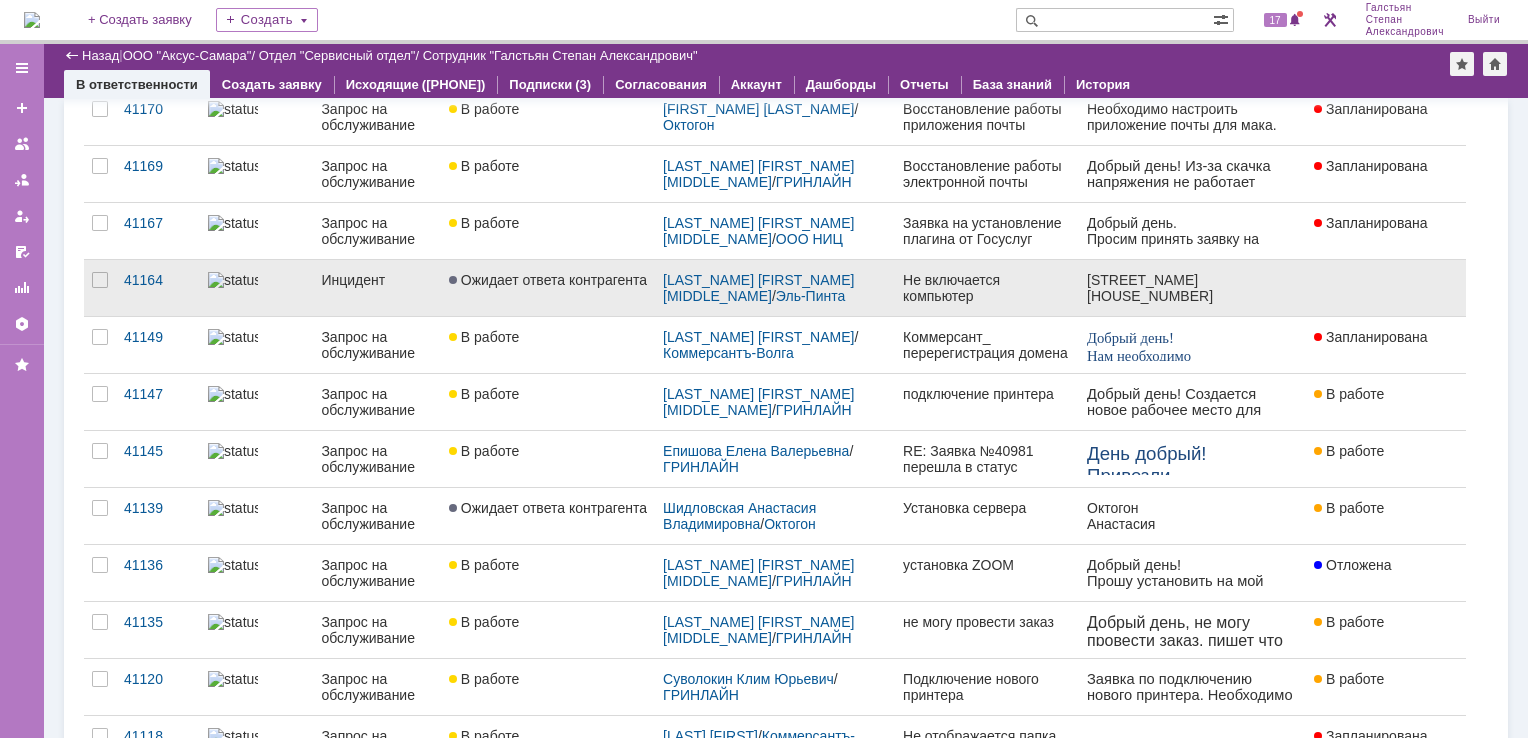 click on "Не включается компьютер" at bounding box center [987, 288] 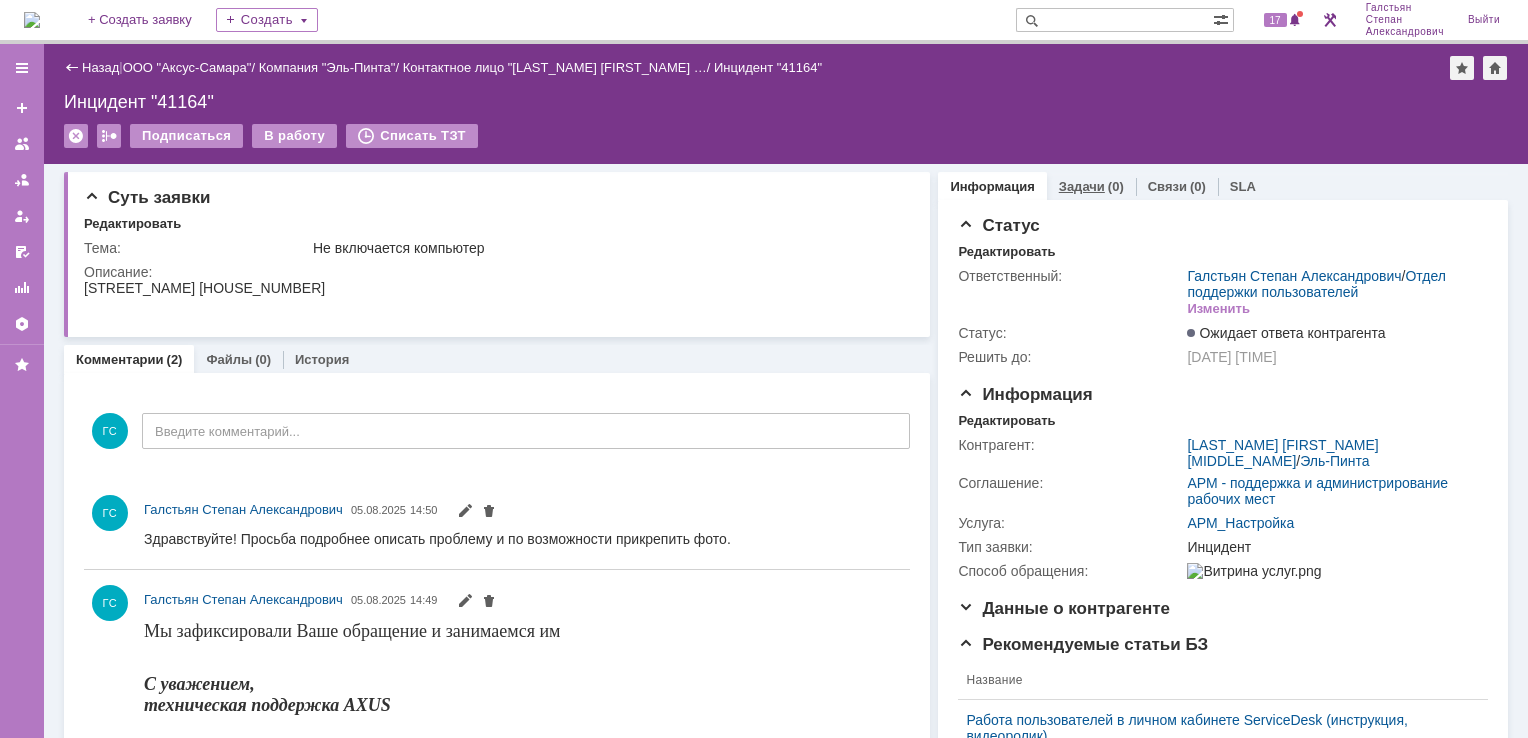 click on "Задачи (0)" at bounding box center [1091, 186] 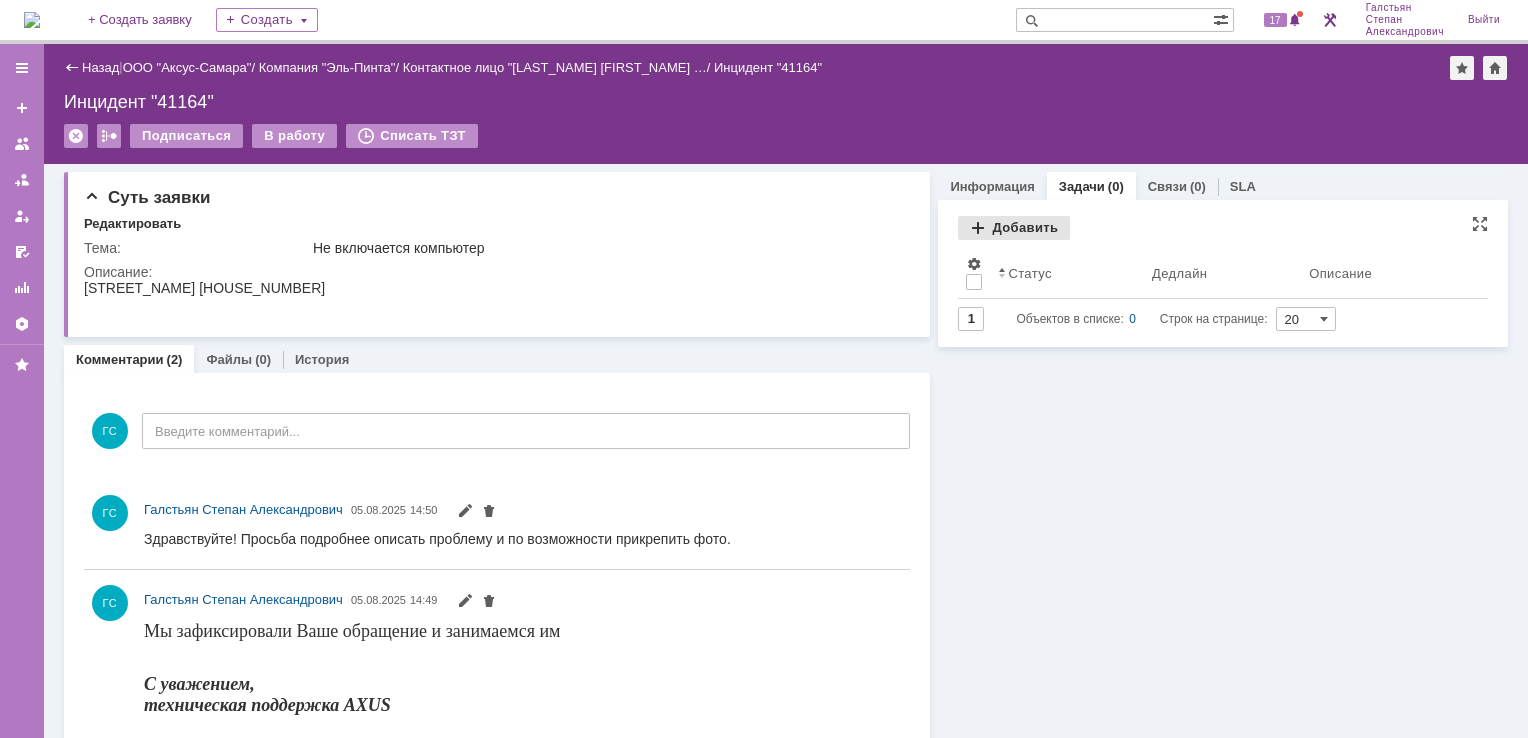 click on "Добавить" at bounding box center (1014, 228) 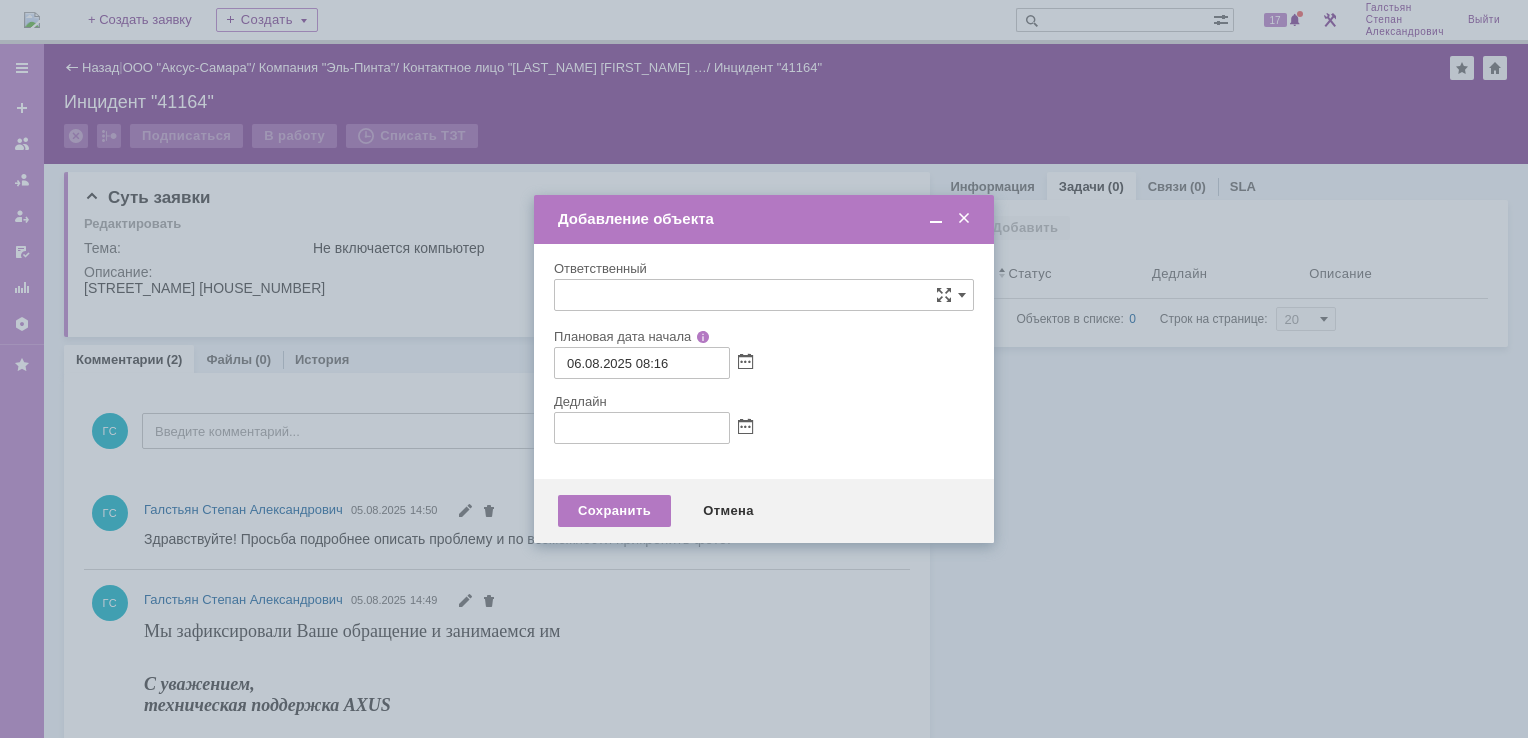type on "[не указано]" 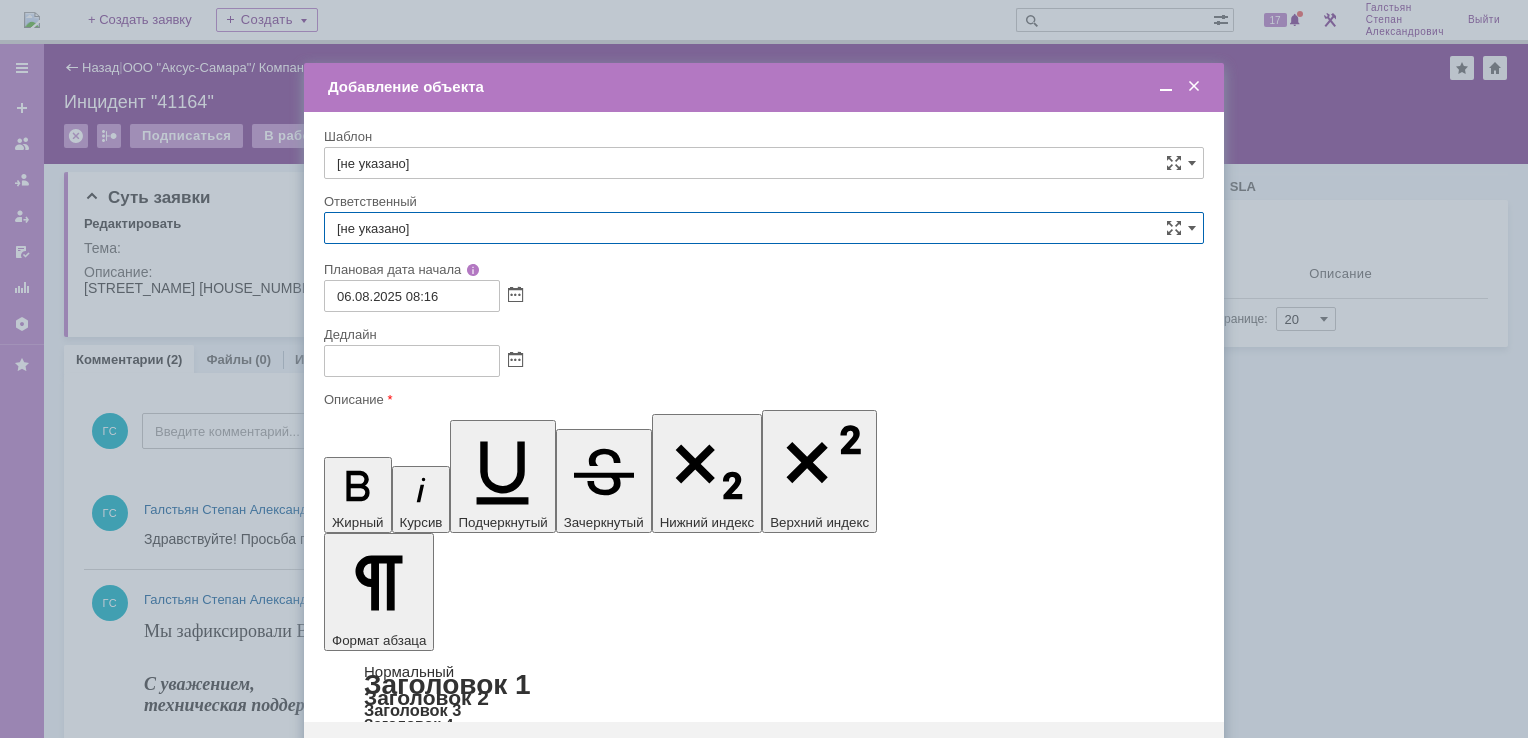 click on "[не указано]" at bounding box center (764, 228) 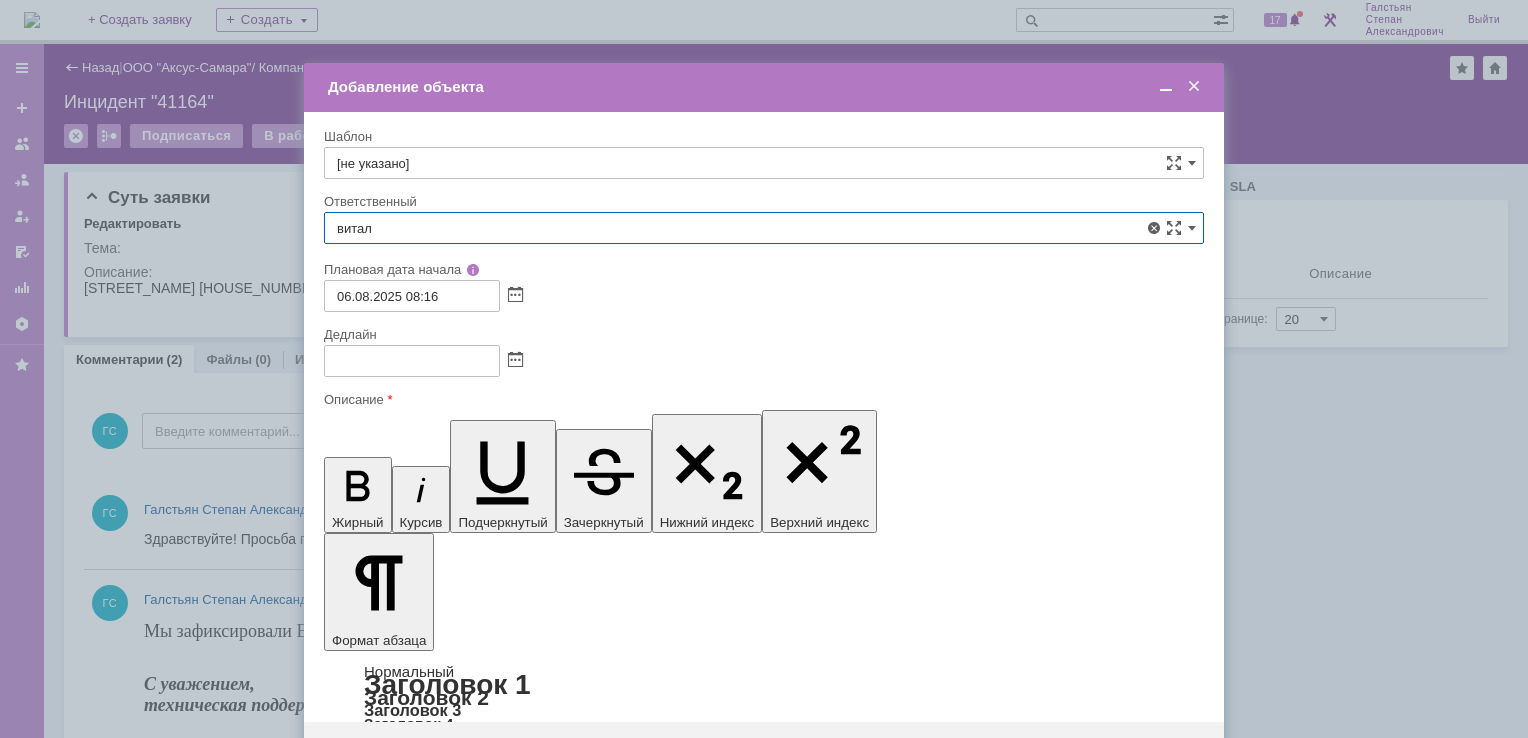 click on "Бирзниекс Виталий Вячаславович" at bounding box center (764, 374) 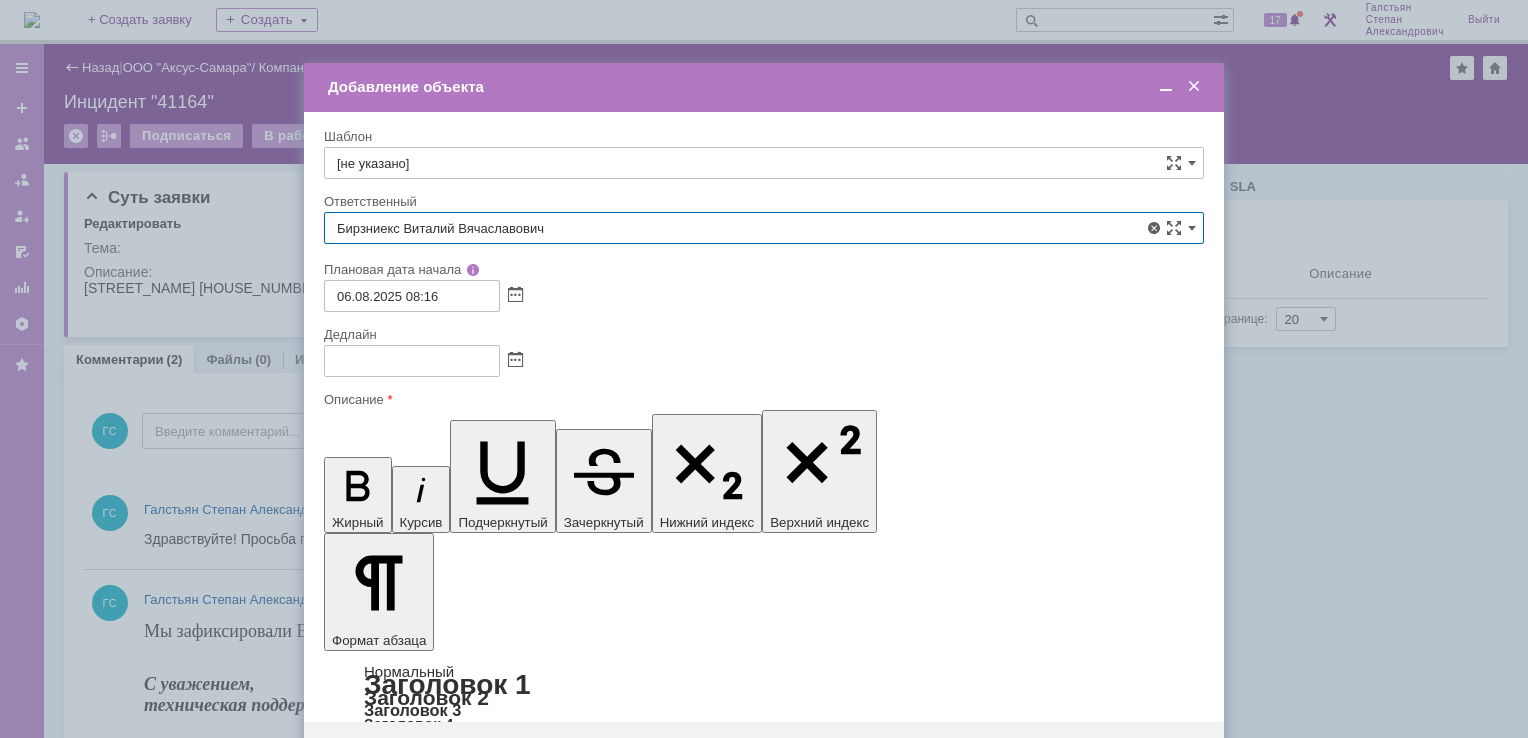 type on "Бирзниекс Виталий Вячаславович" 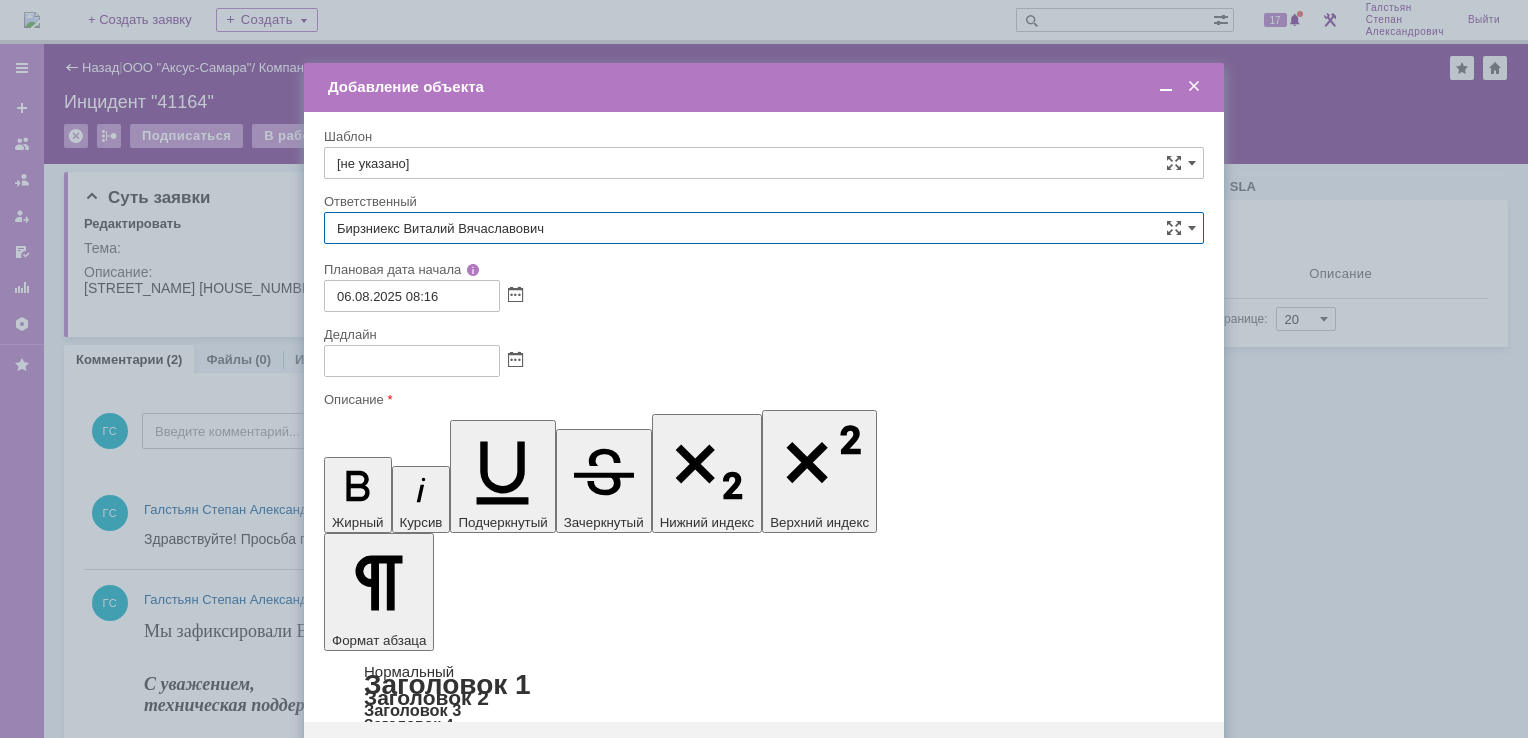 click at bounding box center (1166, 87) 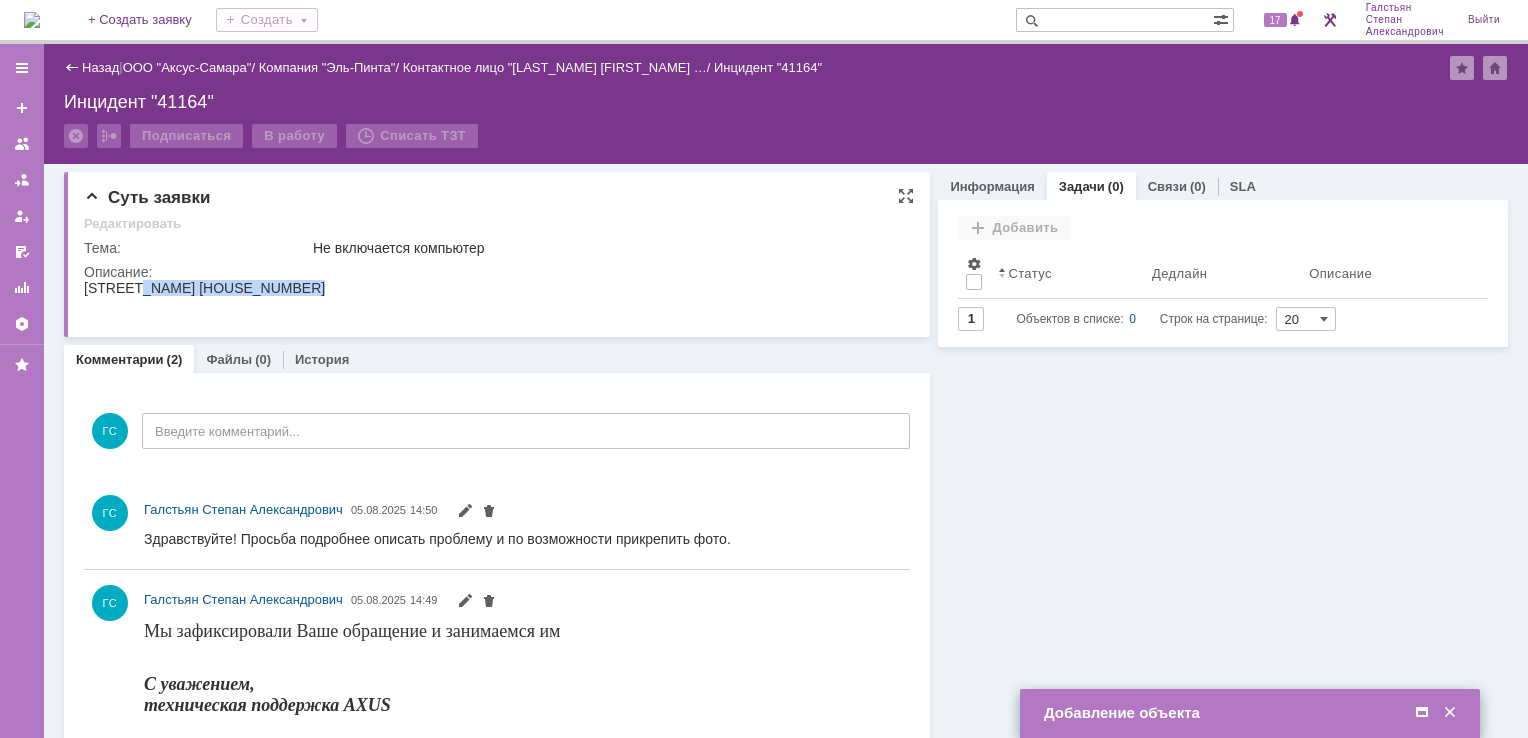 drag, startPoint x: 84, startPoint y: 285, endPoint x: 187, endPoint y: 287, distance: 103.01942 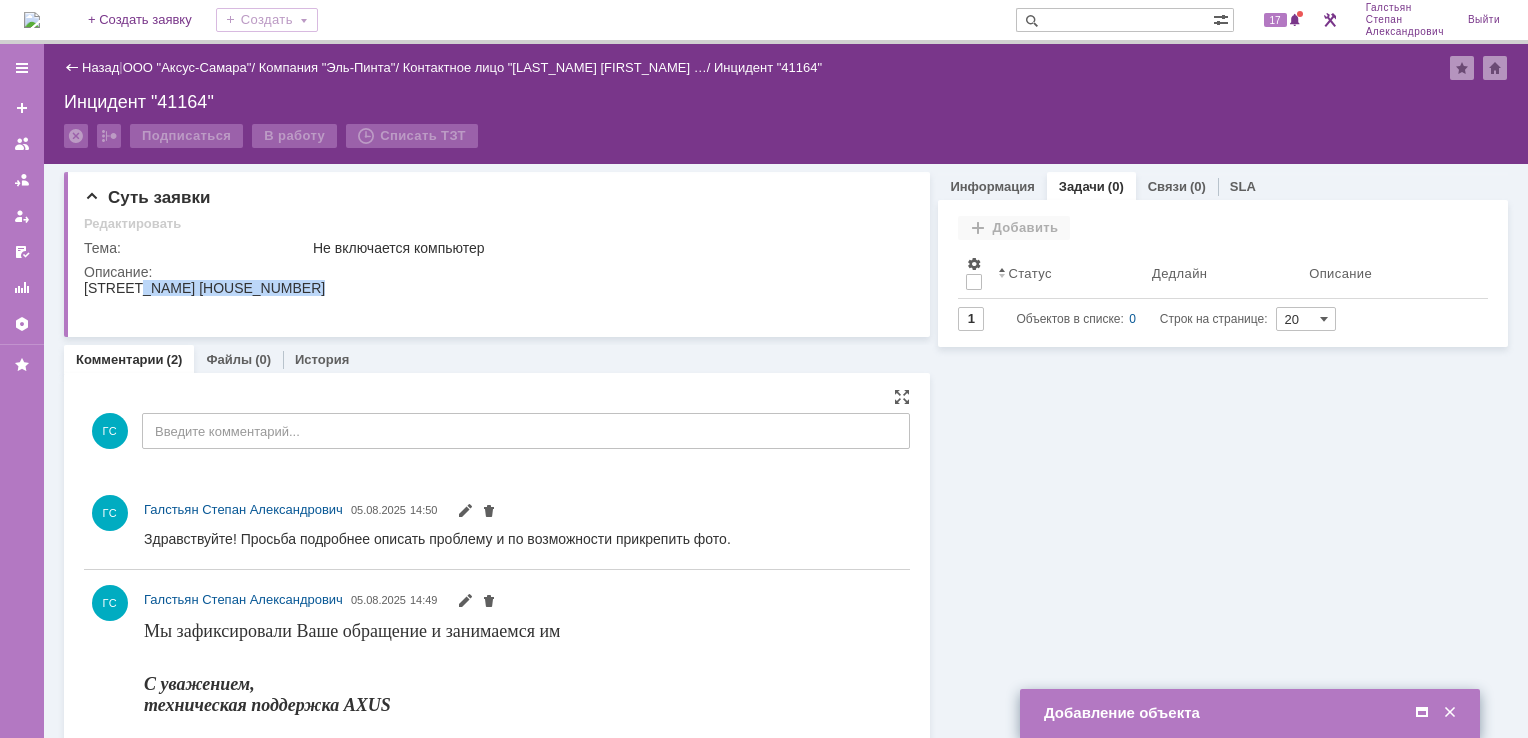 copy on "Матросова 86" 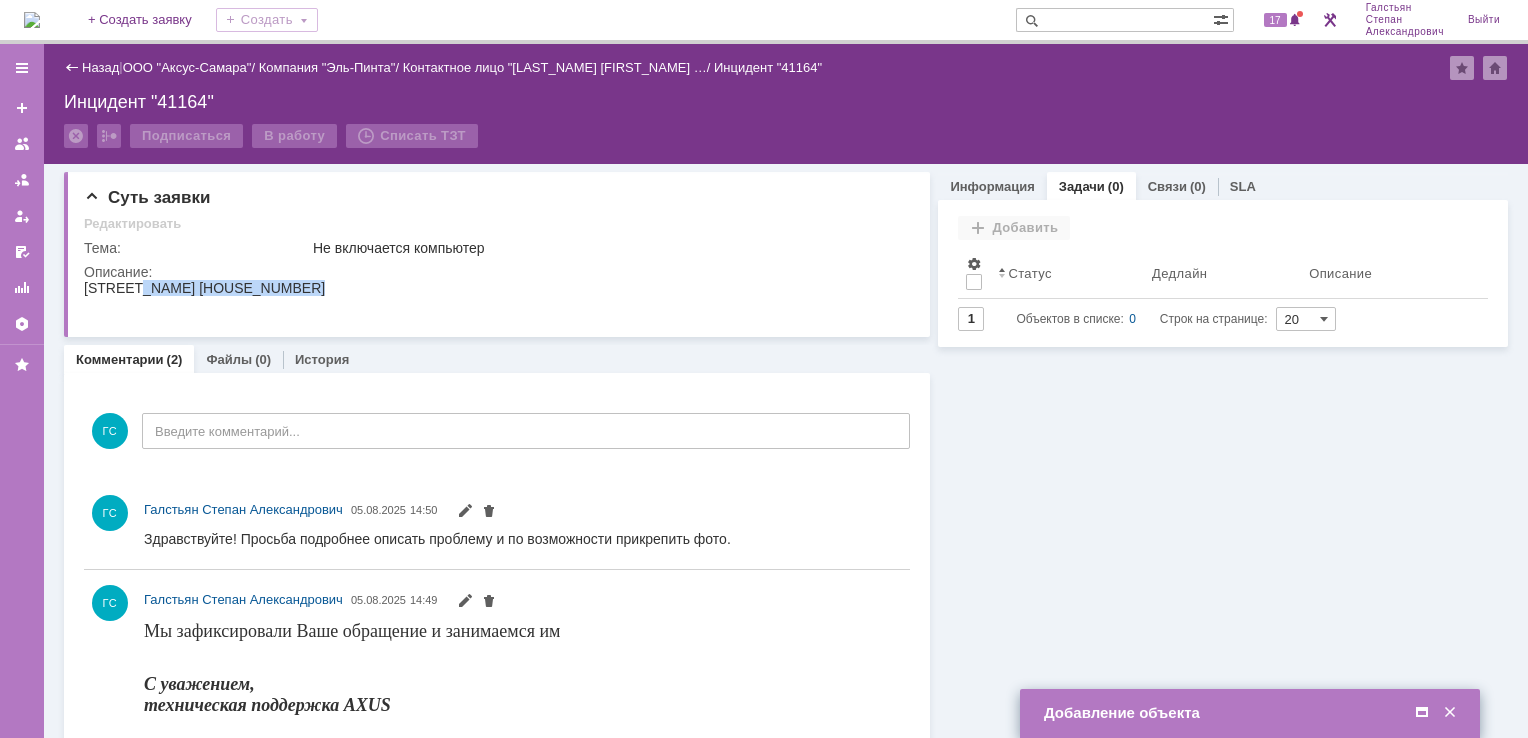 click at bounding box center (1422, 713) 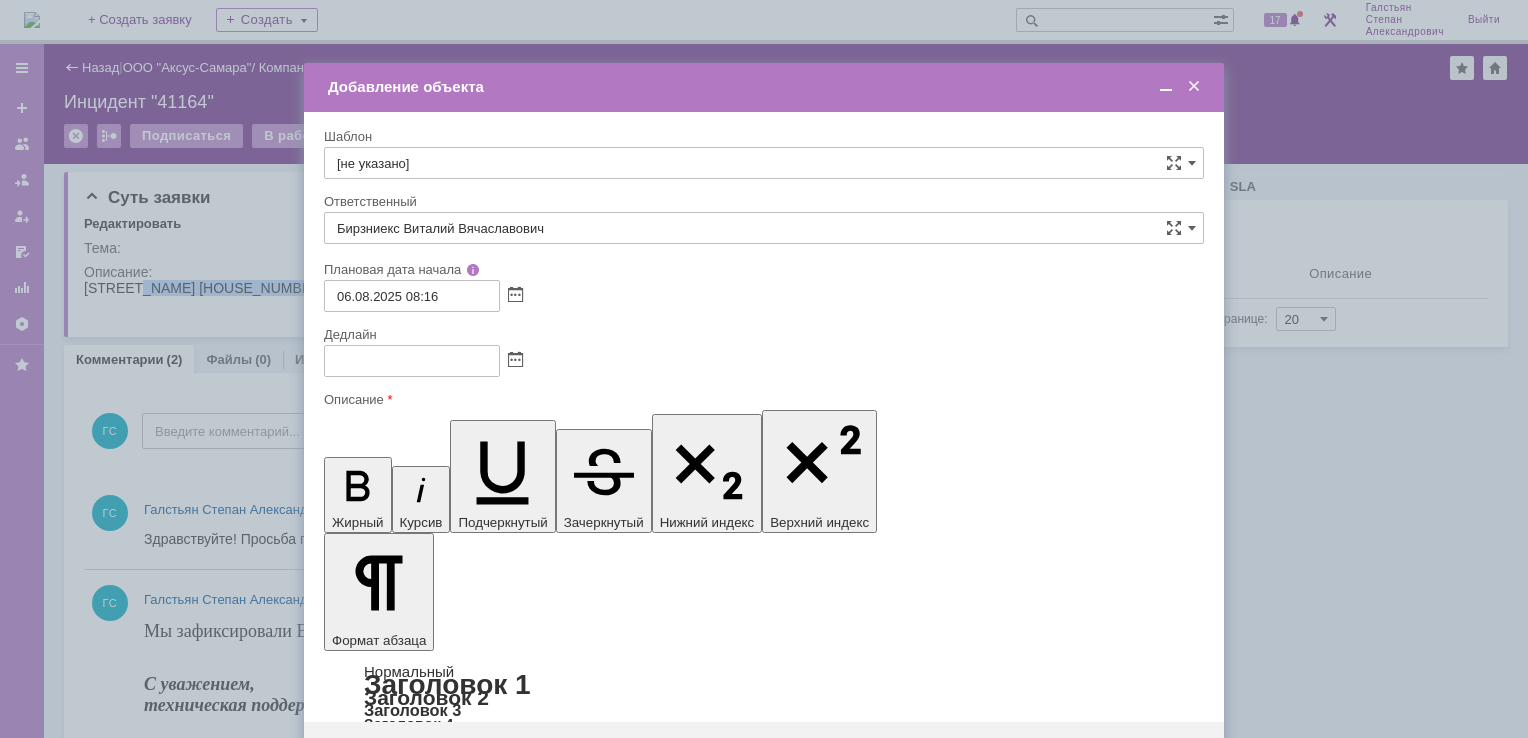 click at bounding box center [487, 5824] 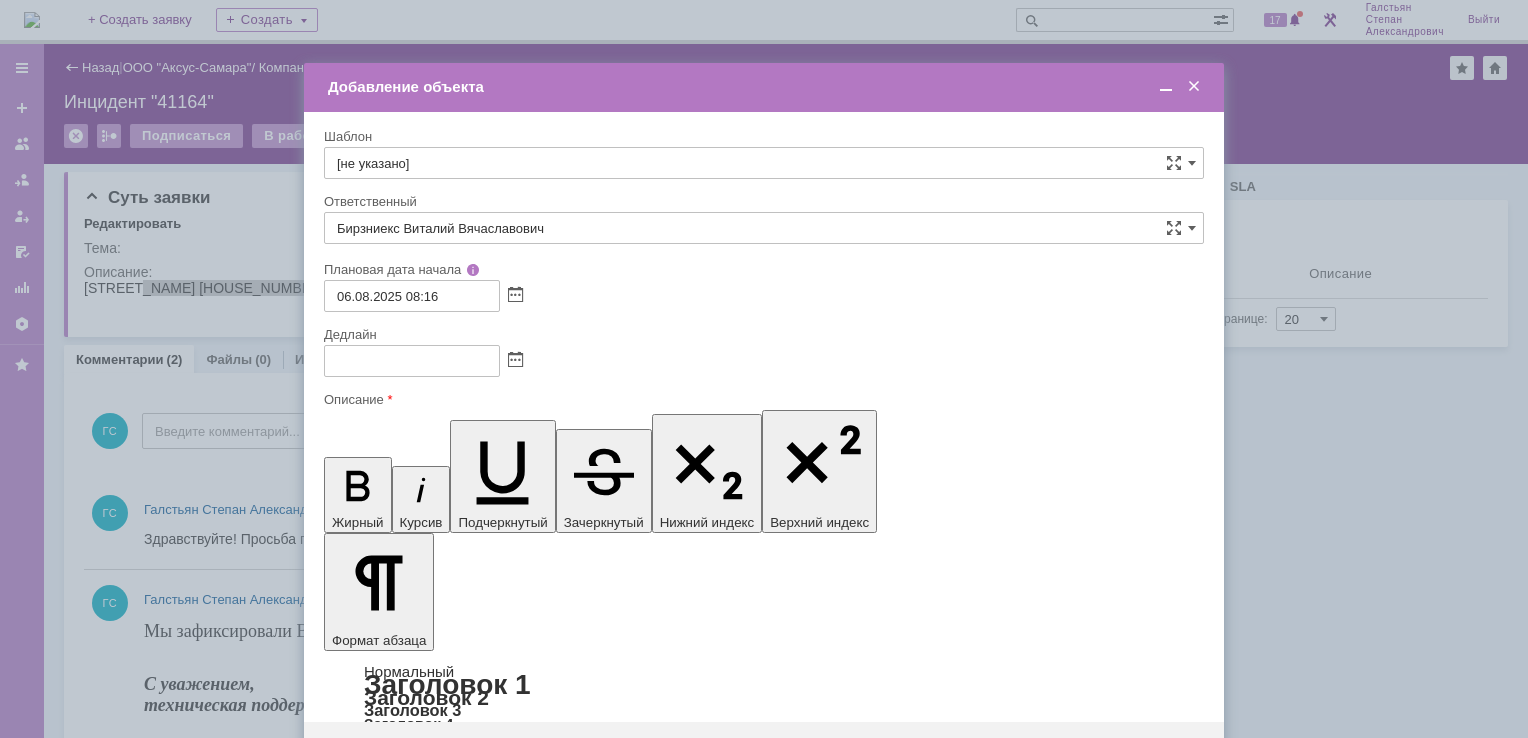 click on "Матросова 86" at bounding box center [465, 5767] 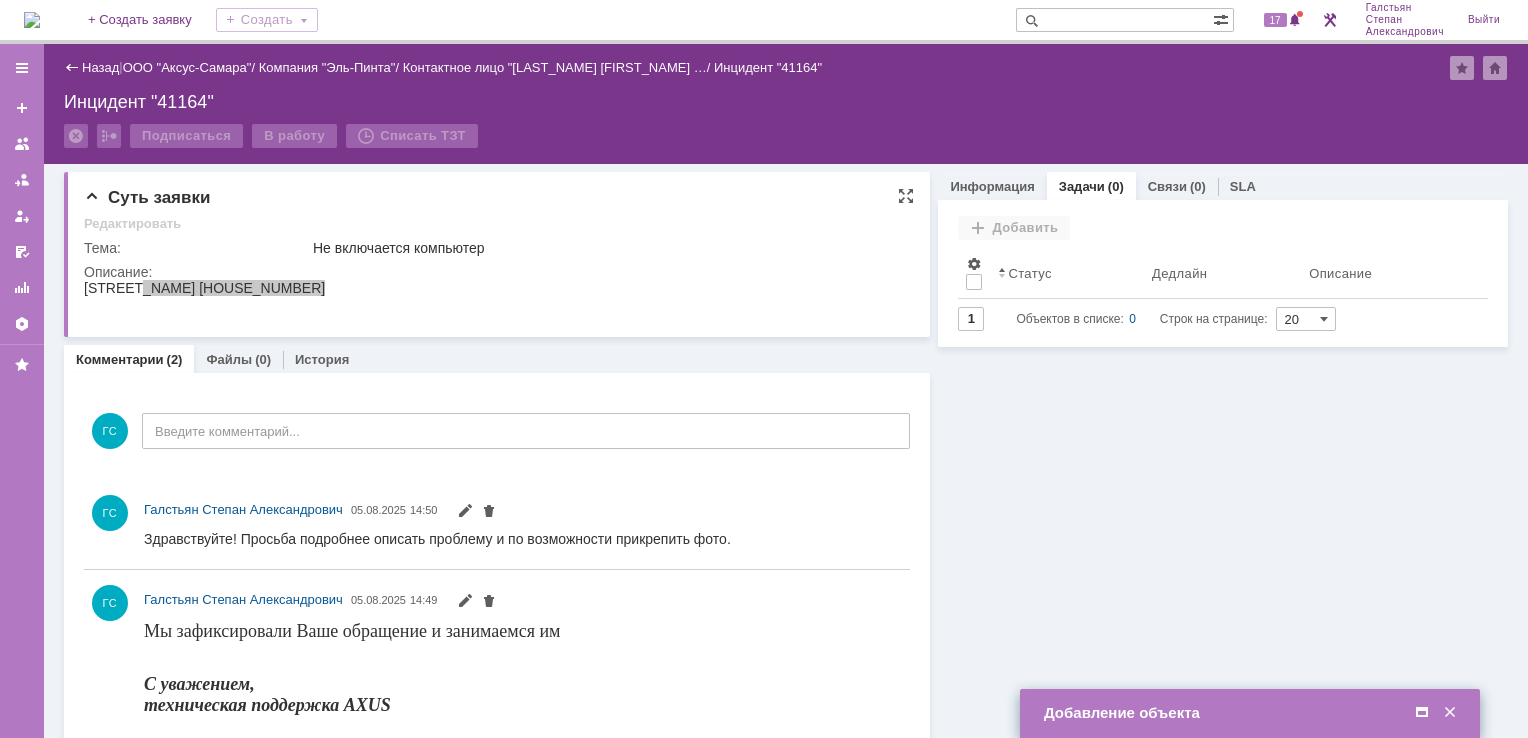 click on "Не включается компьютер" at bounding box center [607, 248] 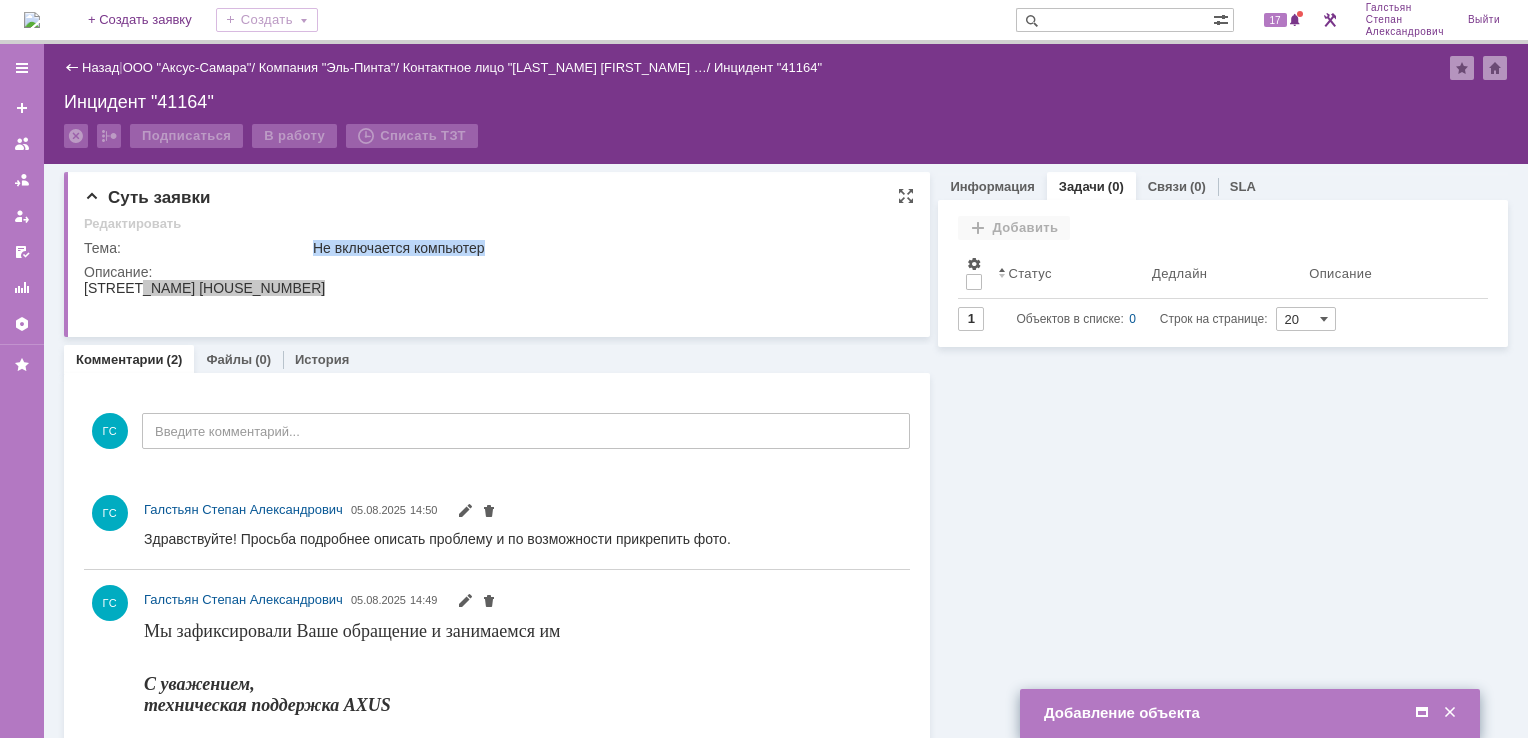 drag, startPoint x: 316, startPoint y: 245, endPoint x: 509, endPoint y: 249, distance: 193.04144 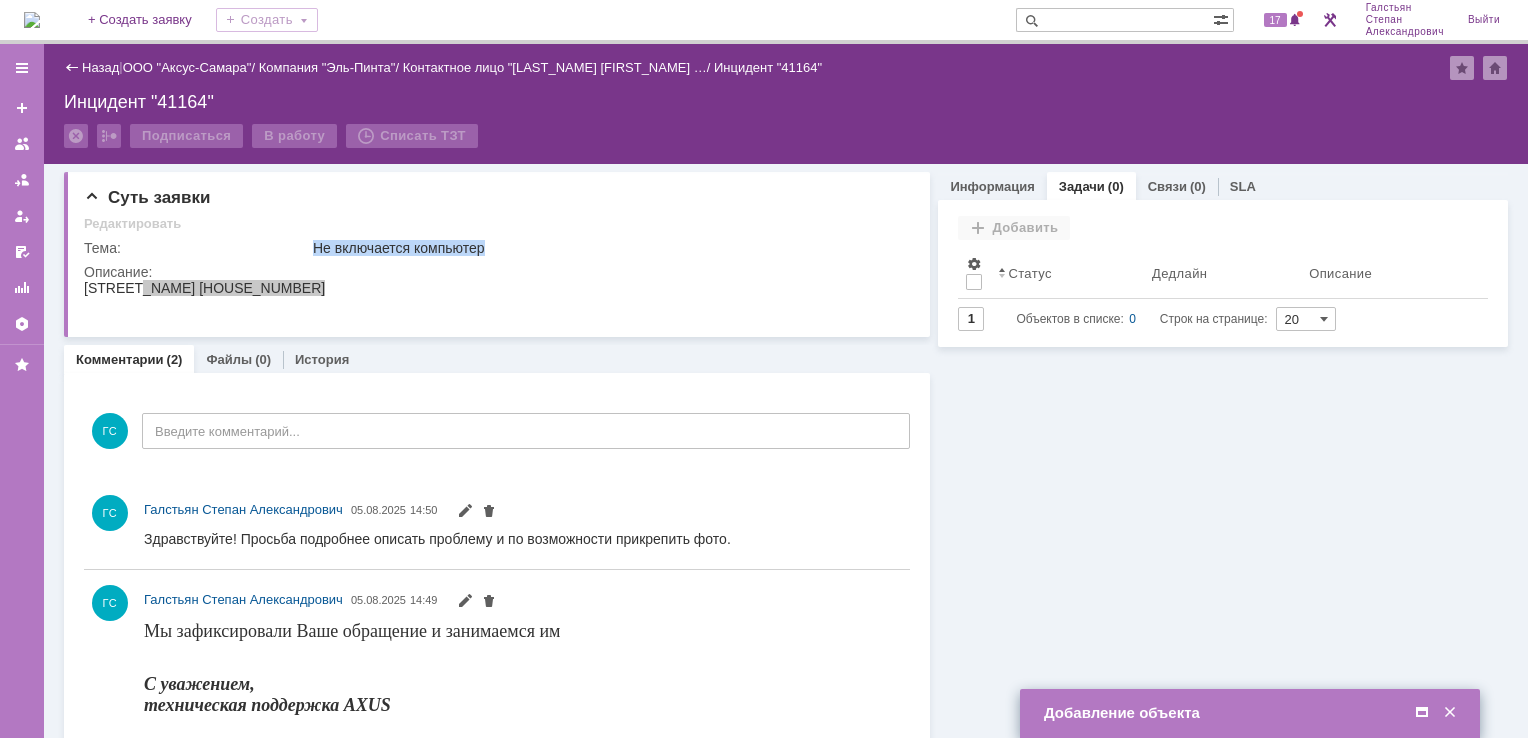 click at bounding box center (1422, 713) 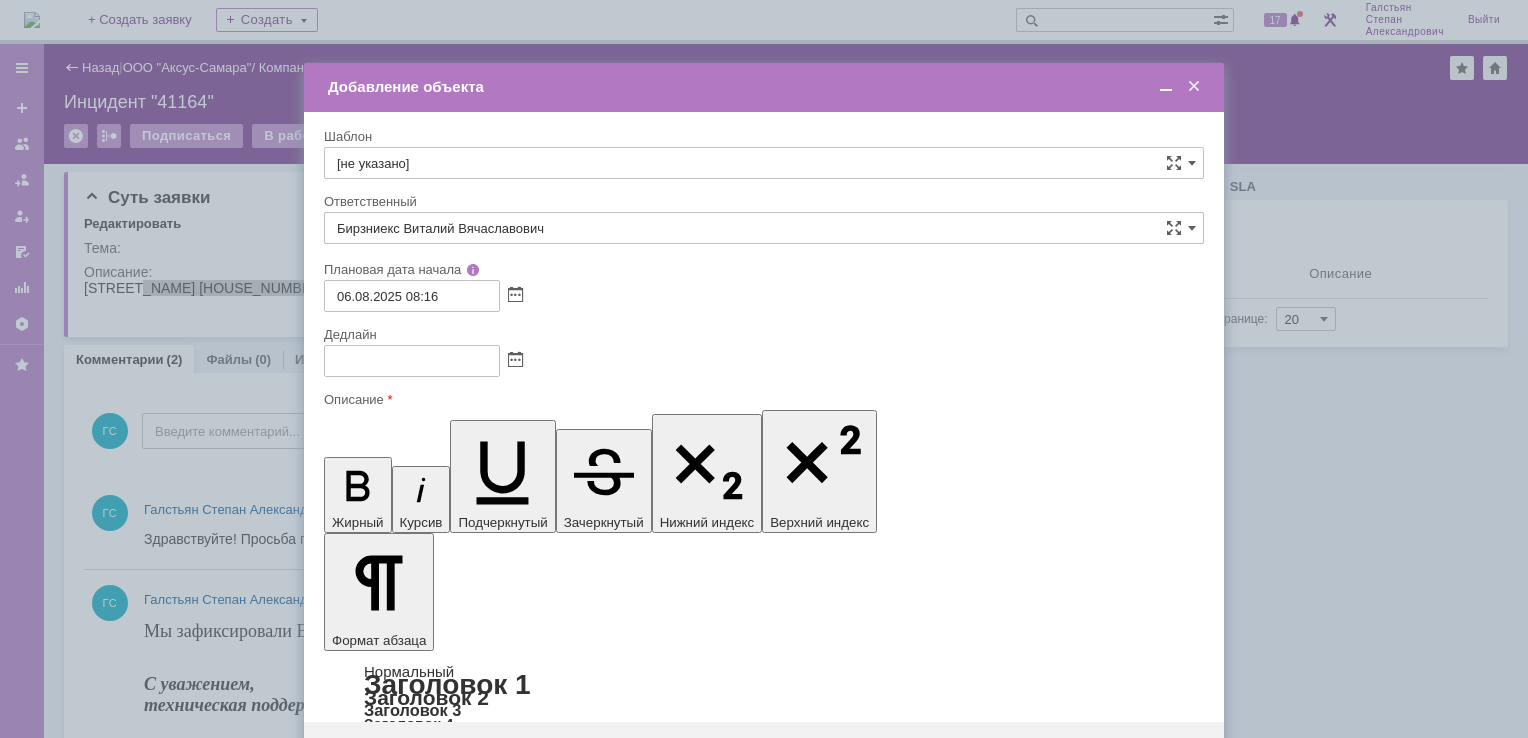 click at bounding box center [487, 5767] 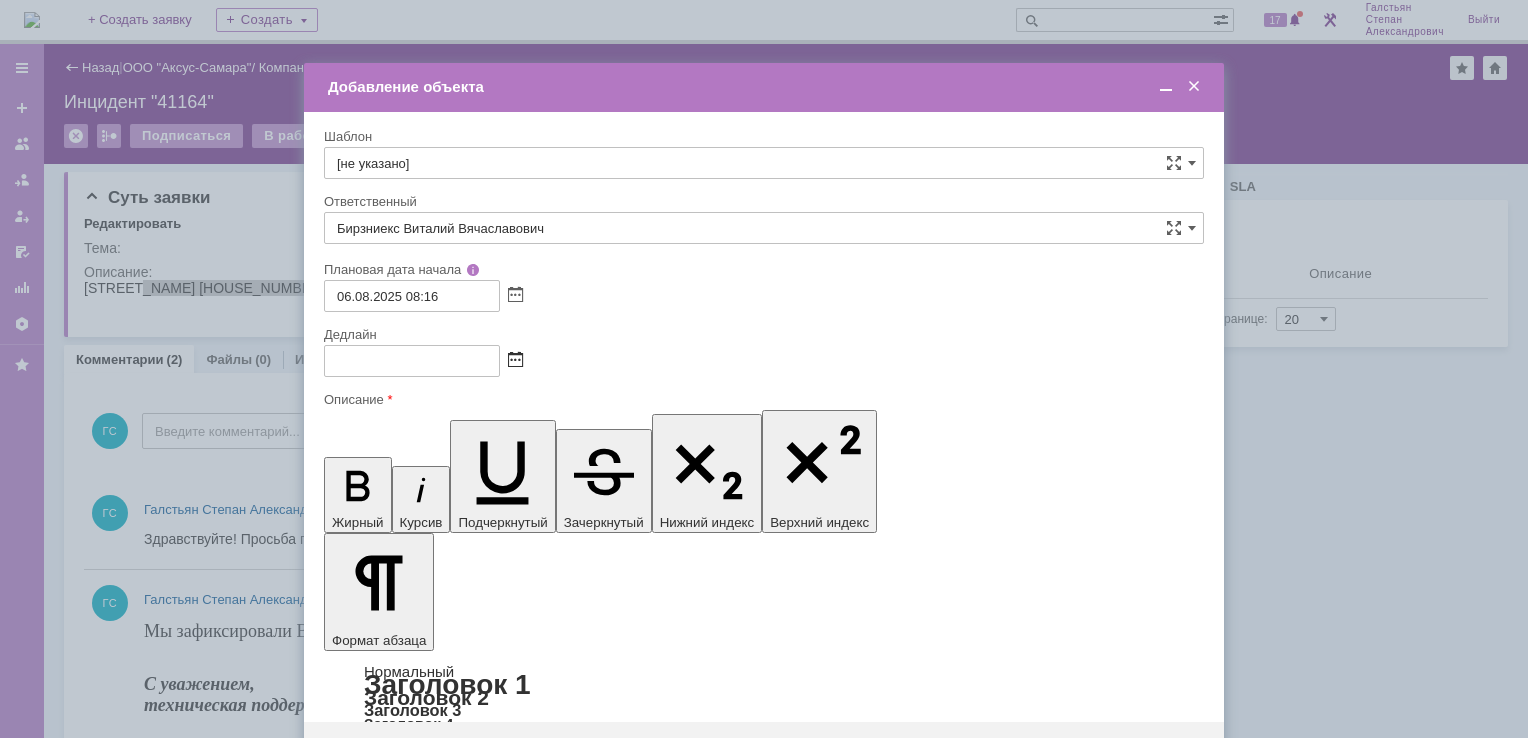 click at bounding box center [515, 361] 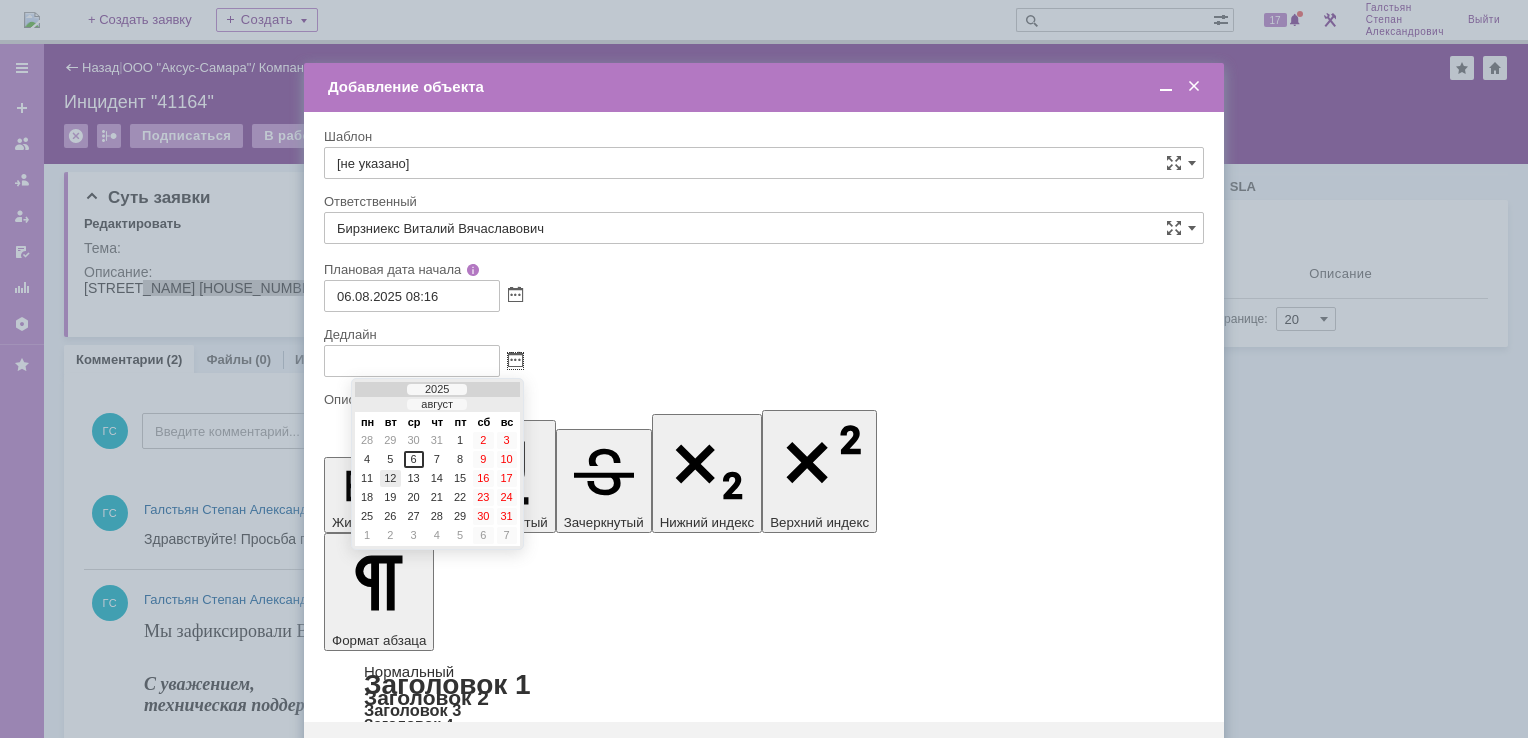 click on "12" at bounding box center (390, 478) 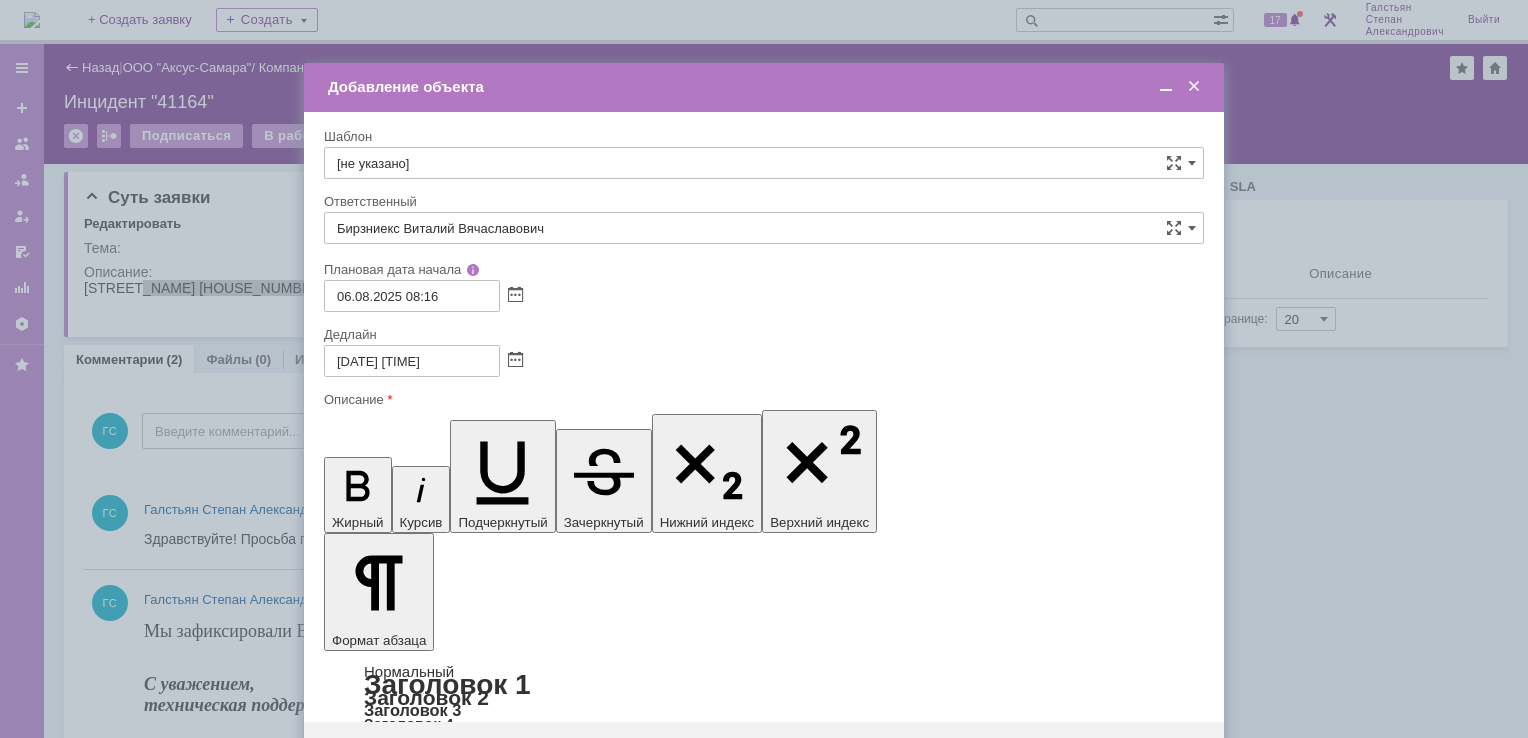 click on "Сохранить" at bounding box center (384, 754) 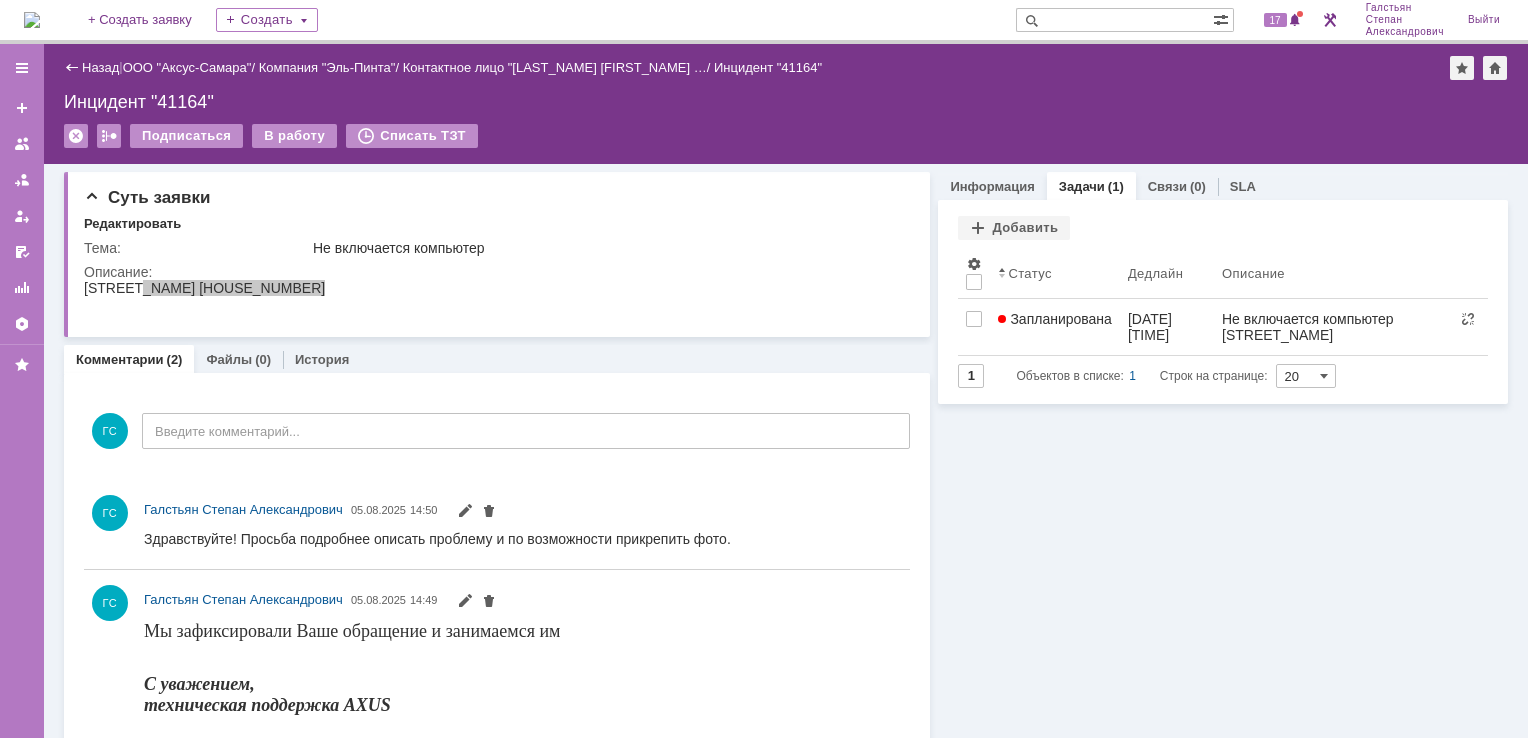 click at bounding box center [32, 20] 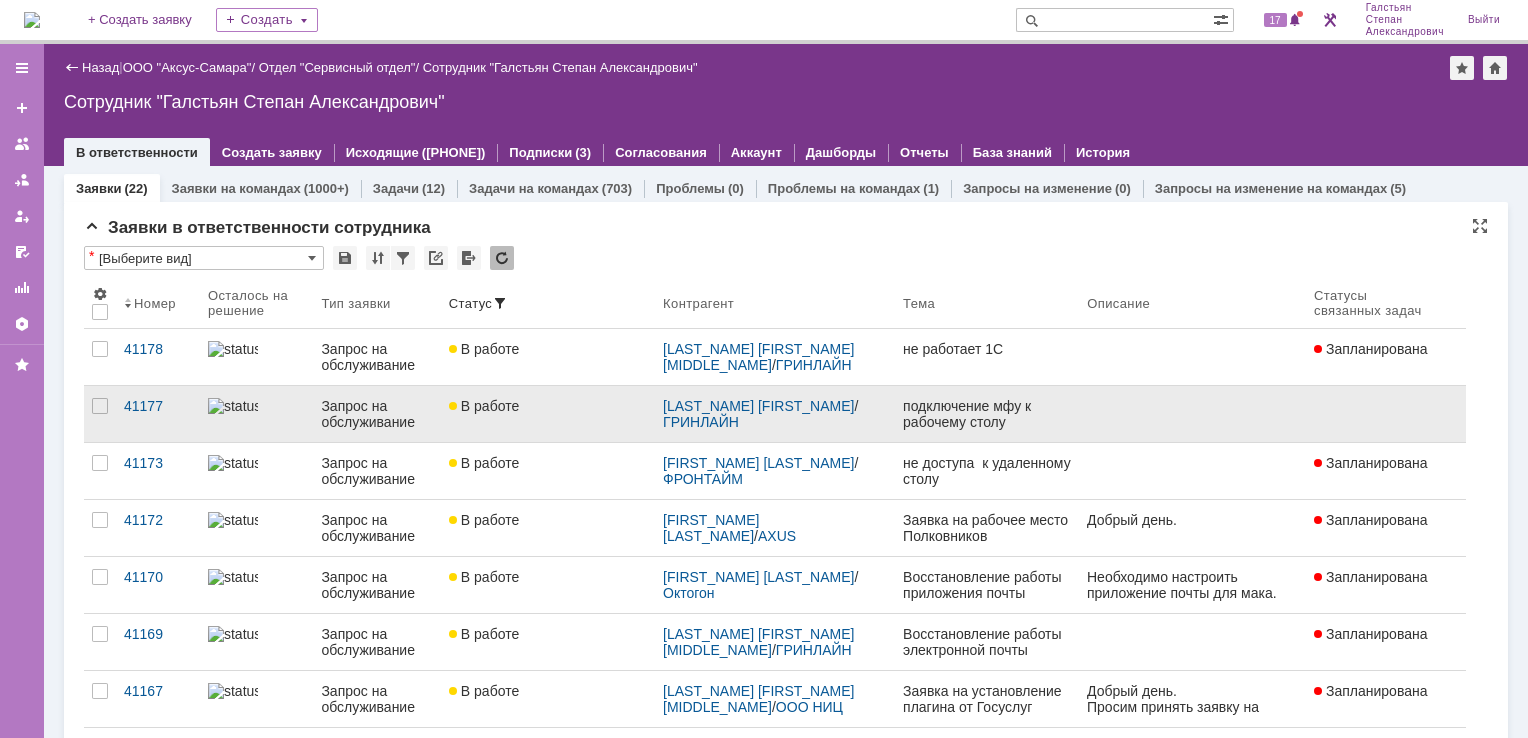 click on "подключение мфу к рабочему столу пользователя" at bounding box center [987, 414] 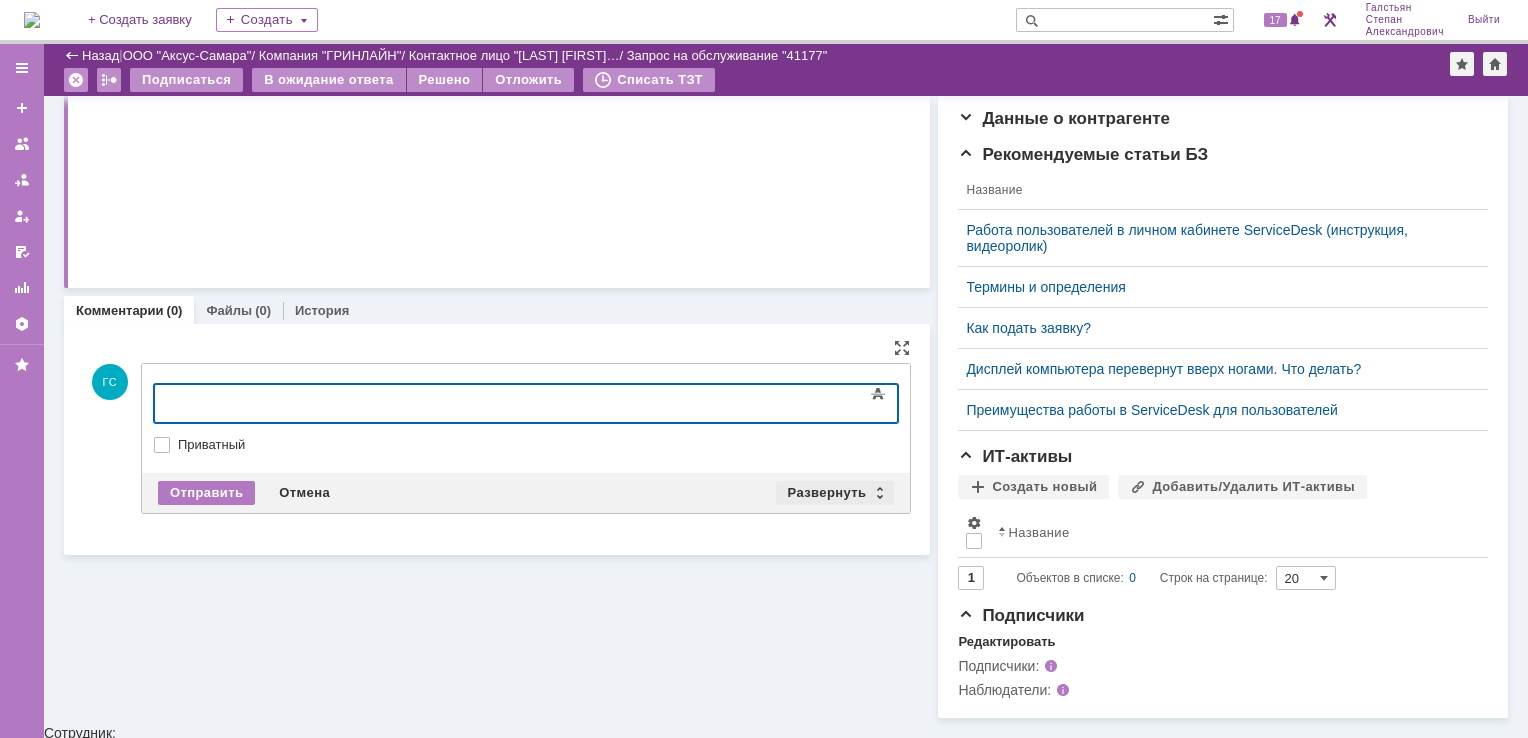 click on "Развернуть" at bounding box center [835, 493] 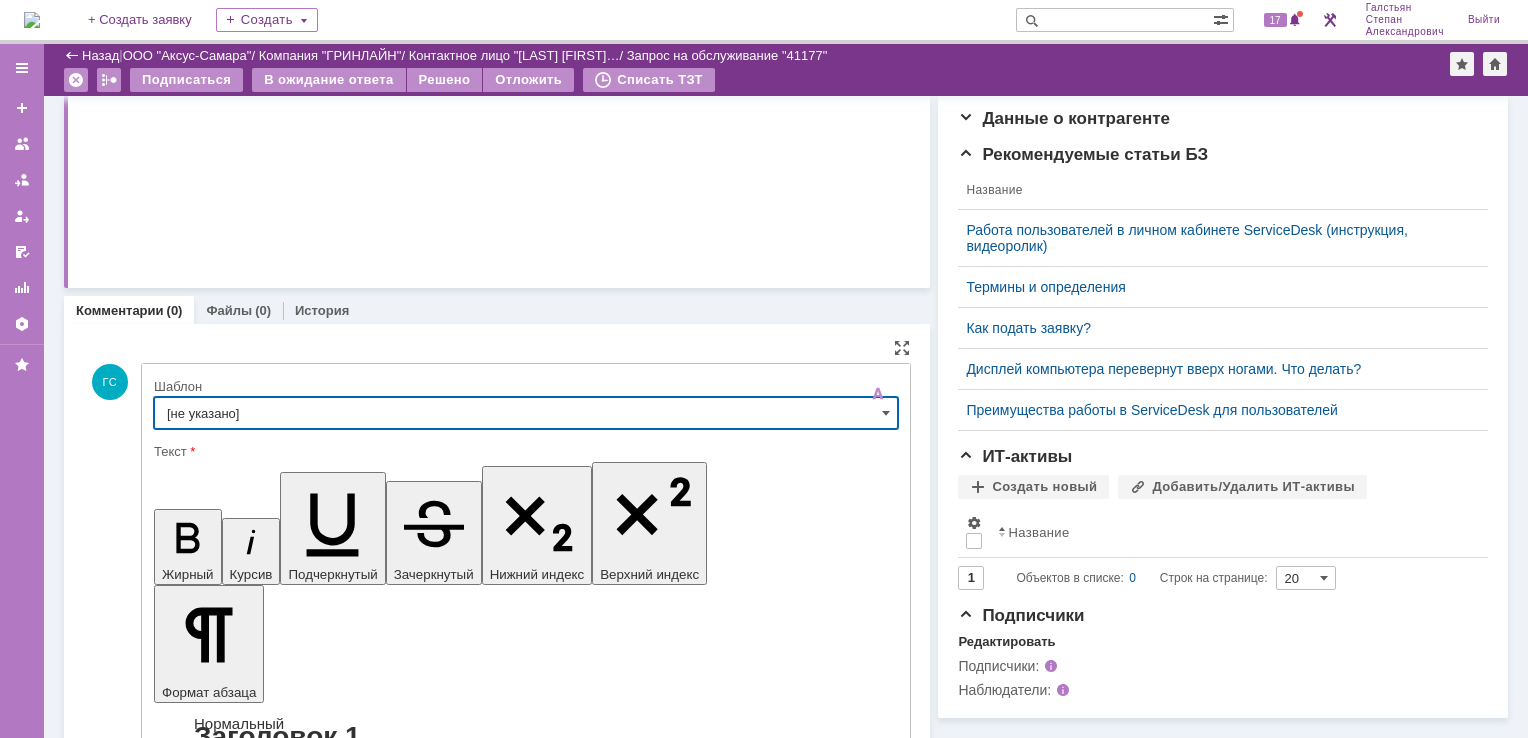 click on "[не указано]" at bounding box center [526, 413] 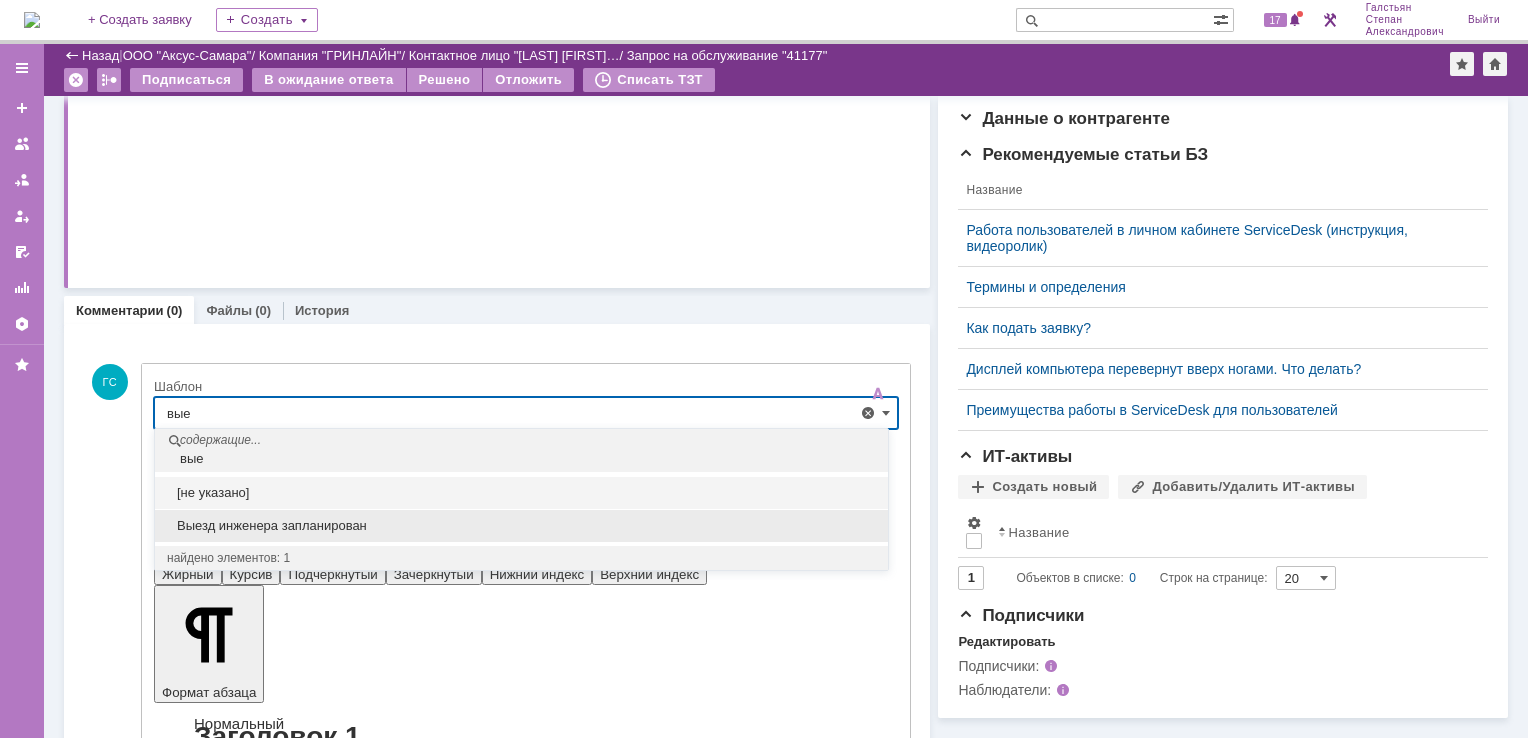 click on "Выезд инженера запланирован" at bounding box center [521, 526] 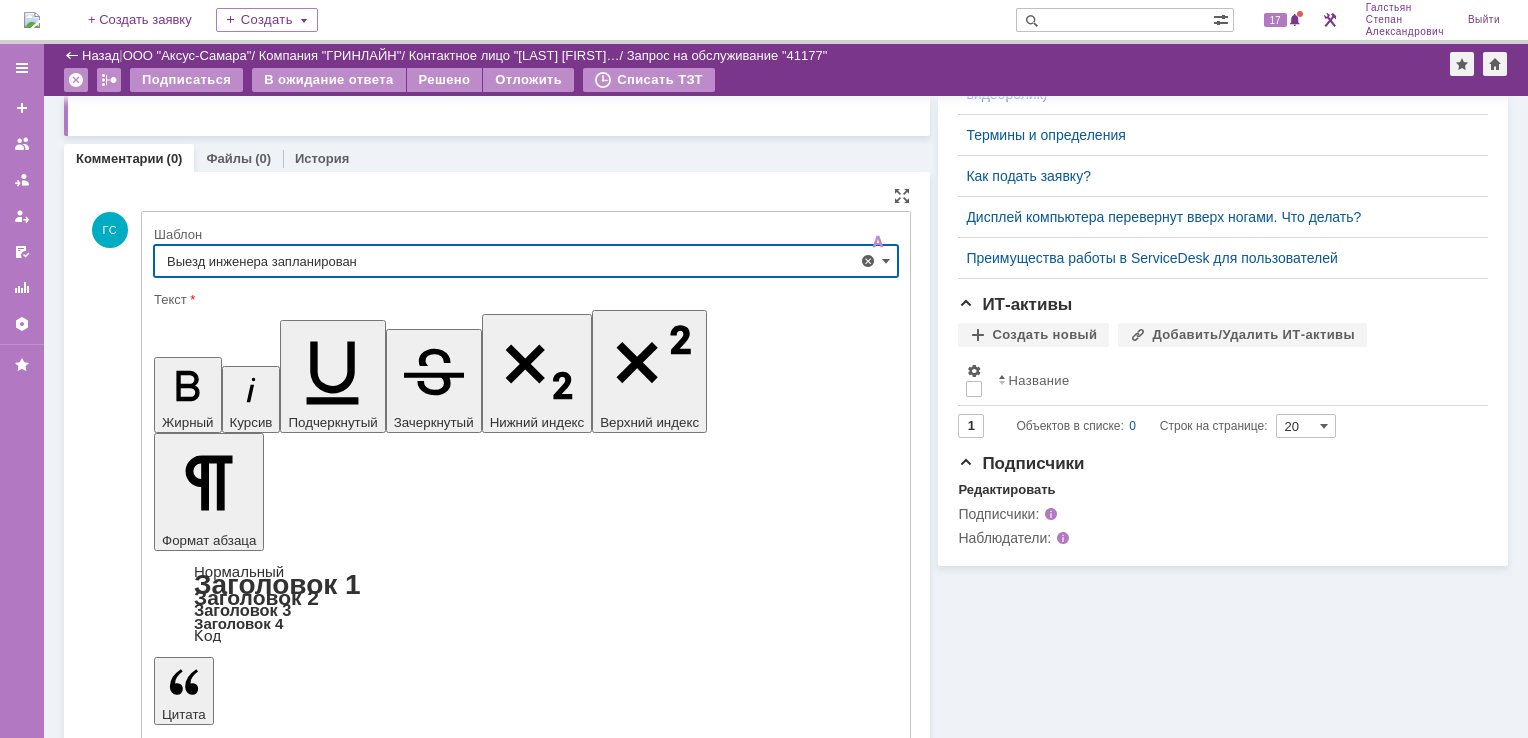 type on "Выезд инженера запланирован" 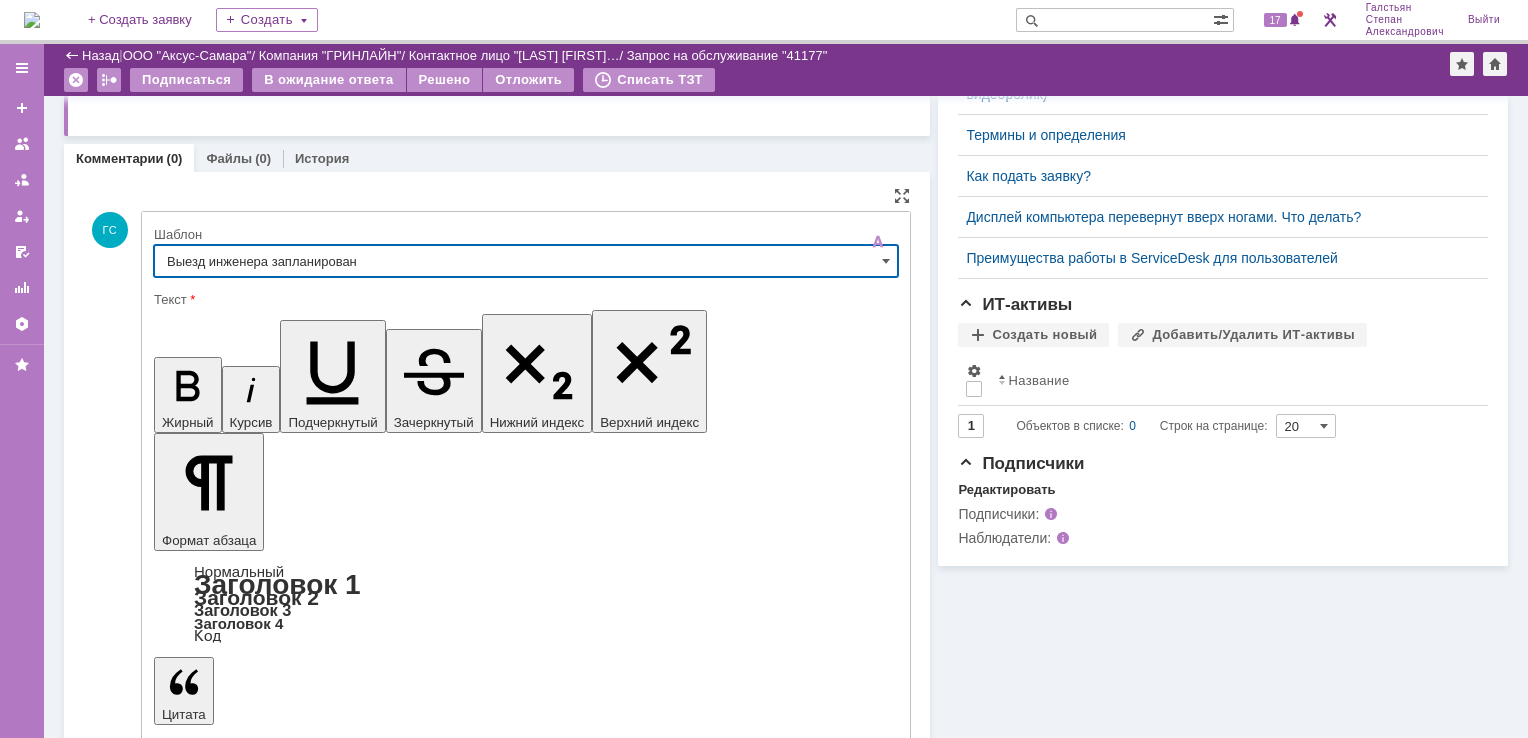 click on "Отправить" at bounding box center (206, 5411) 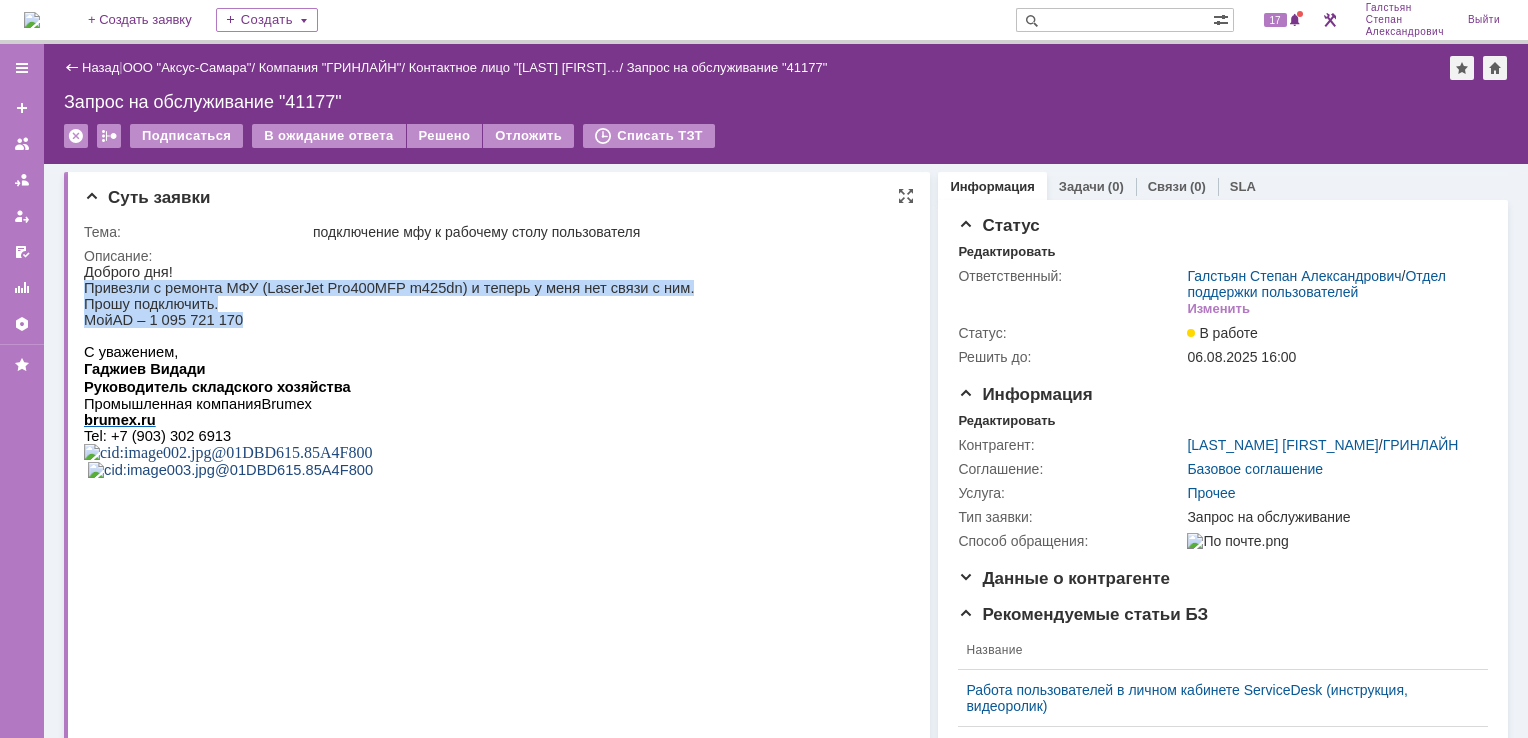 drag, startPoint x: 84, startPoint y: 291, endPoint x: 281, endPoint y: 325, distance: 199.91248 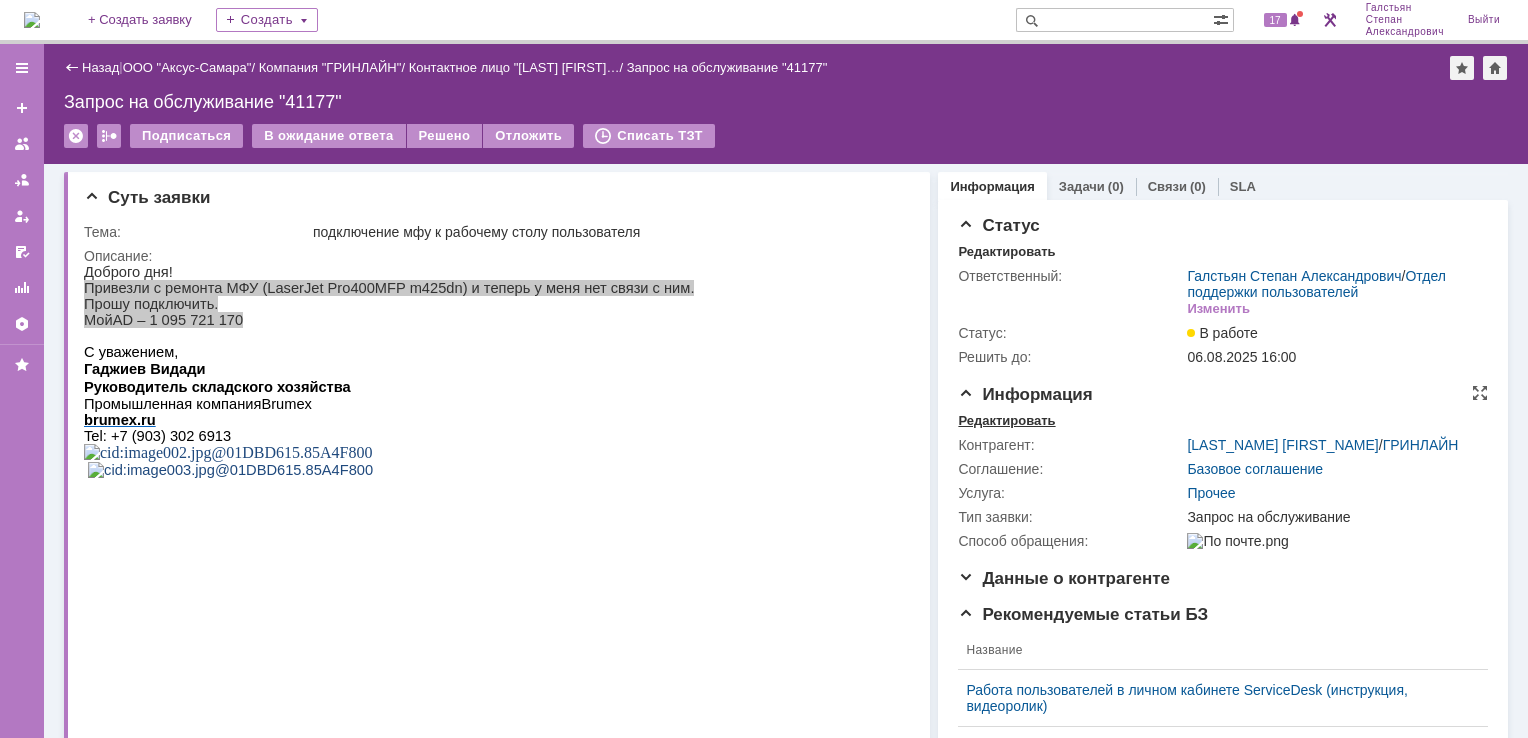 click on "Редактировать" at bounding box center (1006, 421) 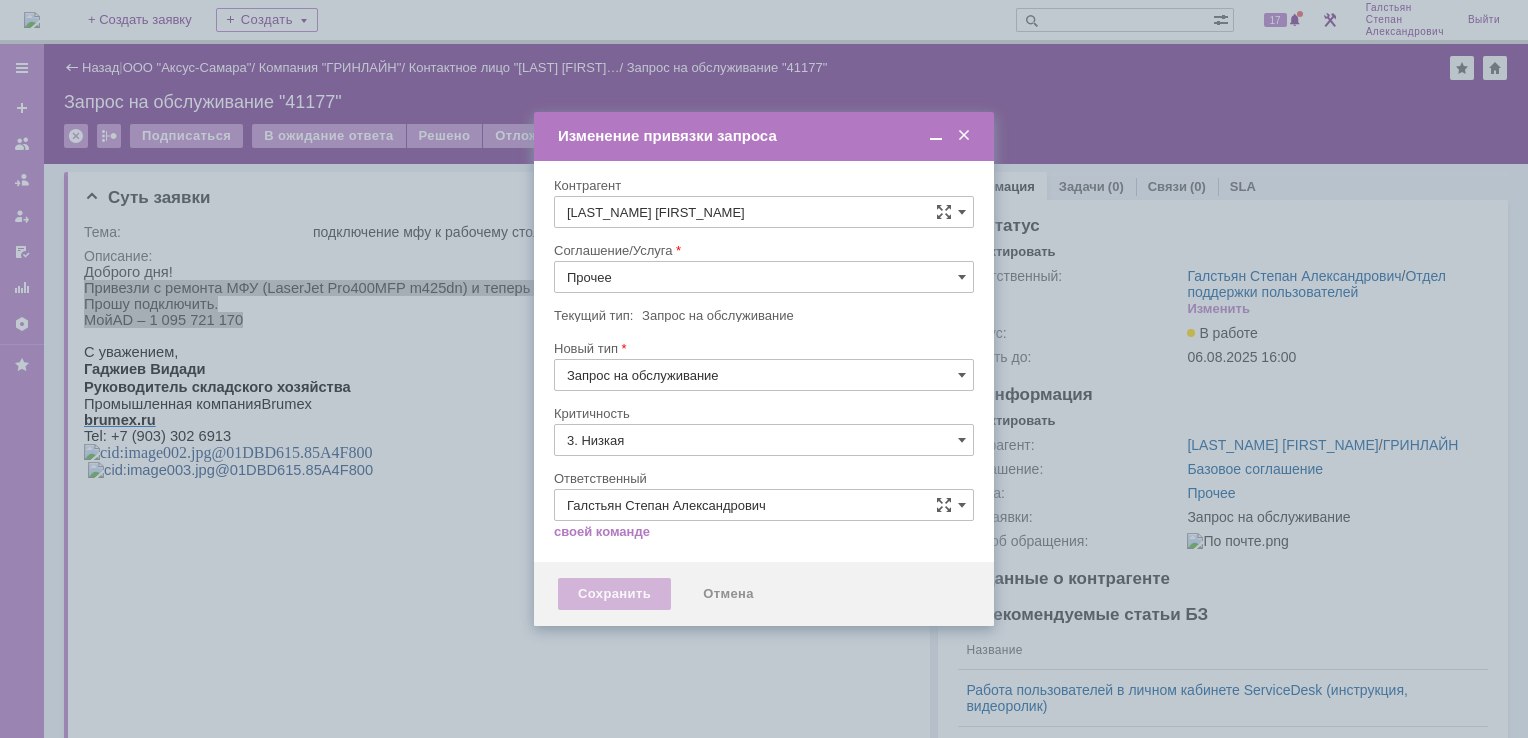 type on "[не указано]" 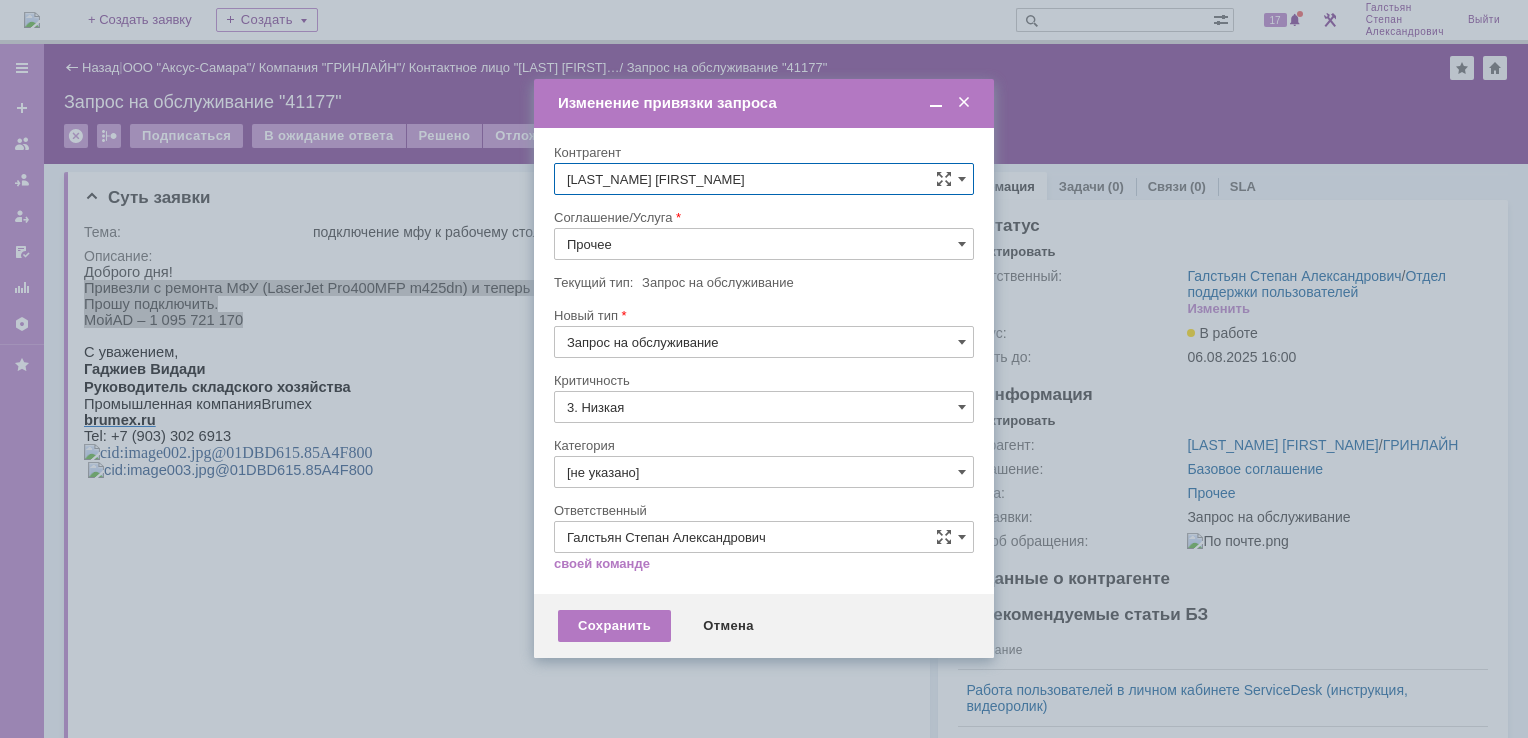 click on "Прочее" at bounding box center (764, 244) 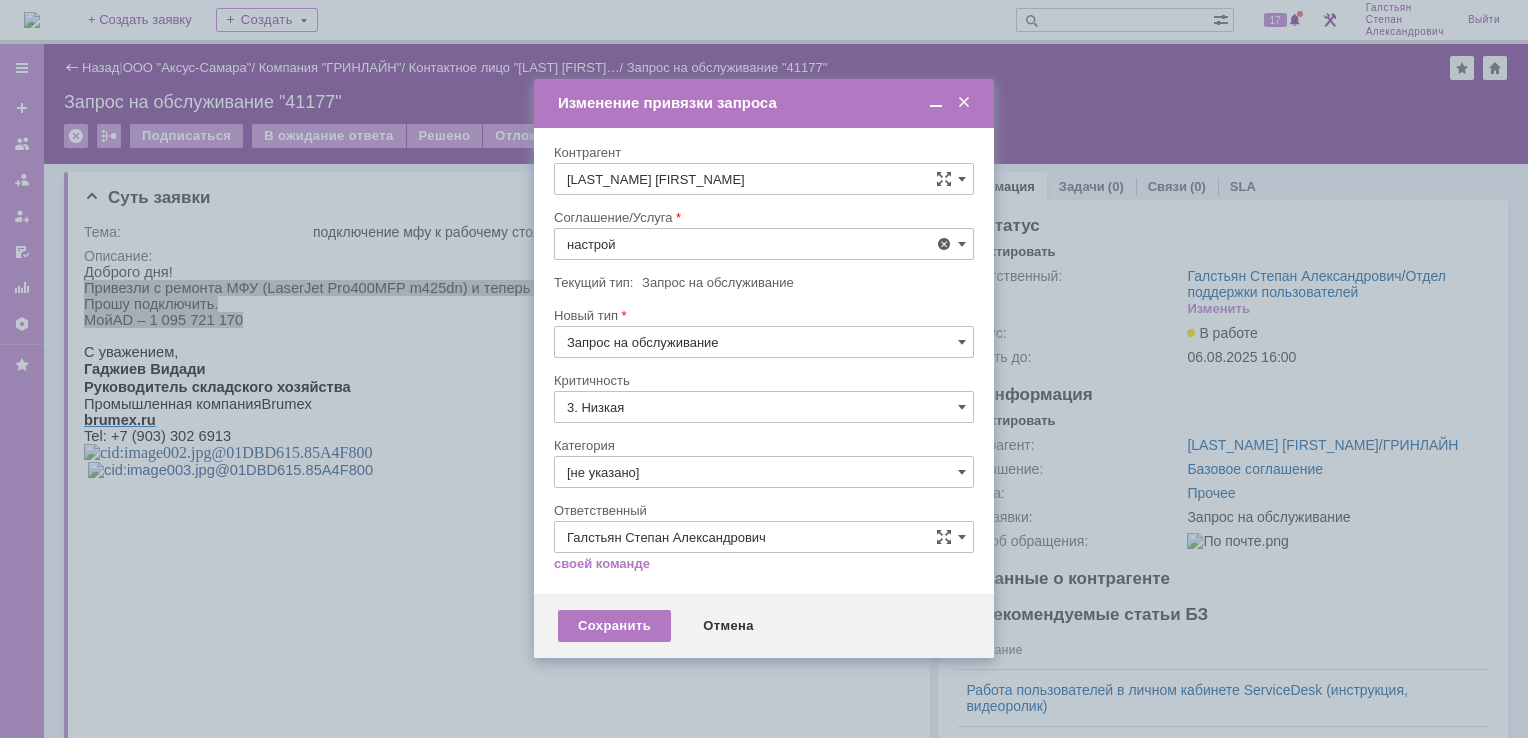 click on "АРМ_Настройка" at bounding box center (764, 486) 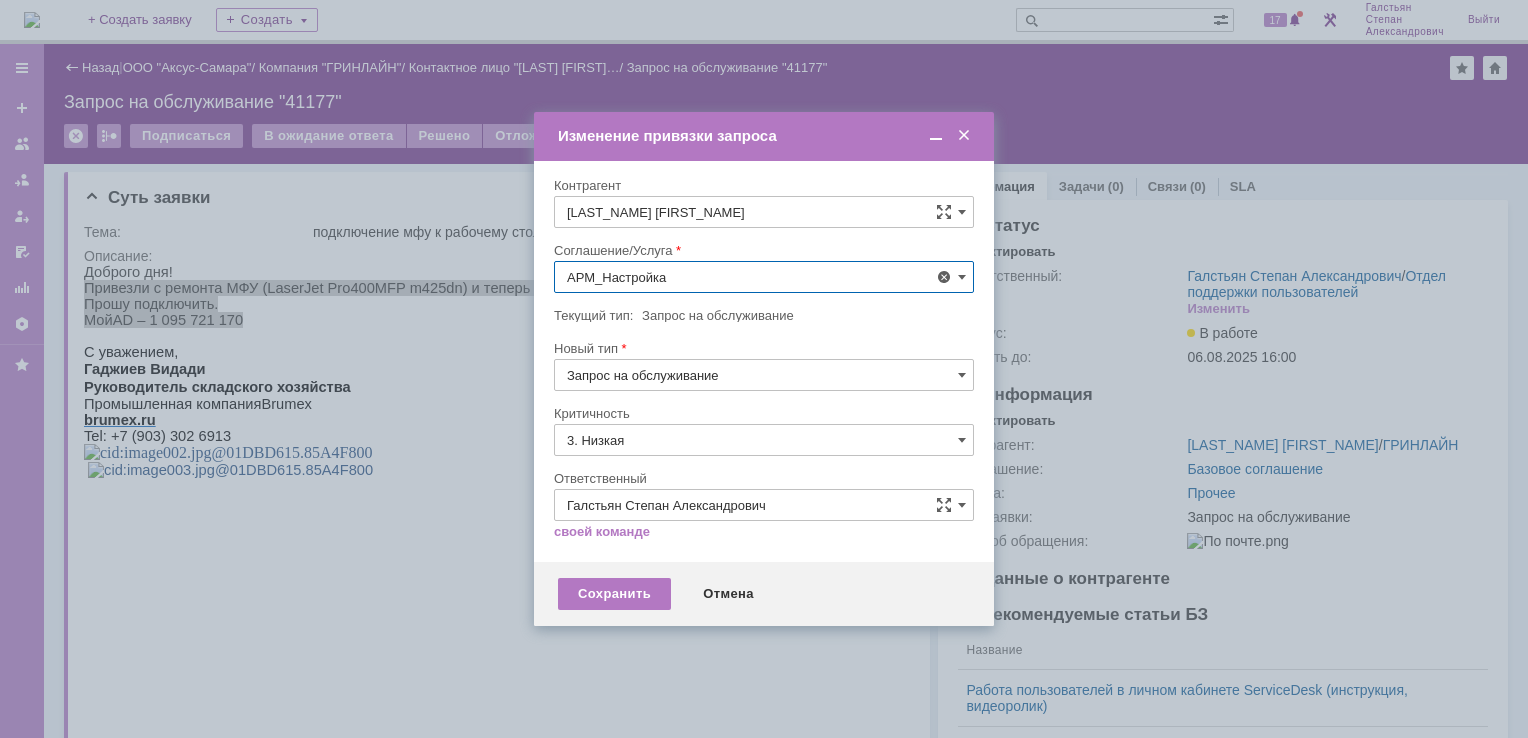 type on "АРМ_Настройка" 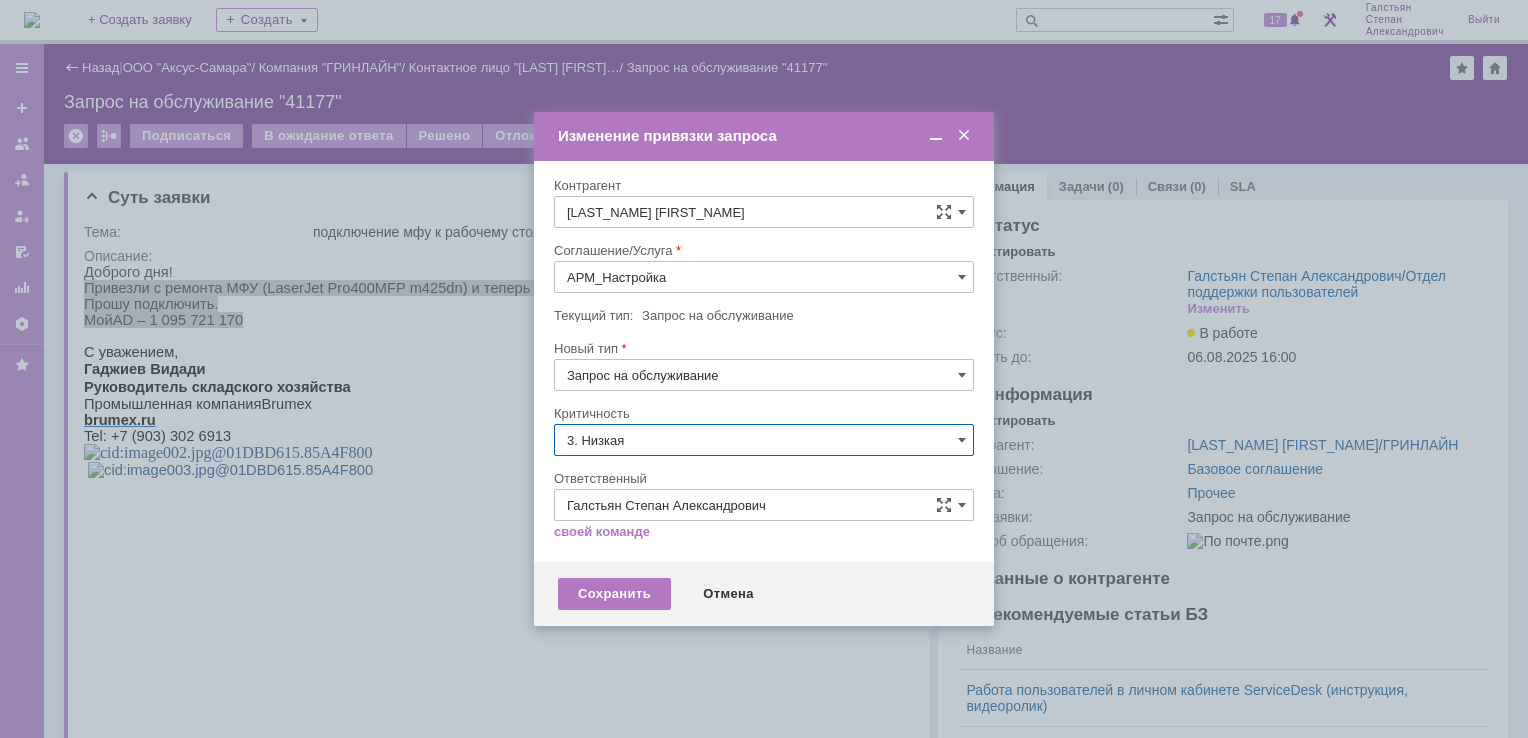 click on "3. Низкая" at bounding box center (764, 440) 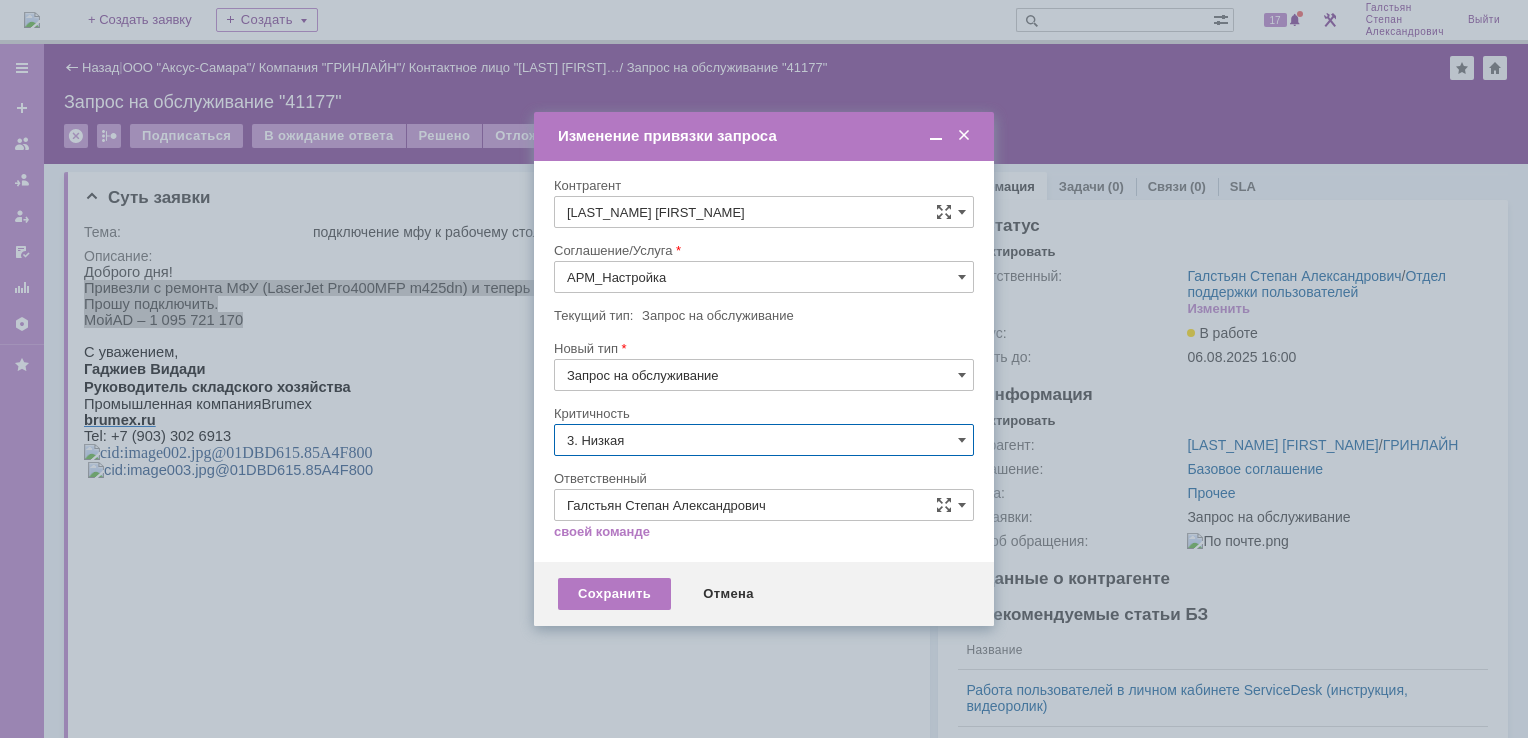 click on "[не указано]" at bounding box center (764, 477) 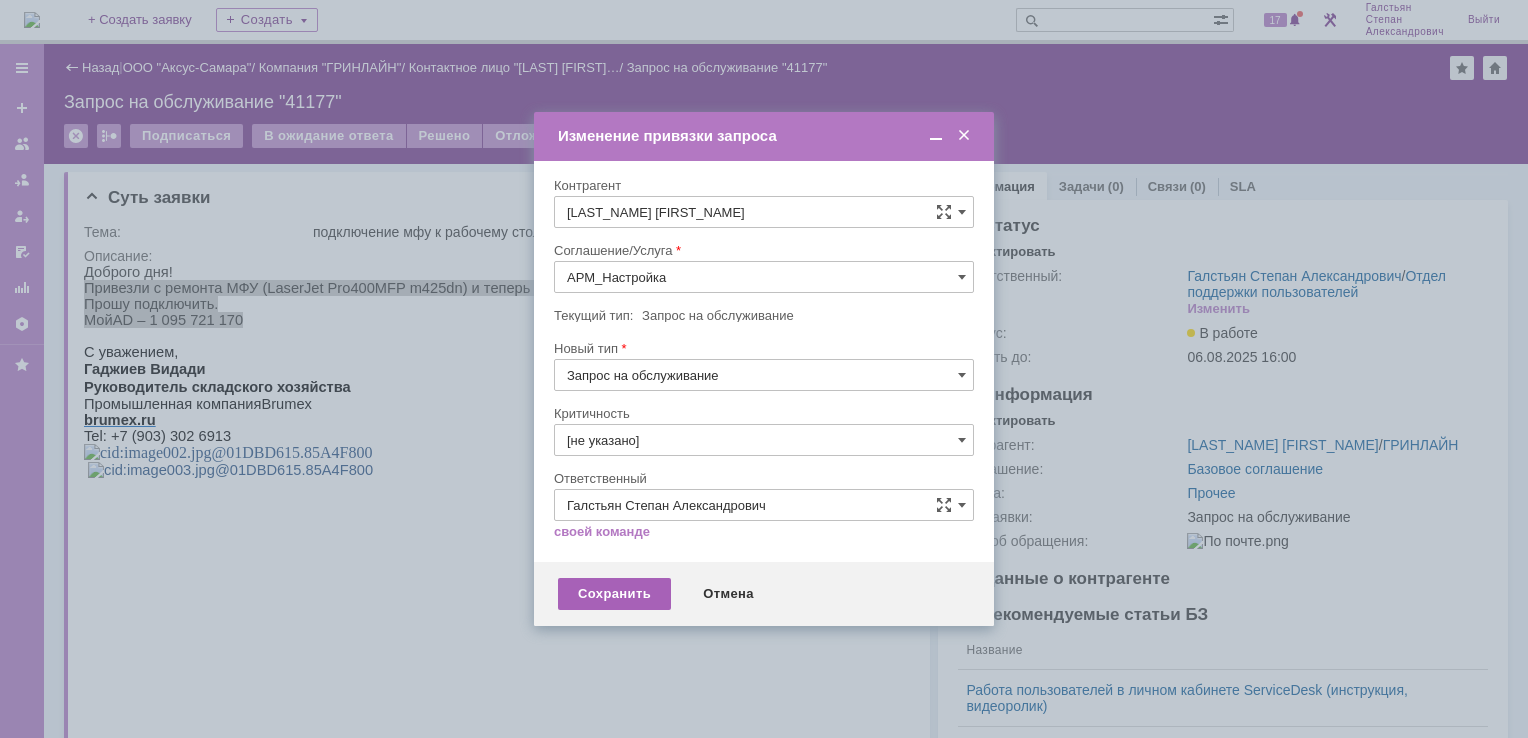 type on "[не указано]" 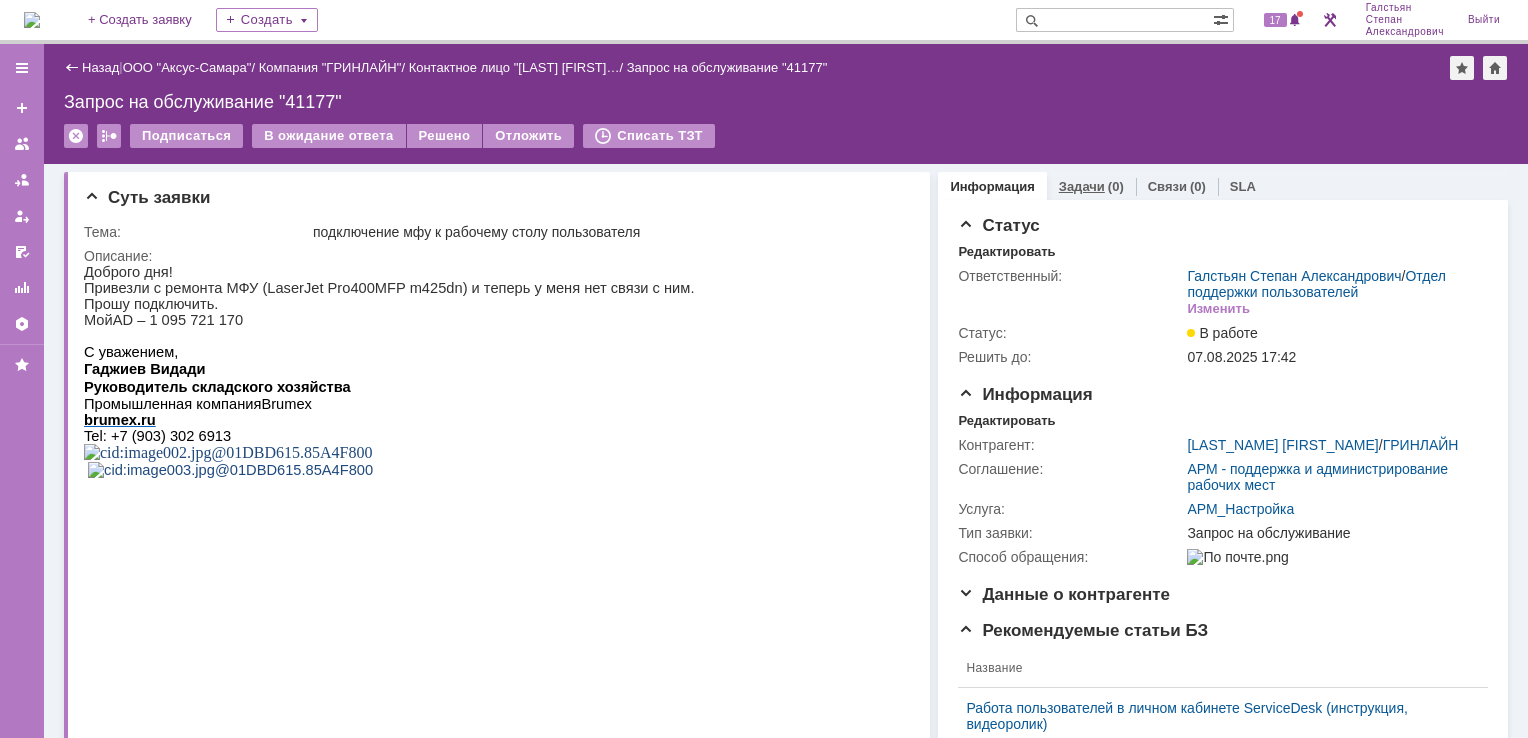 click on "Задачи" at bounding box center [1082, 186] 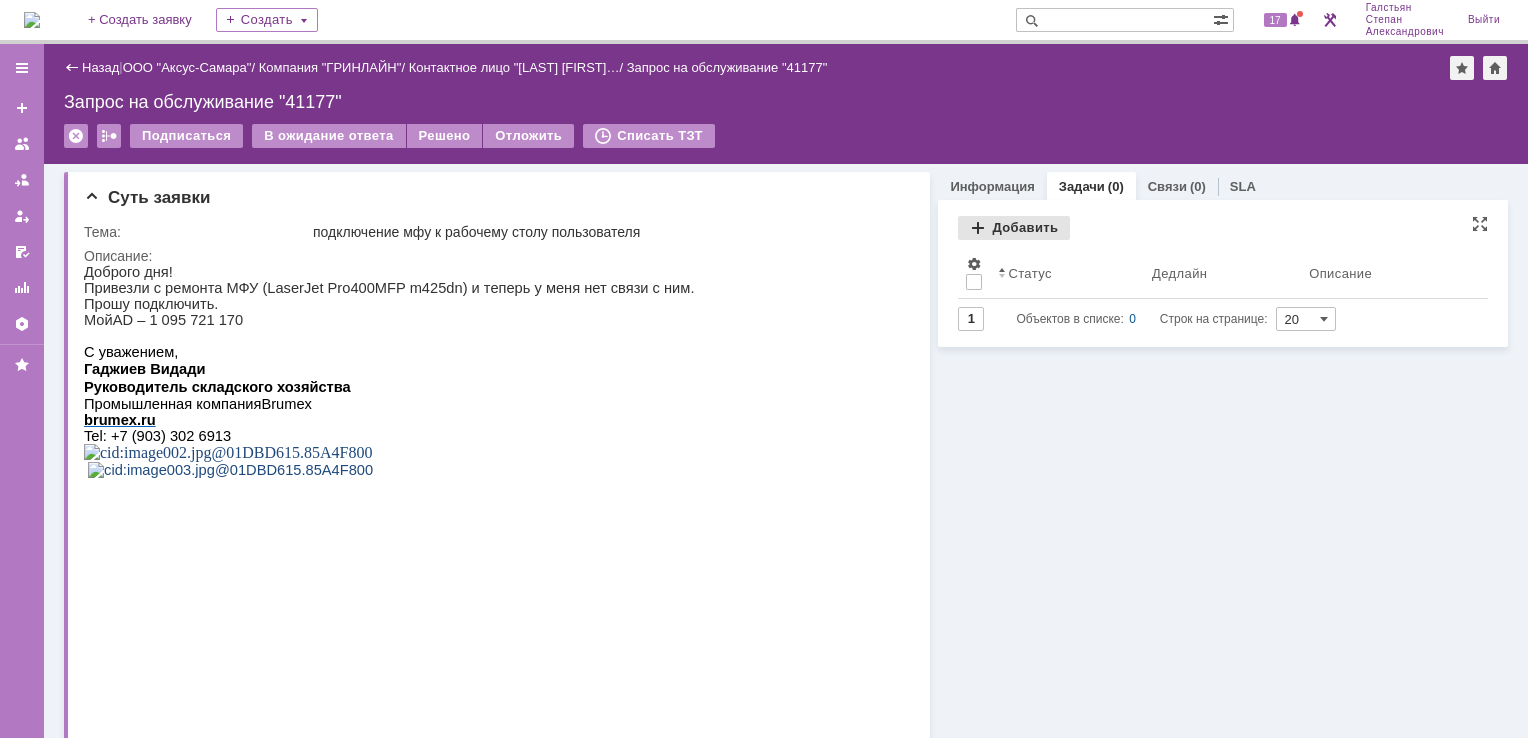 click on "Добавить" at bounding box center (1014, 228) 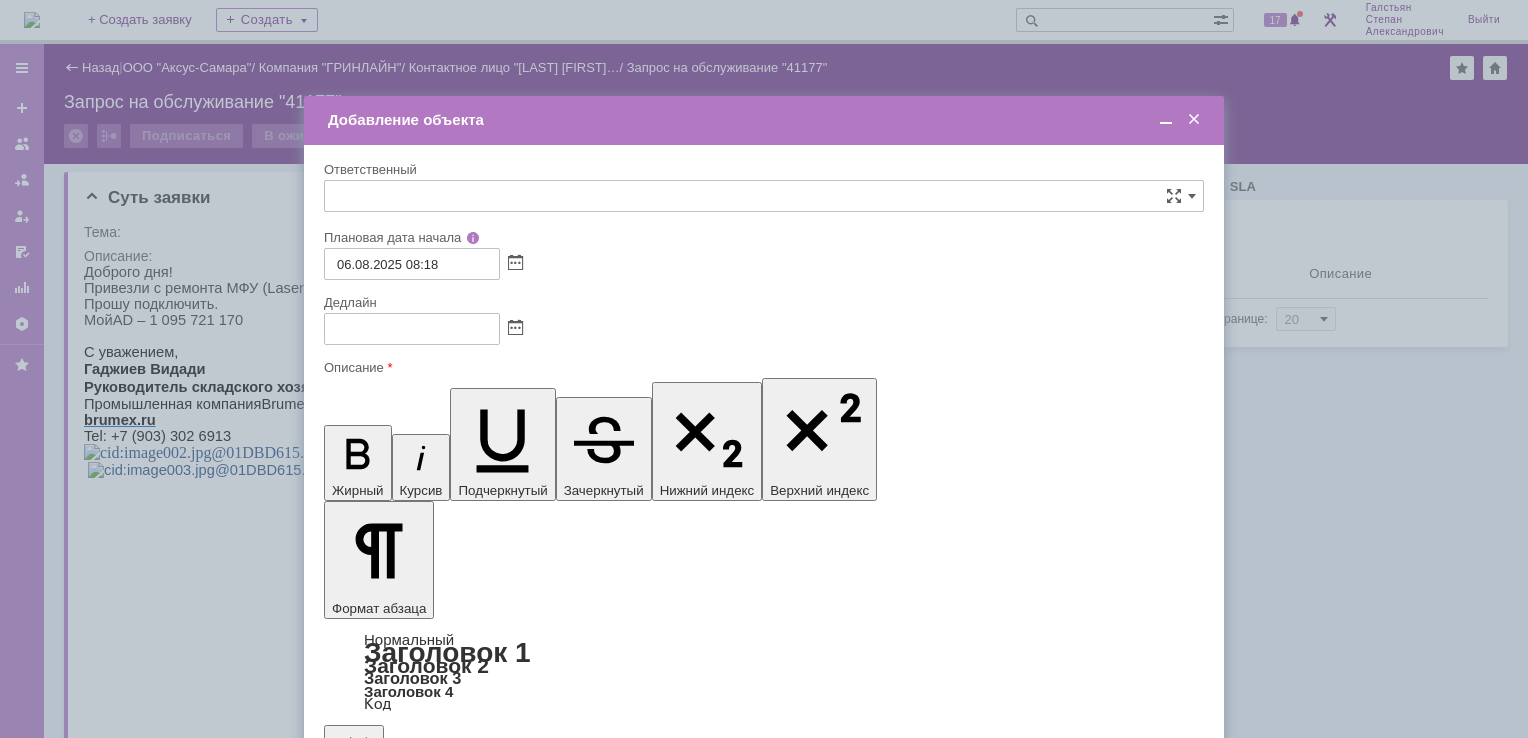 type on "[не указано]" 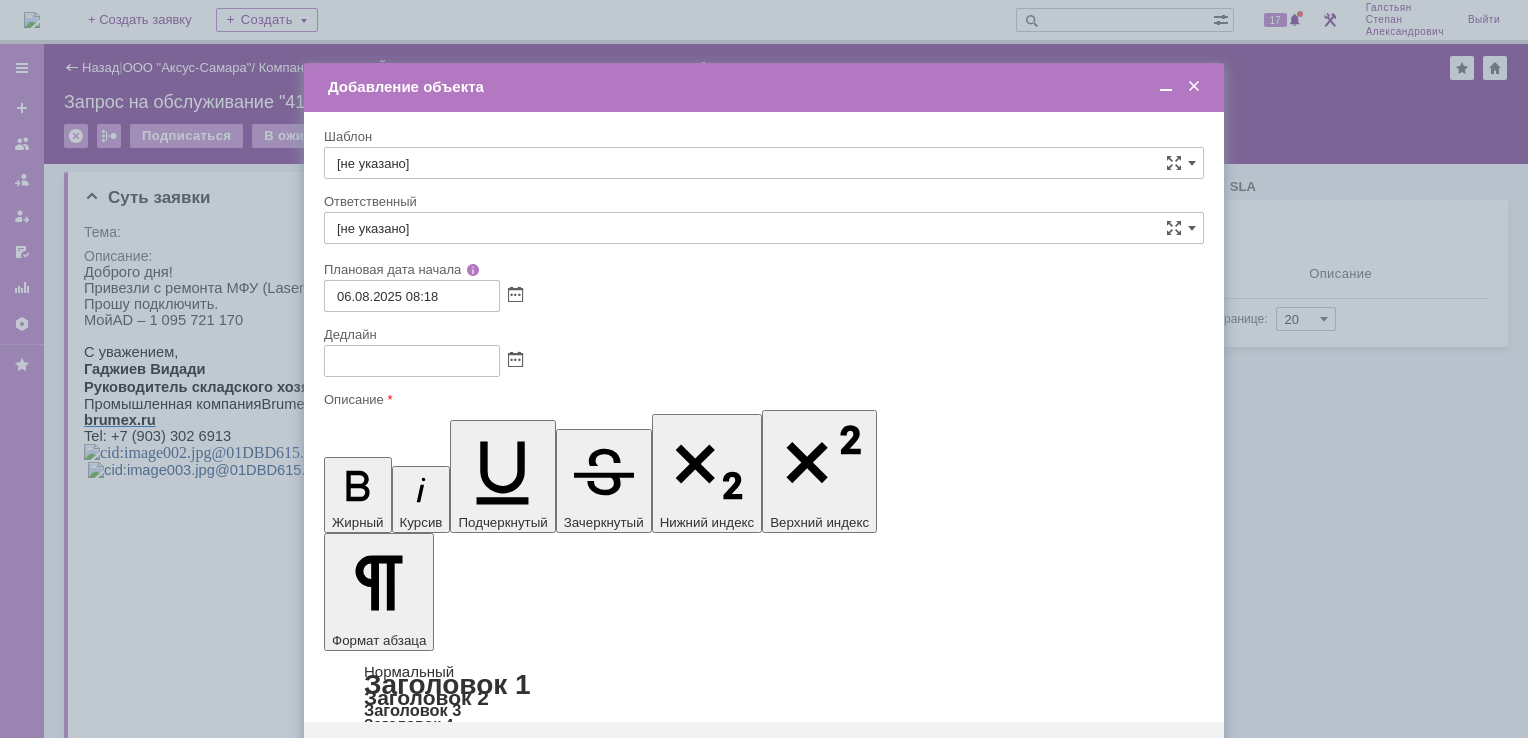 click at bounding box center [487, 5824] 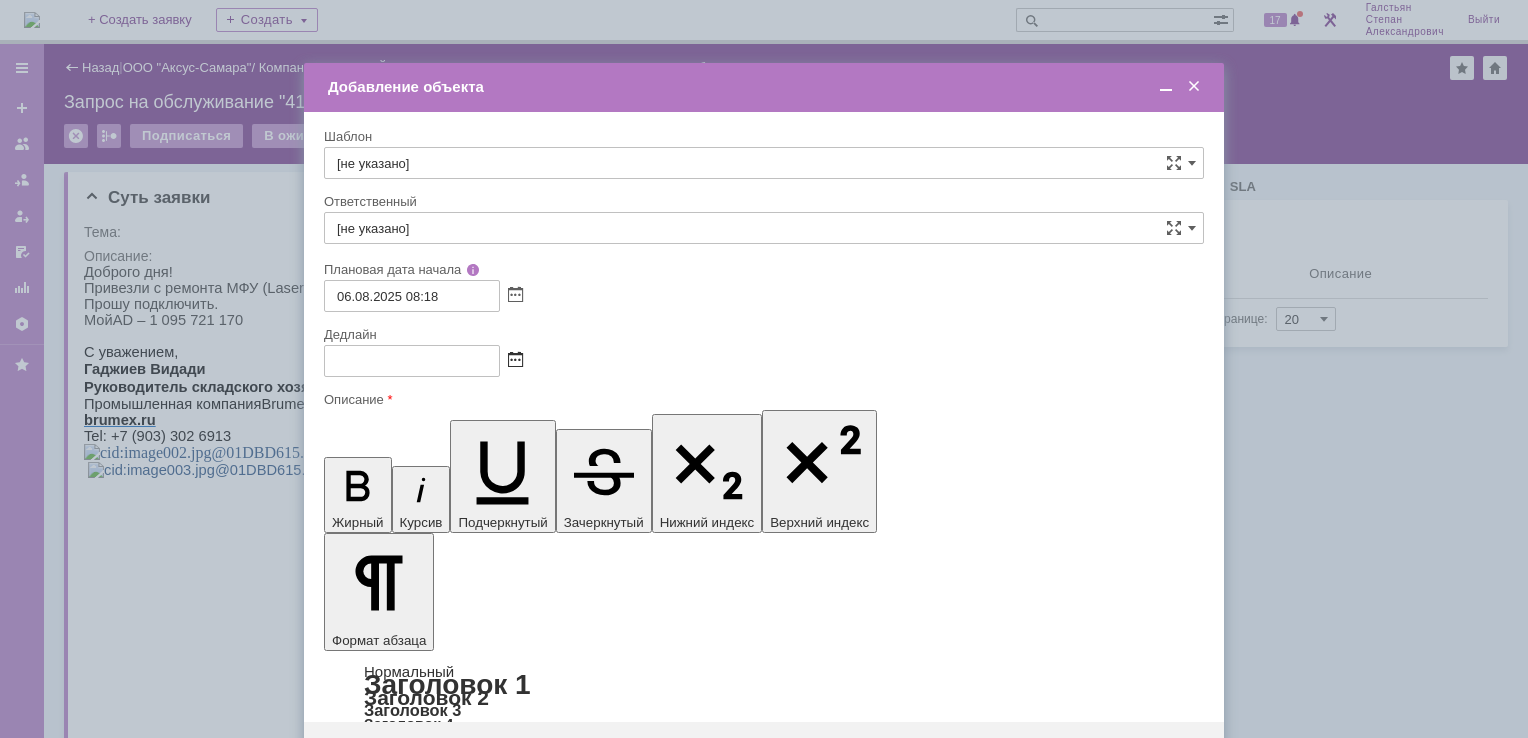 click at bounding box center [515, 361] 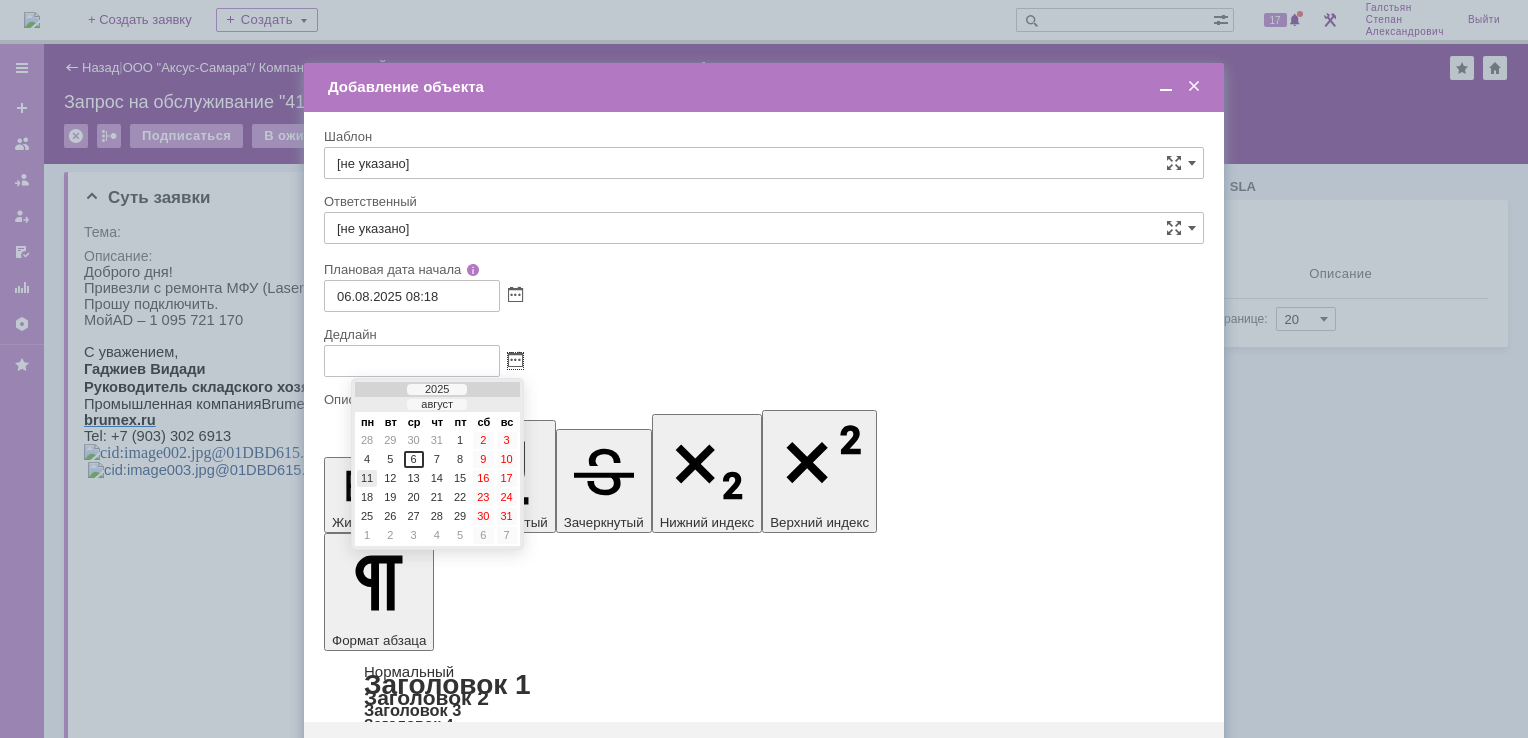 click on "11" at bounding box center [367, 478] 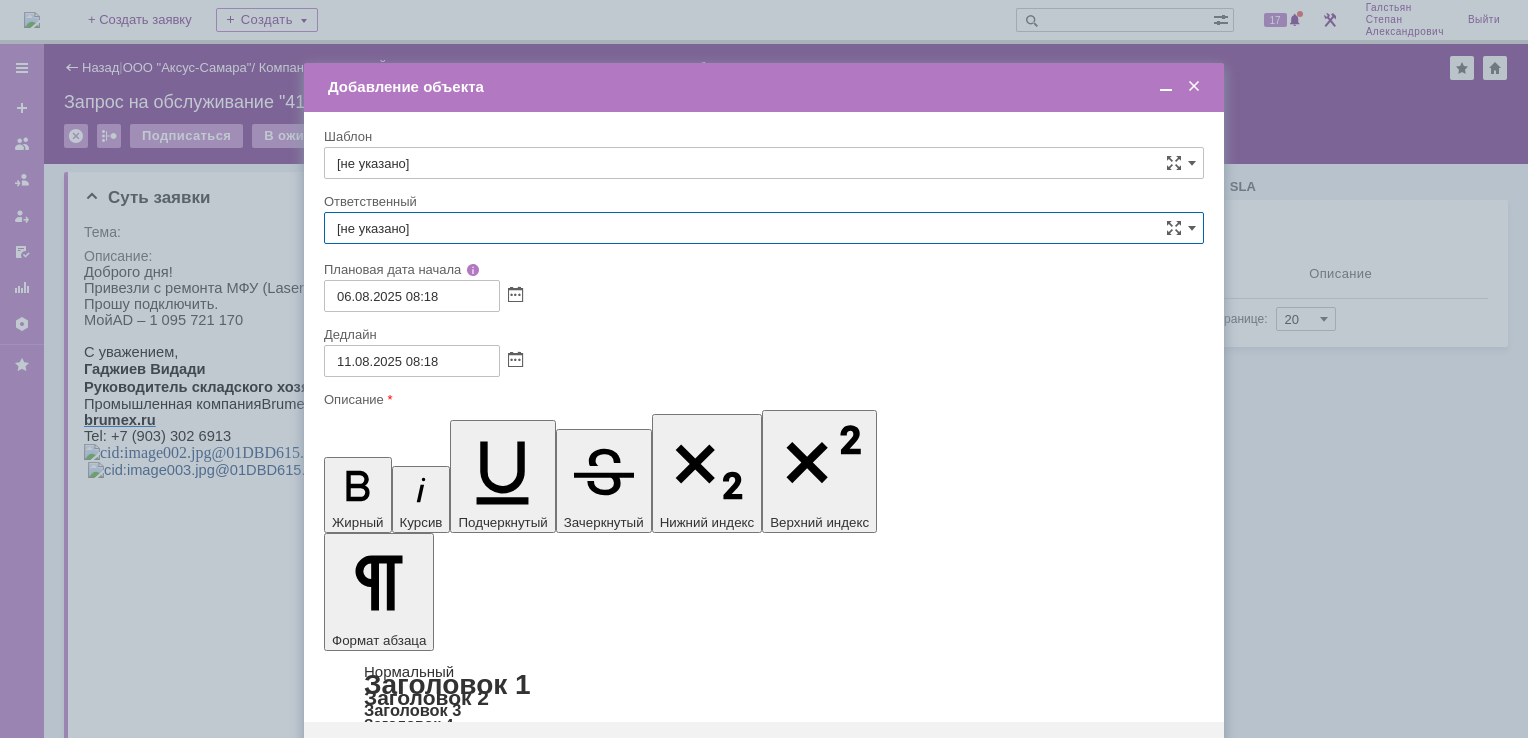 click on "[не указано]" at bounding box center [764, 228] 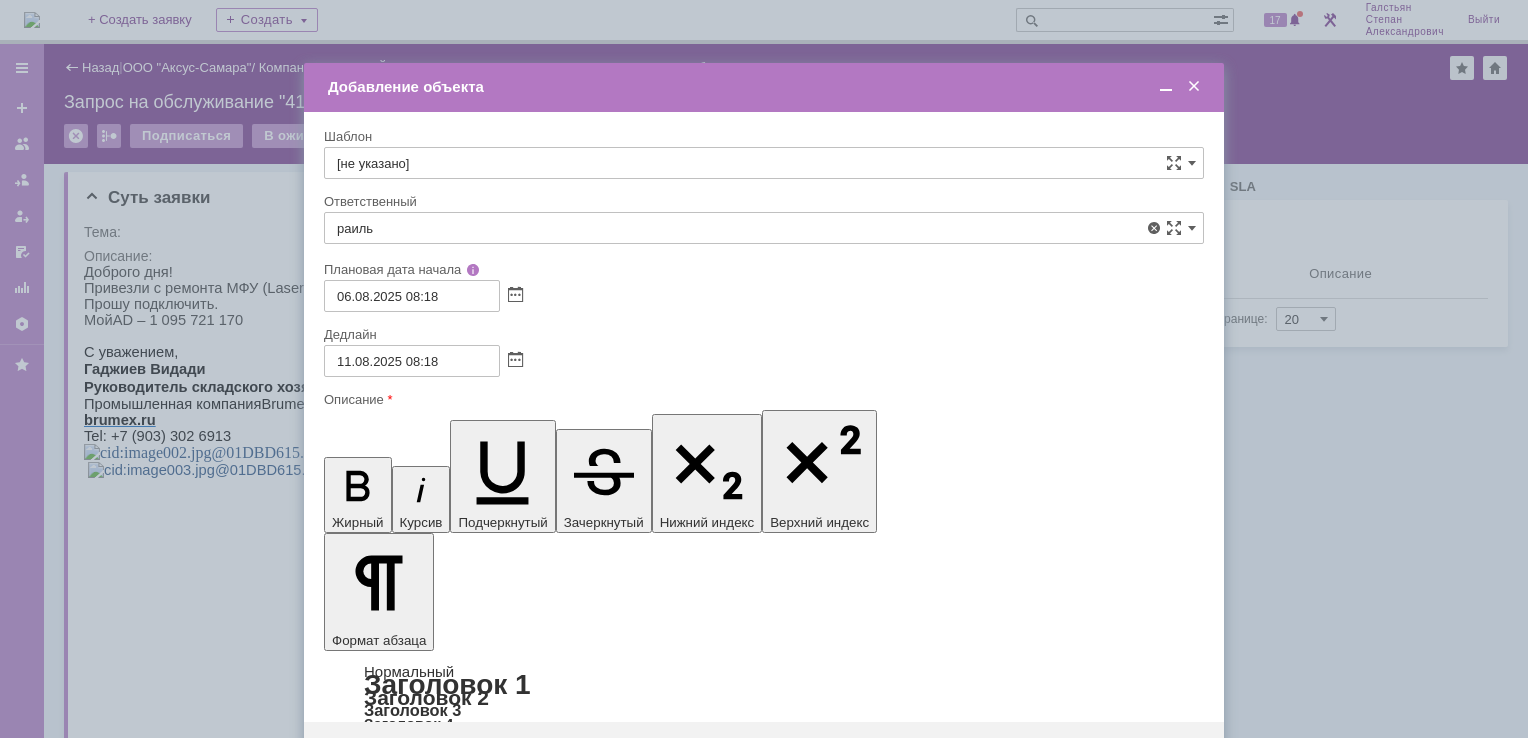 click on "Мукминьзянов Раиль Рамильевич" at bounding box center [764, 374] 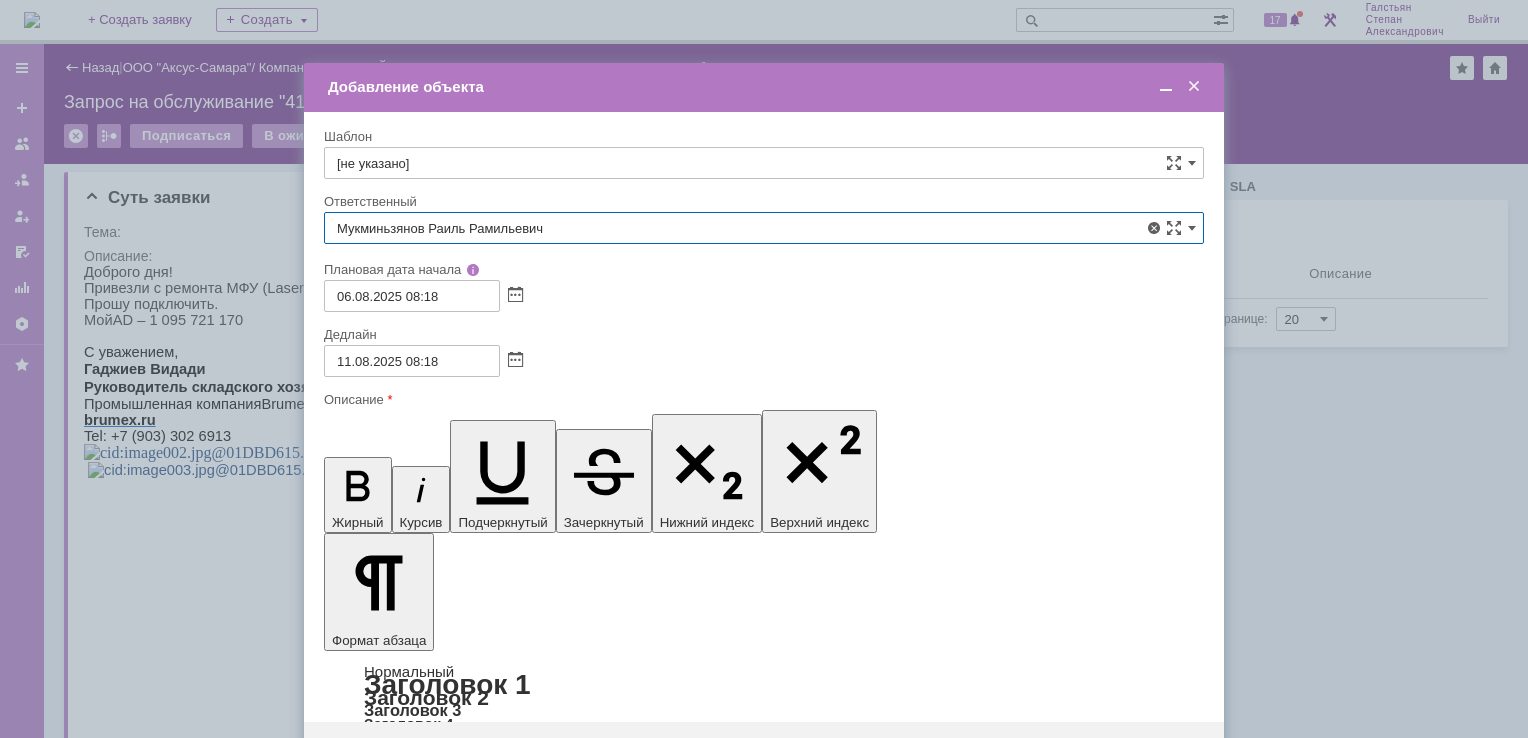 type on "Мукминьзянов Раиль Рамильевич" 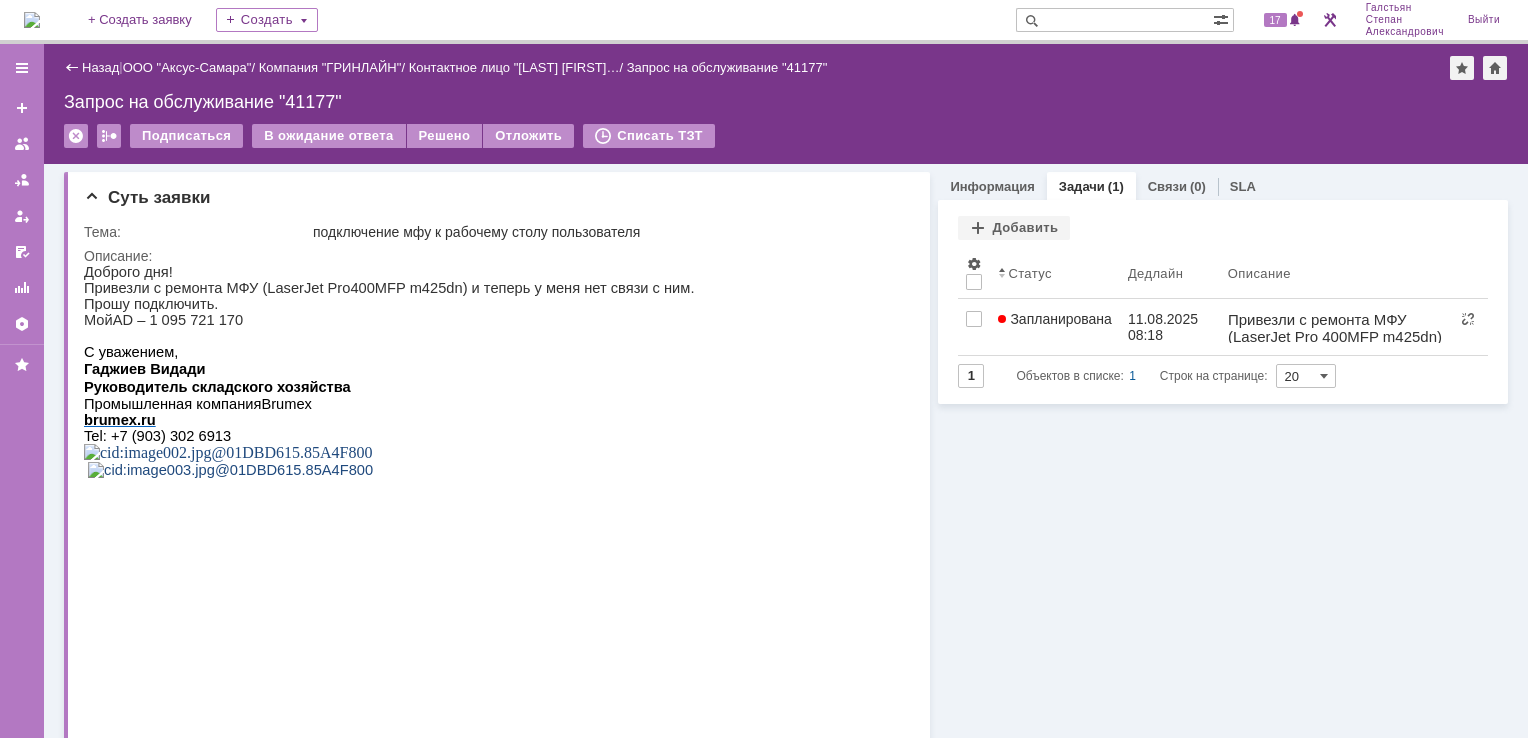 click at bounding box center [32, 20] 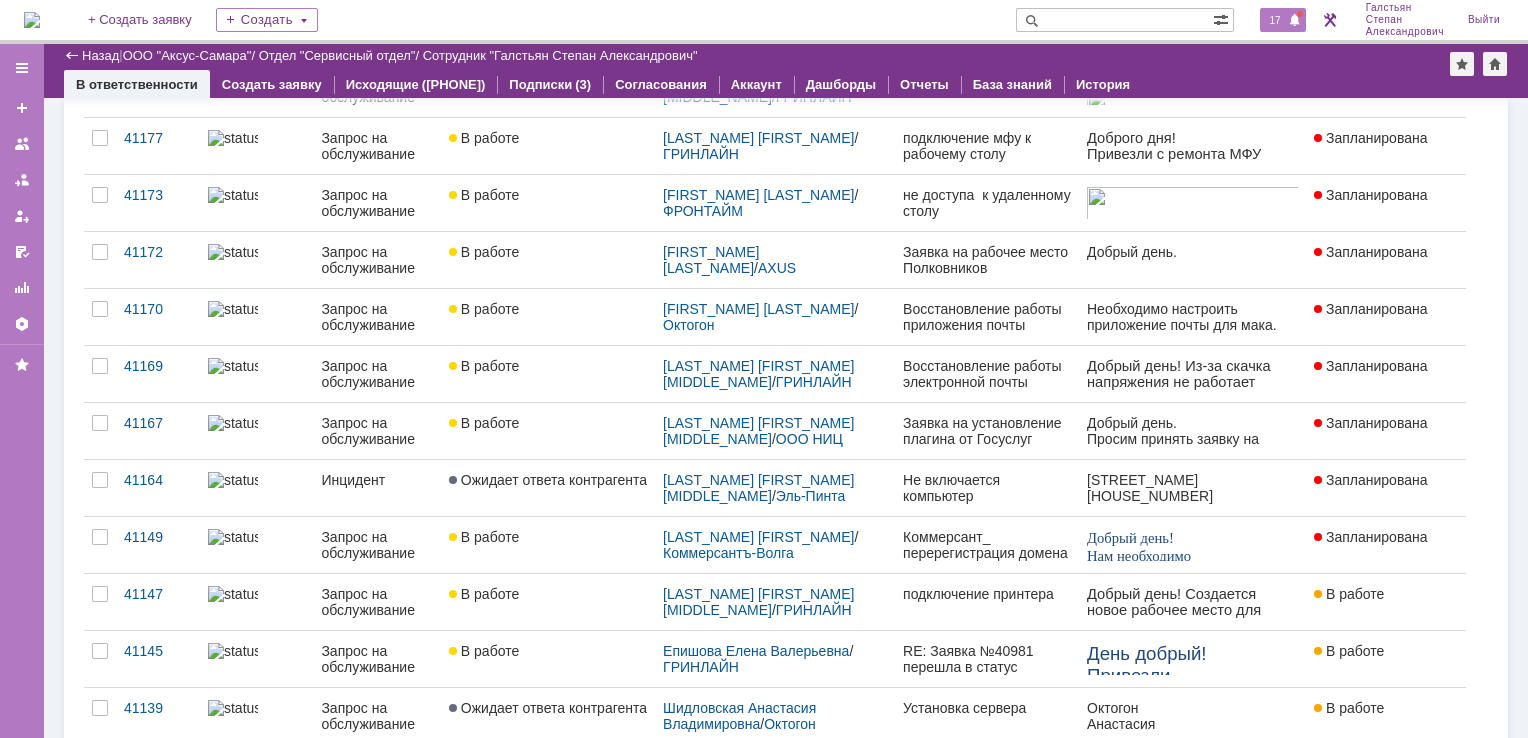 click on "17" at bounding box center [1275, 20] 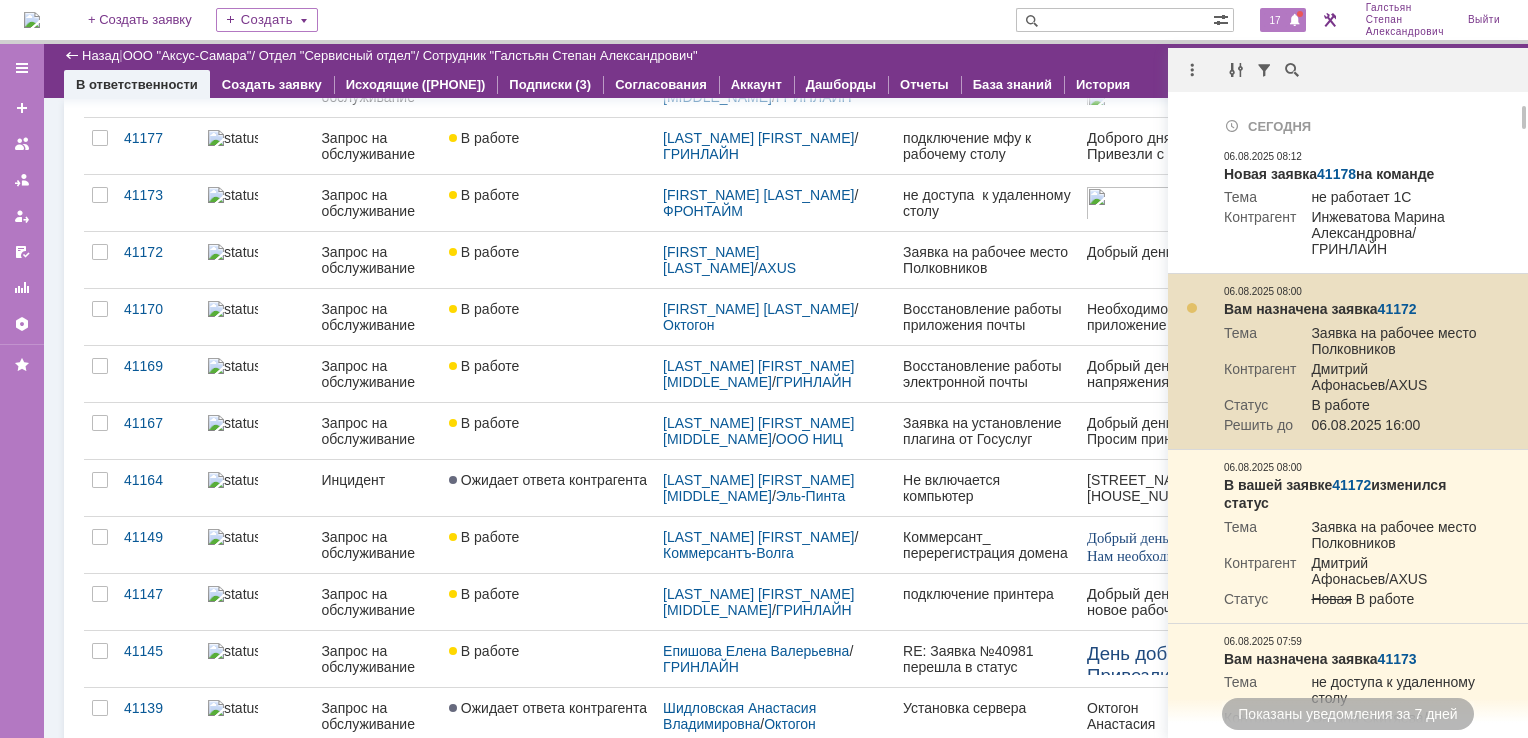 click at bounding box center [1192, 308] 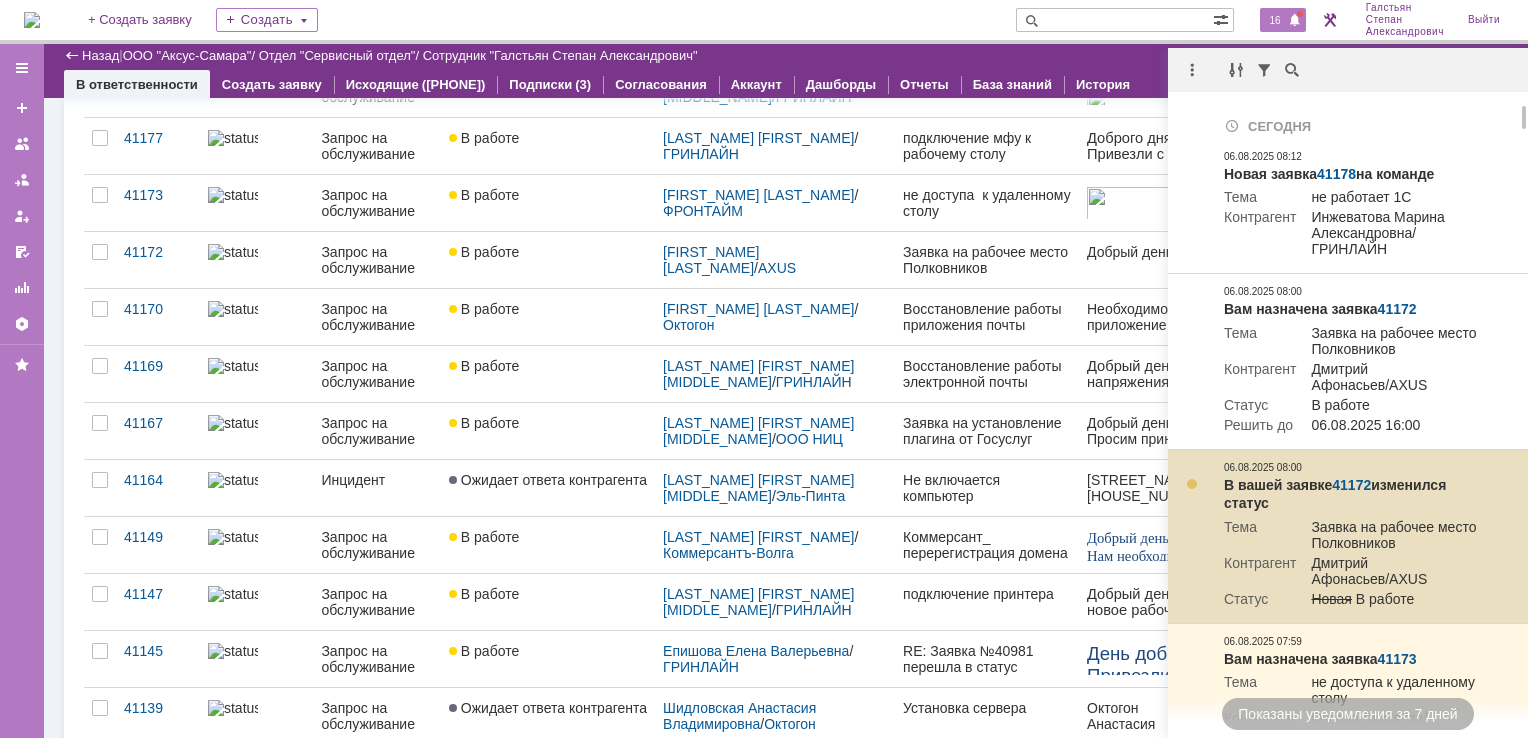 click at bounding box center [1192, 484] 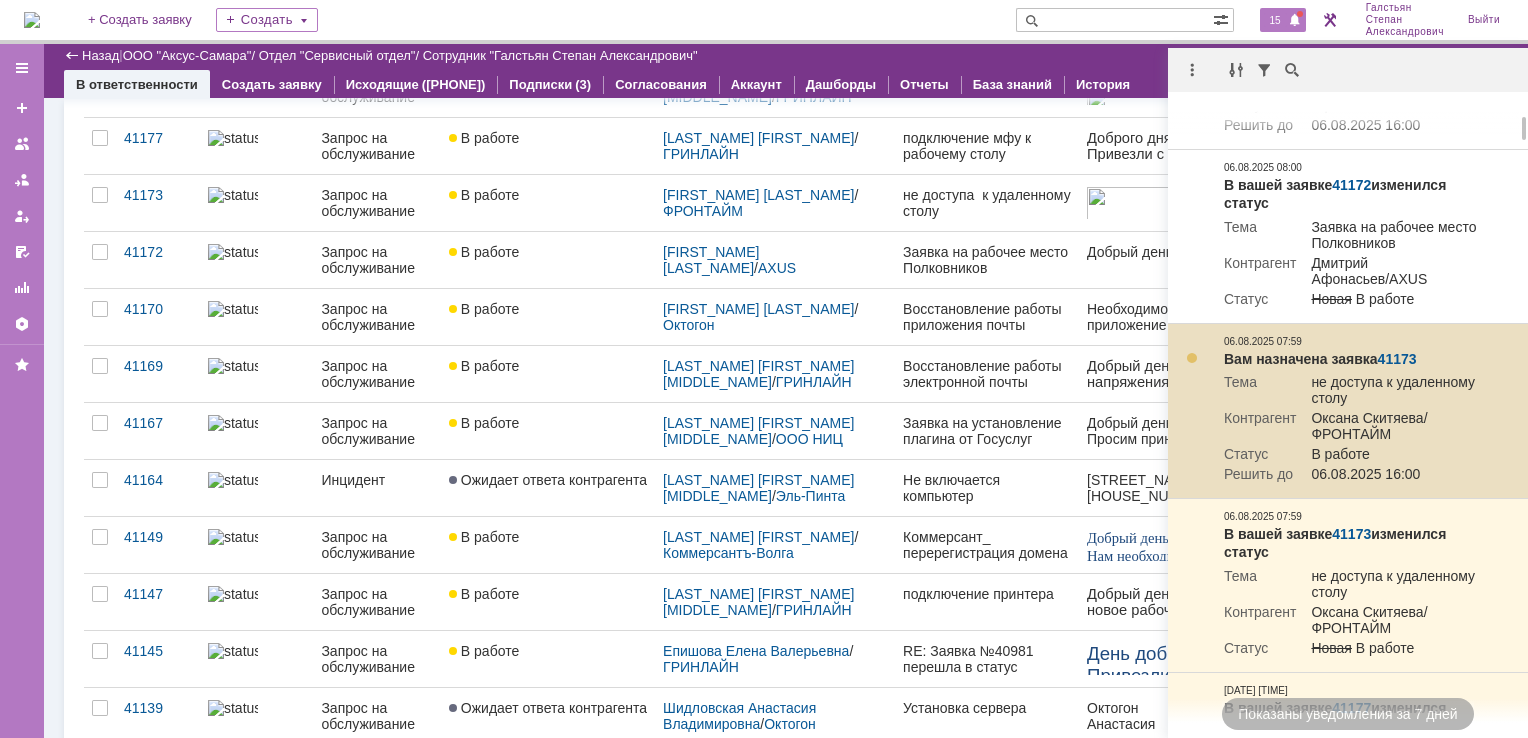 click at bounding box center [1192, 358] 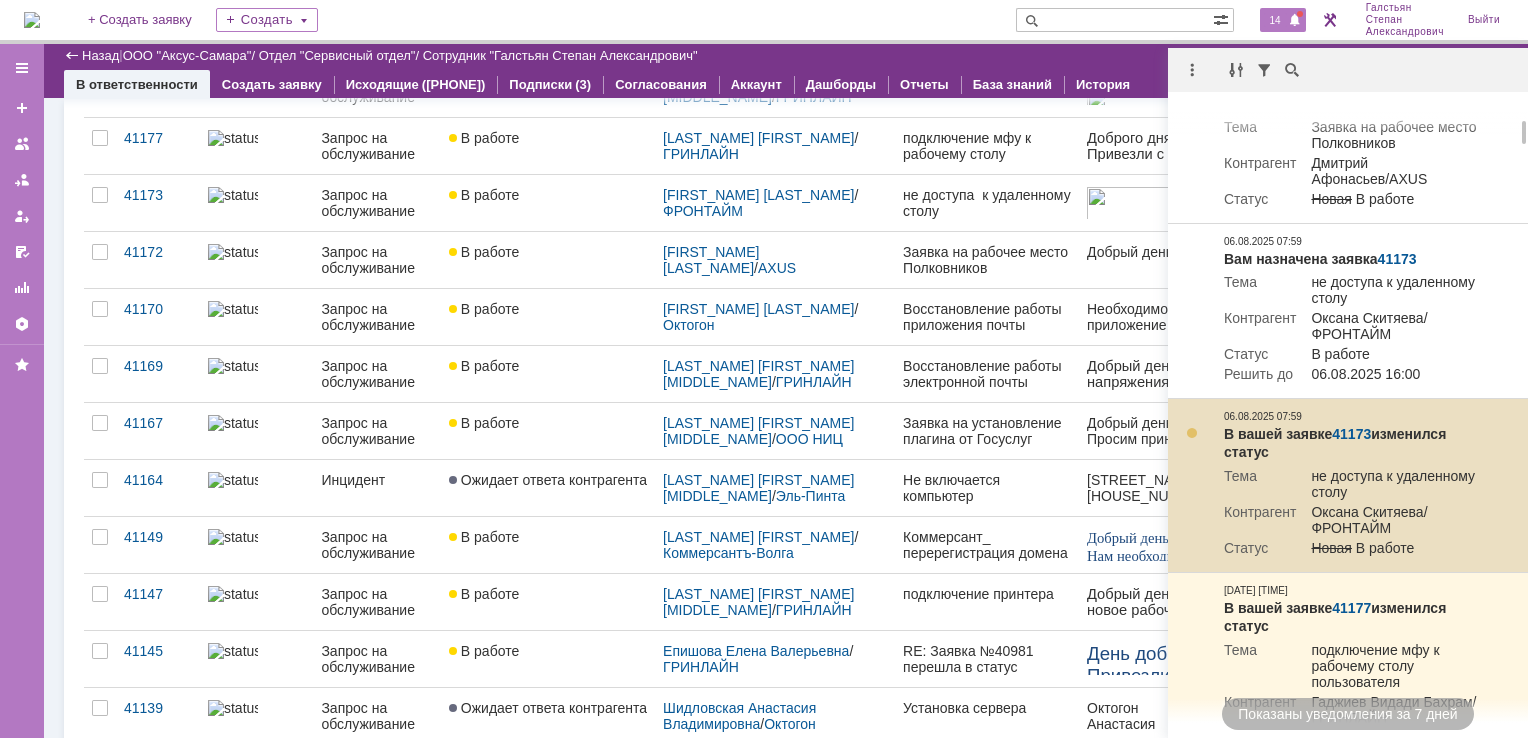 click at bounding box center [1192, 433] 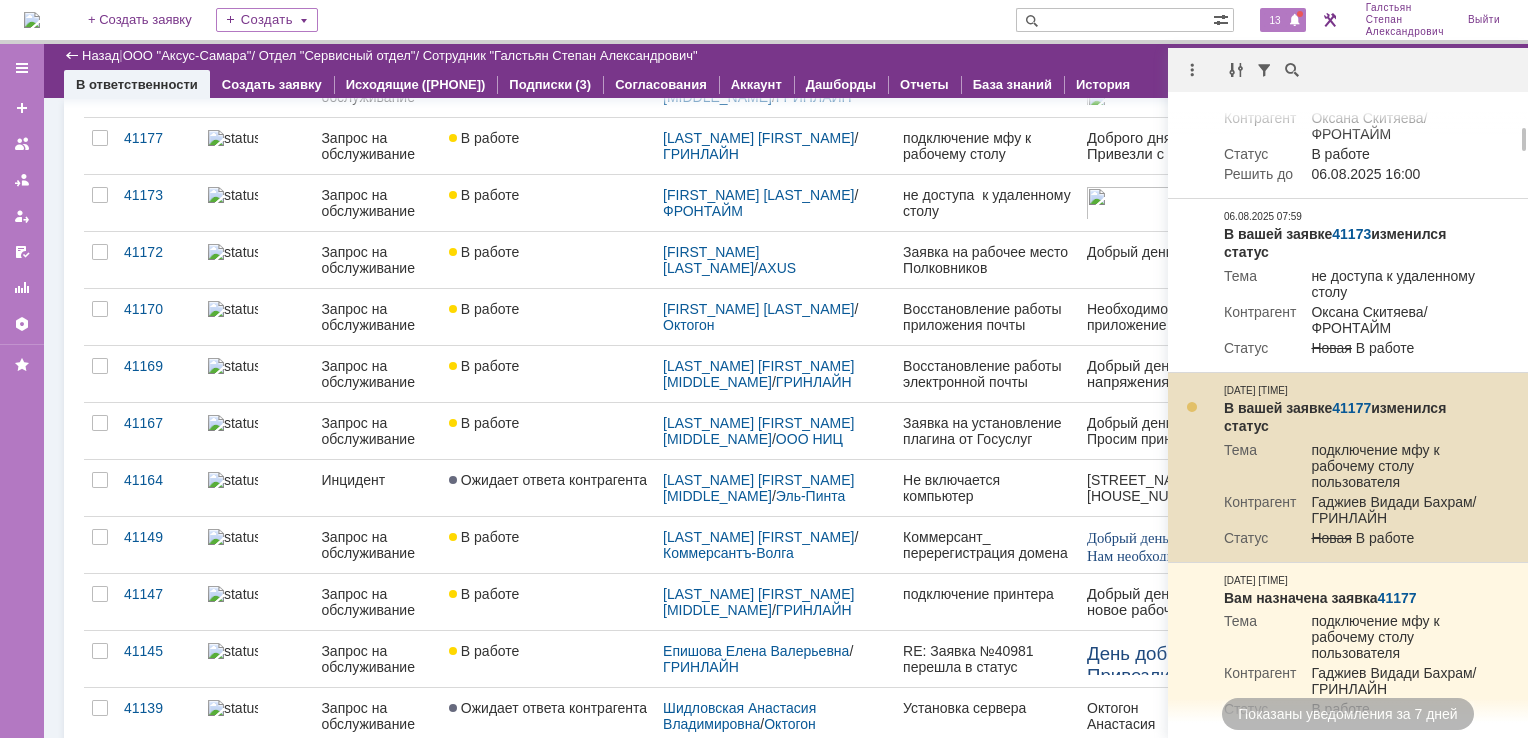 click at bounding box center [1192, 407] 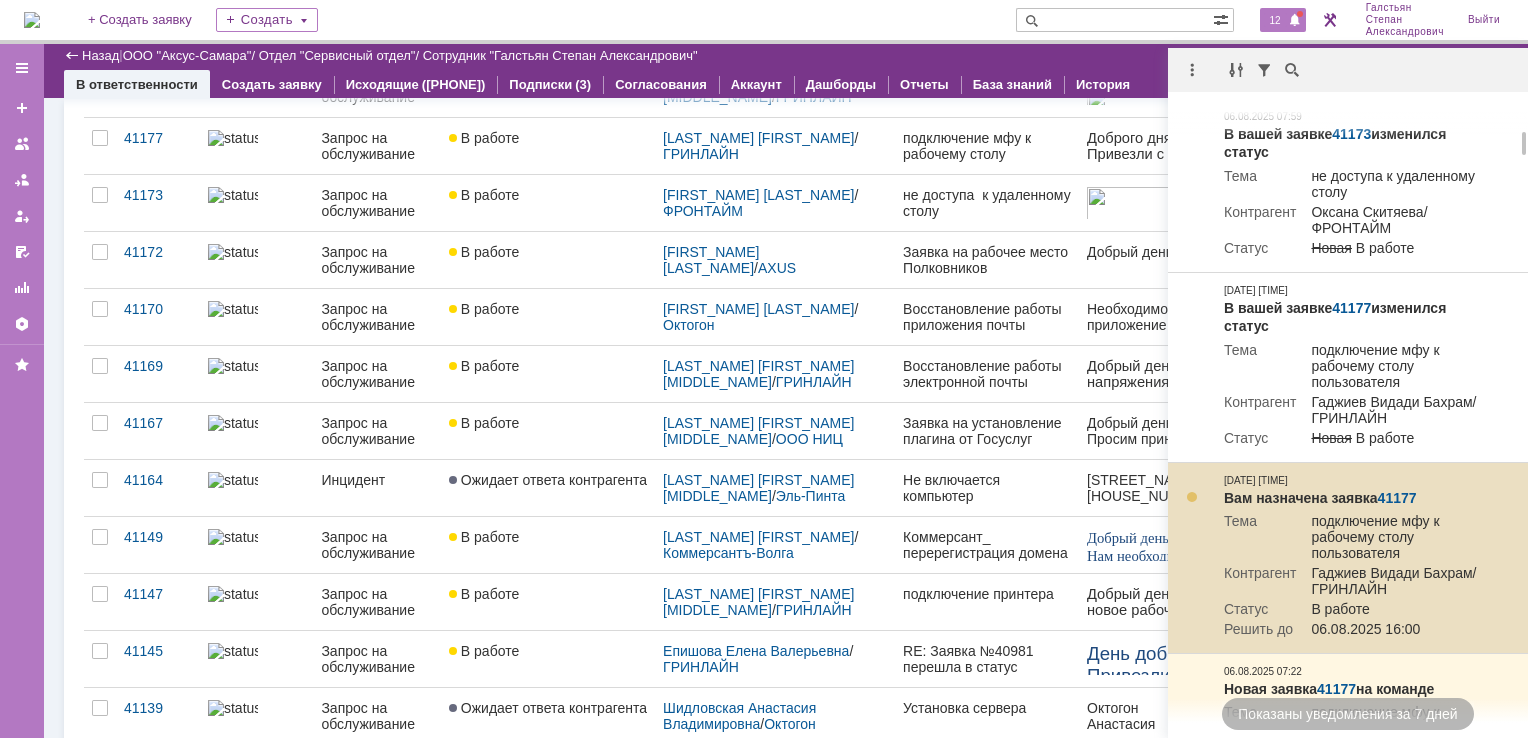 click at bounding box center (1192, 497) 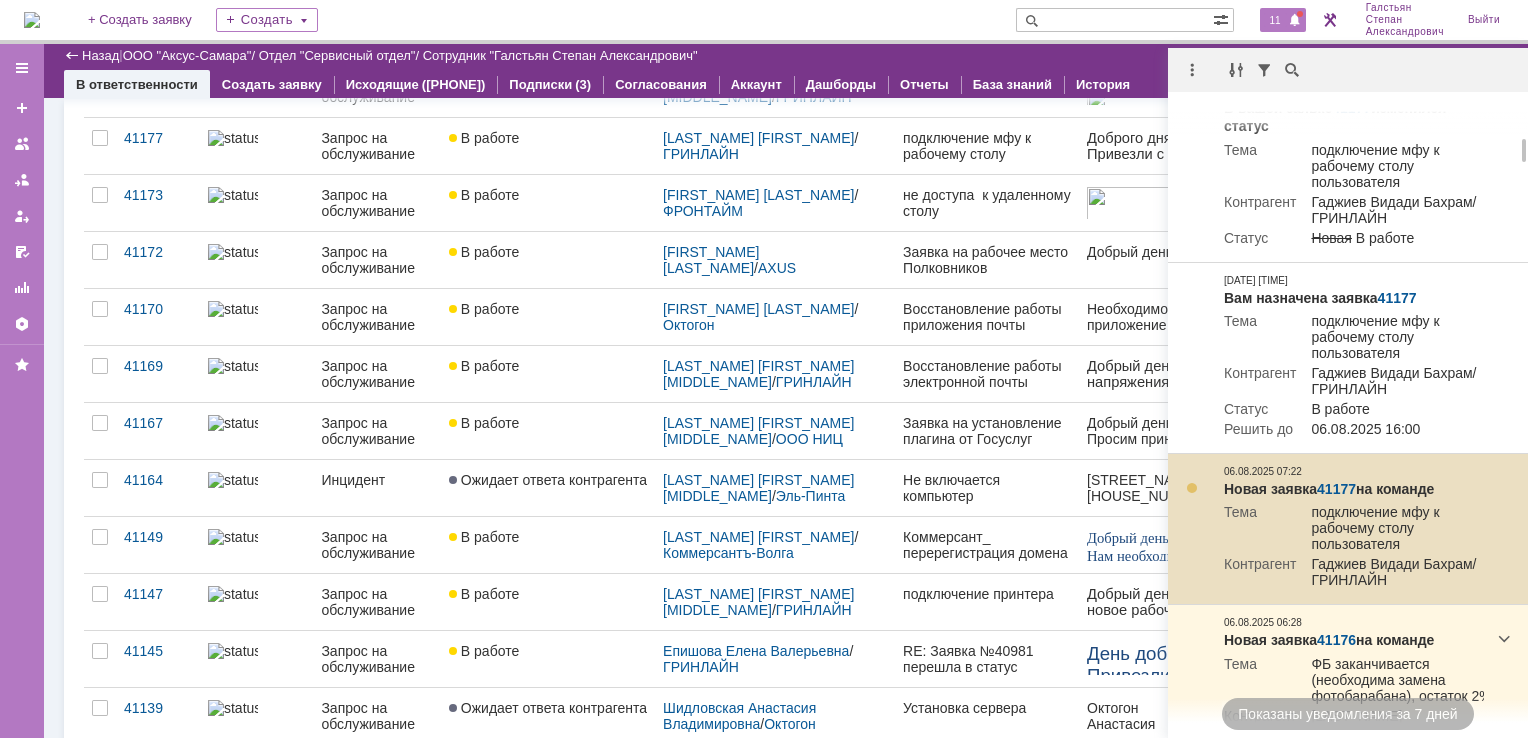 click at bounding box center (1192, 488) 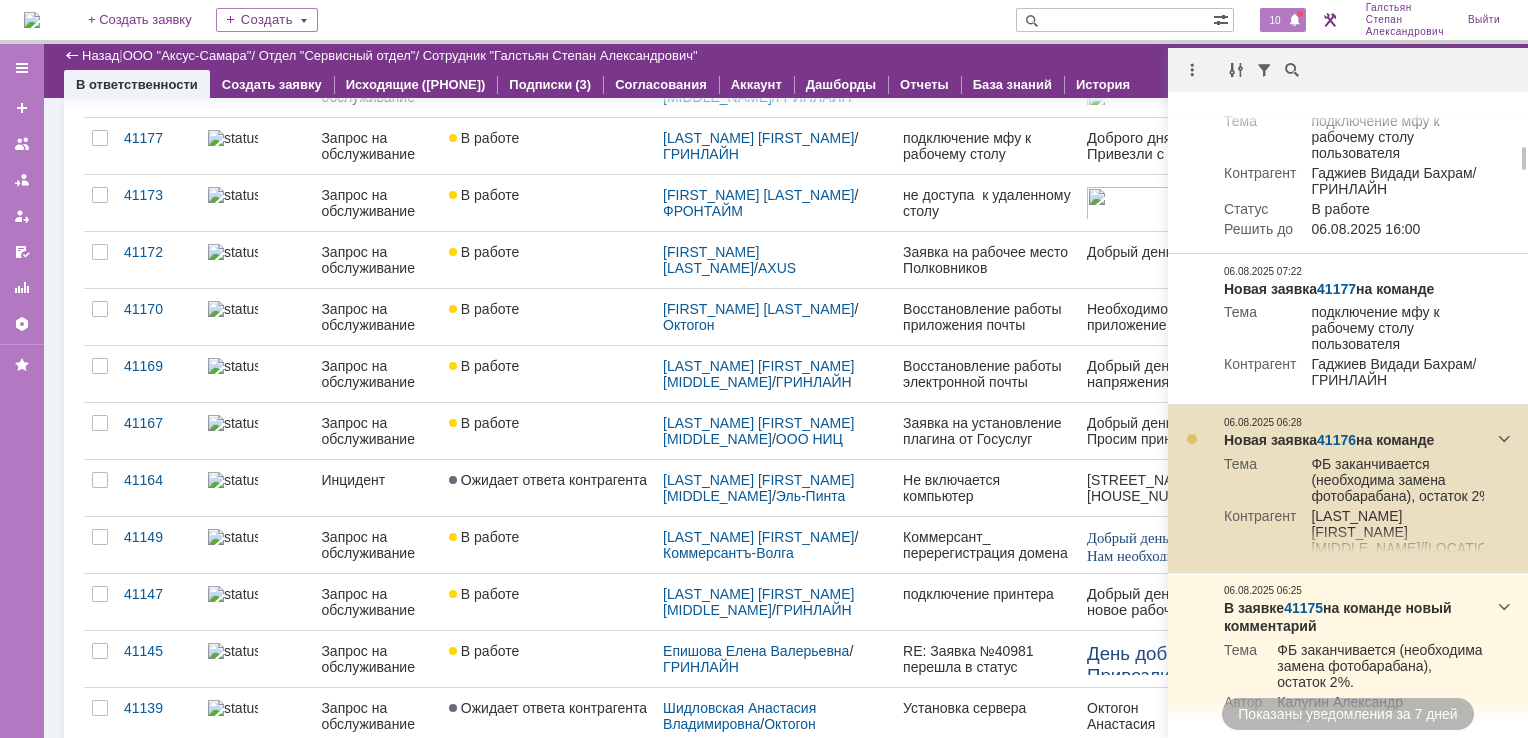 click at bounding box center (1192, 439) 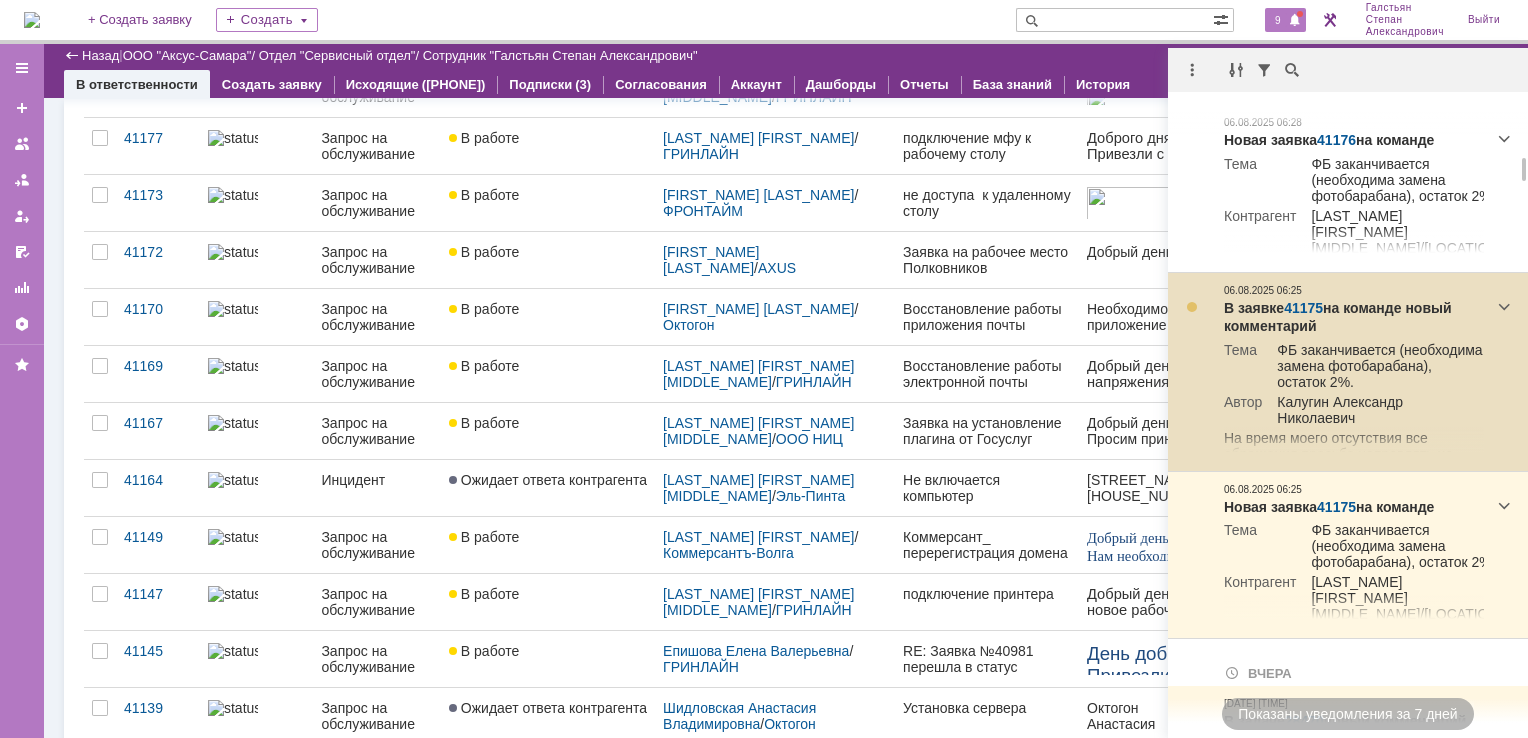 click at bounding box center [1192, 307] 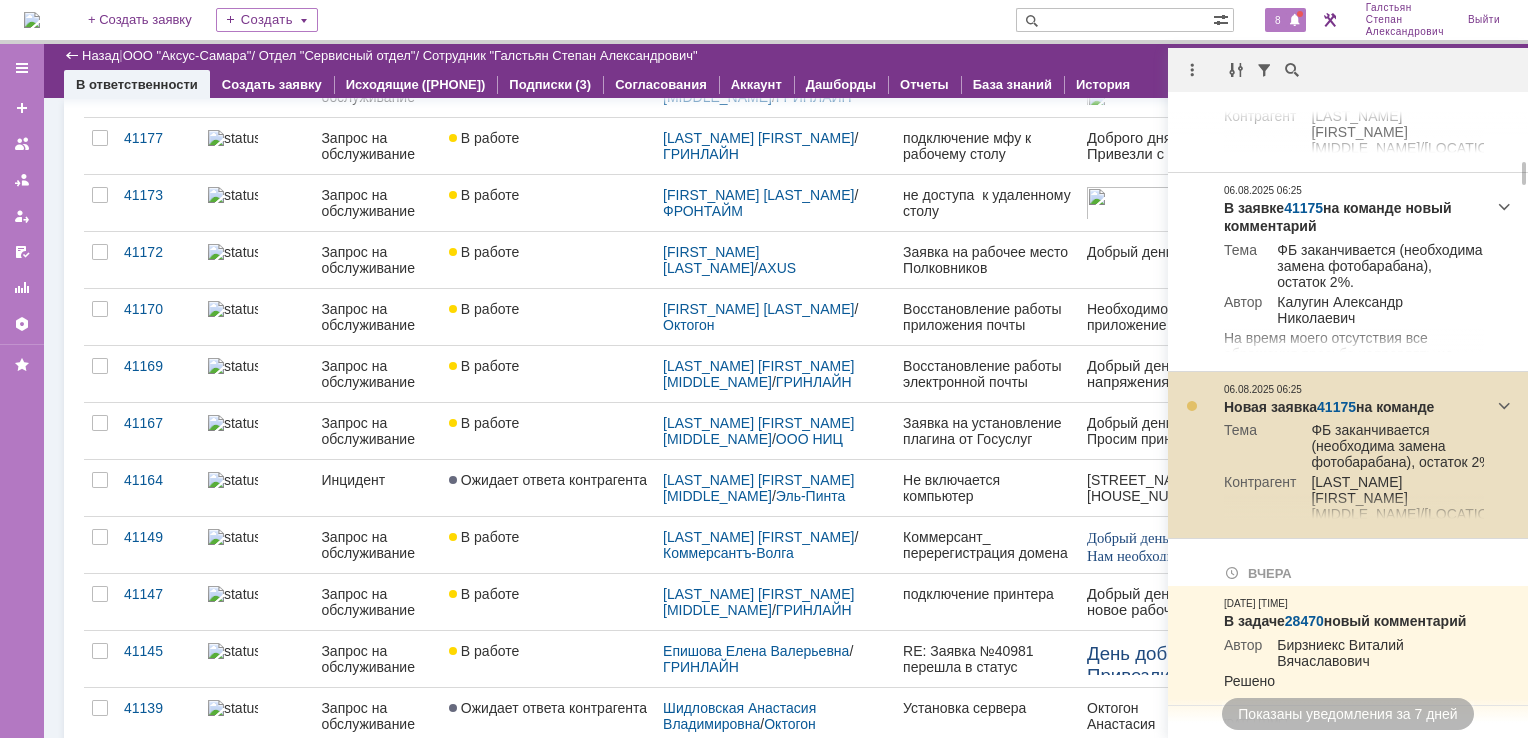 click at bounding box center [1192, 406] 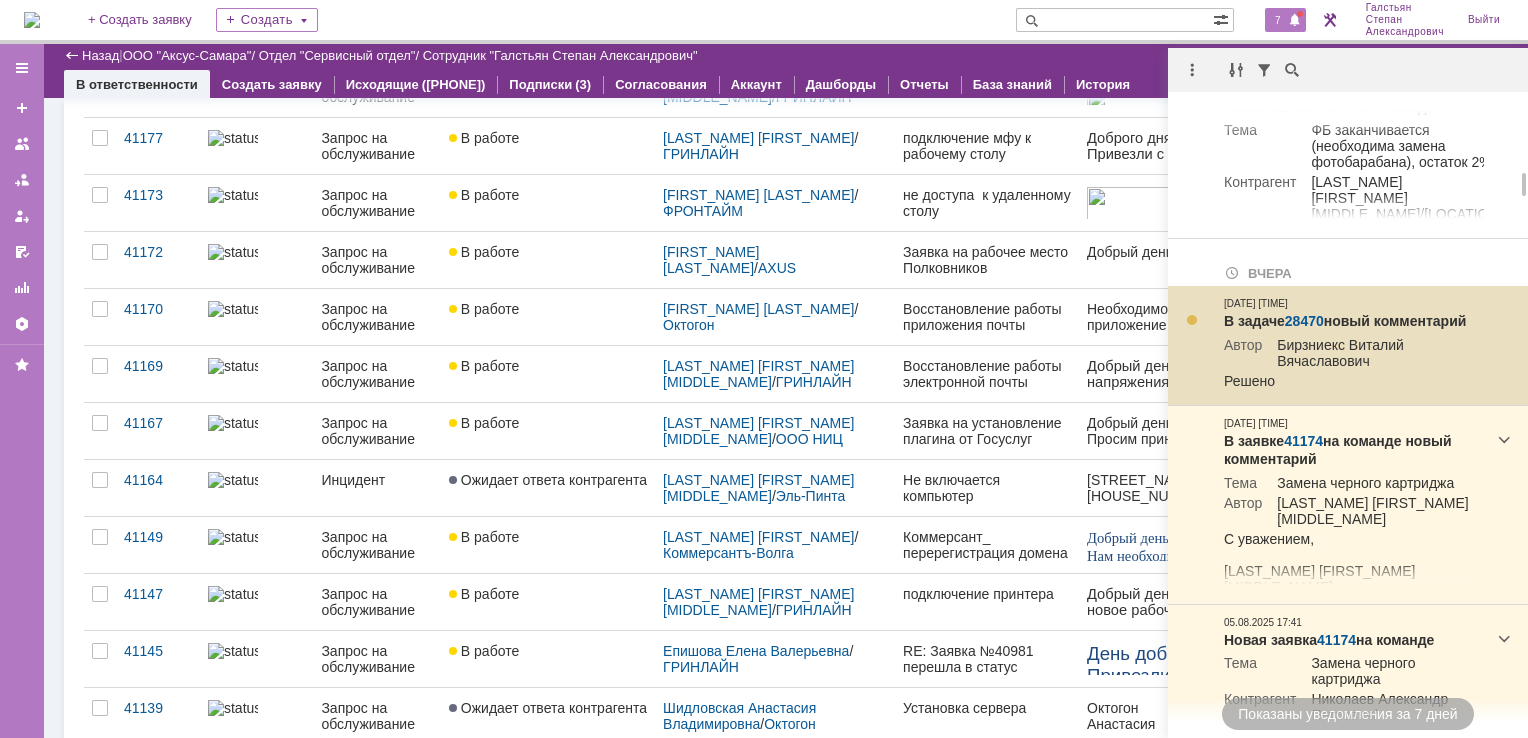 click at bounding box center [1192, 345] 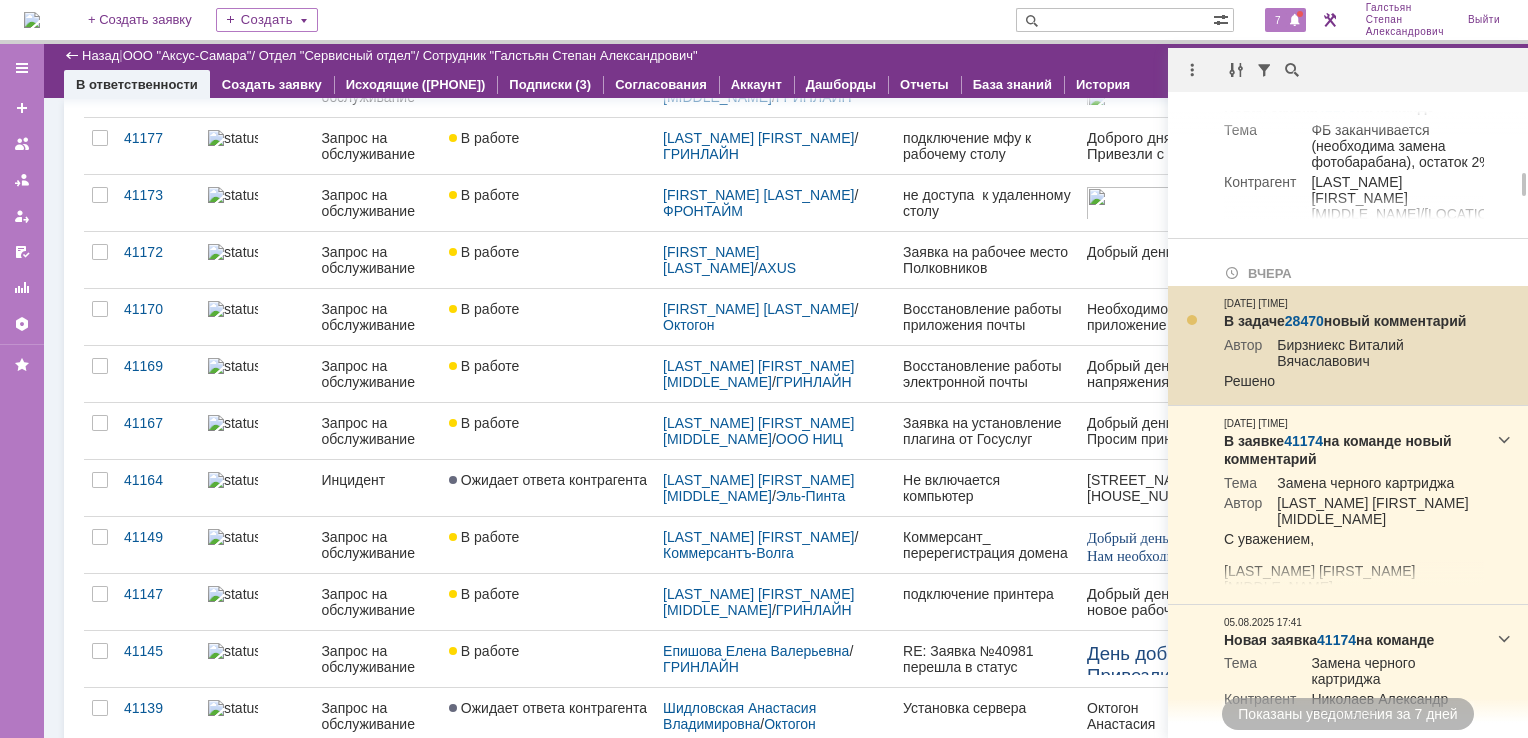 click at bounding box center (1192, 320) 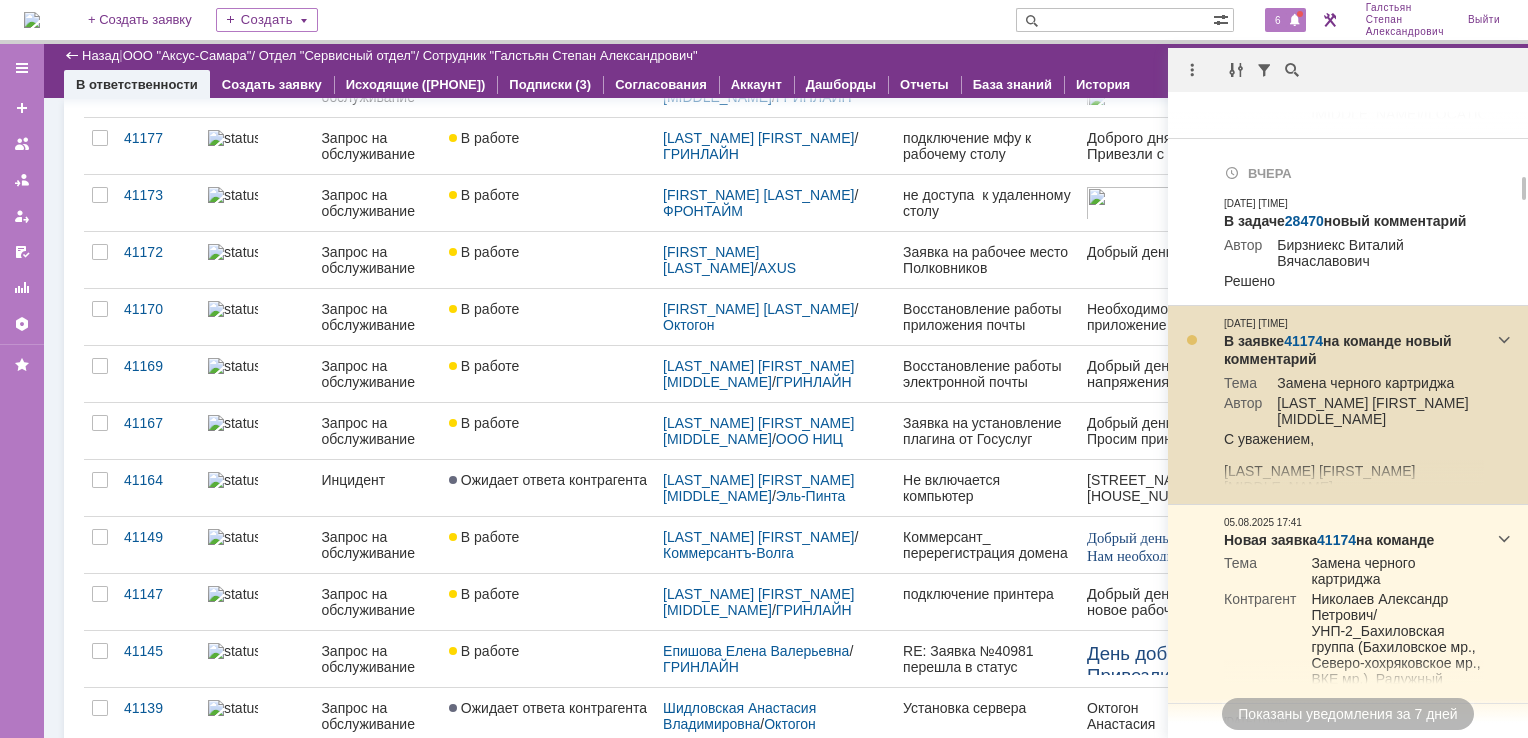 click at bounding box center [1192, 340] 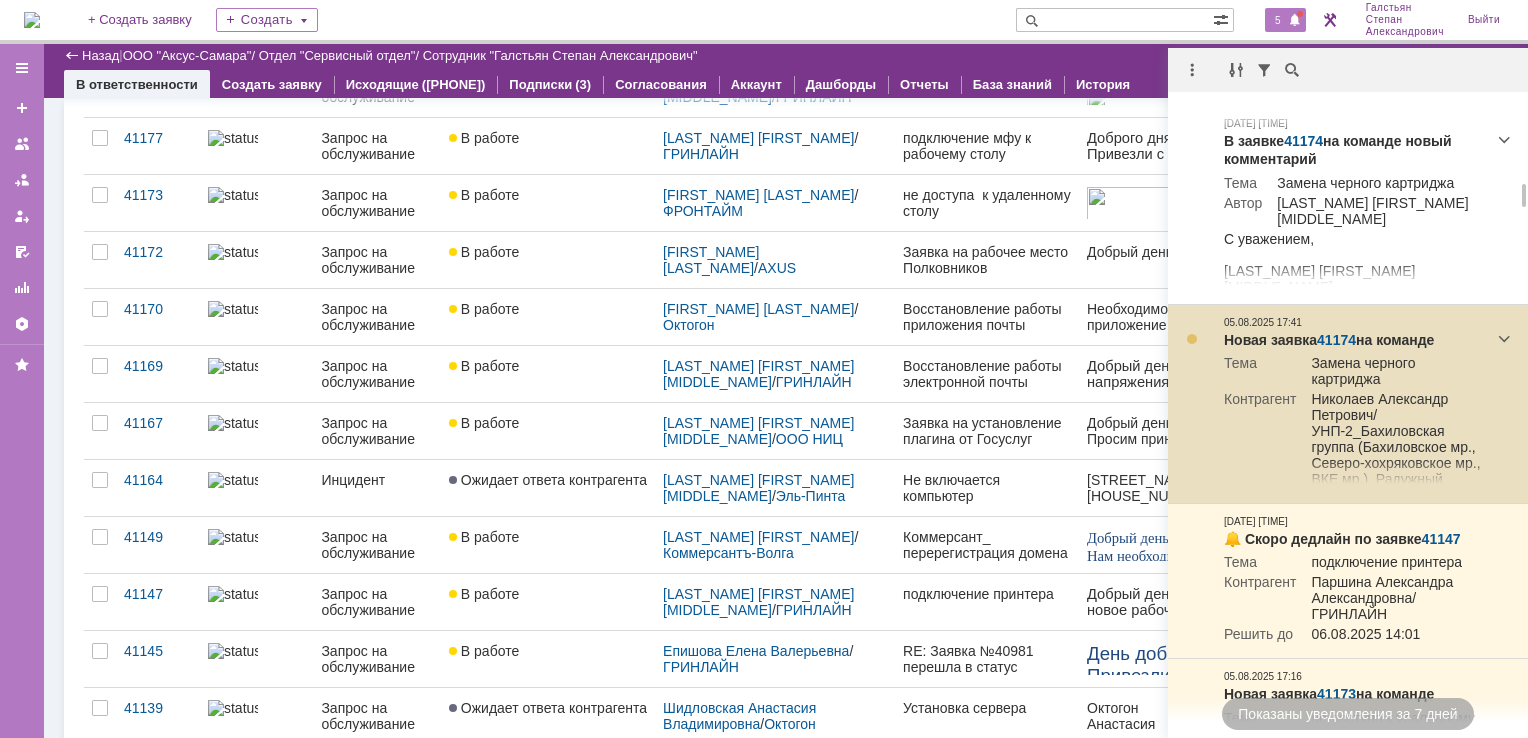 click at bounding box center [1192, 339] 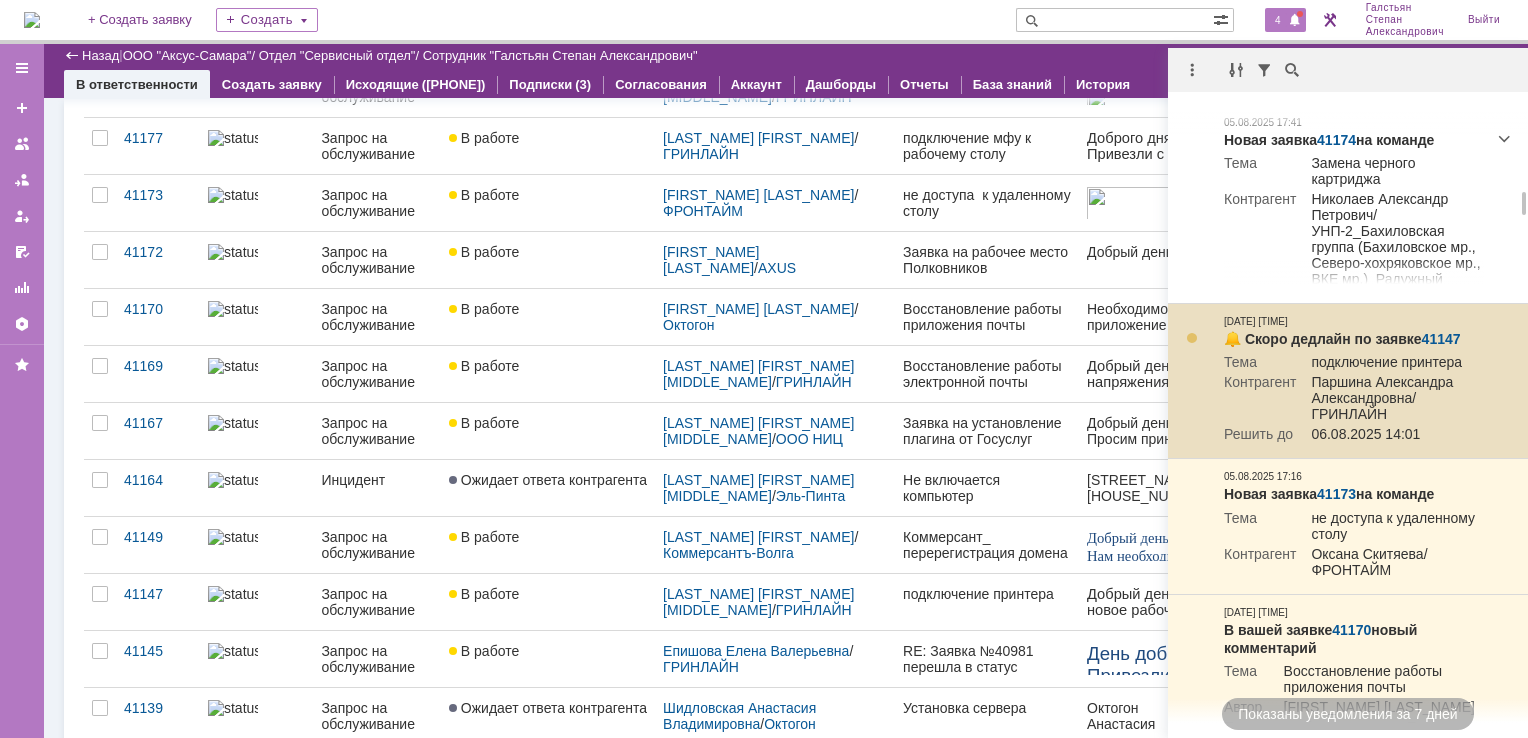 click at bounding box center [1192, 338] 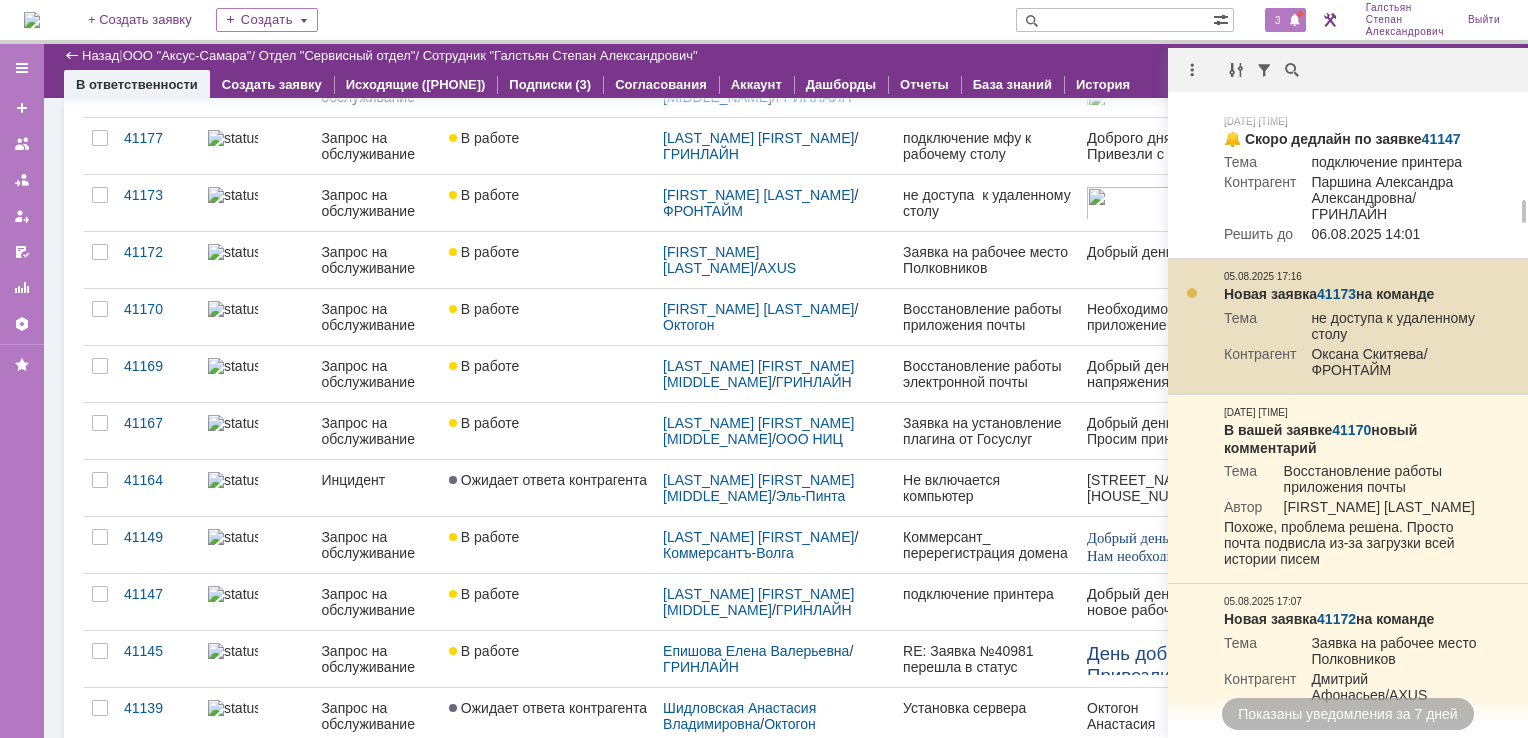 click on "41173" at bounding box center [1336, 294] 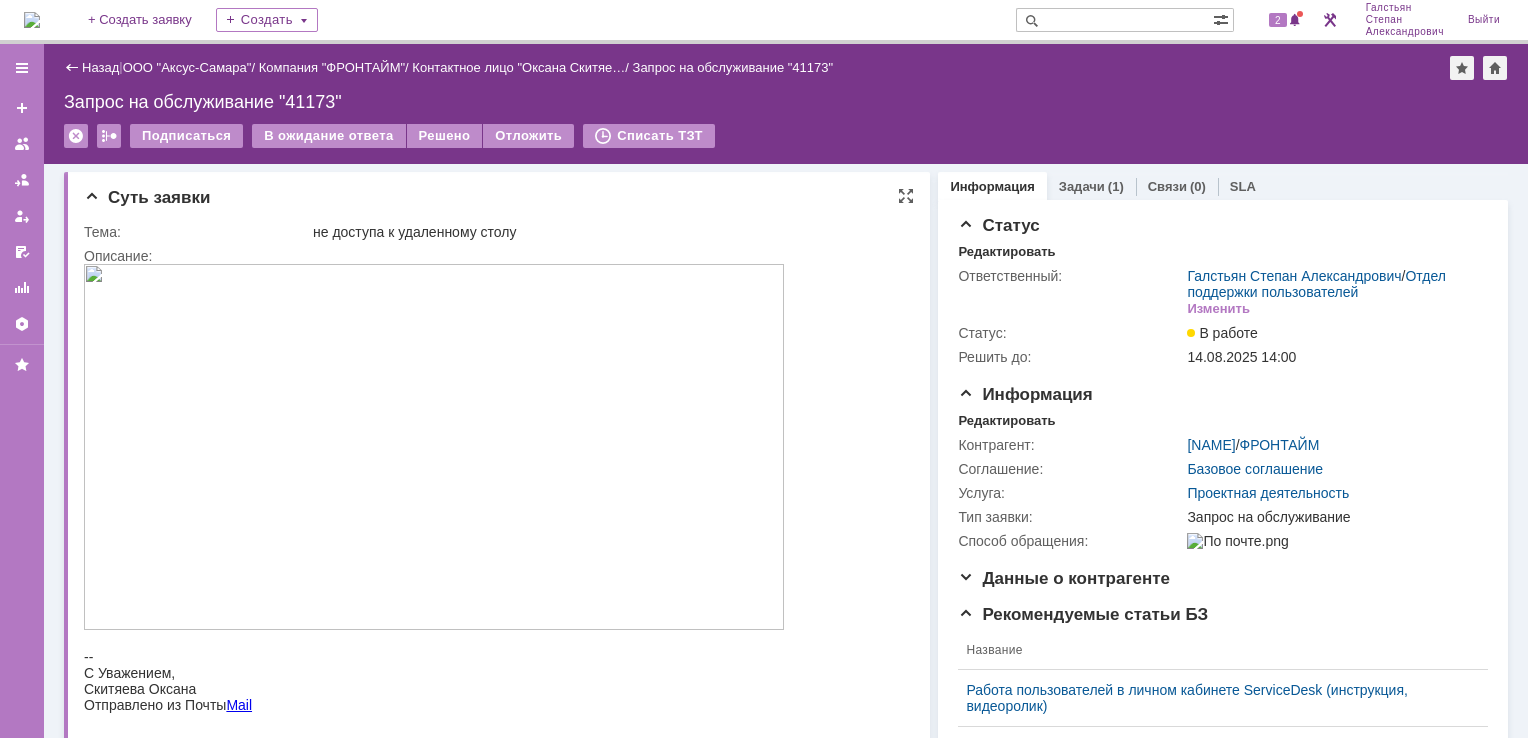 scroll, scrollTop: 0, scrollLeft: 0, axis: both 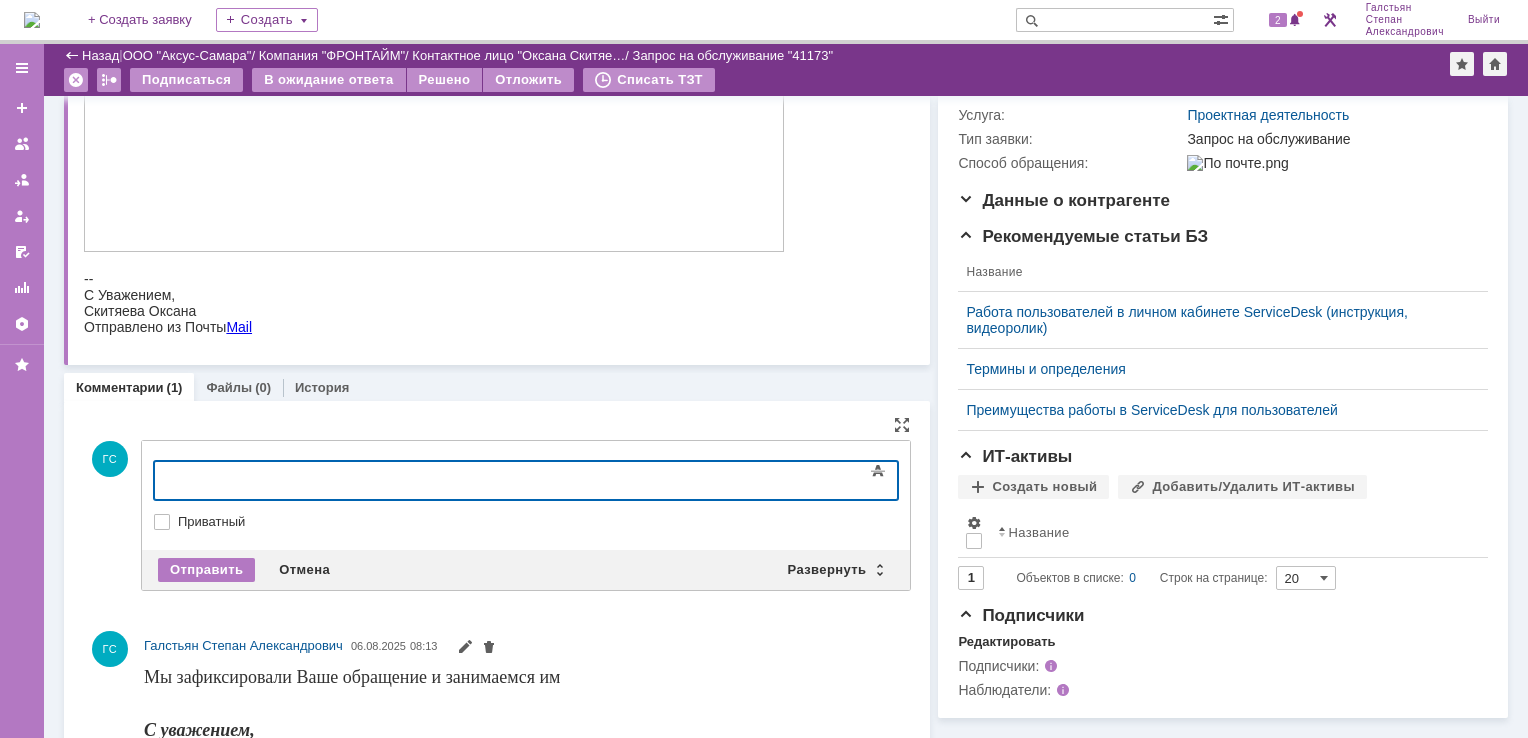 type 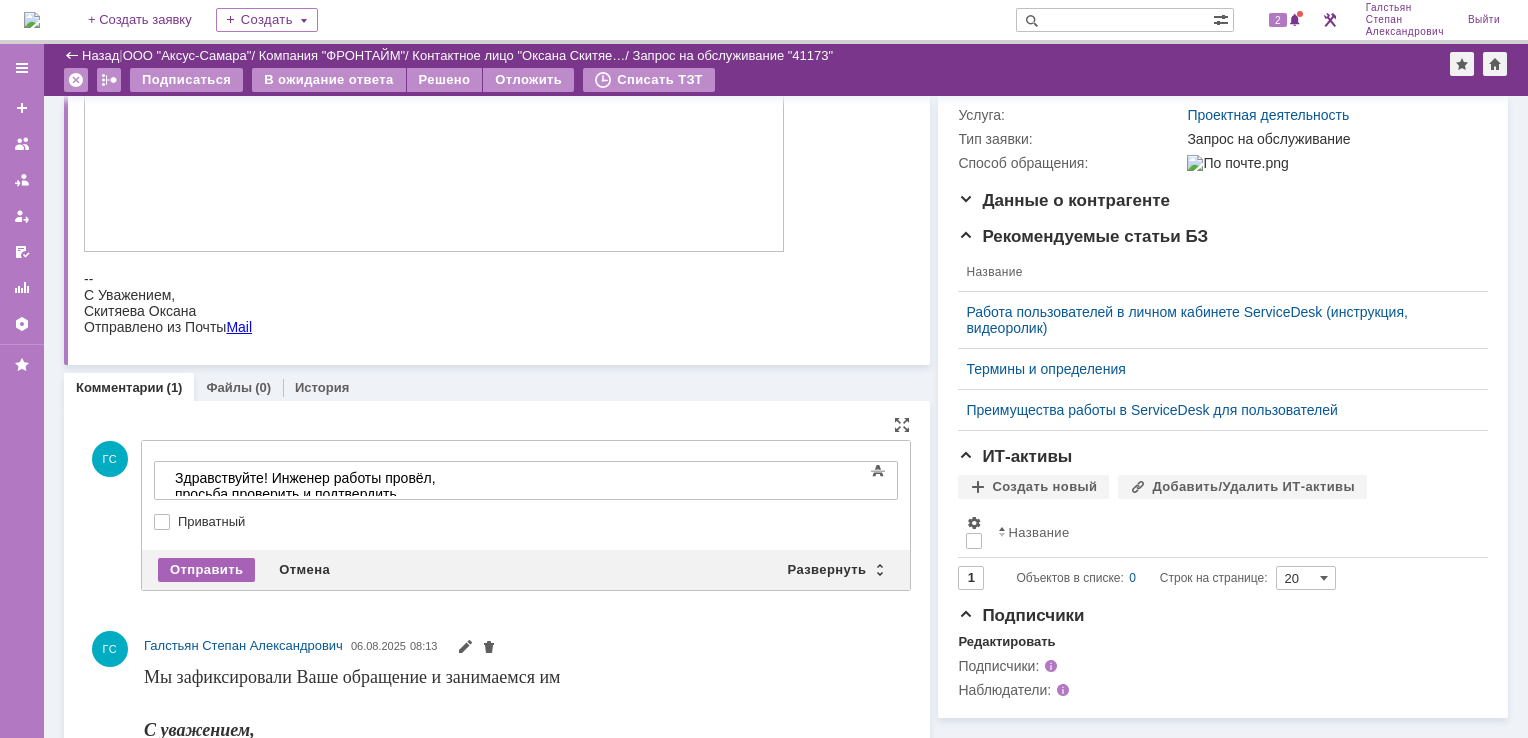 click on "Отправить" at bounding box center (206, 570) 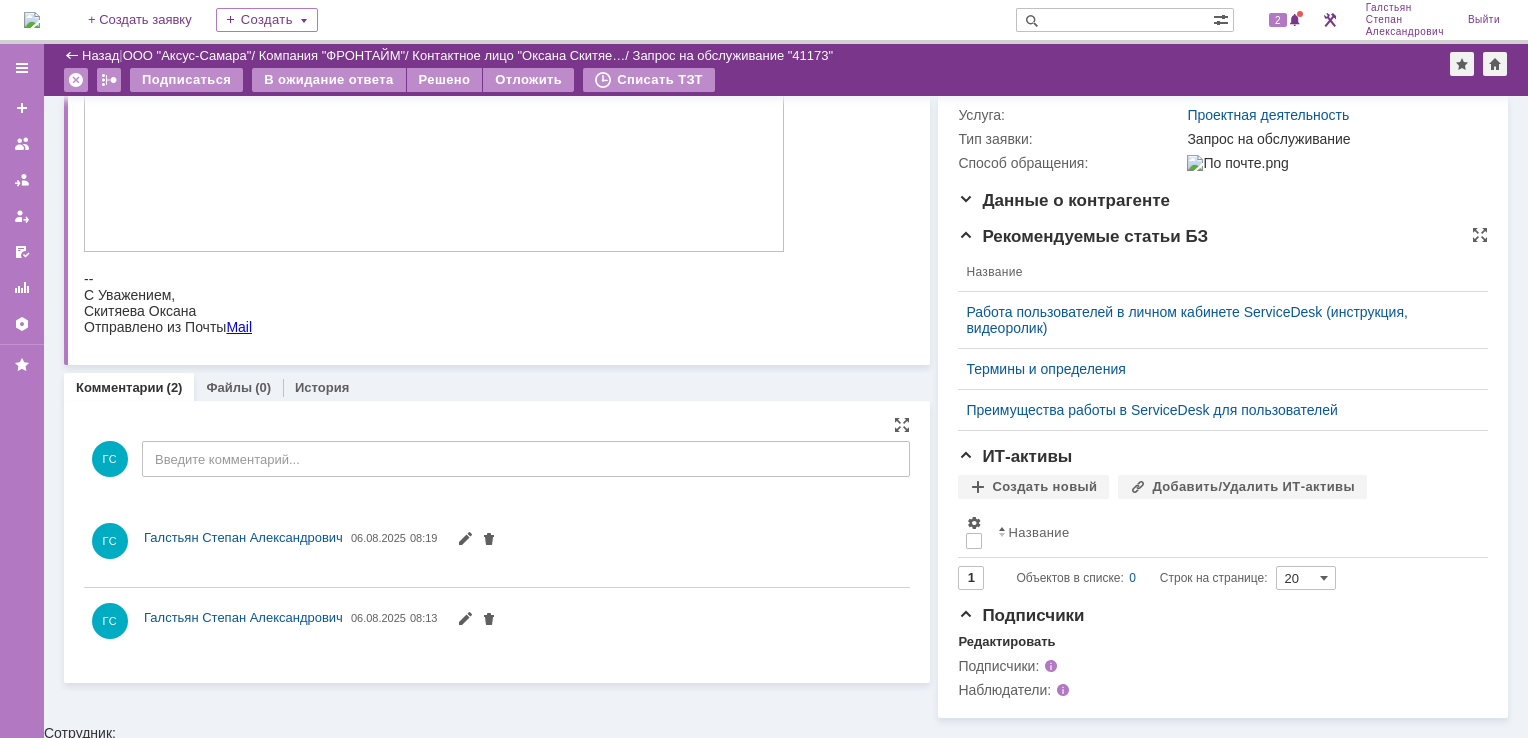 scroll, scrollTop: 0, scrollLeft: 0, axis: both 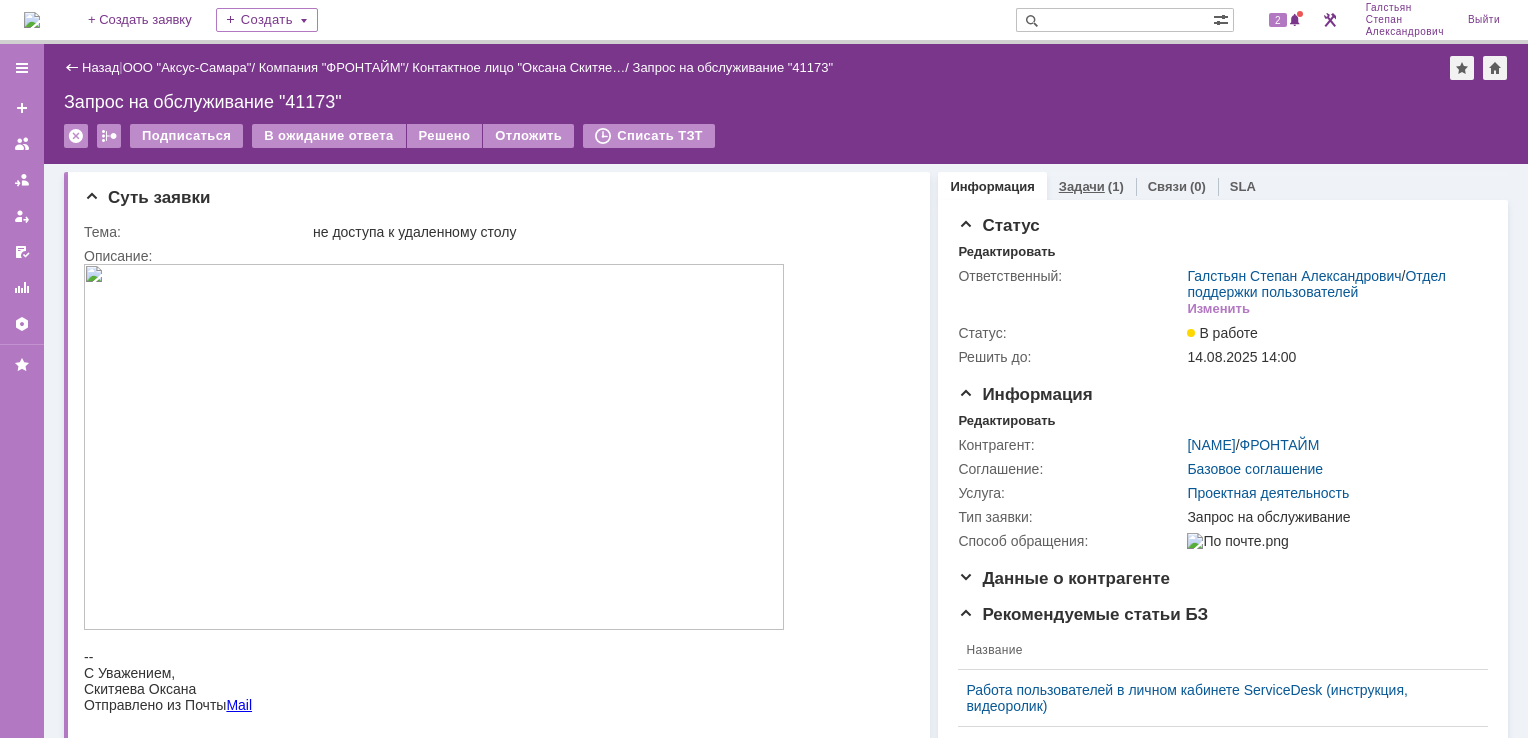click on "(1)" at bounding box center (1116, 186) 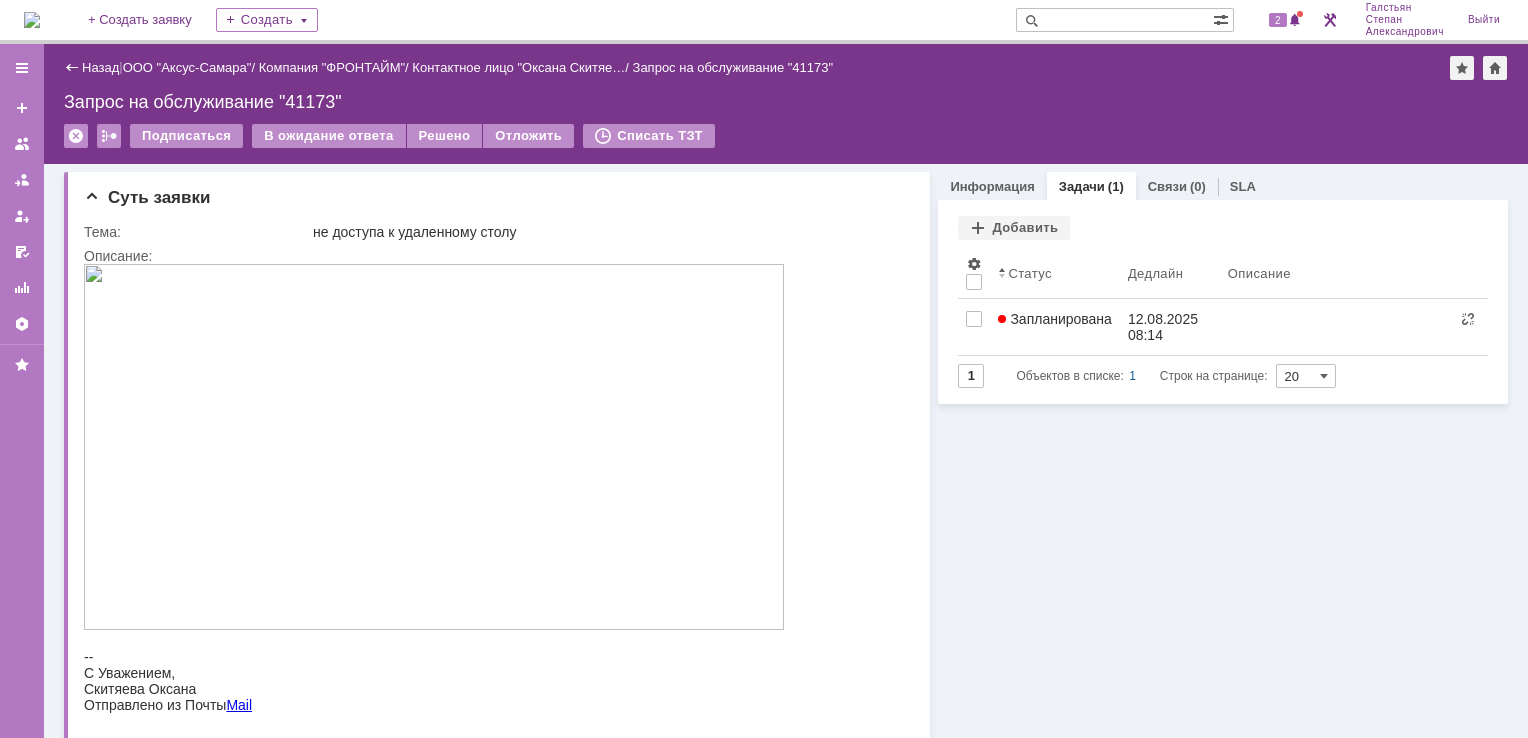 scroll, scrollTop: 0, scrollLeft: 0, axis: both 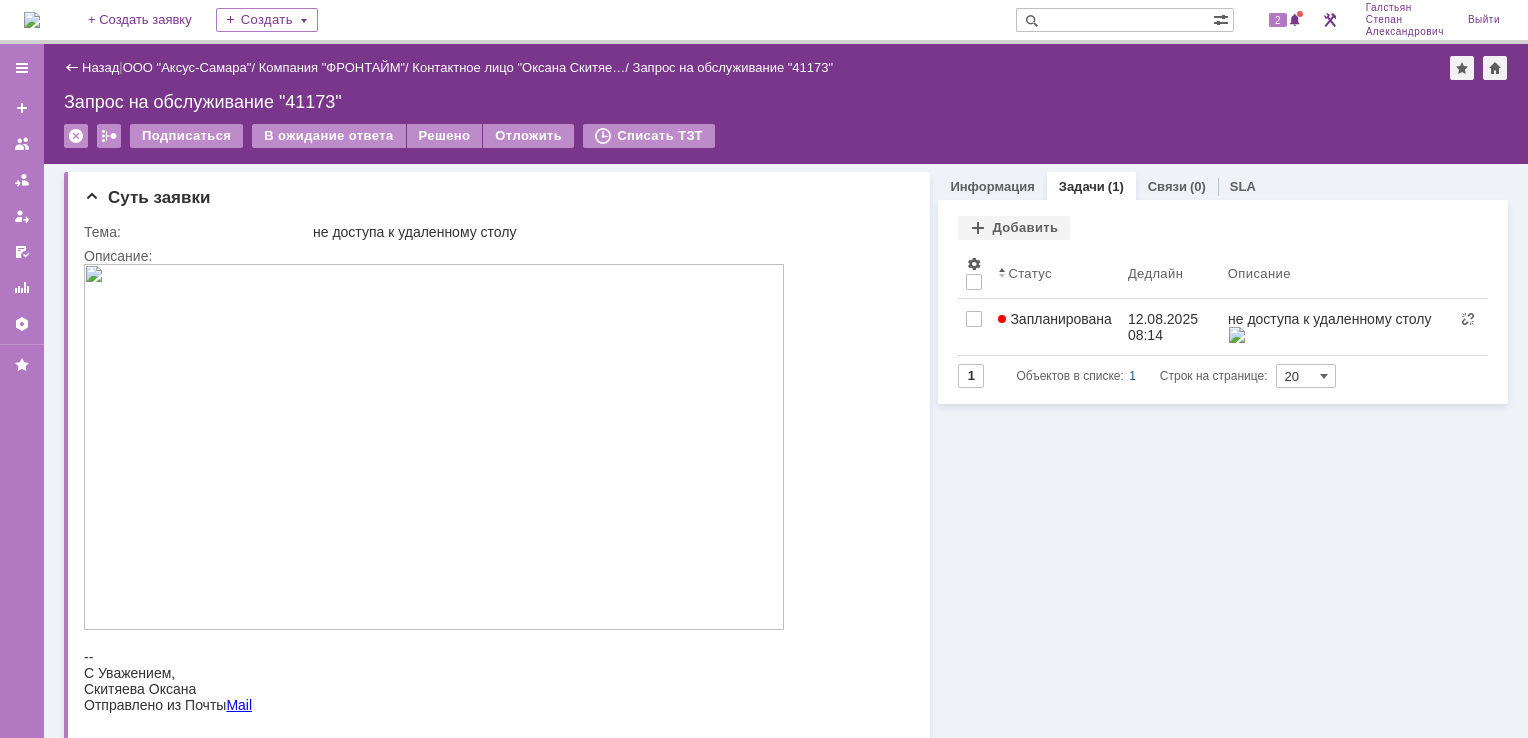 click at bounding box center [32, 20] 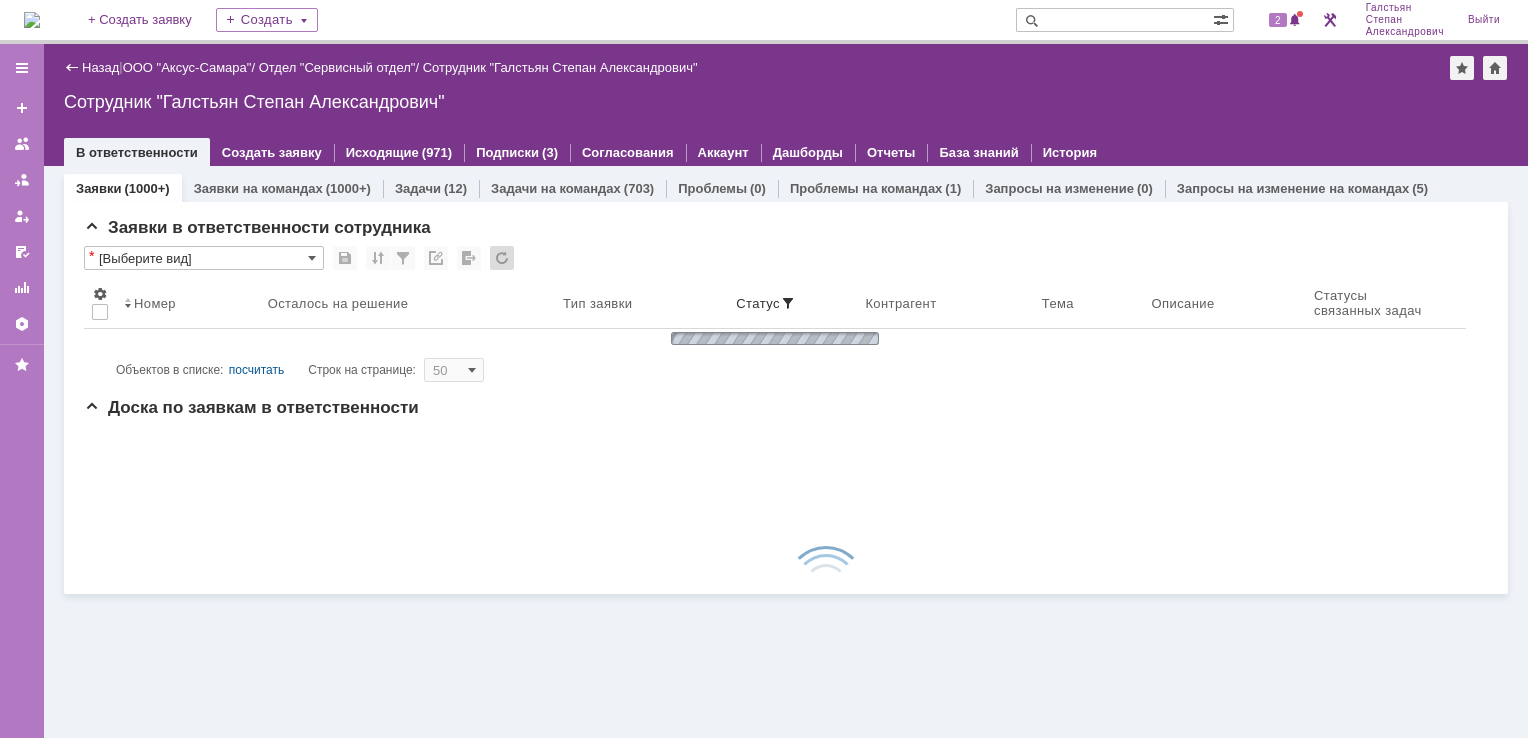 scroll, scrollTop: 0, scrollLeft: 0, axis: both 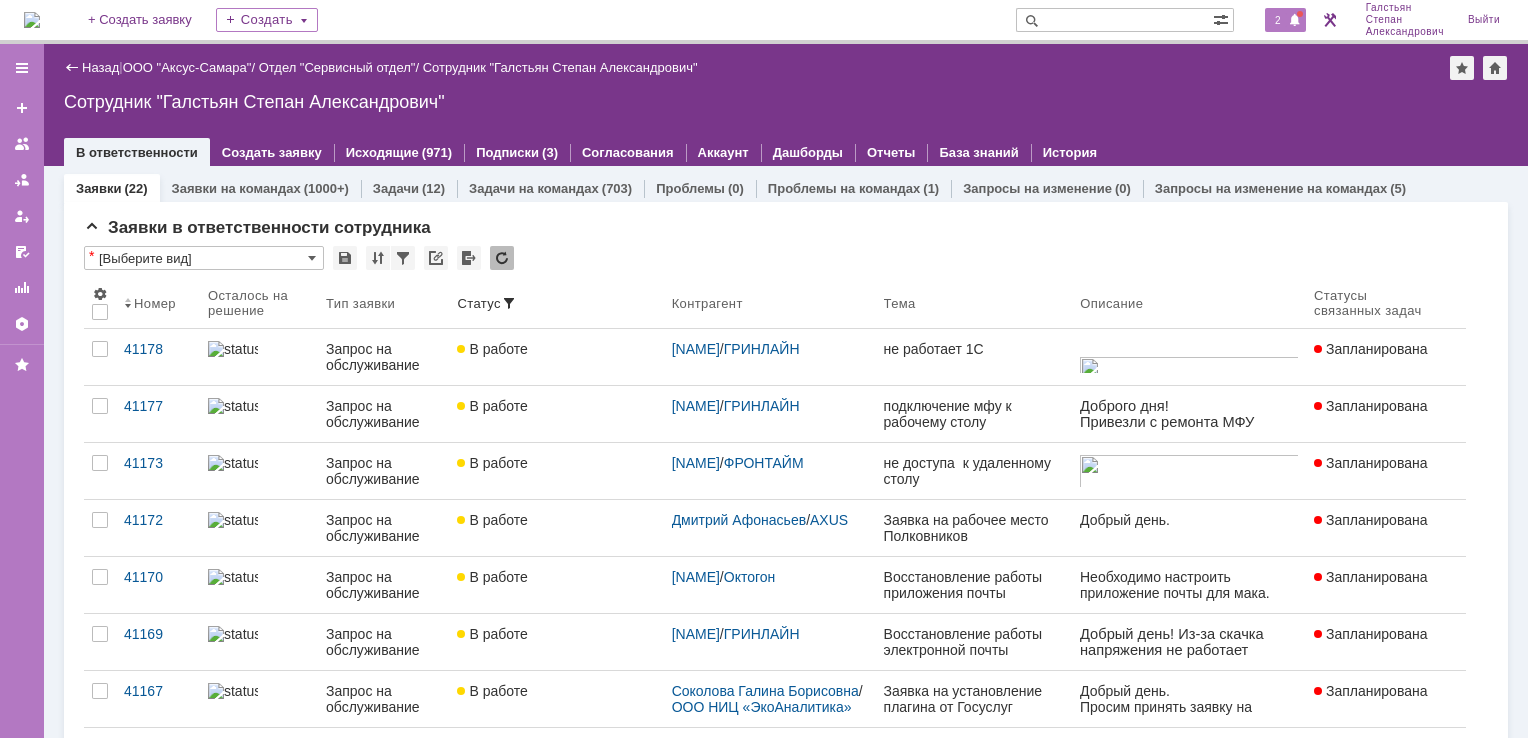 click on "2" at bounding box center [1278, 20] 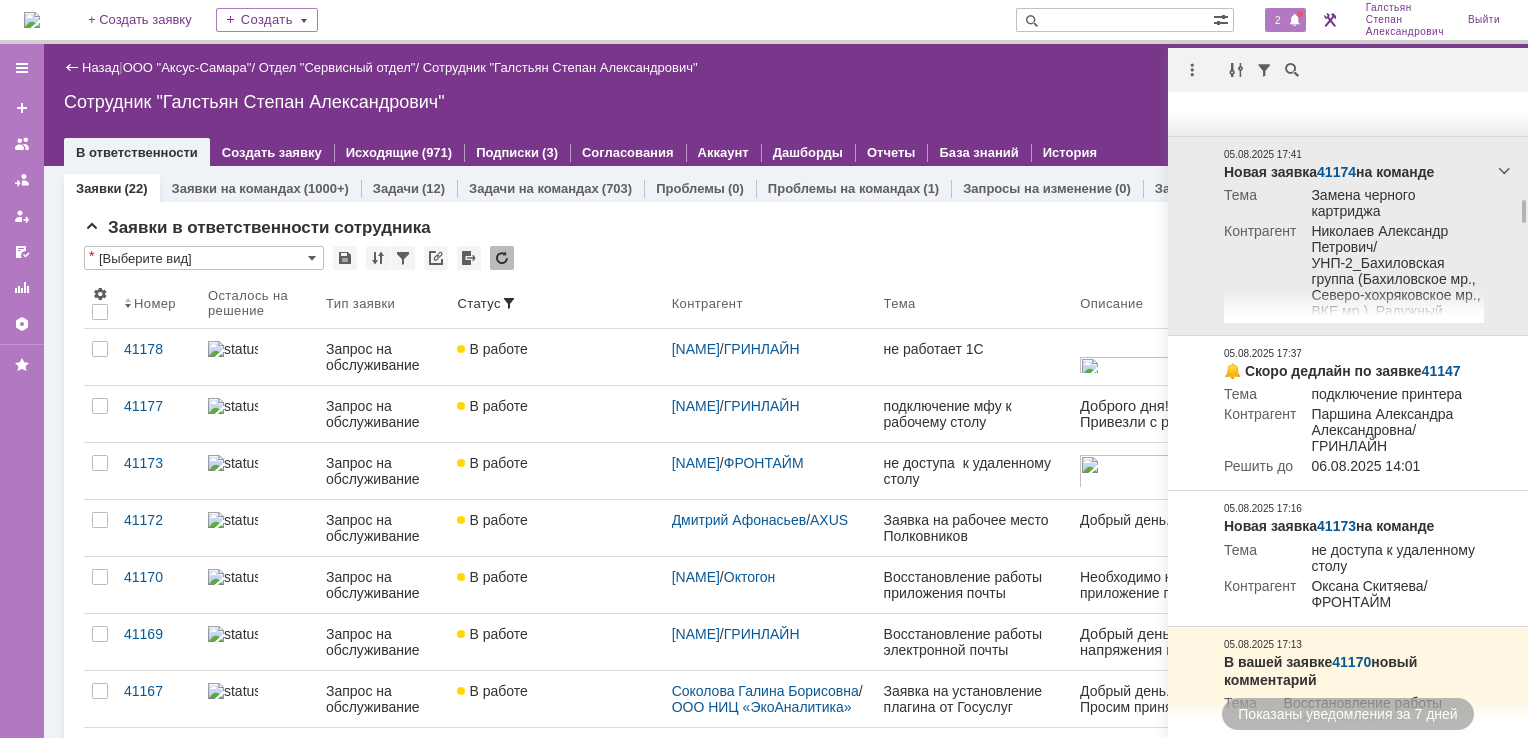 scroll, scrollTop: 2900, scrollLeft: 0, axis: vertical 